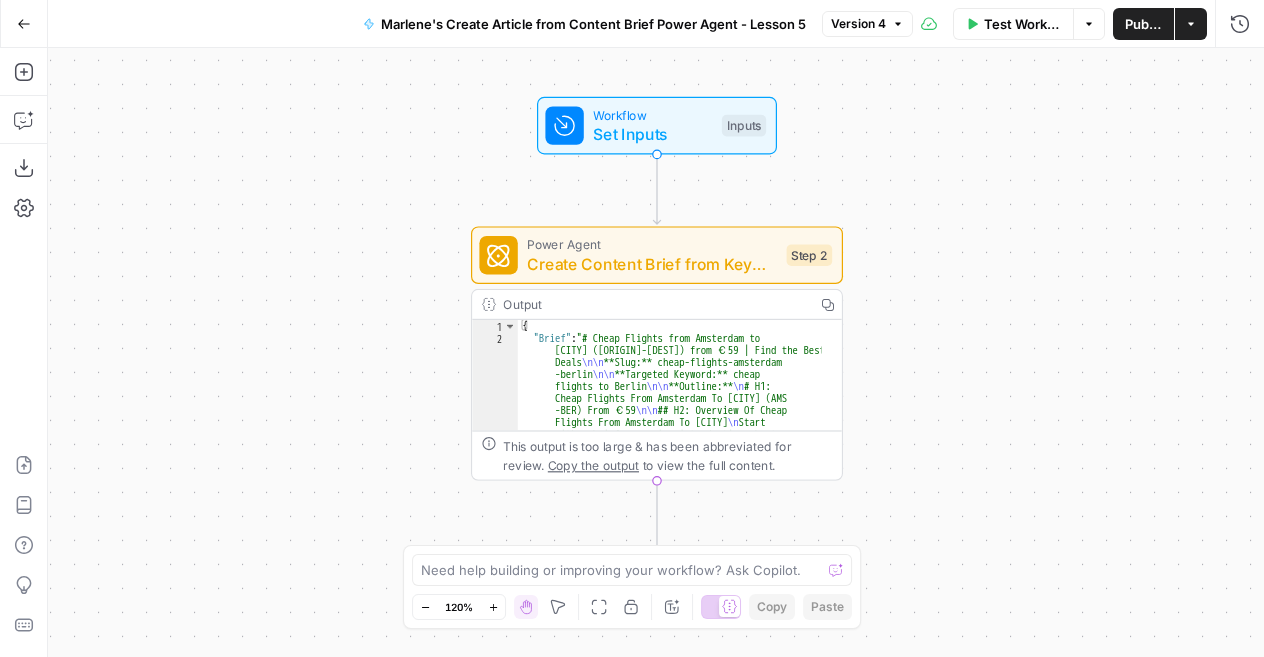scroll, scrollTop: 0, scrollLeft: 0, axis: both 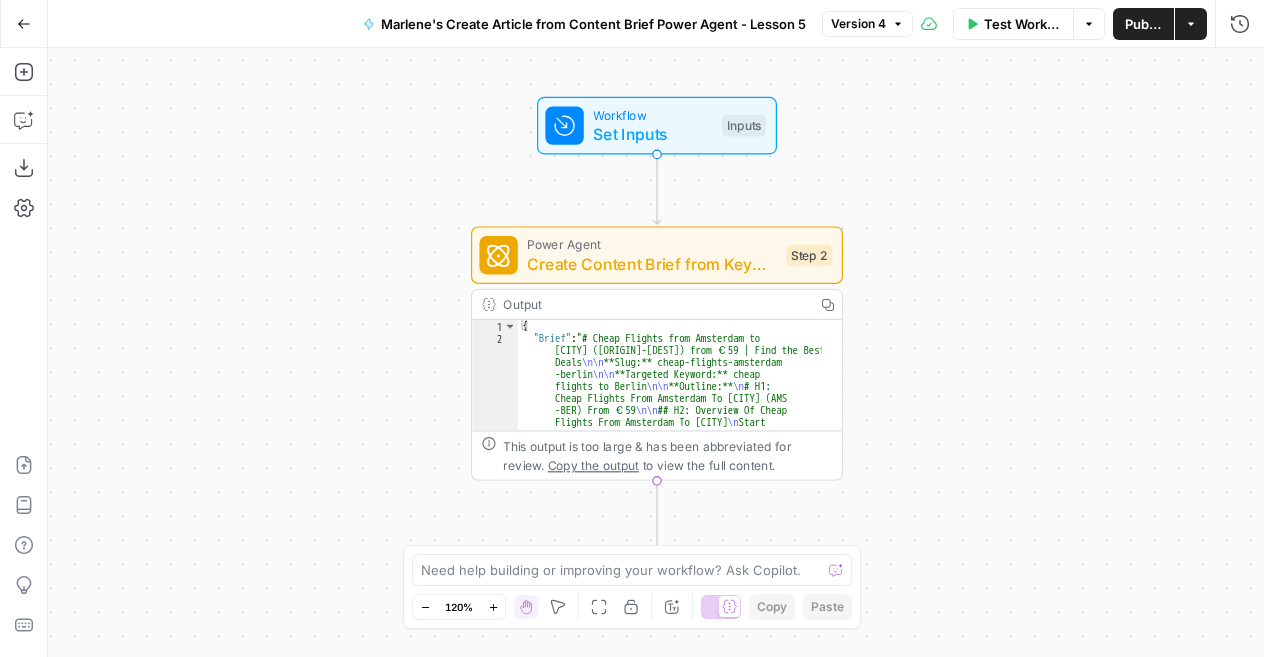 click 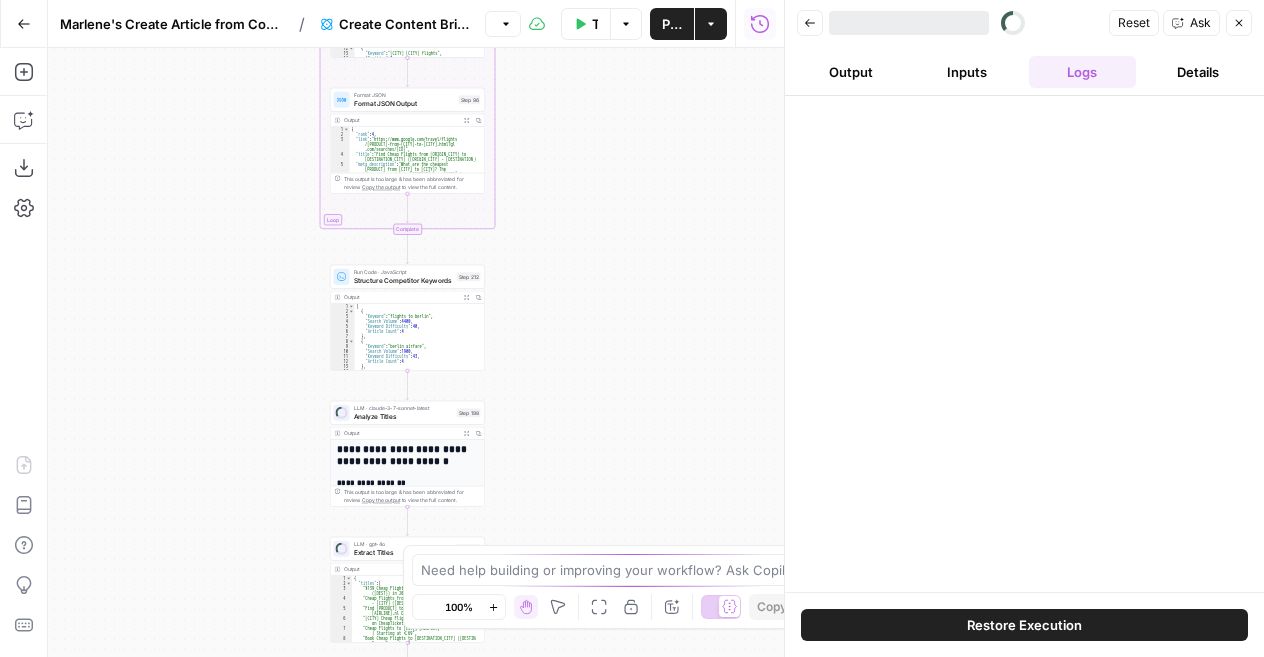 scroll, scrollTop: 0, scrollLeft: 0, axis: both 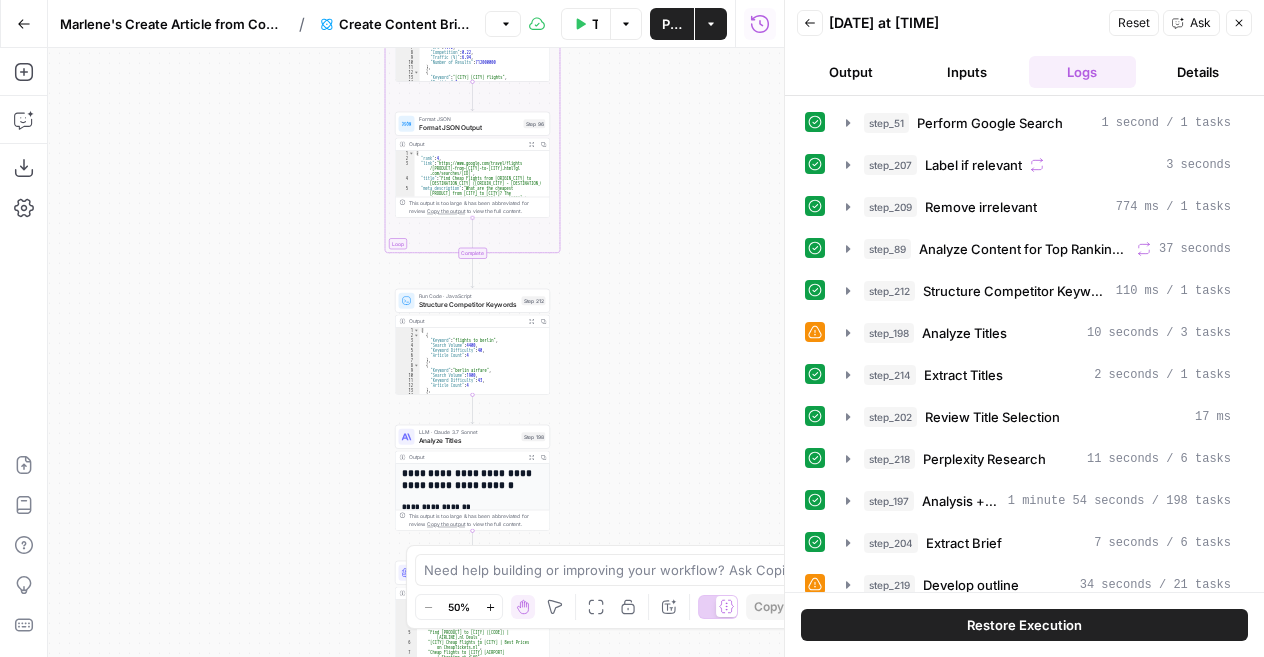 drag, startPoint x: 588, startPoint y: 365, endPoint x: 653, endPoint y: 389, distance: 69.289246 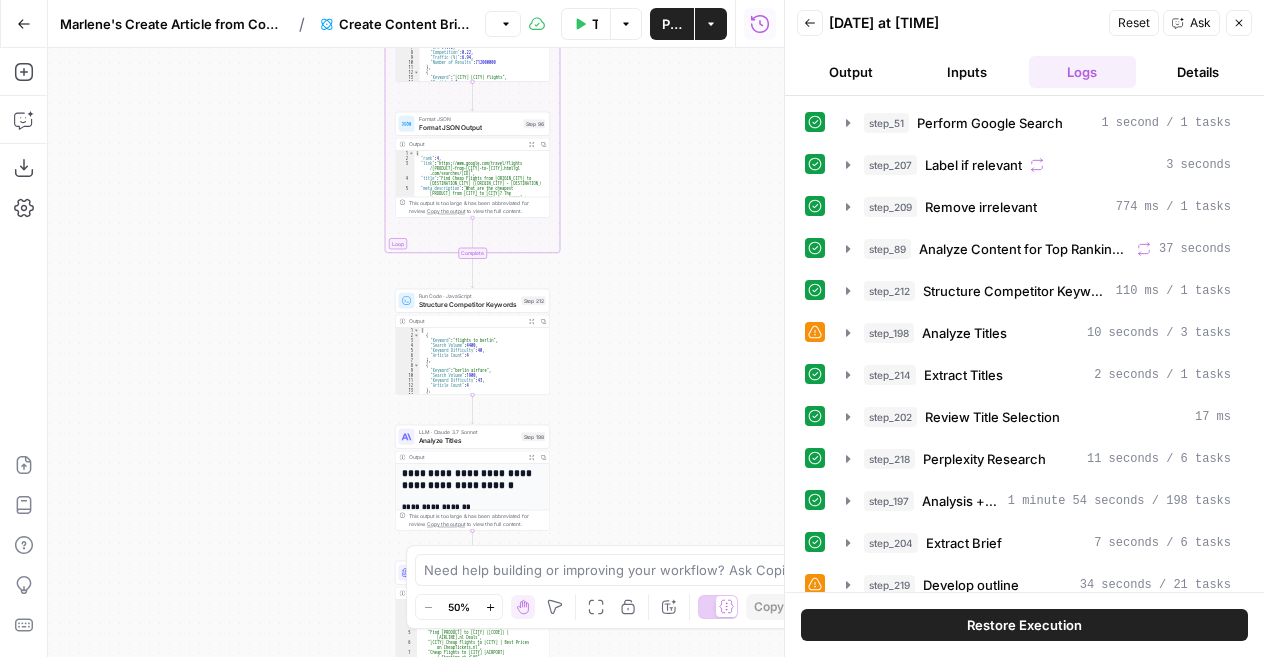 click 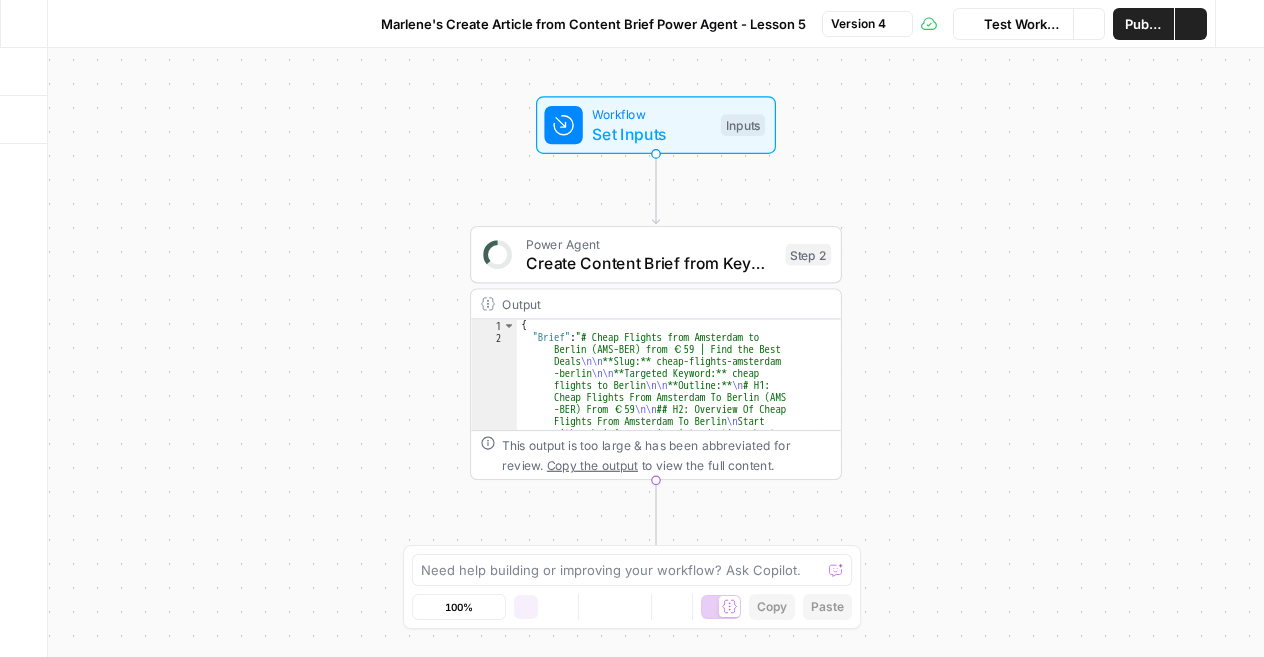 scroll, scrollTop: 0, scrollLeft: 0, axis: both 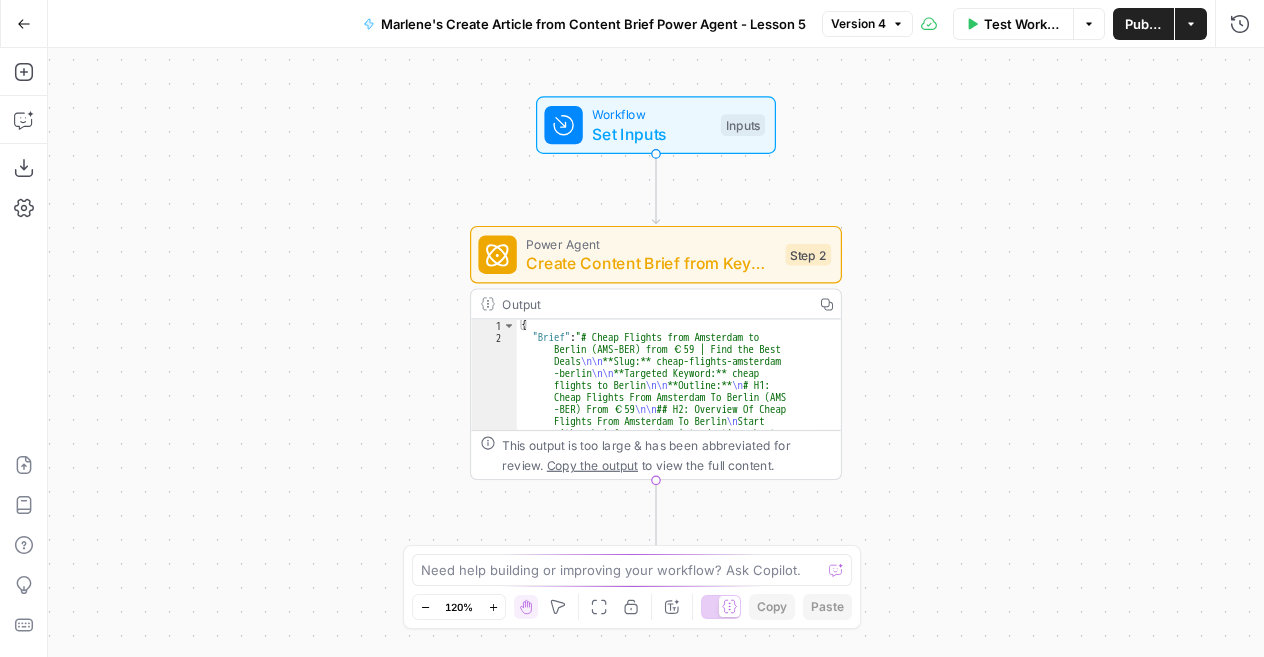 click 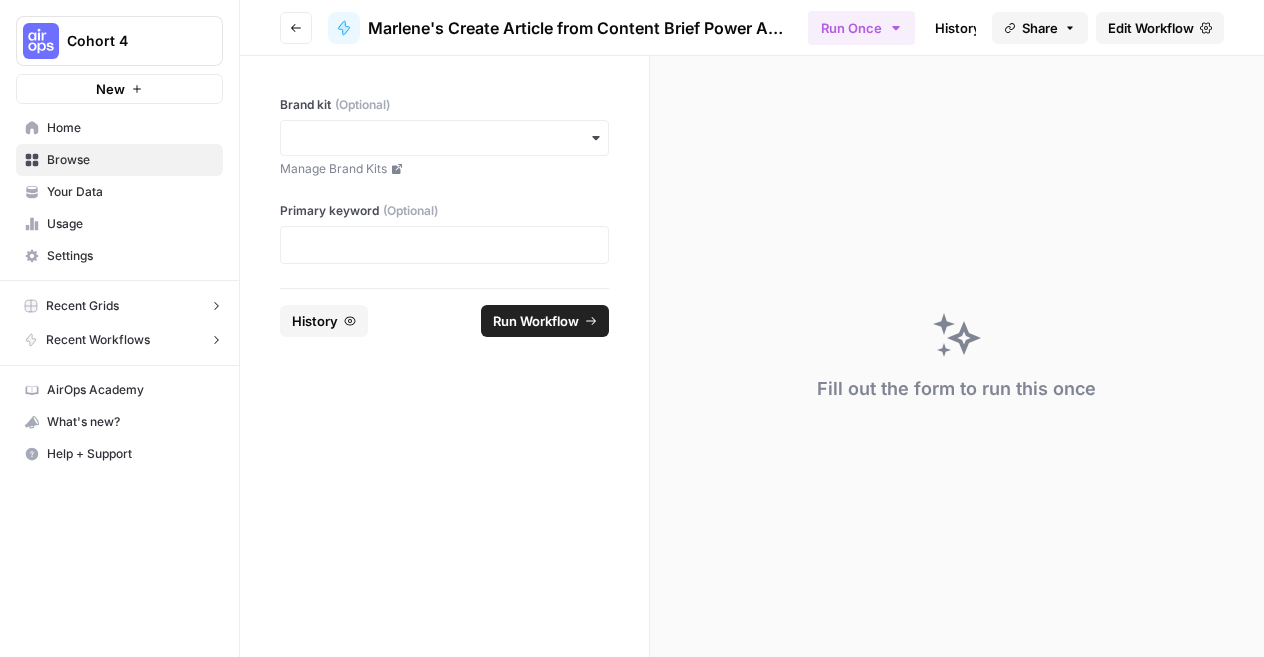 scroll, scrollTop: 0, scrollLeft: 0, axis: both 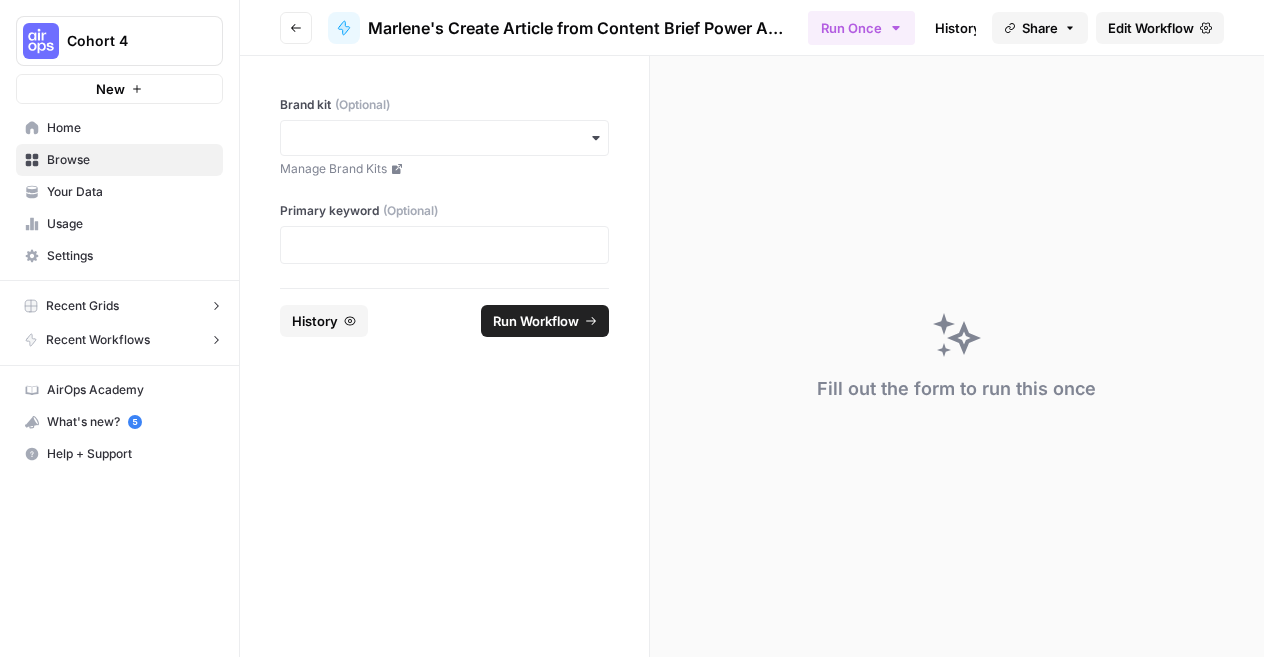 click on "Recent Workflows" at bounding box center [119, 340] 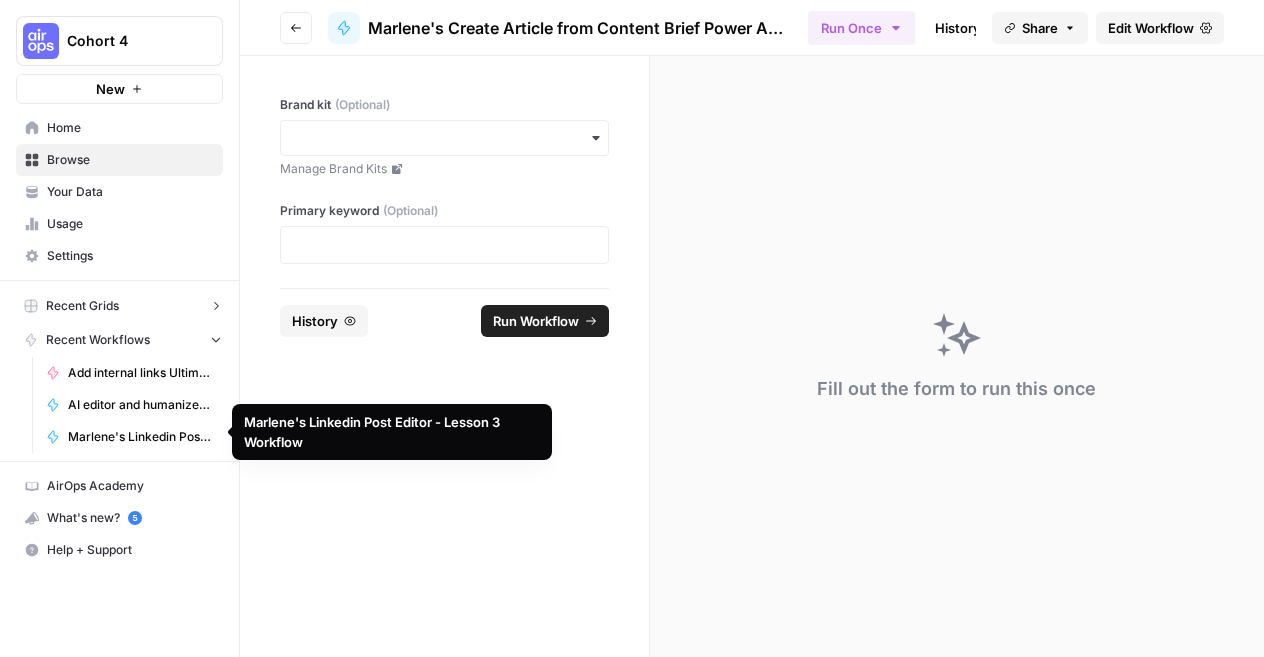 click on "Marlene's Linkedin Post Editor - Lesson 3 Workflow" at bounding box center [141, 437] 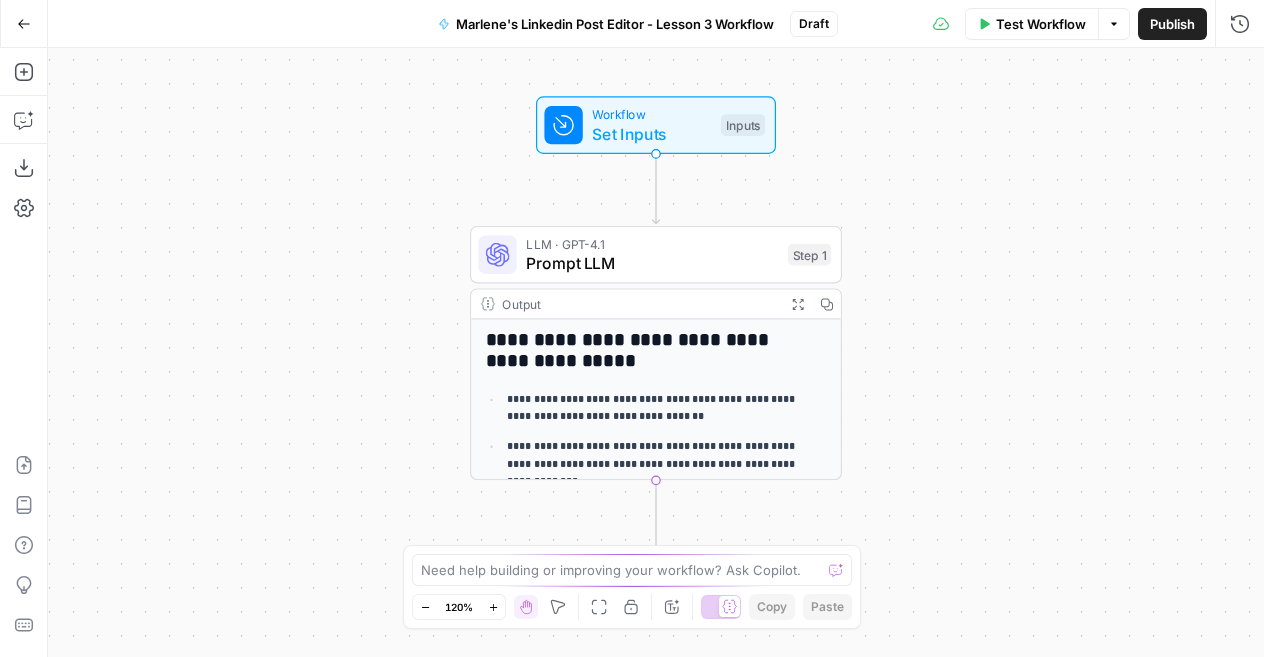 click on "Go Back" at bounding box center [24, 24] 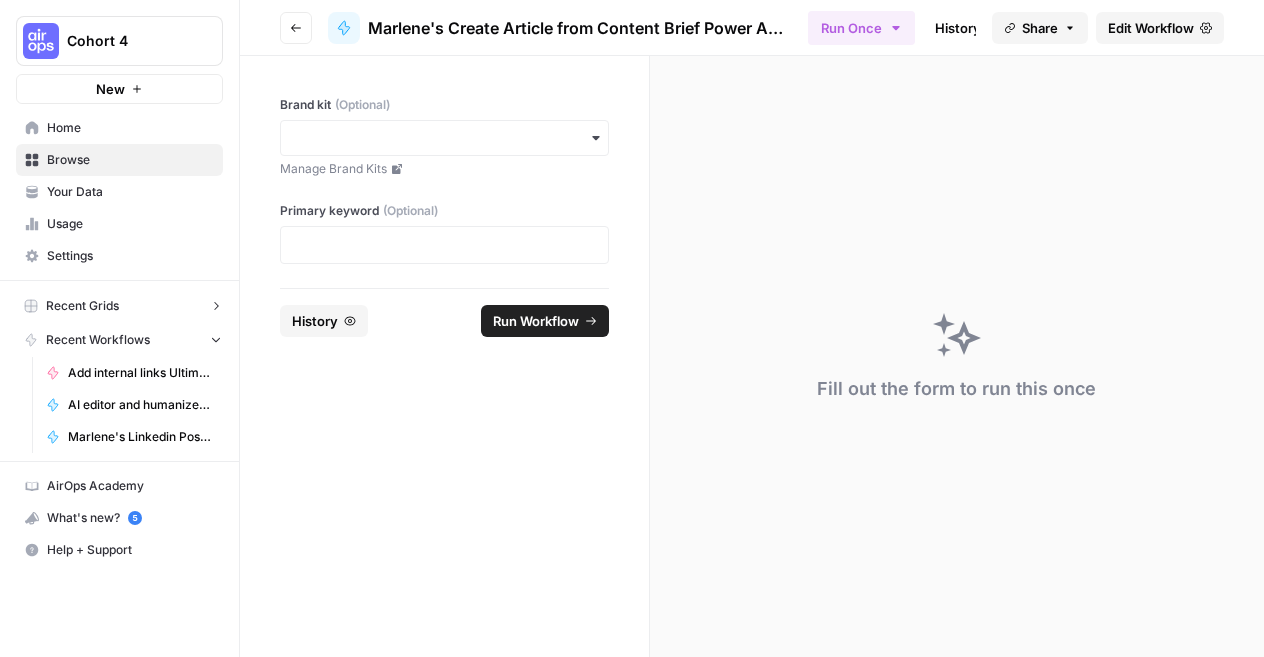 click on "Home" at bounding box center [130, 128] 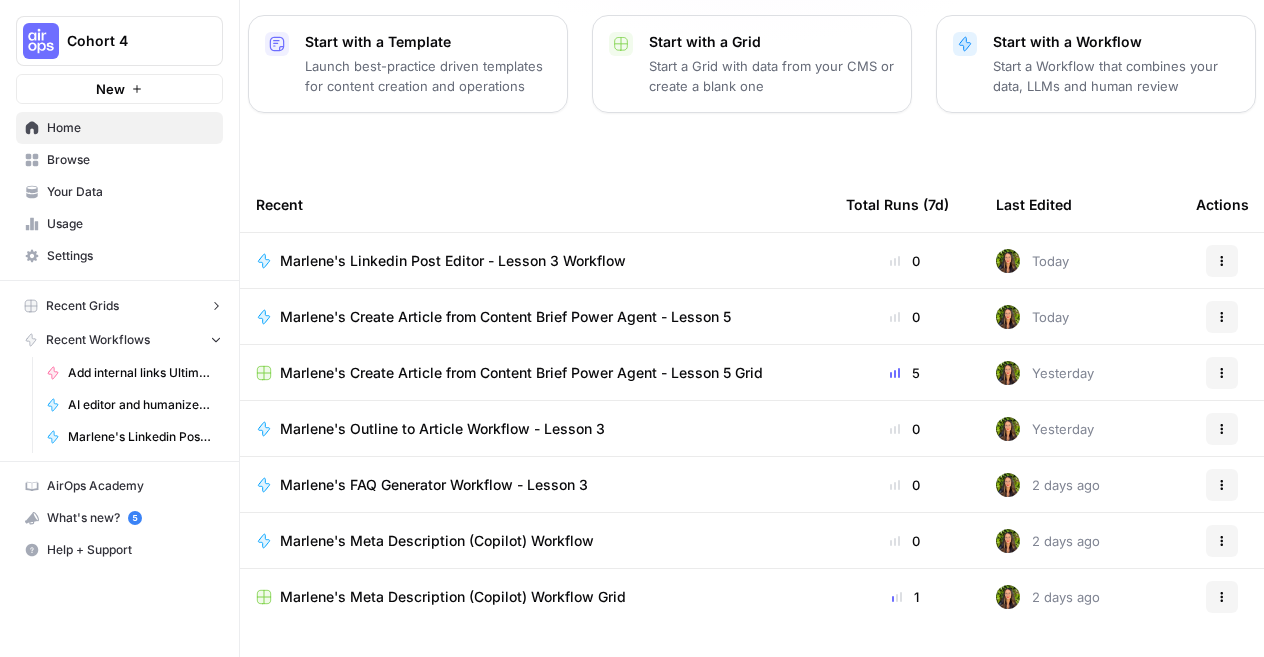 scroll, scrollTop: 382, scrollLeft: 0, axis: vertical 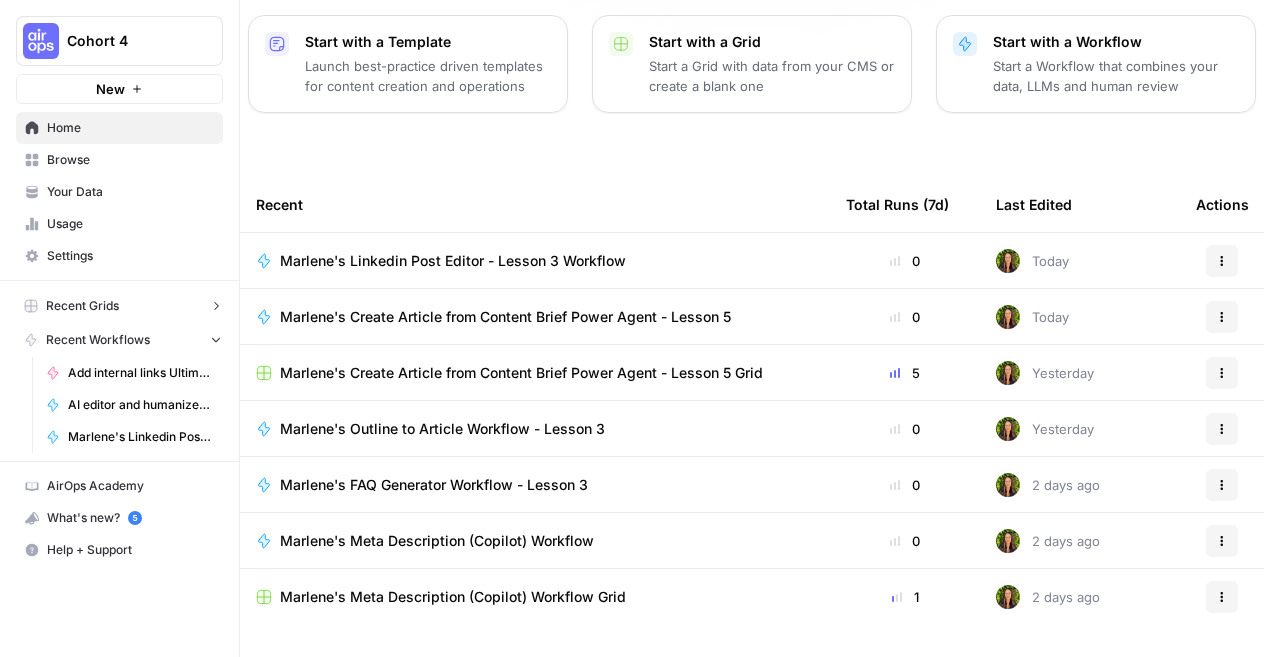 click on "Marlene's FAQ Generator Workflow - Lesson 3" at bounding box center [434, 485] 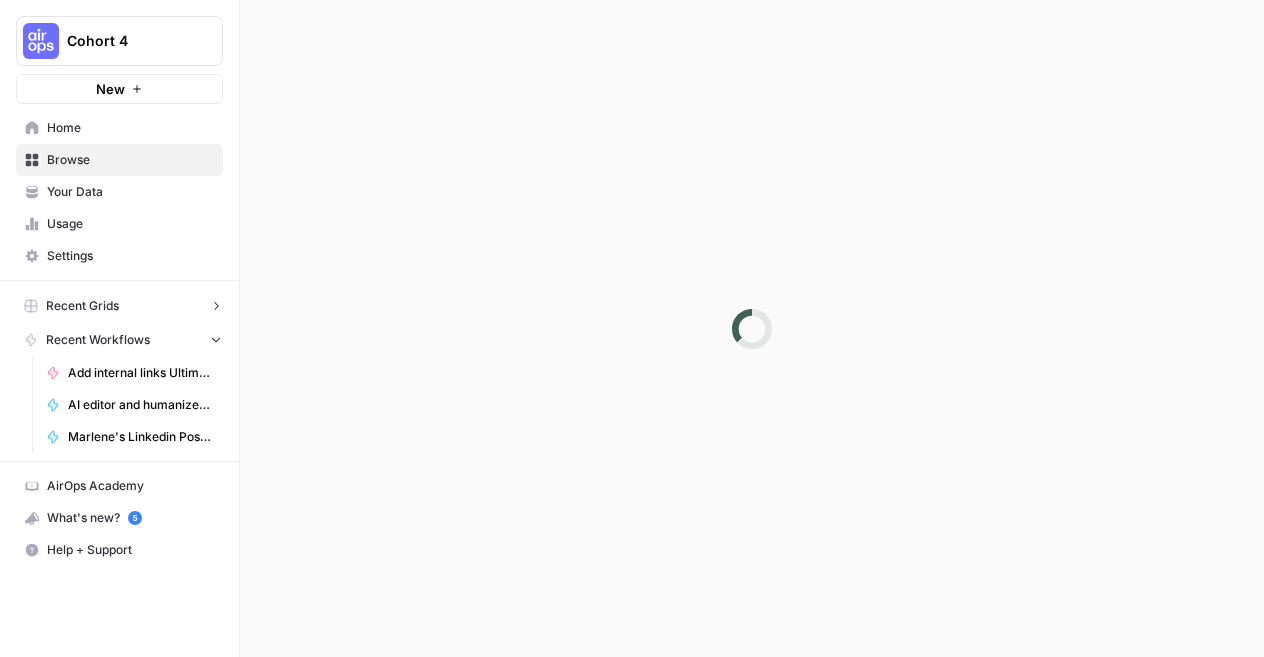 scroll, scrollTop: 0, scrollLeft: 0, axis: both 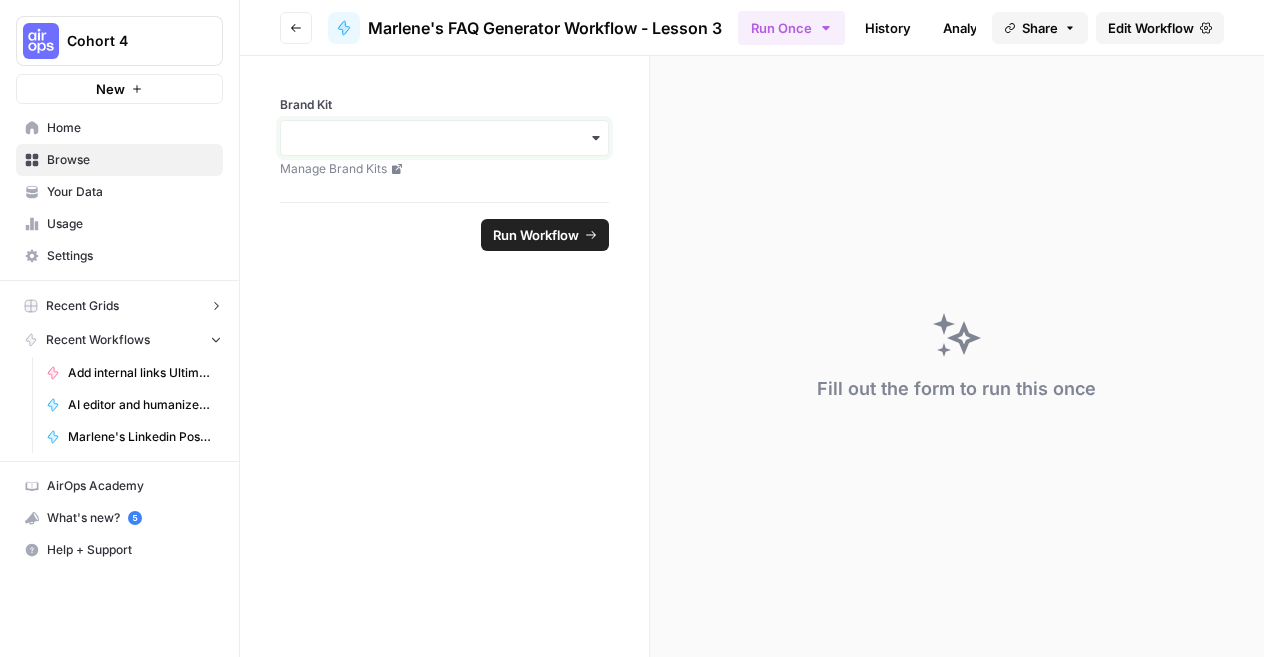 click on "Brand Kit" at bounding box center [444, 138] 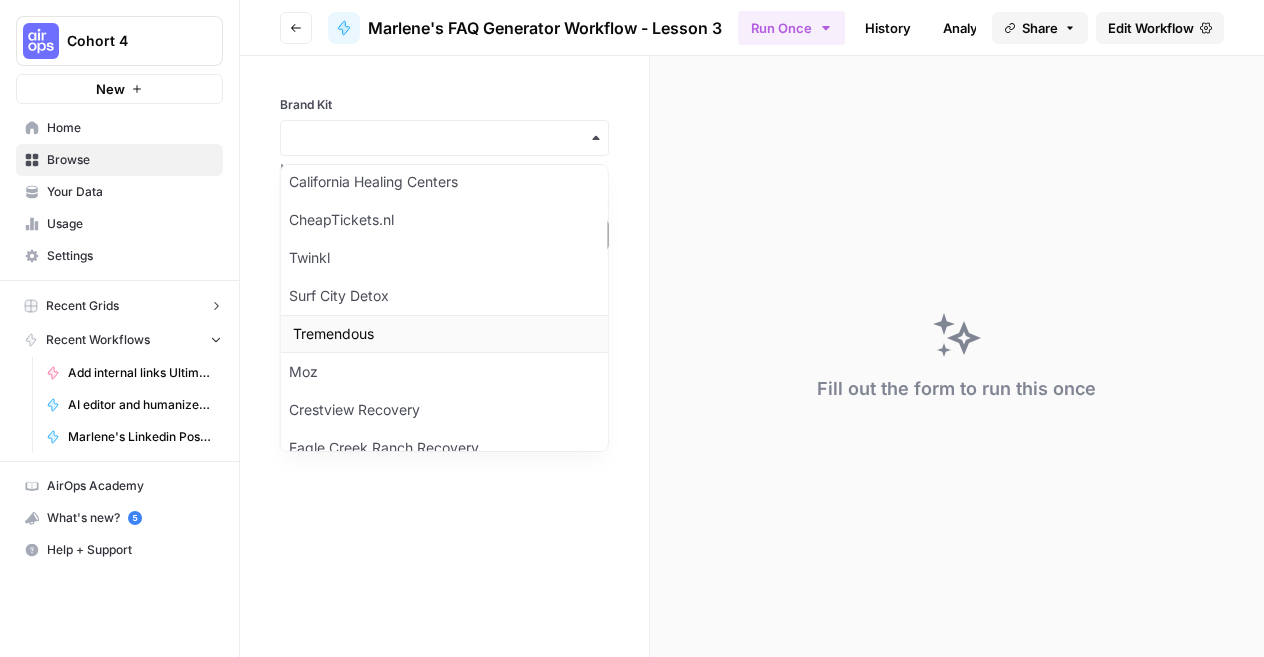 scroll, scrollTop: 695, scrollLeft: 0, axis: vertical 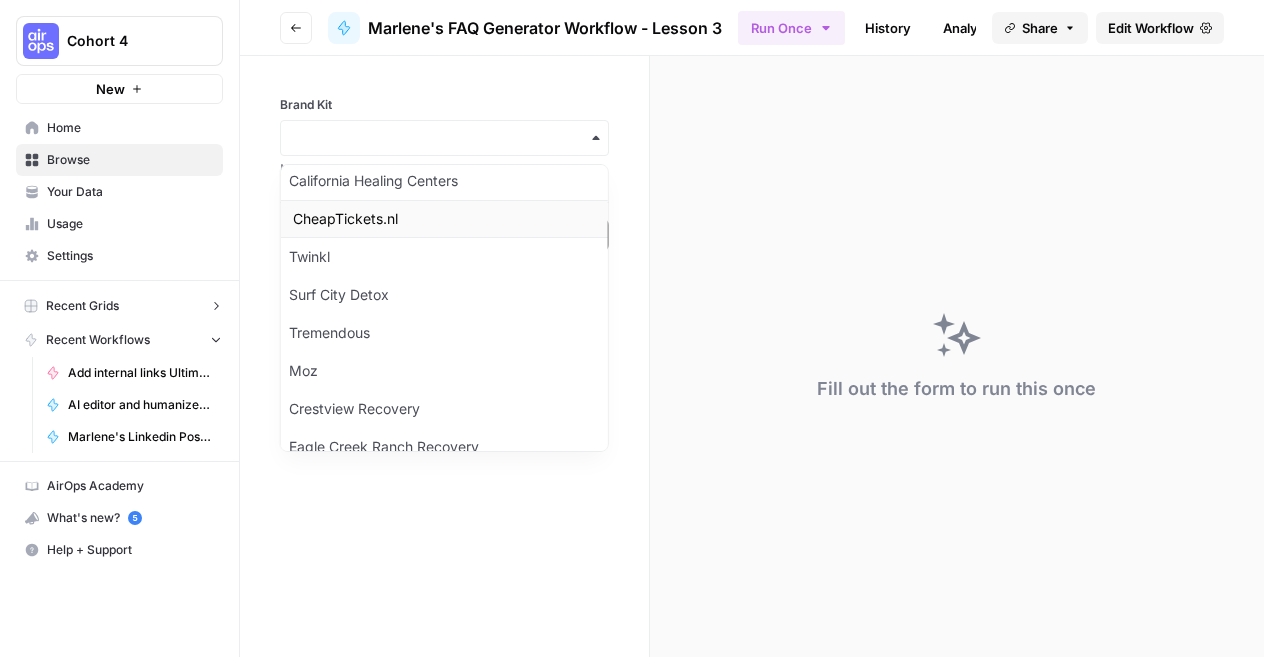 click on "CheapTickets.nl" at bounding box center [444, 219] 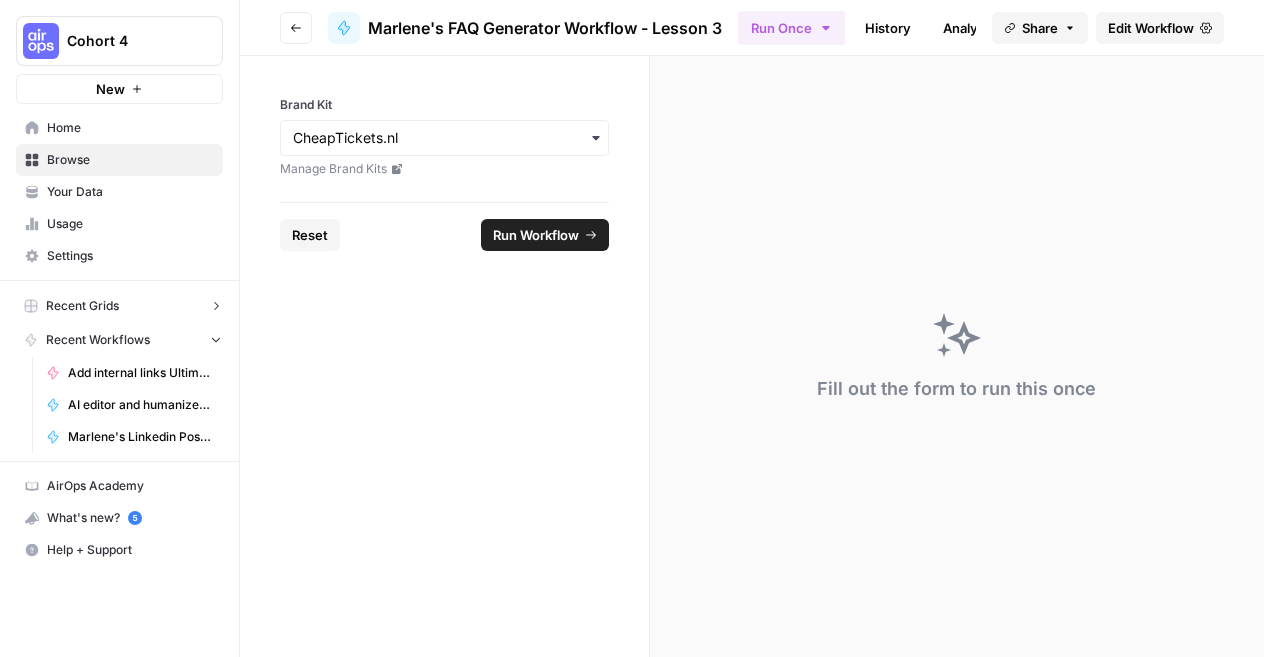 click on "Run Workflow" at bounding box center [536, 235] 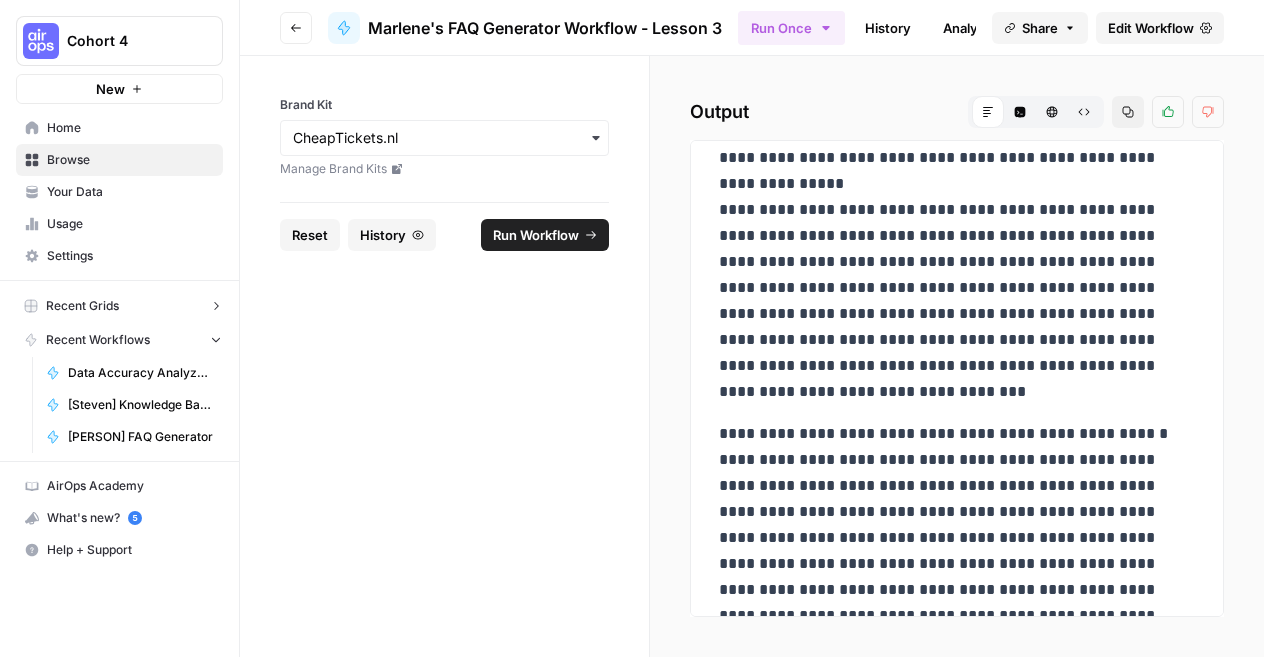 scroll, scrollTop: 0, scrollLeft: 0, axis: both 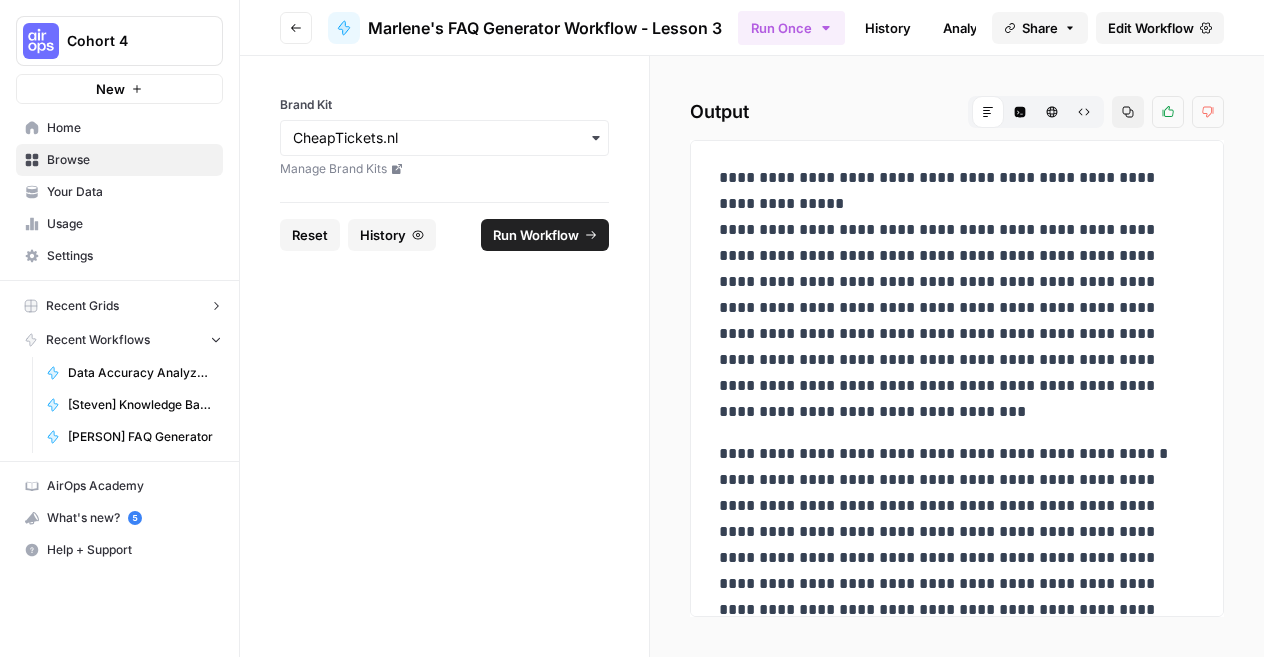 click on "Edit Workflow" at bounding box center [1160, 28] 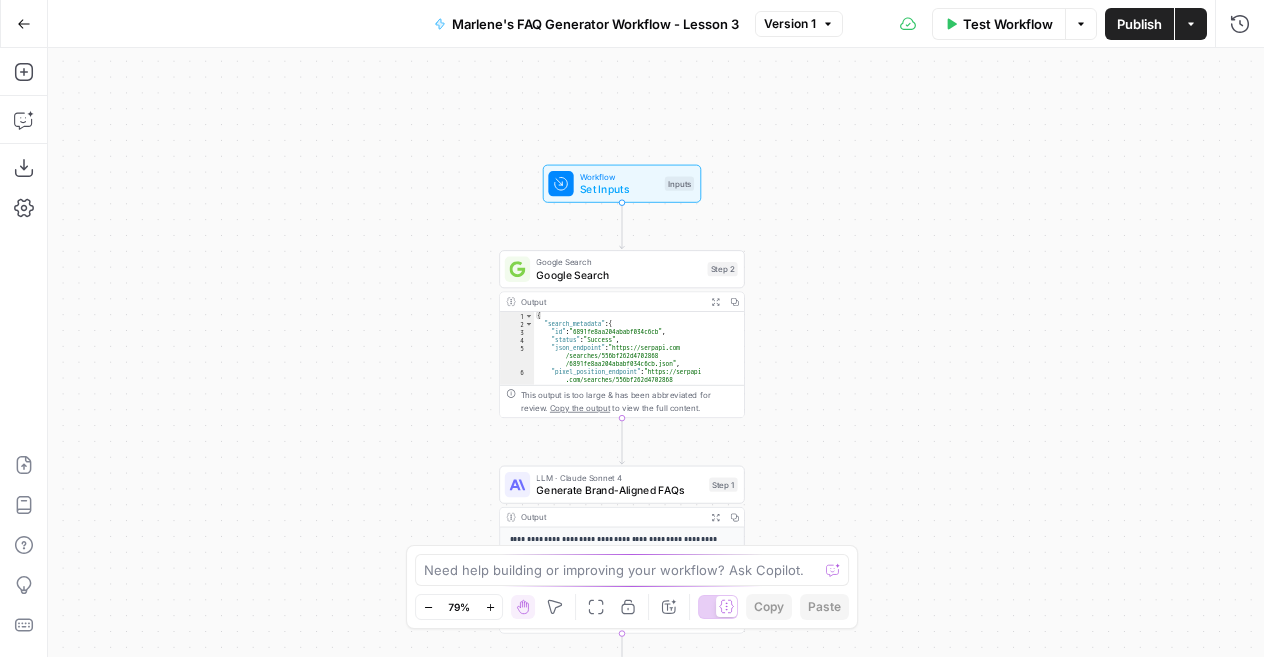 drag, startPoint x: 828, startPoint y: 162, endPoint x: 794, endPoint y: 251, distance: 95.27329 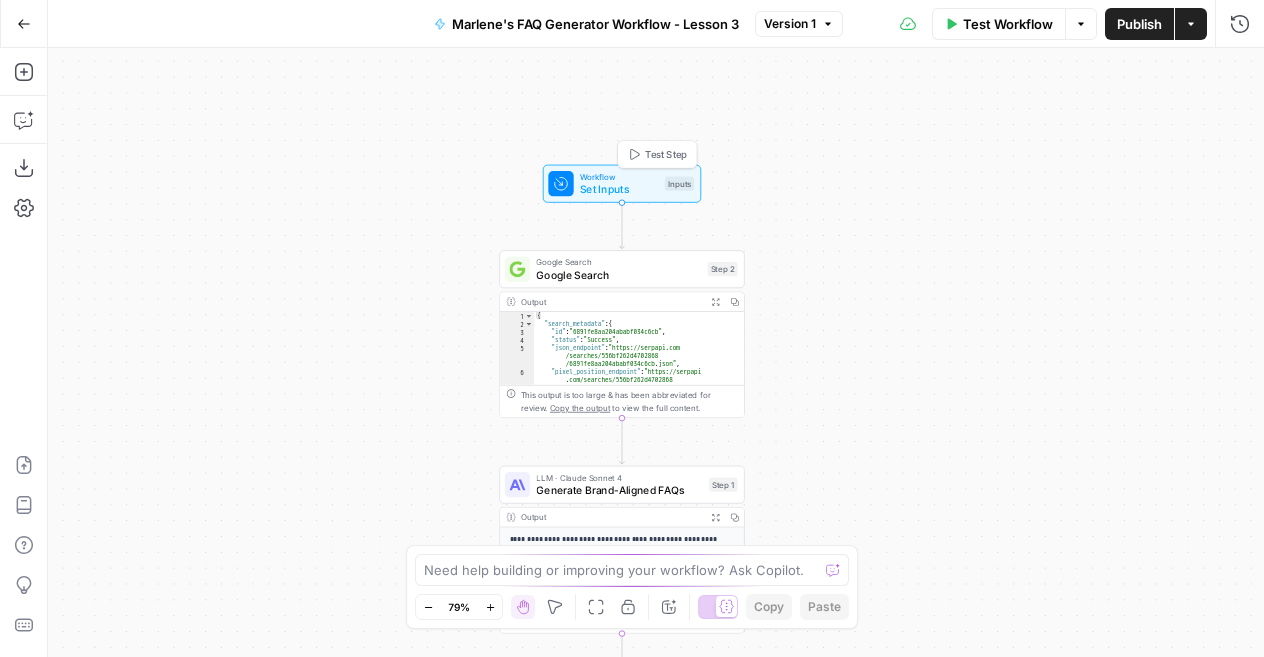click on "Set Inputs" at bounding box center [619, 189] 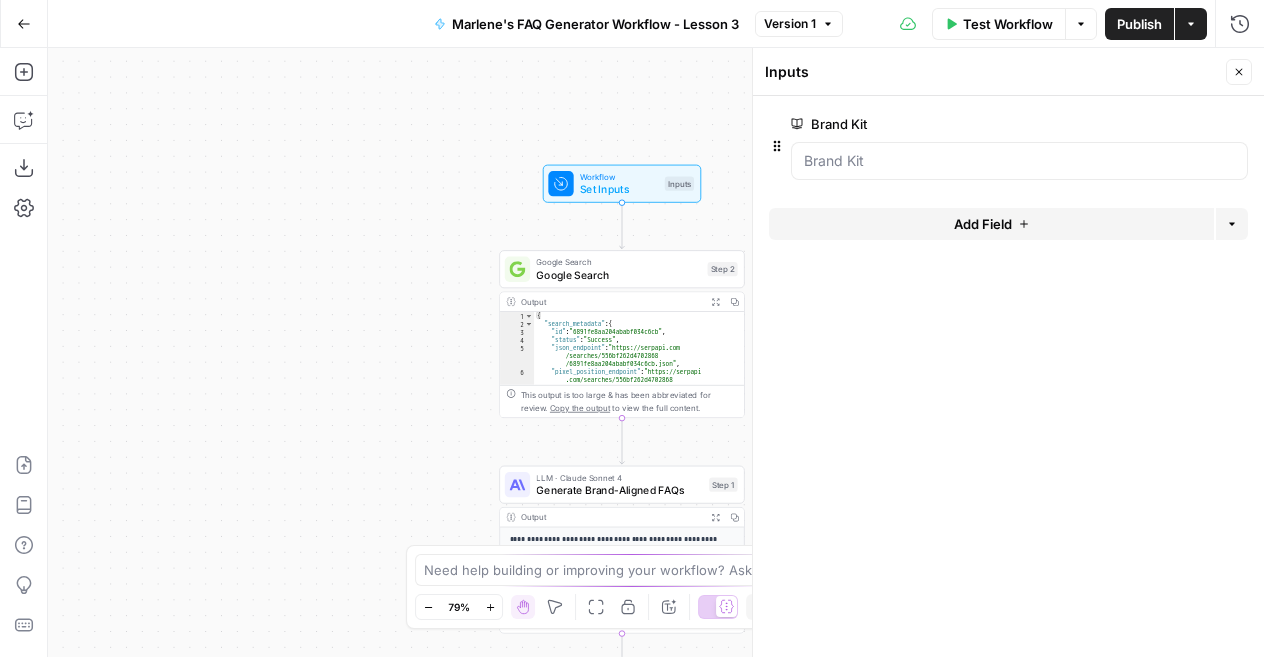 click on "Close" at bounding box center (1239, 72) 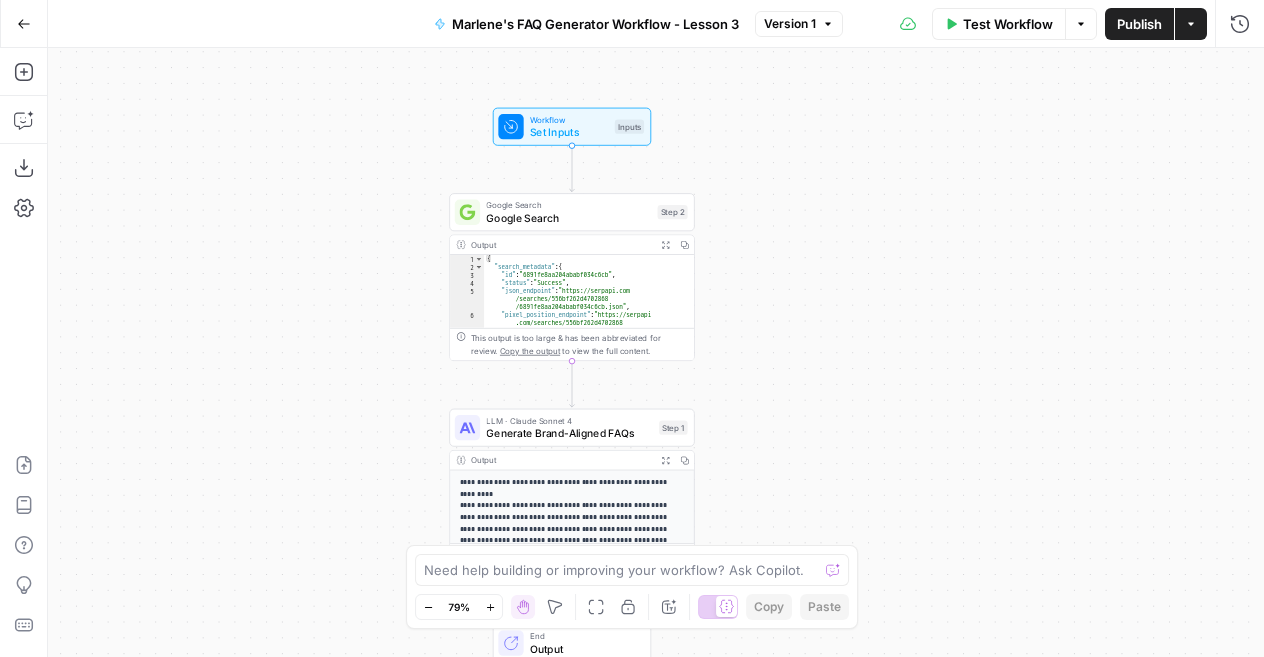 drag, startPoint x: 838, startPoint y: 358, endPoint x: 788, endPoint y: 300, distance: 76.57676 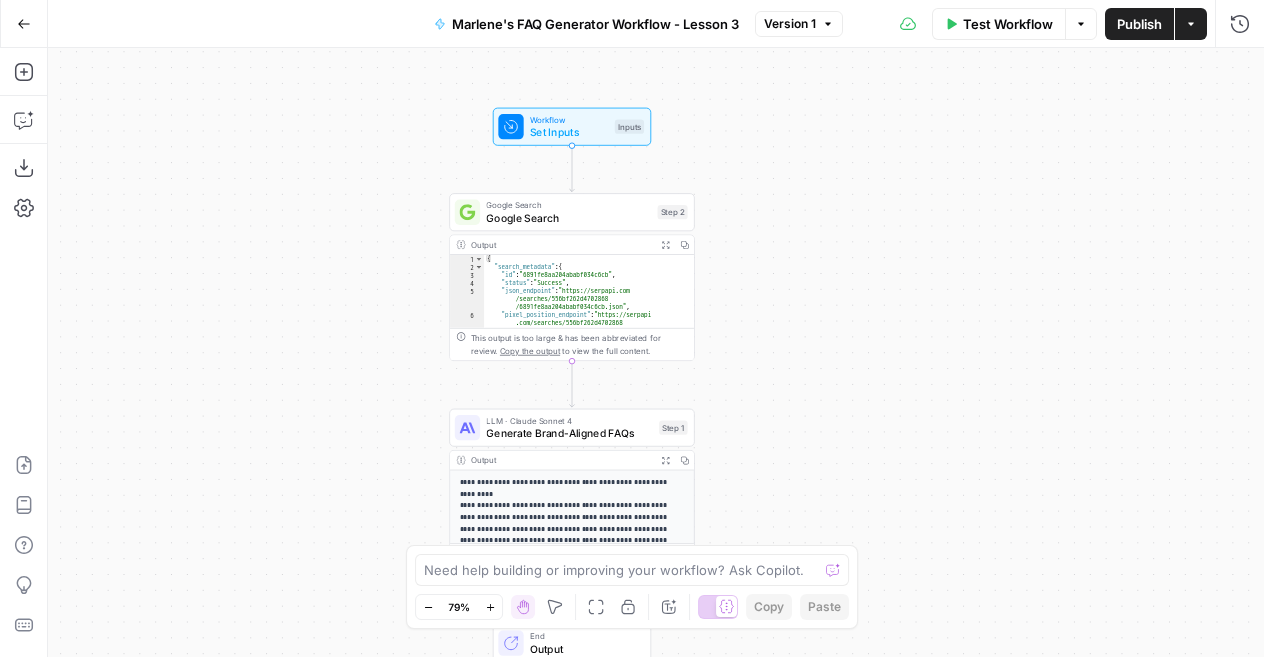 click on "**********" at bounding box center (656, 352) 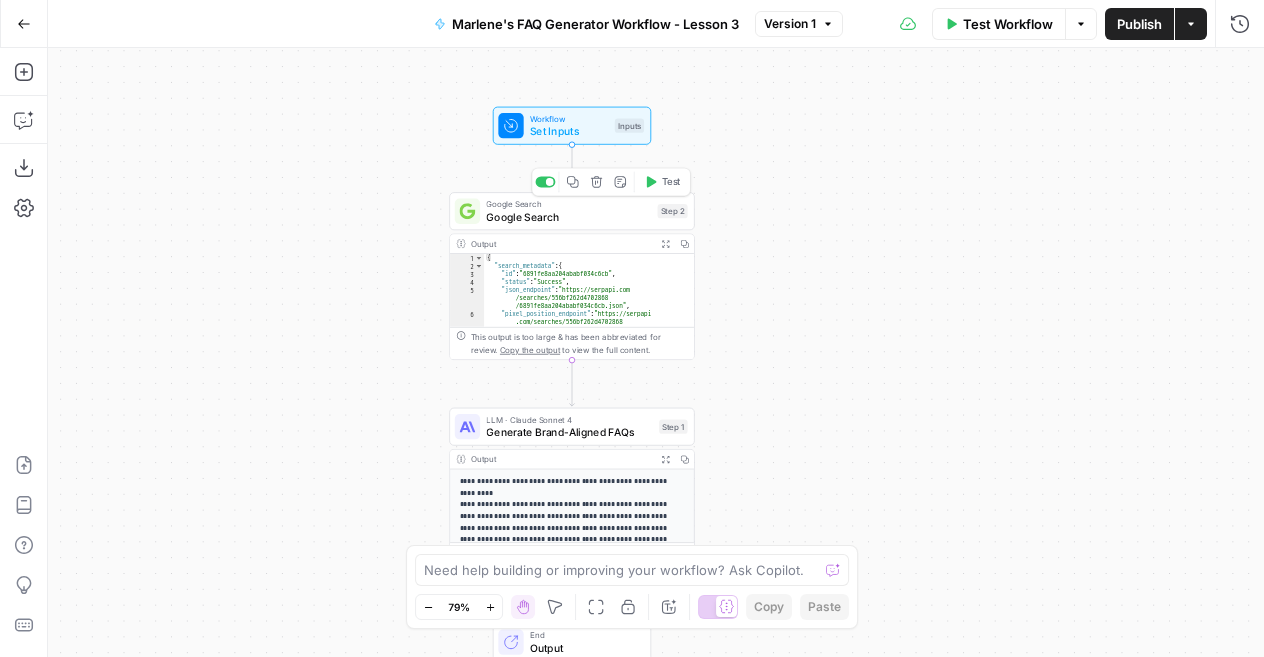 click on "Google Search" at bounding box center (568, 217) 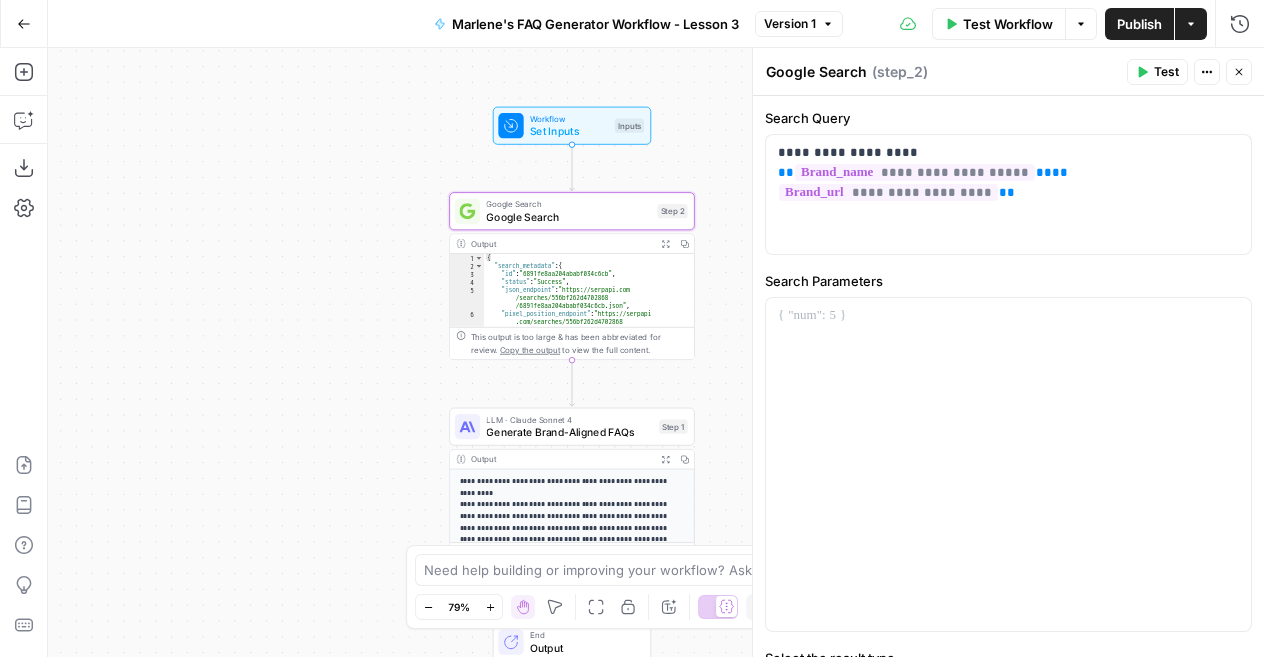 click on "Close" at bounding box center (1239, 72) 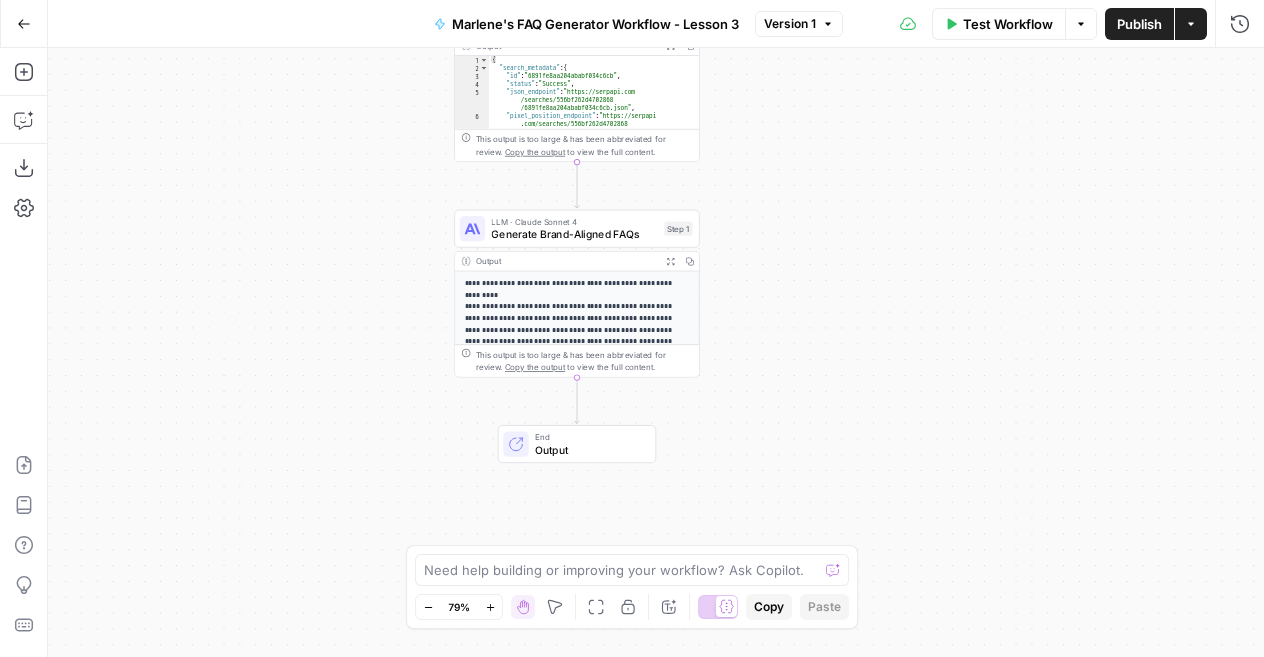 drag, startPoint x: 797, startPoint y: 443, endPoint x: 802, endPoint y: 245, distance: 198.06313 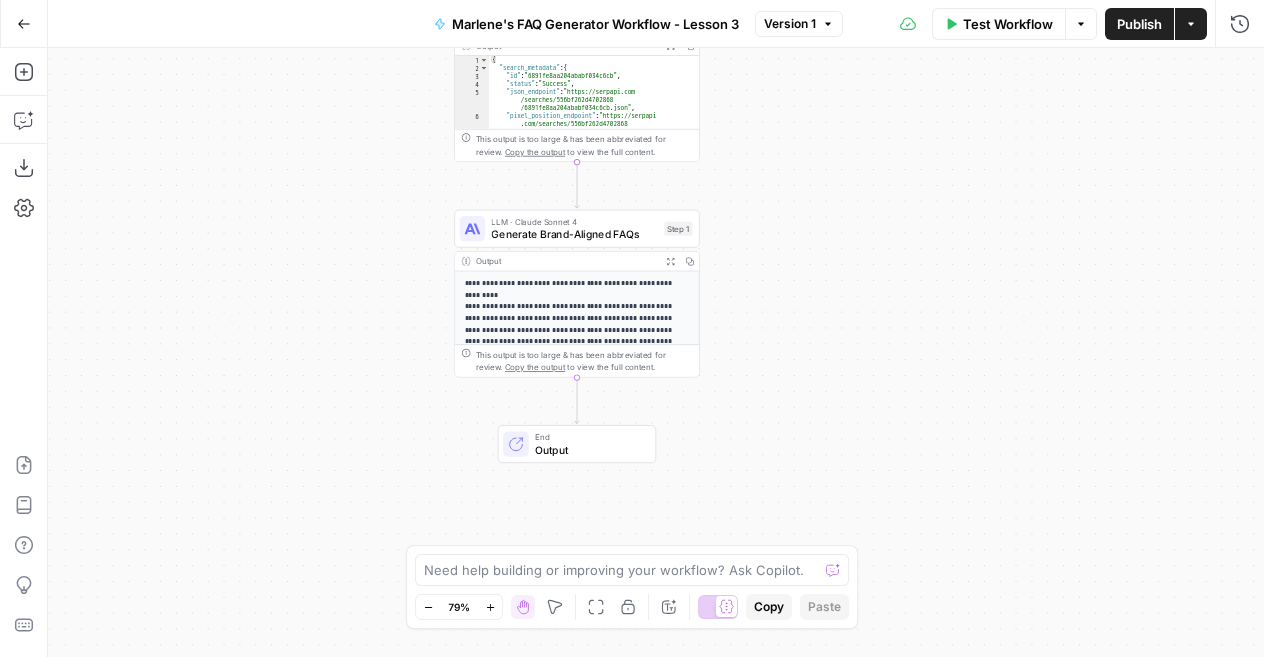 click on "**********" at bounding box center [656, 352] 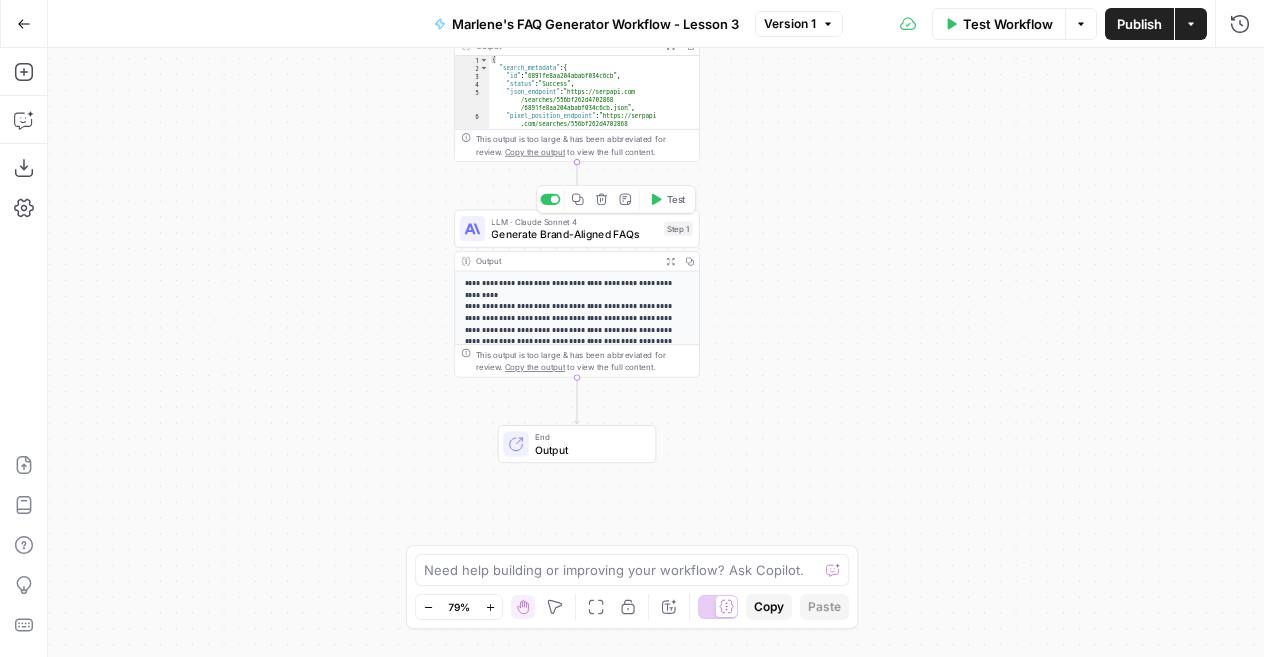 click on "Generate Brand-Aligned FAQs" at bounding box center (574, 234) 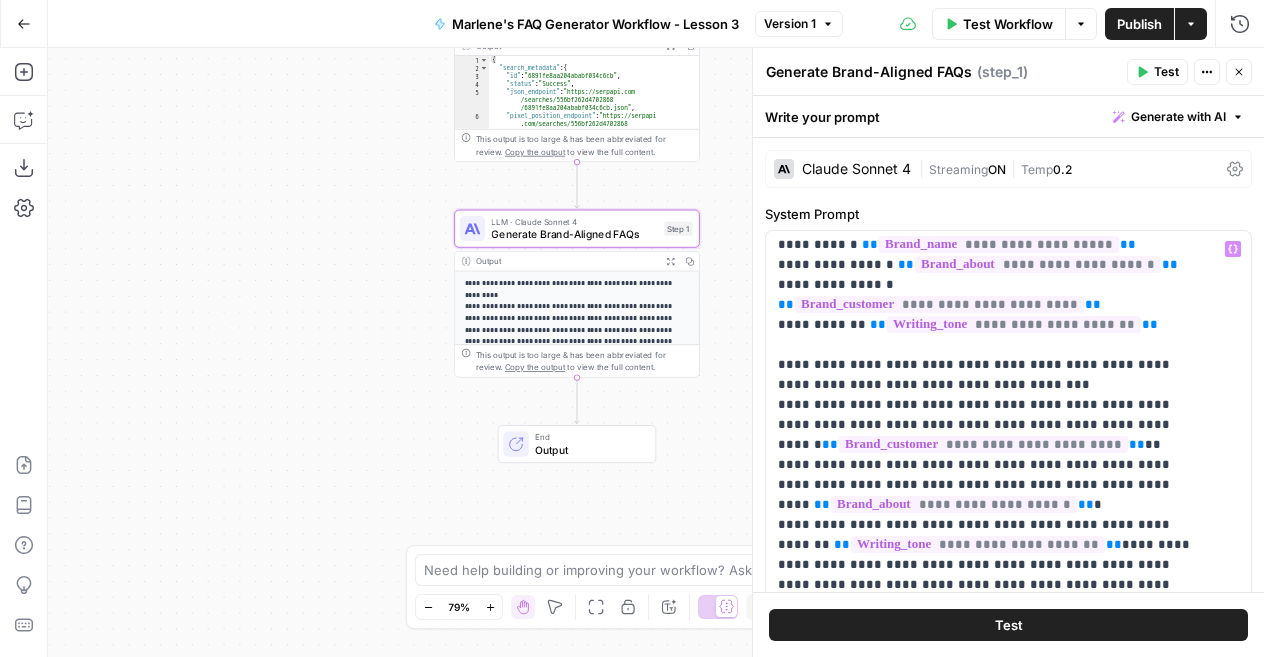 scroll, scrollTop: 181, scrollLeft: 0, axis: vertical 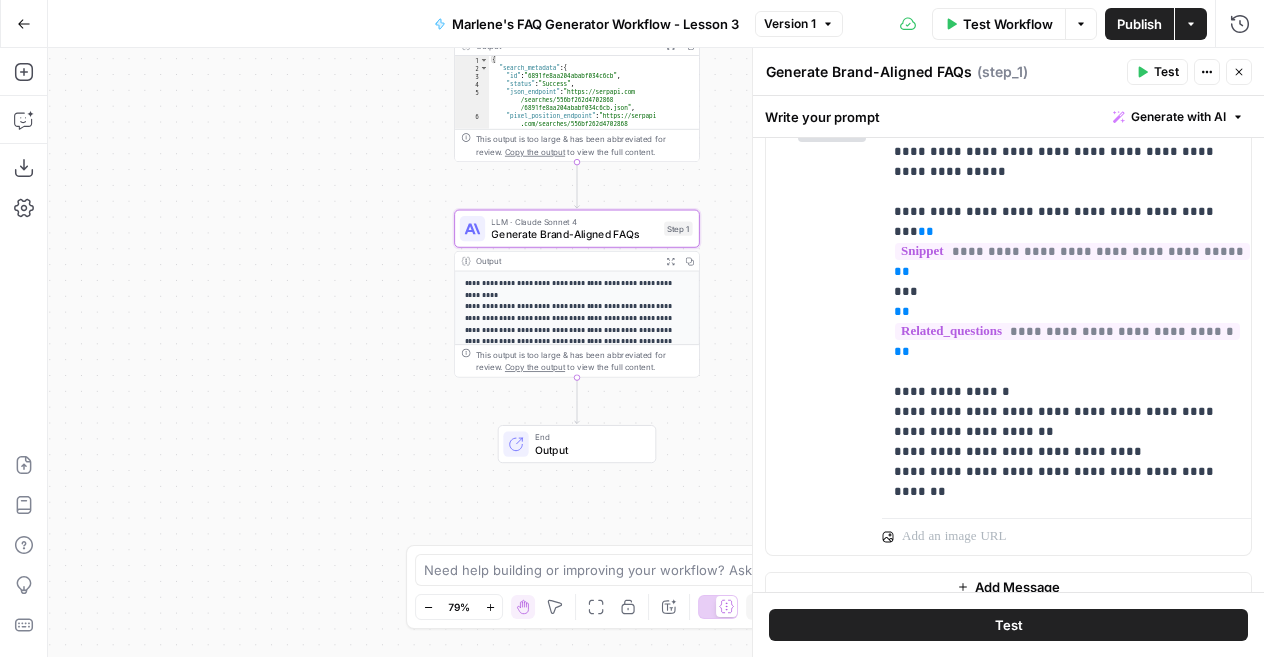 click on "Test" at bounding box center (1008, 625) 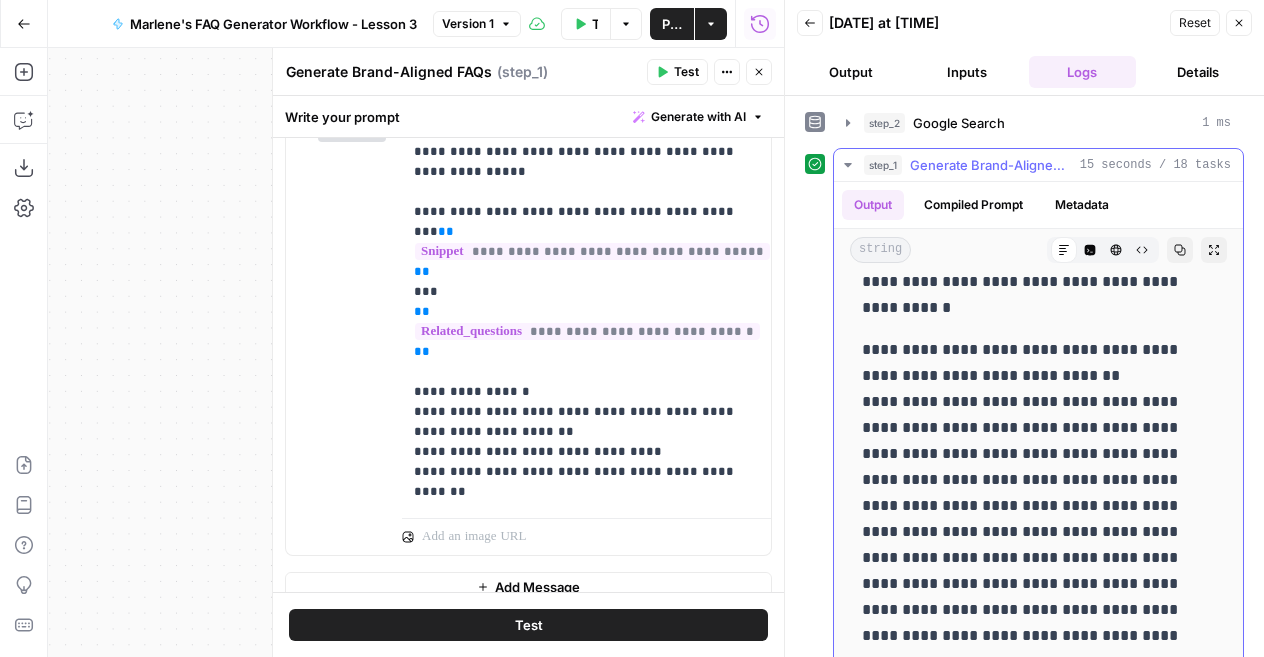 scroll, scrollTop: 1478, scrollLeft: 0, axis: vertical 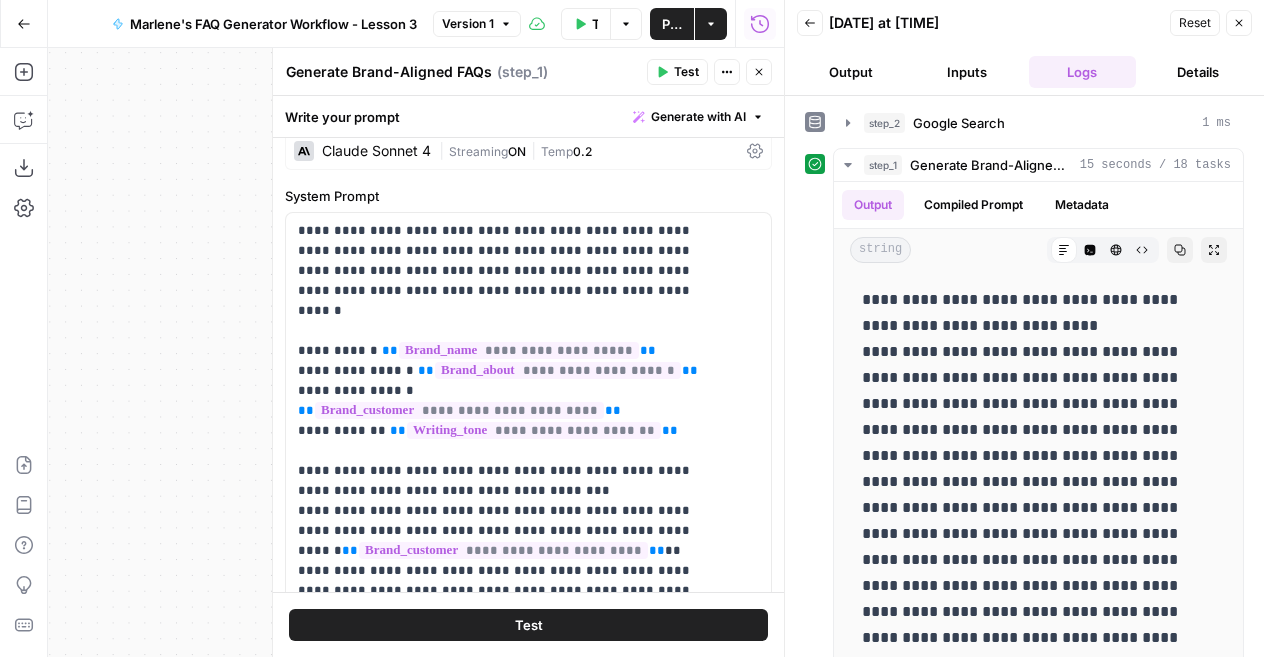 click 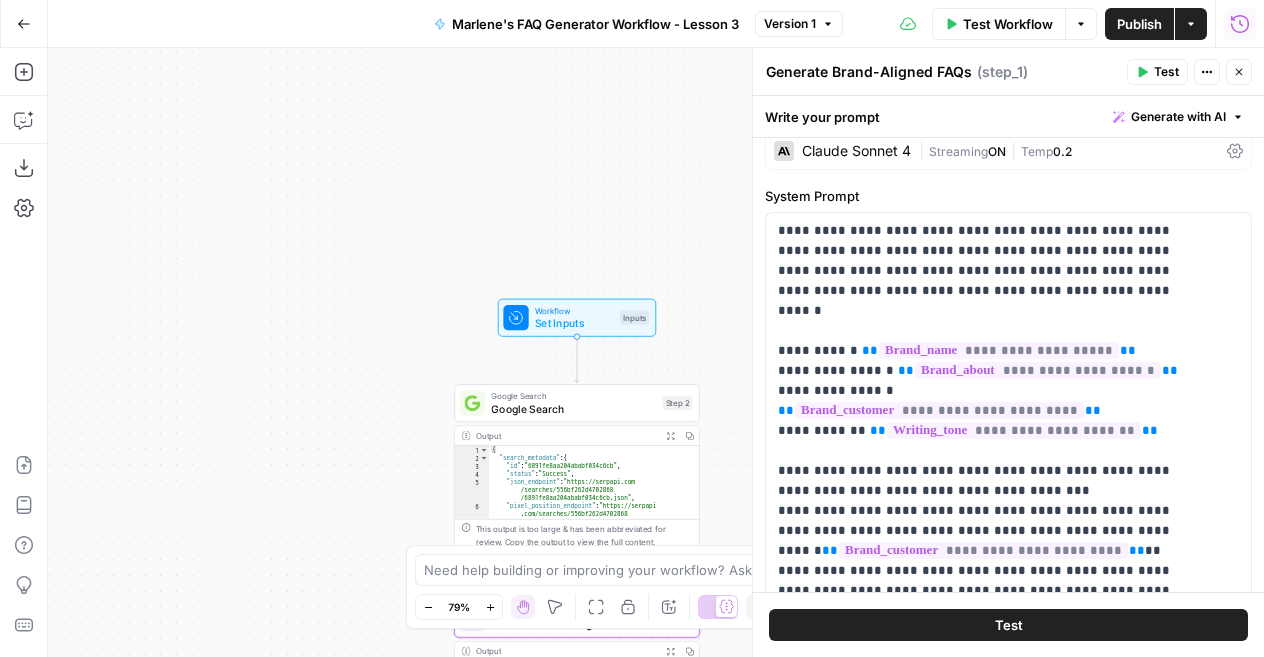 scroll, scrollTop: 181, scrollLeft: 0, axis: vertical 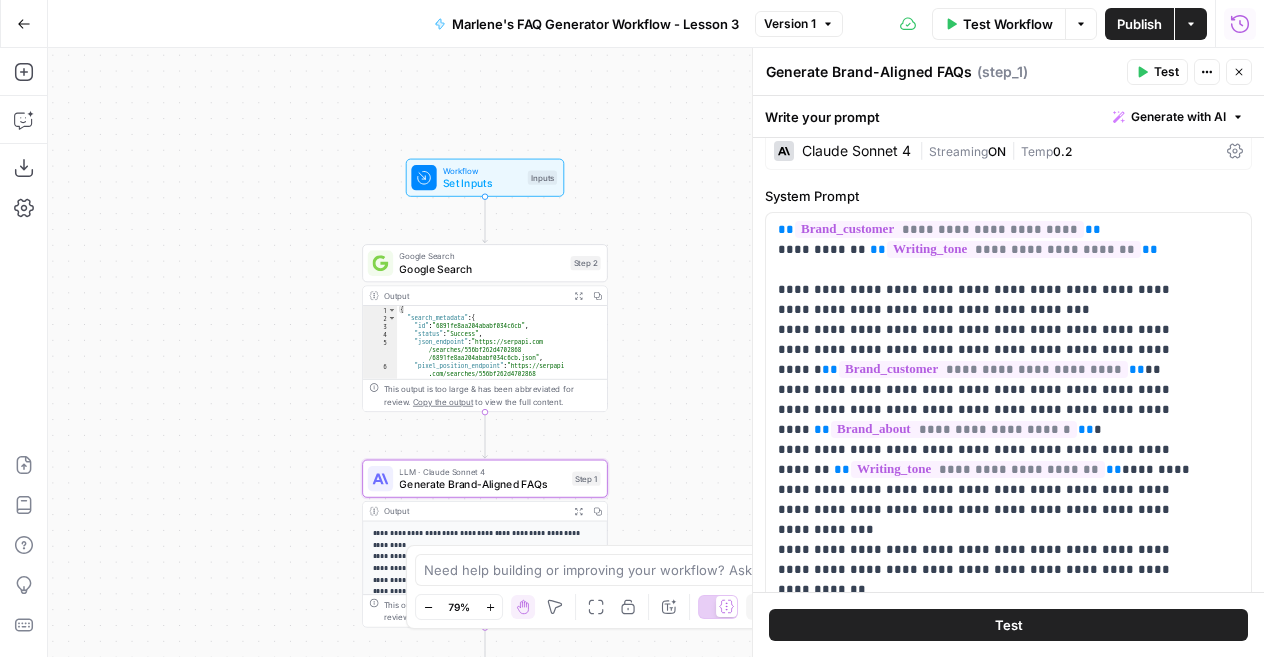 drag, startPoint x: 400, startPoint y: 457, endPoint x: 308, endPoint y: 317, distance: 167.52313 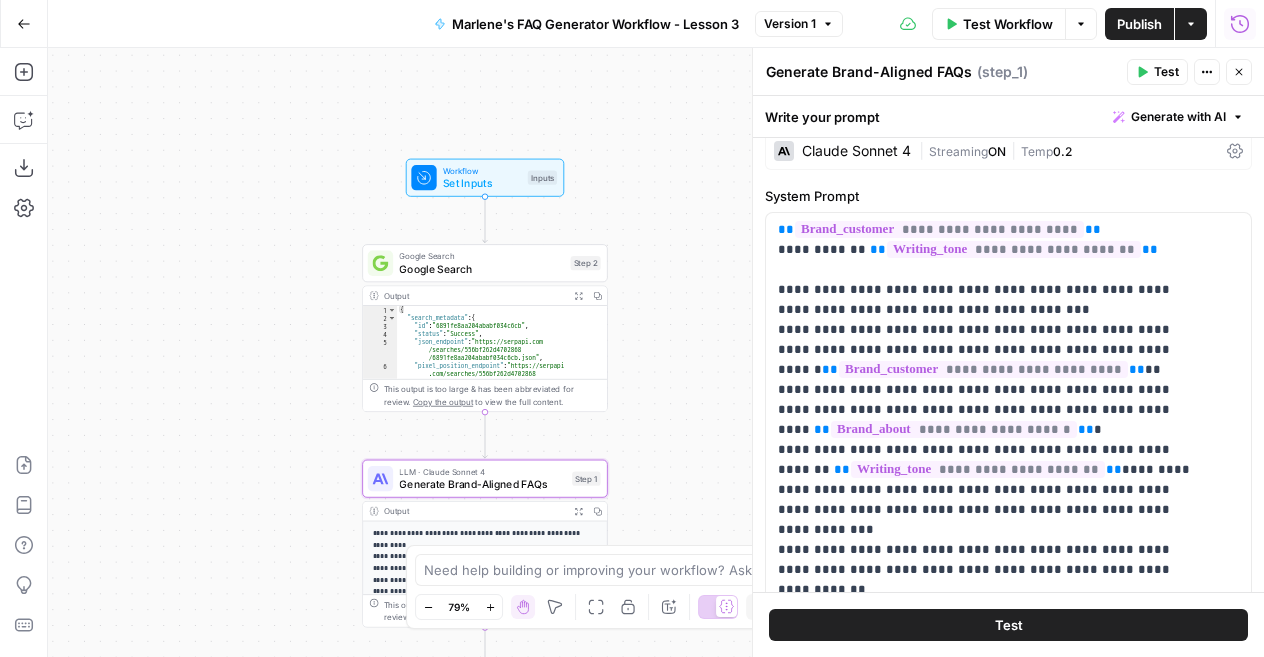 click on "**********" at bounding box center (656, 352) 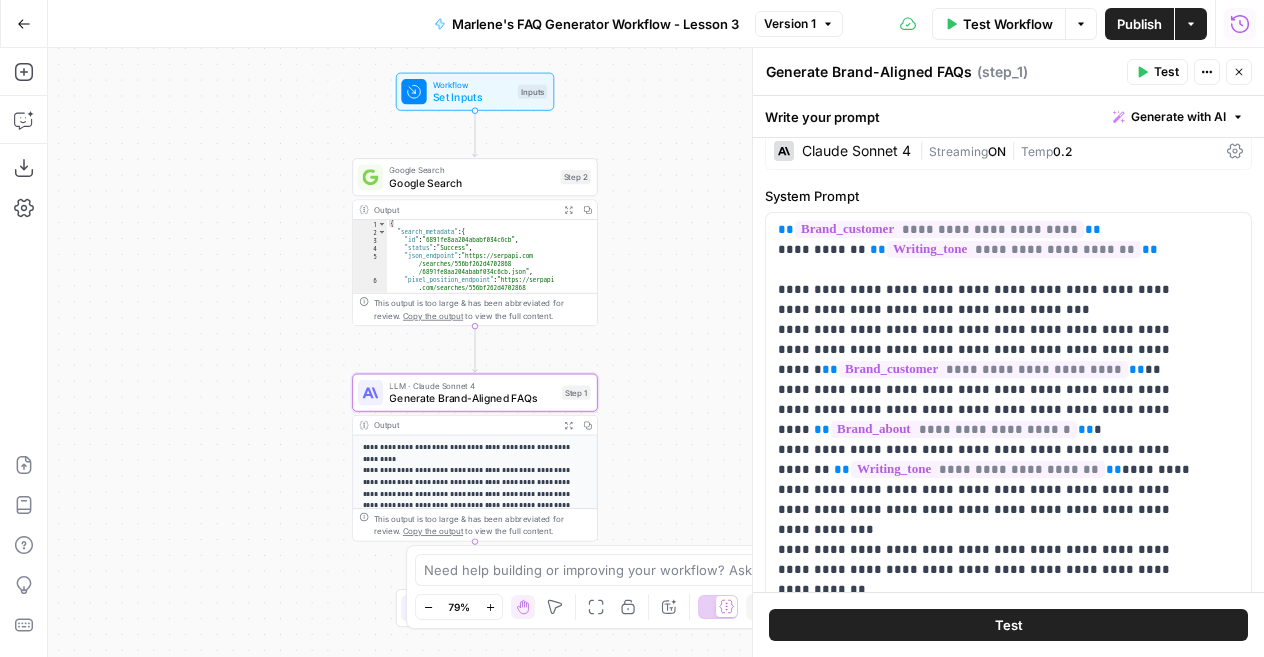 drag, startPoint x: 681, startPoint y: 308, endPoint x: 671, endPoint y: 222, distance: 86.579445 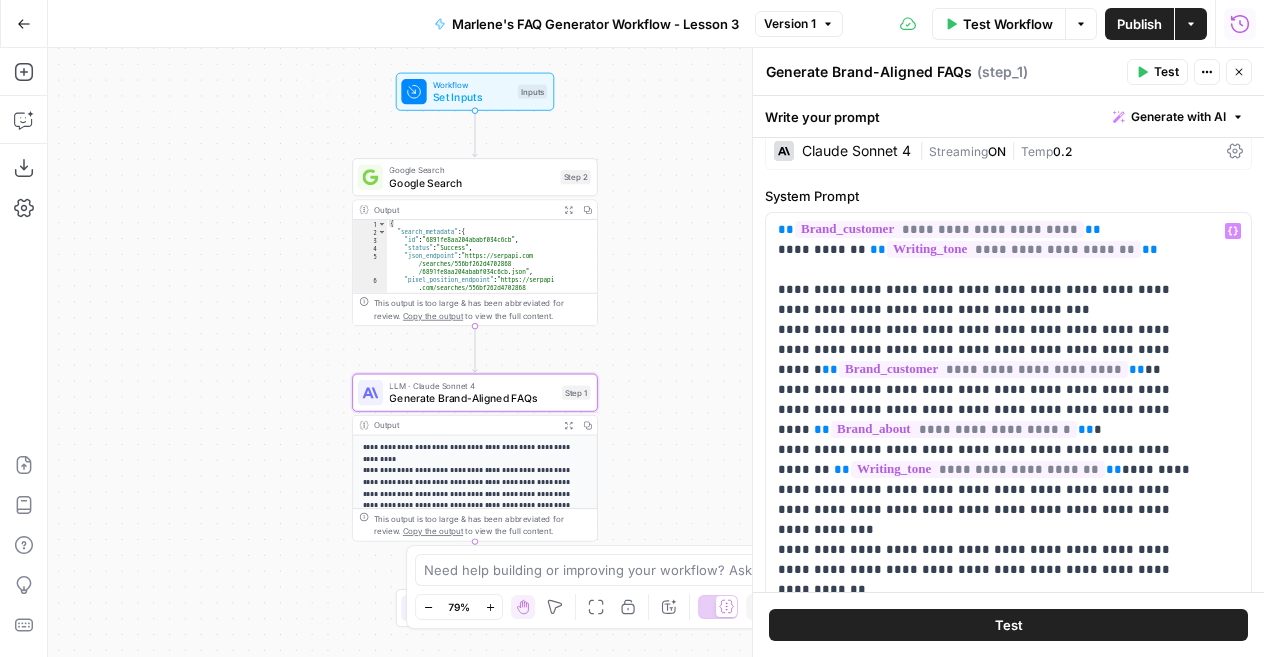 scroll, scrollTop: 104, scrollLeft: 0, axis: vertical 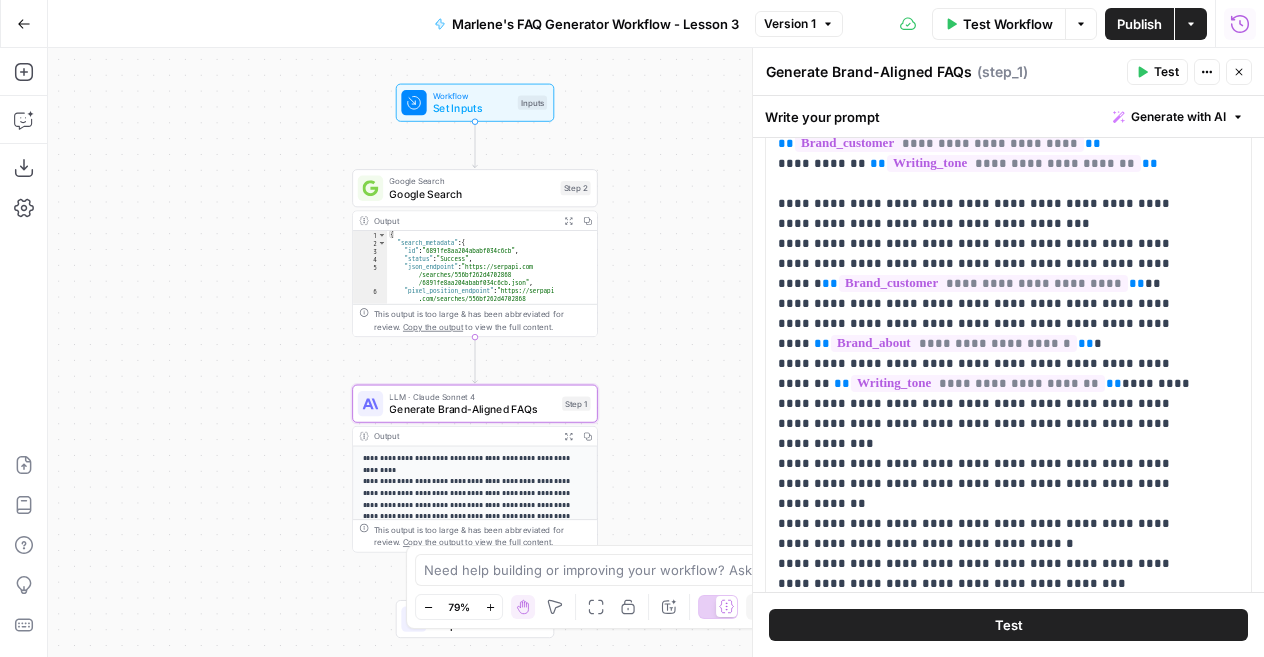 click 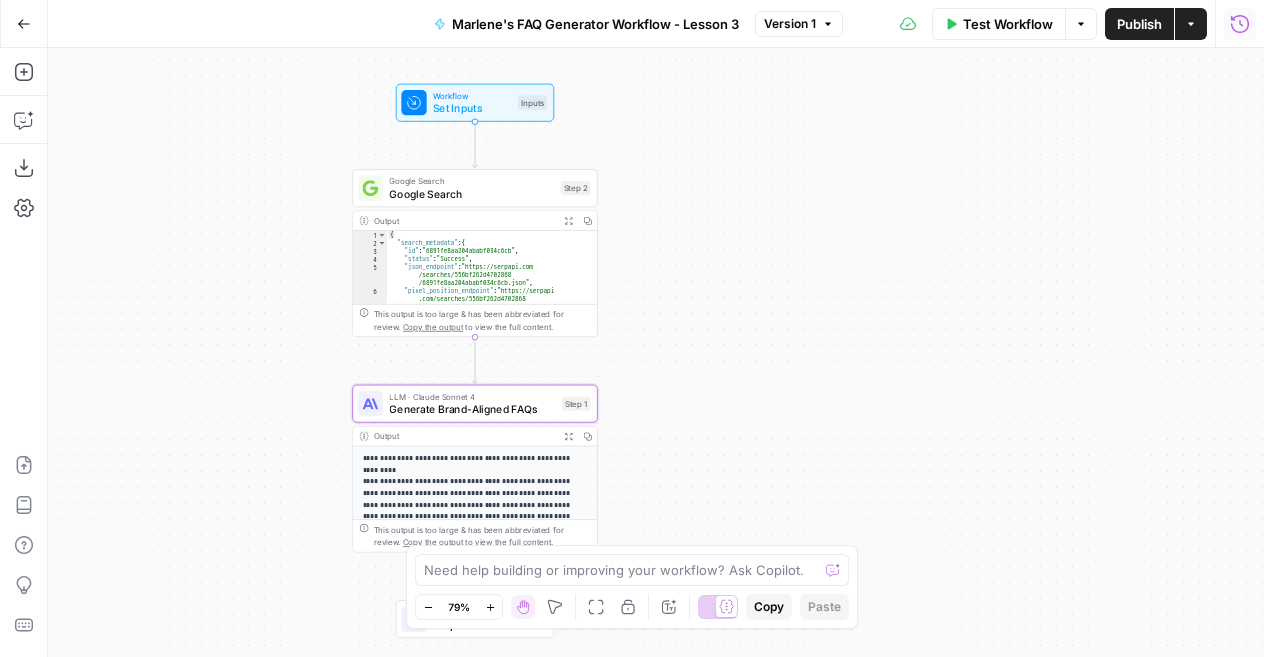 click on "Go Back" at bounding box center (24, 24) 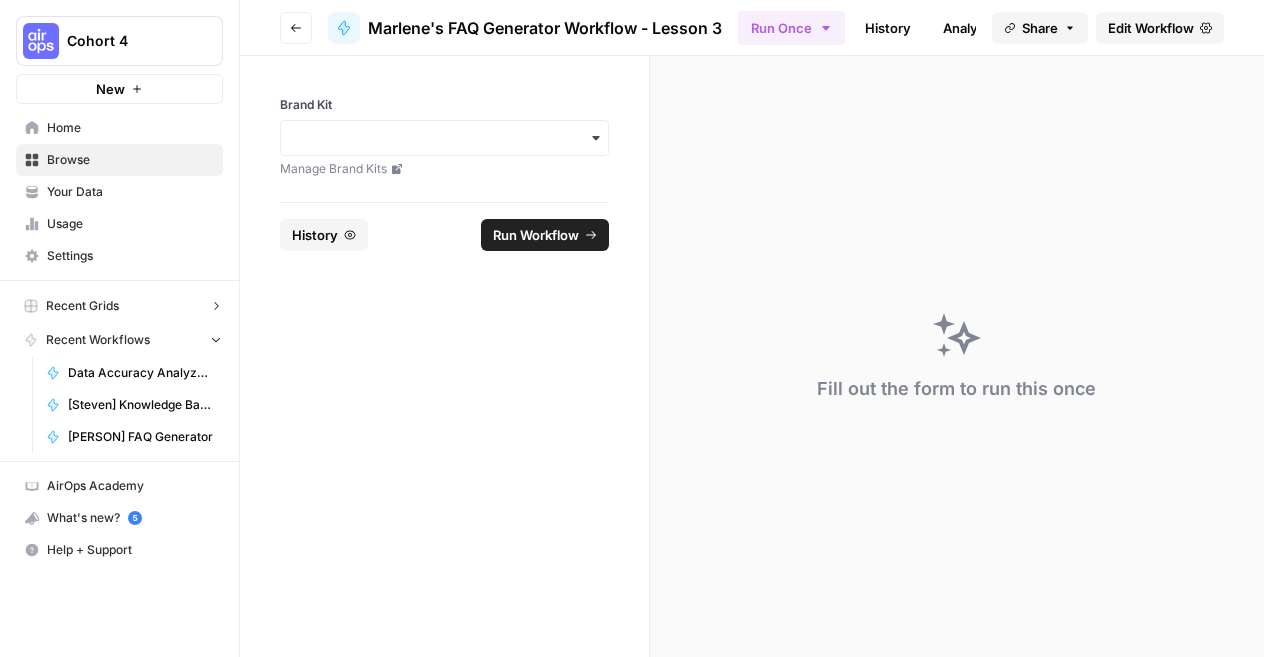click on "Home" at bounding box center (119, 128) 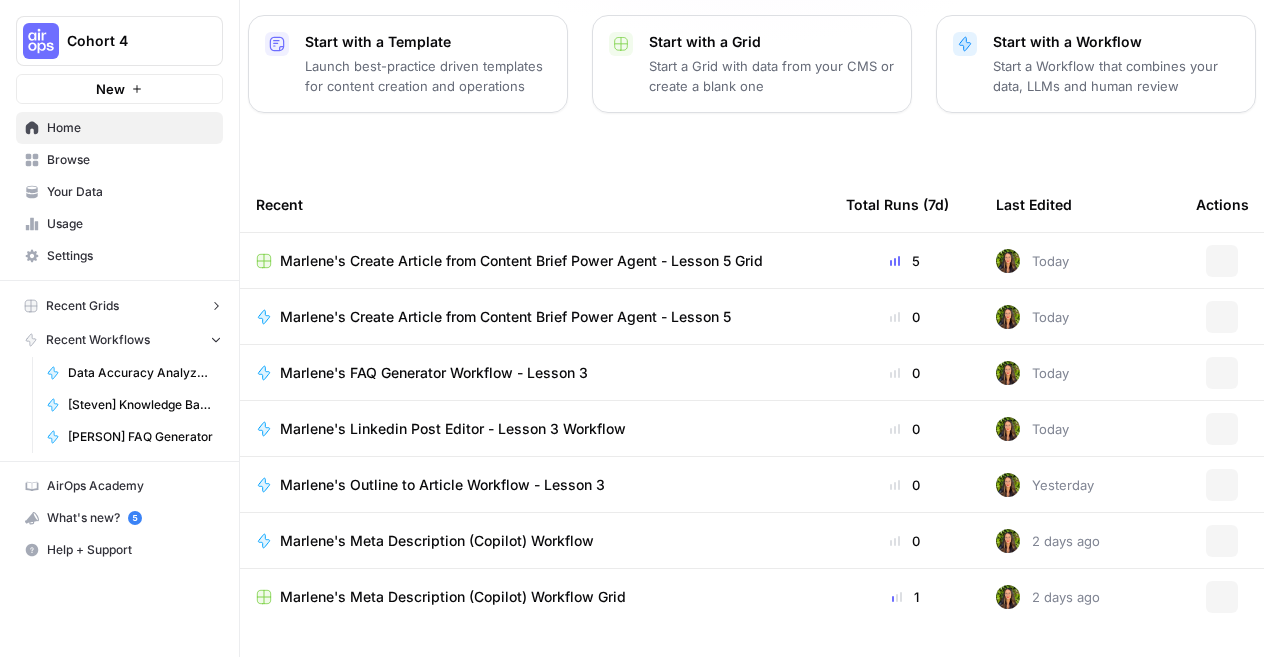 scroll, scrollTop: 382, scrollLeft: 0, axis: vertical 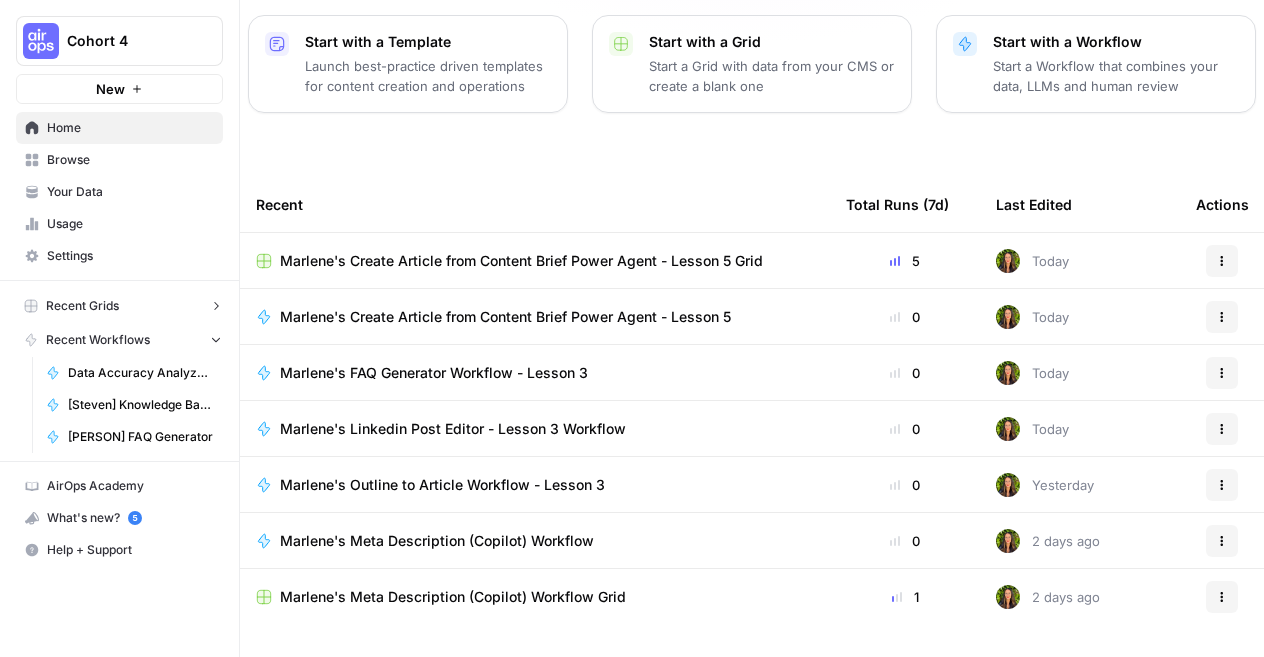 click on "Marlene's Create Article from Content Brief Power Agent - Lesson 5" at bounding box center [505, 317] 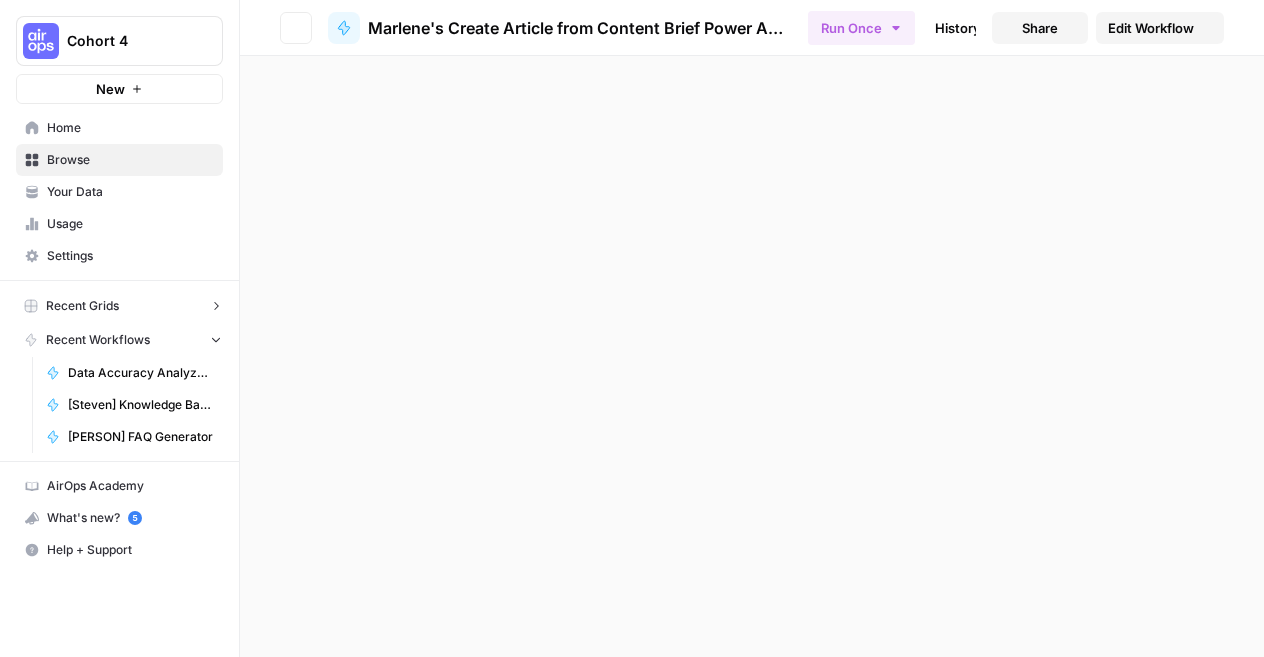 scroll, scrollTop: 0, scrollLeft: 0, axis: both 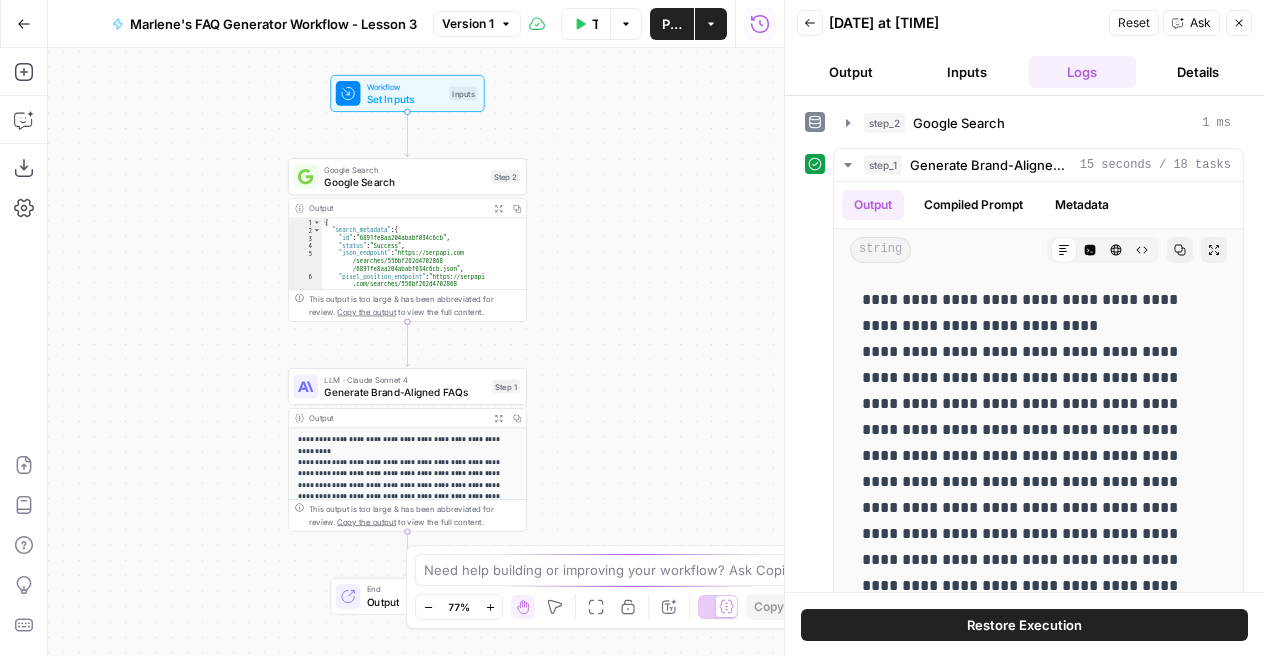 click 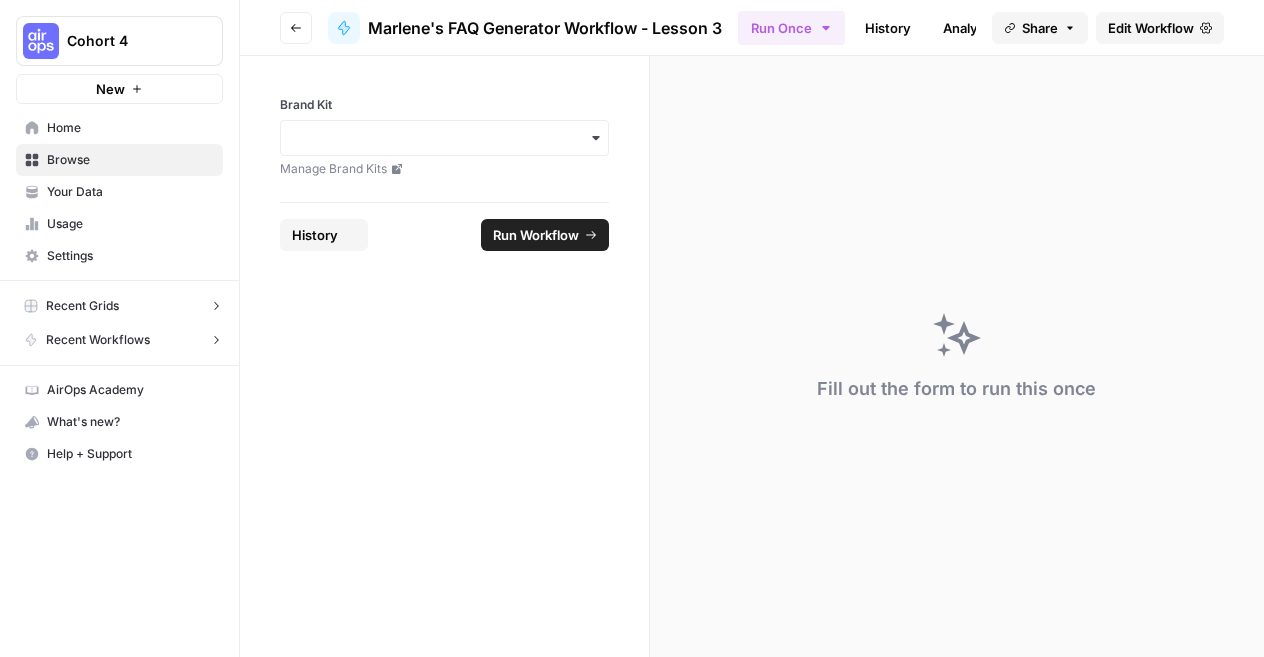 scroll, scrollTop: 0, scrollLeft: 0, axis: both 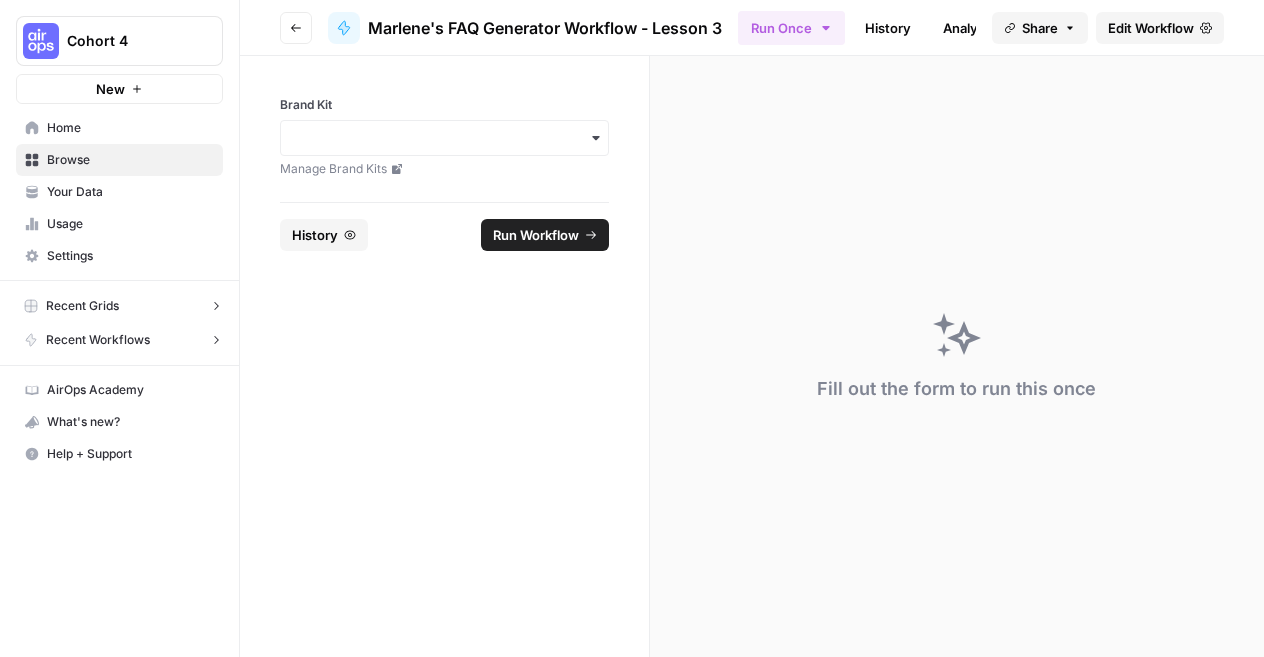 click on "Recent Workflows" at bounding box center [98, 340] 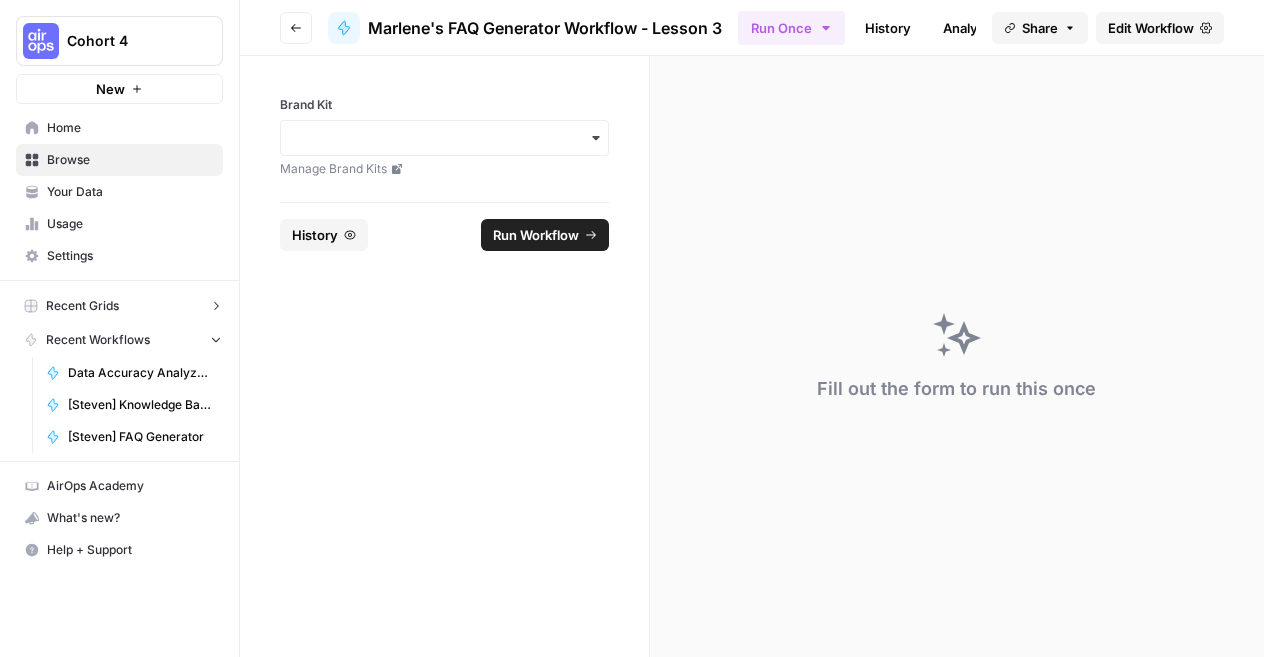 click on "Home" at bounding box center (130, 128) 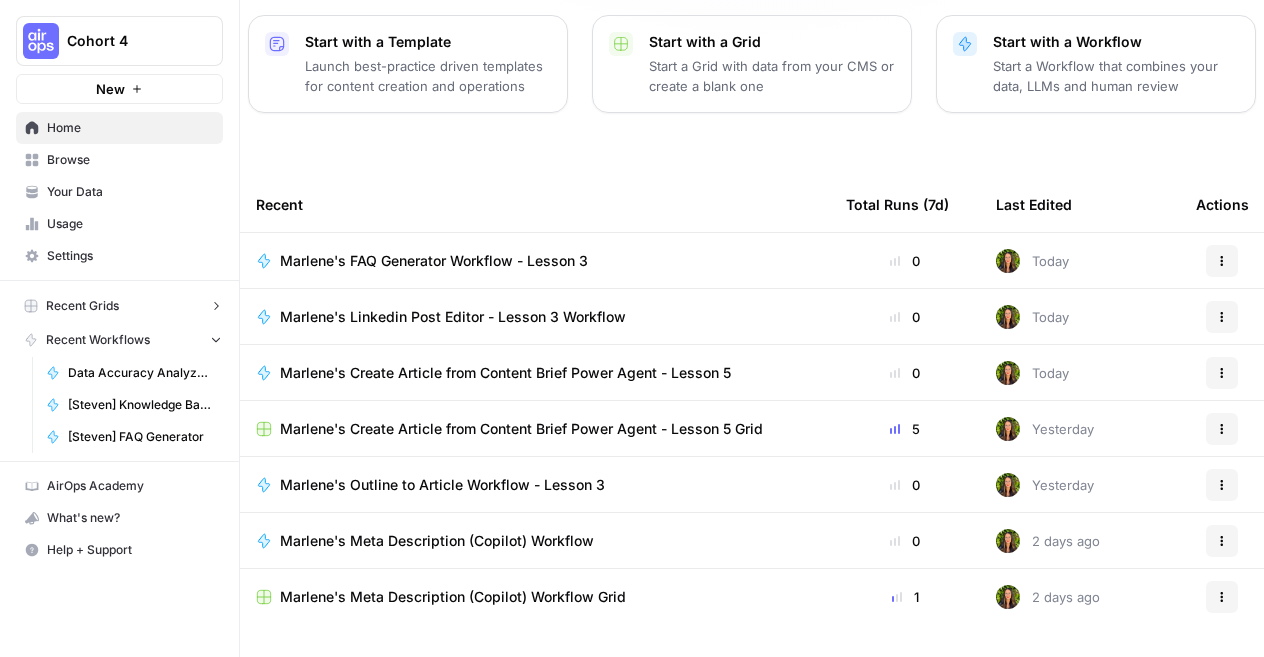 scroll, scrollTop: 382, scrollLeft: 0, axis: vertical 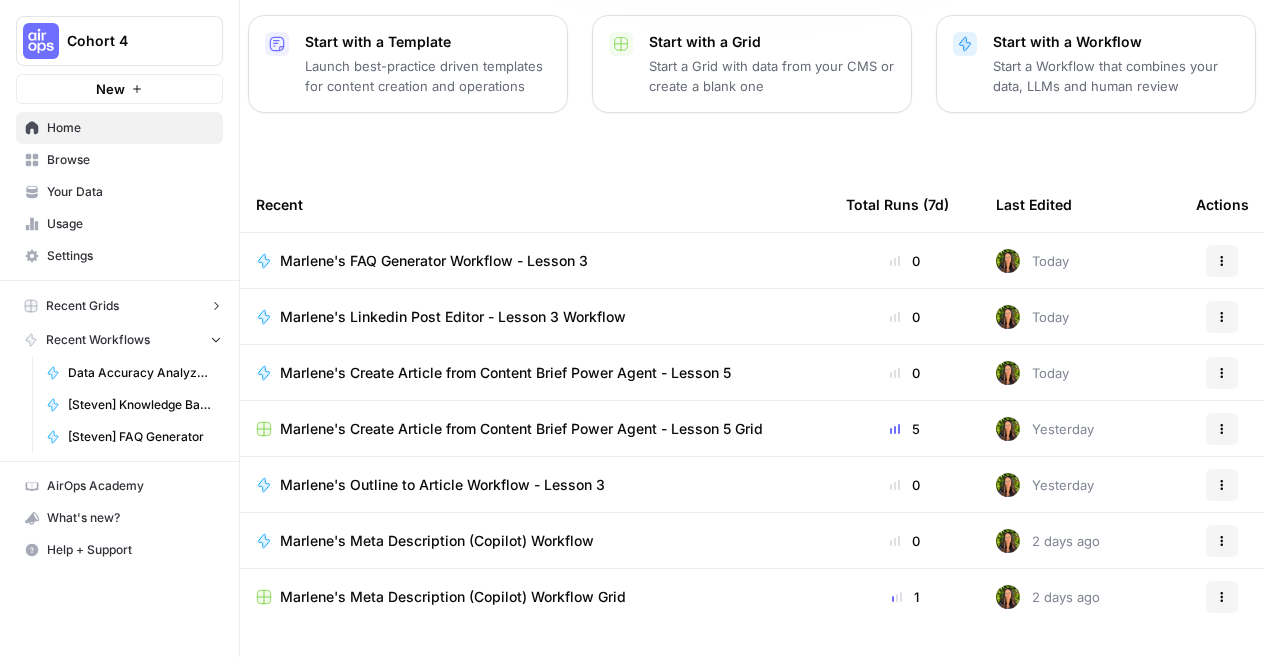 click on "Marlene's Create Article from Content Brief Power Agent - Lesson 5" at bounding box center (505, 373) 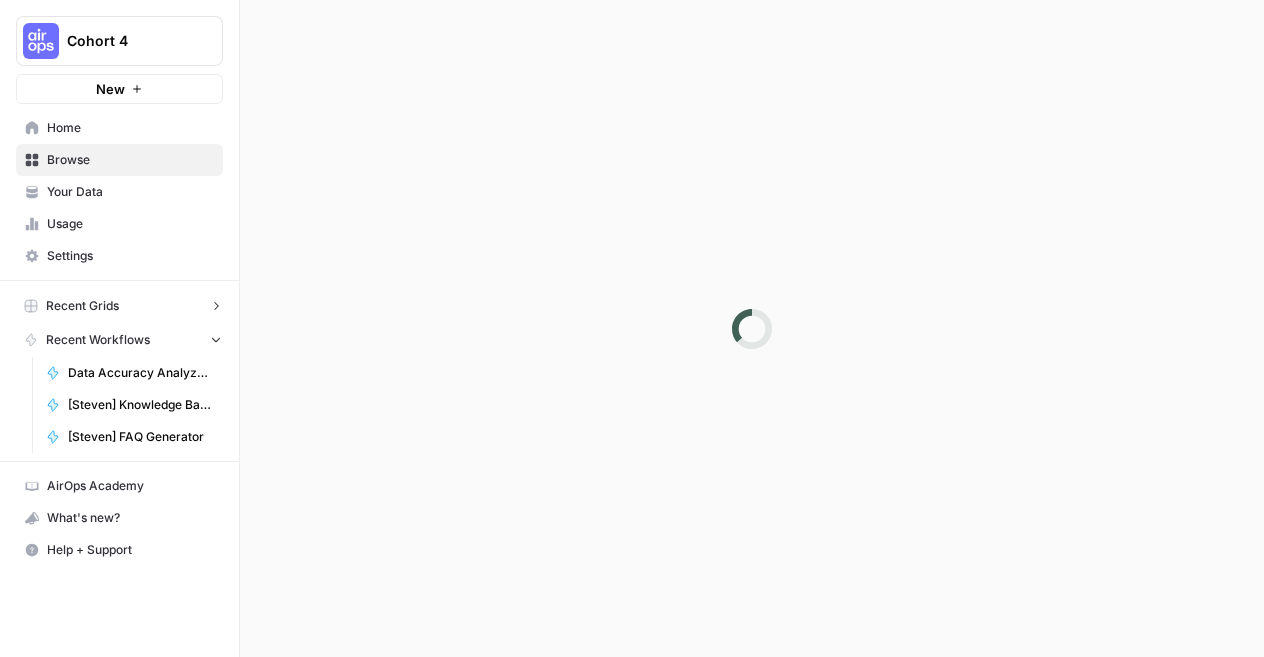 scroll, scrollTop: 0, scrollLeft: 0, axis: both 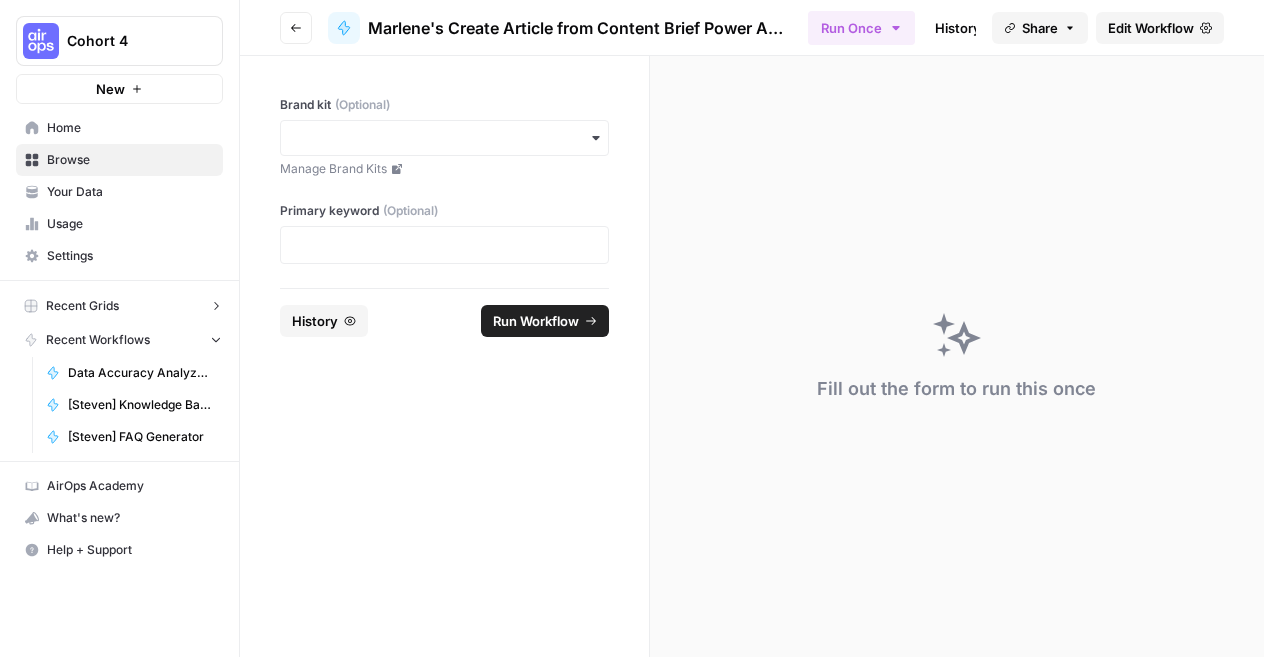click on "Edit Workflow" at bounding box center [1151, 28] 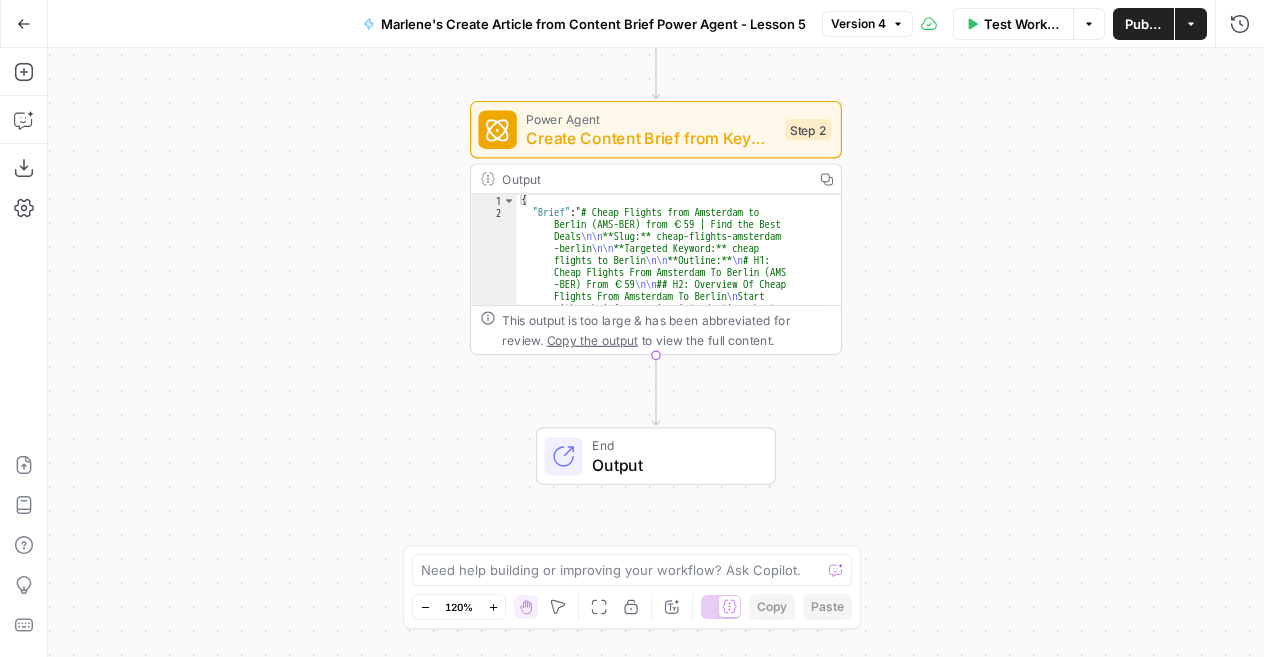 click on "Create Content Brief from Keyword - Fork" at bounding box center [651, 138] 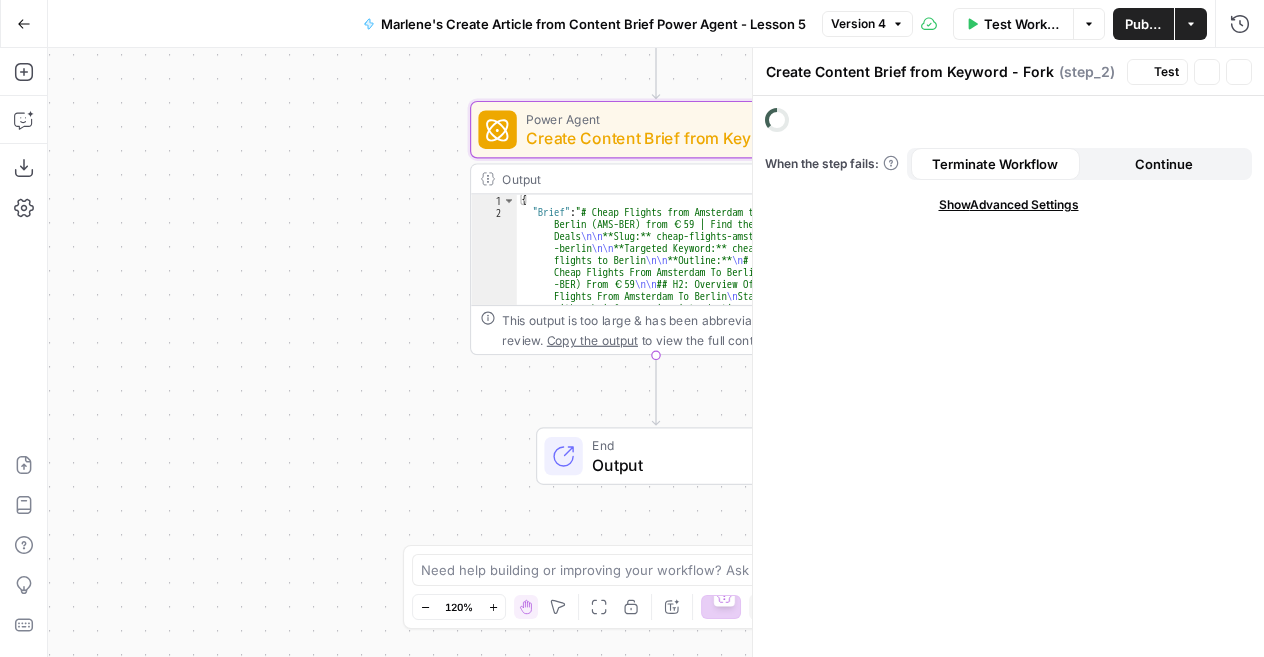 click on "Workflow Set Inputs Inputs Power Agent Create Content Brief from Keyword - Fork Step 2 Copy step Delete step Add Note Edit Agent Test Output Copy 1 2 {    "Brief" :  "# Cheap Flights from Amsterdam to         Berlin (AMS-BER) from €59 | Find the Best         Deals \n\n **Slug:** cheap-flights-amsterdam        -berlin \n\n **Targeted Keyword:** cheap         flights to Berlin \n\n **Outline:**  \n # H1:         Cheap Flights From Amsterdam To Berlin (AMS        -BER) From €59 \n\n ## H2: Overview Of Cheap         Flights From Amsterdam To Berlin \n Start         with a brief, engaging introduction about         the Amsterdam-Berlin route. Highlight that         flights start from €59 one-way, making it         an affordable European city break. Mention         this is one of the busiest routes in Europe         with multiple daily flights. Include         secondary keywords like  \" flights to Berlin        , \"   |" at bounding box center (656, 352) 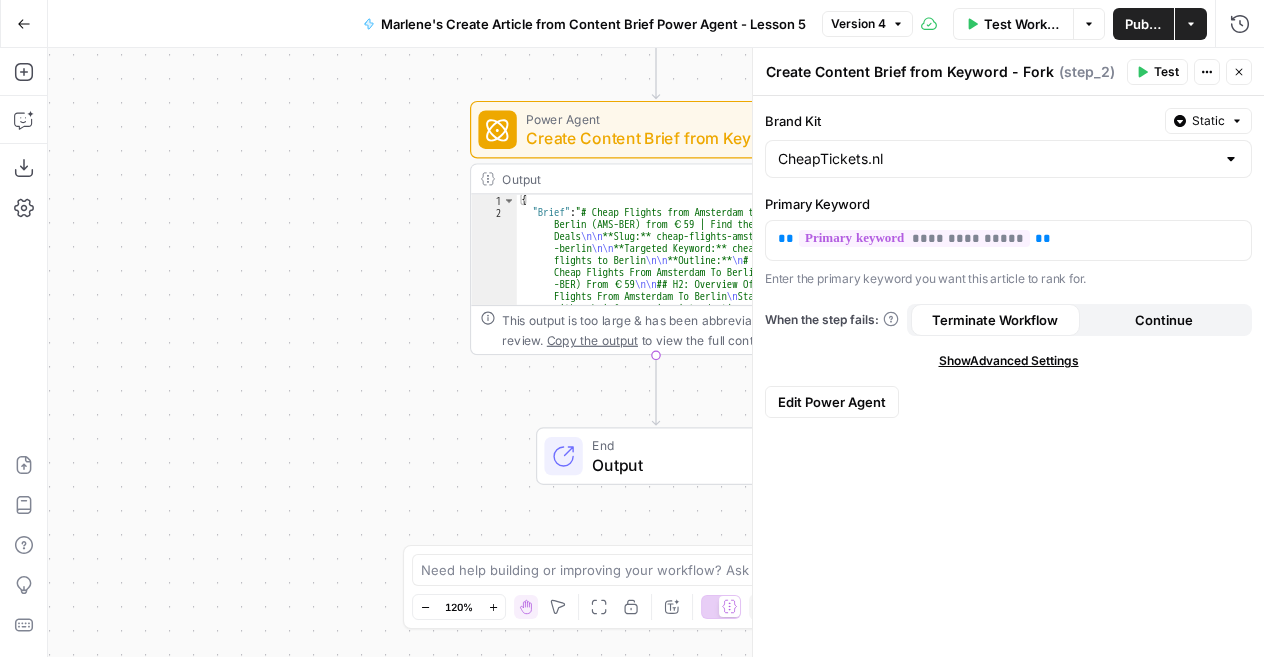 click on "Edit Power Agent" at bounding box center (832, 402) 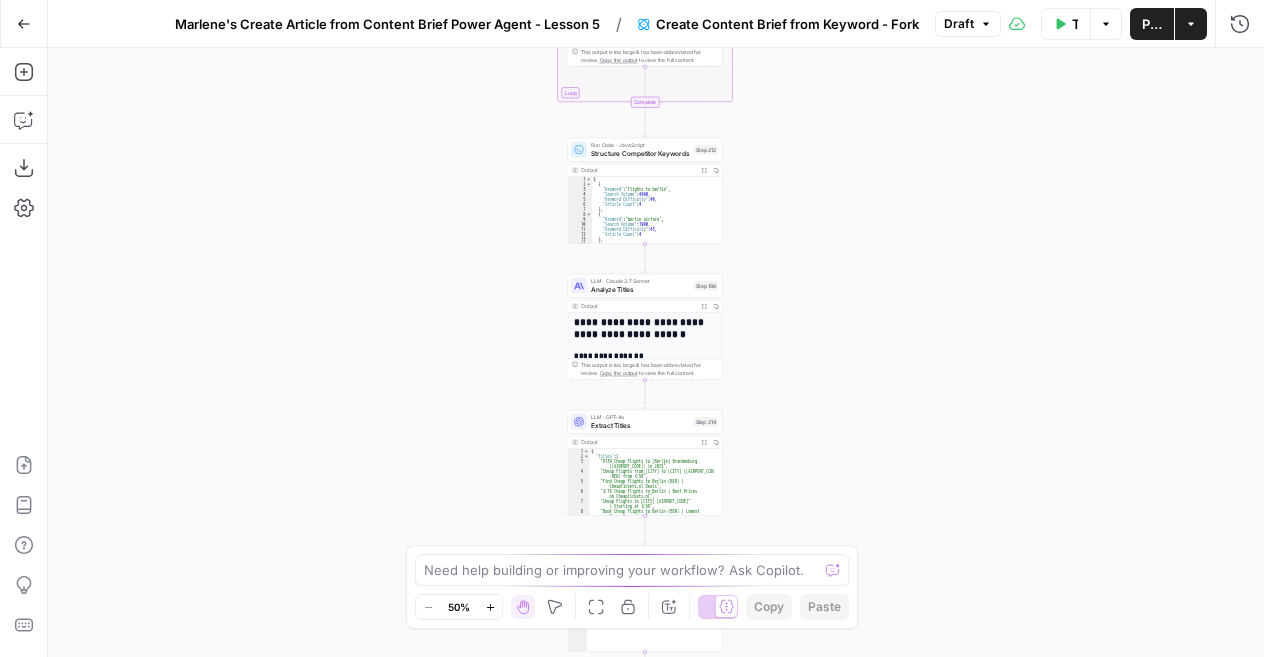 drag, startPoint x: 869, startPoint y: 340, endPoint x: 892, endPoint y: 380, distance: 46.141087 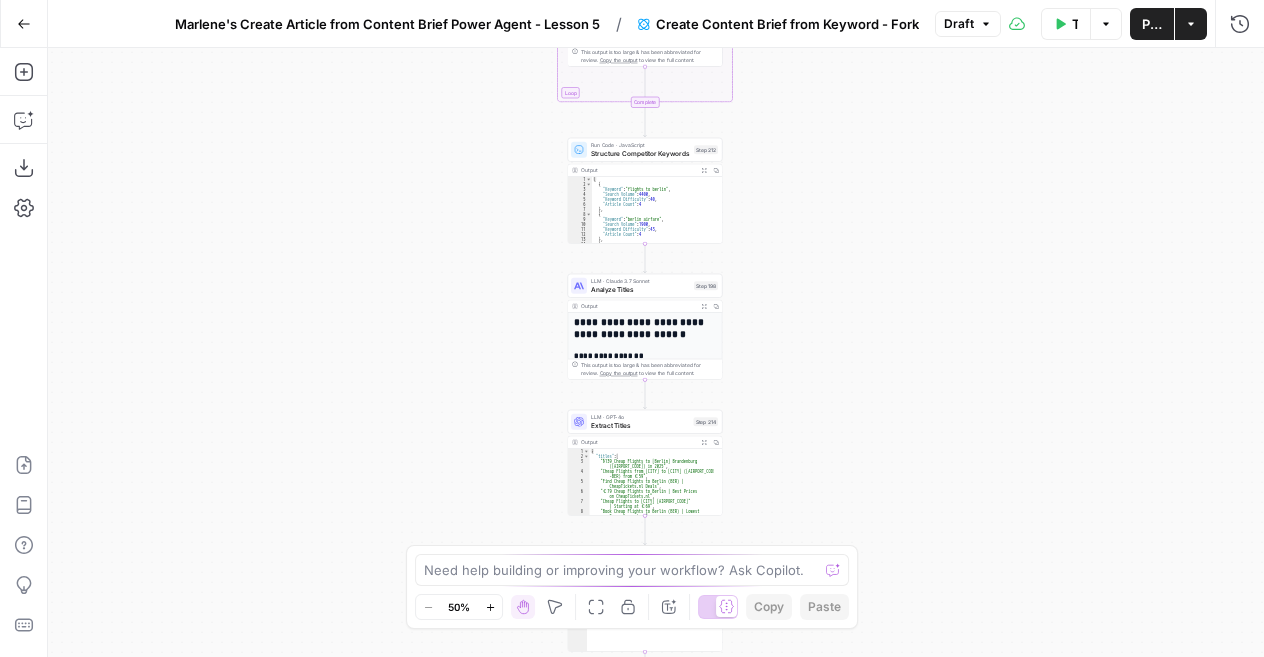 click on "Workflow Set Inputs Inputs Google Search Perform Google Search Step 51 Output Expand Output Copy 1 2 3 4 5 6 7 8 9 {    "search_metadata" :  {      "id" :  "6894721b50849ccf942e8419" ,      "status" :  "Success" ,      "json_endpoint" :  "https://serpapi.com          /searches/3bc9310f62c719b3          /6894721b50849ccf942e8419.json" ,      "pixel_position_endpoint" :  "https://serpapi          .com/searches/3bc9310f62c719b3          /6894721b50849ccf942e8419          .json_with_pixel_position" ,      "created_at" :  "2025-08-07 09:30:03 UTC" ,      "processed_at" :  "2025-08-07 09:30:03 UTC" ,      "google_url" :  "https://www.google.com          /search?q=cheap+flights+to+Berlin&oq          =cheap+flights+to+Berlin&gl=us&num          =5&sourceid=chrome&ie=UTF-8" ,     Loop Iteration Label if relevant Step 207 Output Expand Output Copy 1 2 3 4 5 6 7 8 9 10 11 12 13 14 15 [    {      "relevant" :  "true"    } ,    {      "relevant" :  "true"" at bounding box center (656, 352) 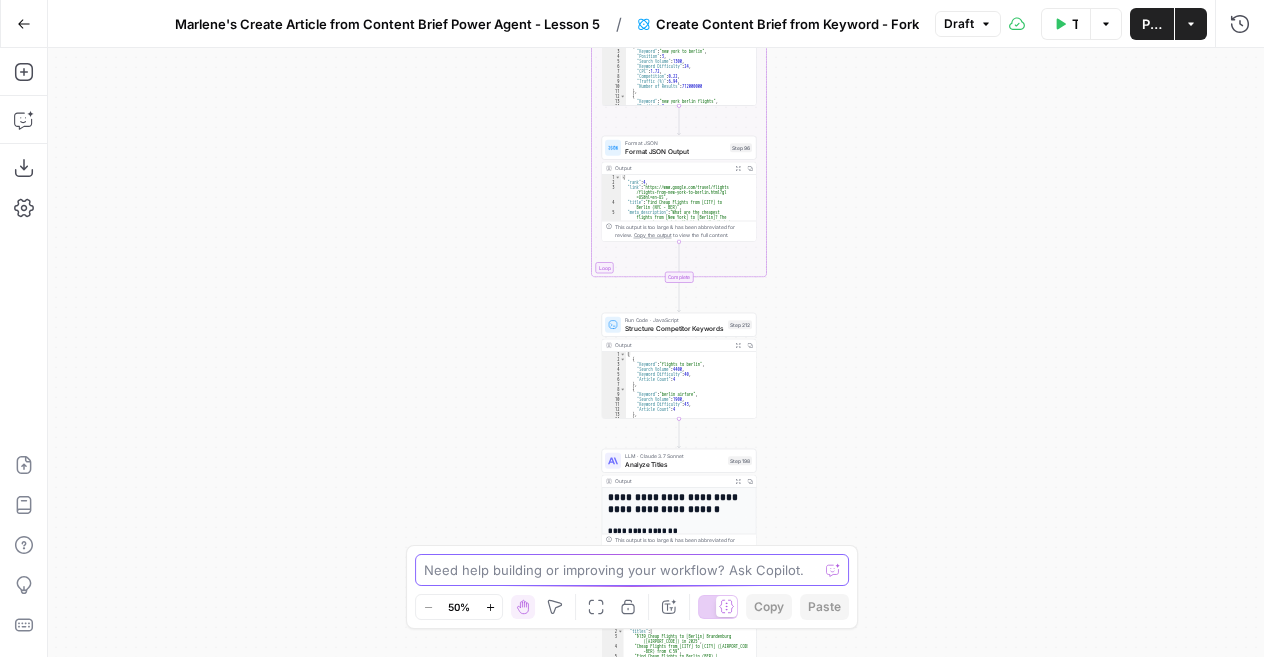 click at bounding box center (621, 570) 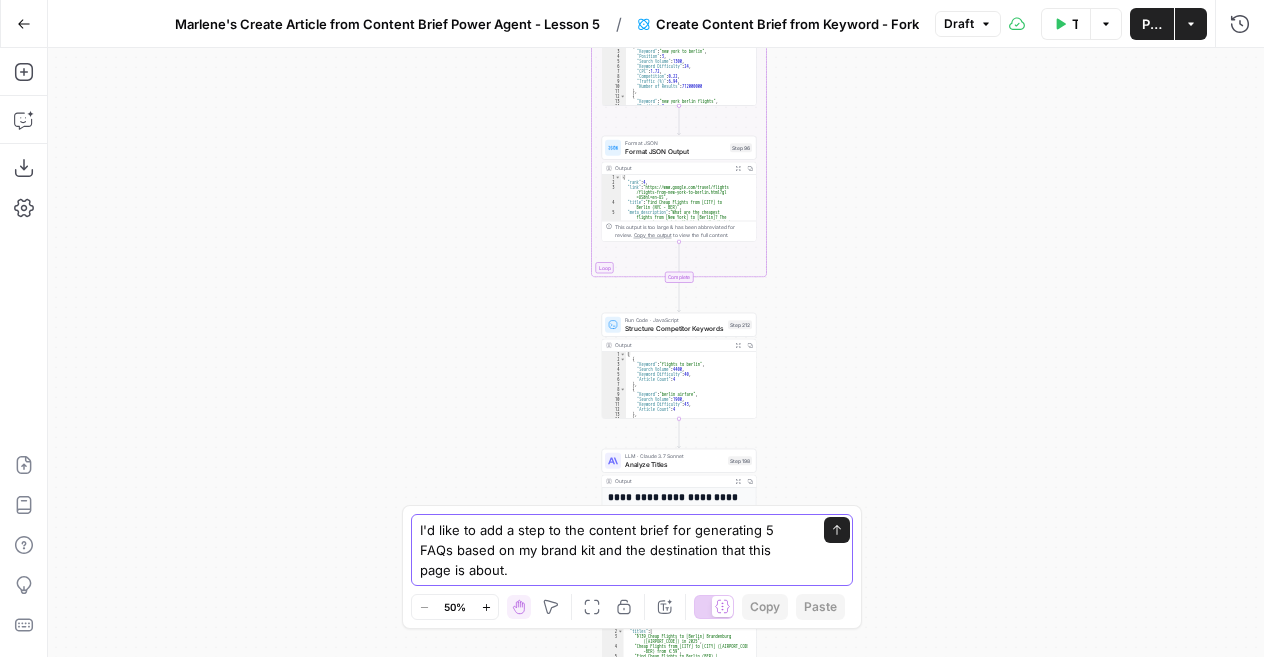 type on "I'd like to add a step to the content brief for generating 5 FAQs based on my brand kit and the destination that this page is about." 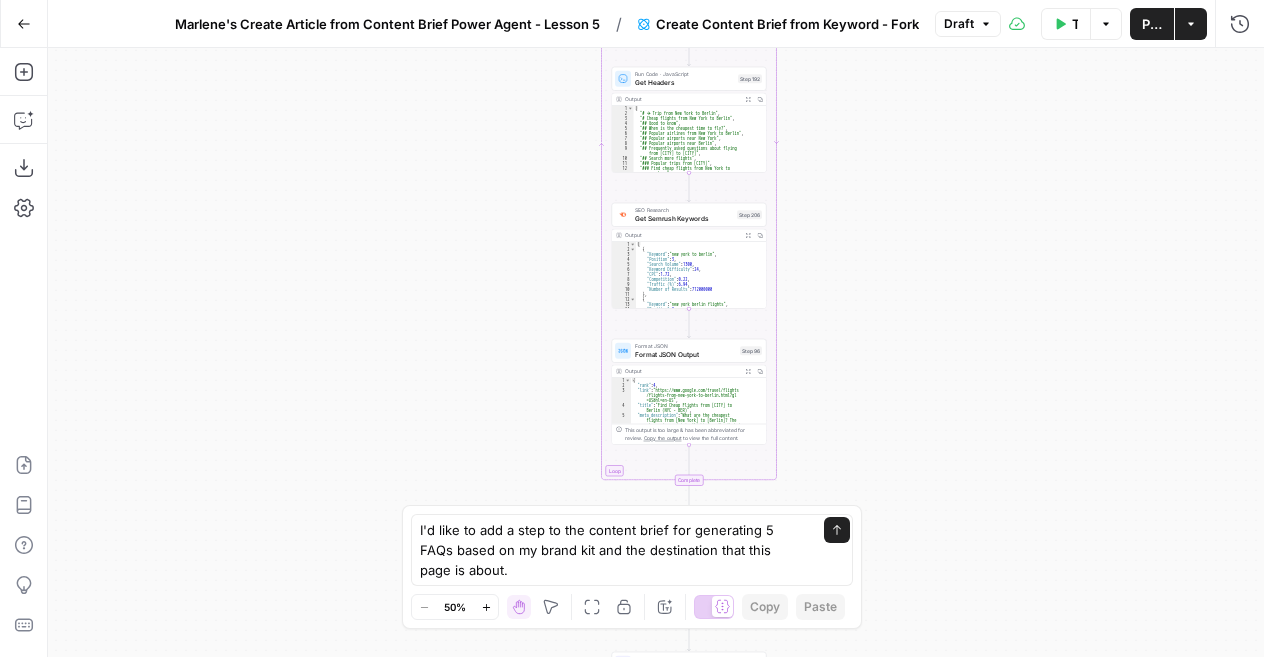 drag, startPoint x: 828, startPoint y: 208, endPoint x: 838, endPoint y: 411, distance: 203.24615 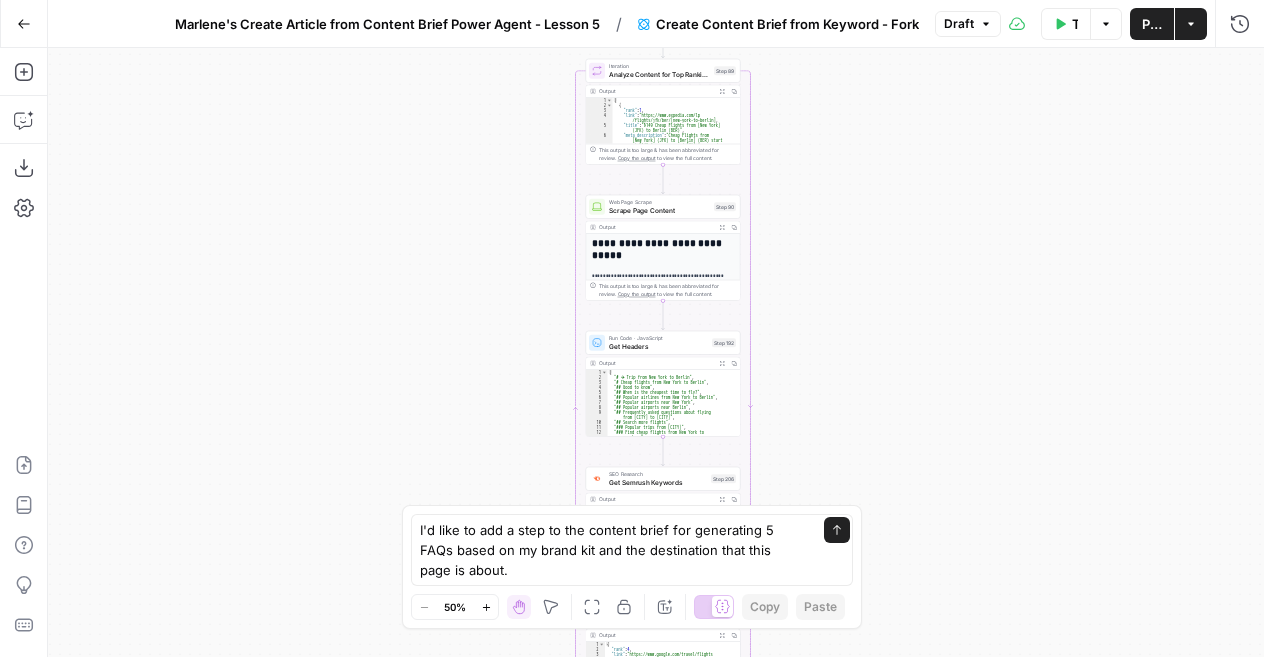 drag, startPoint x: 830, startPoint y: 167, endPoint x: 804, endPoint y: 431, distance: 265.27722 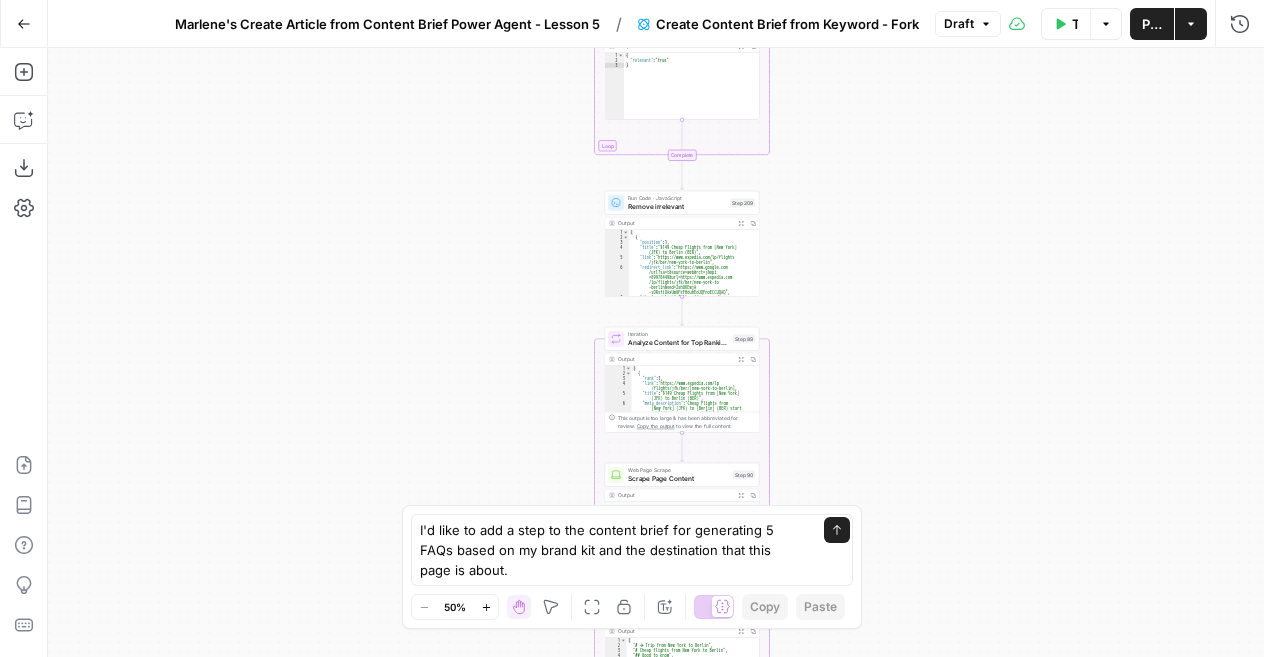 drag, startPoint x: 823, startPoint y: 131, endPoint x: 842, endPoint y: 399, distance: 268.67267 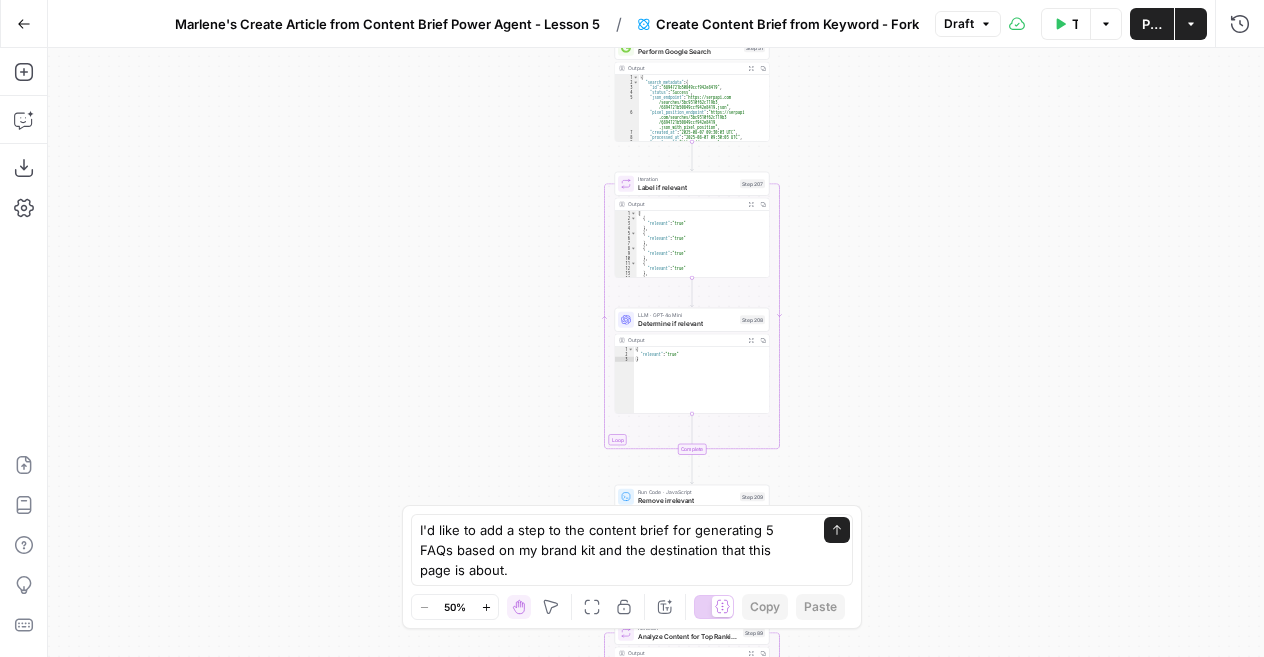 drag, startPoint x: 835, startPoint y: 155, endPoint x: 845, endPoint y: 449, distance: 294.17 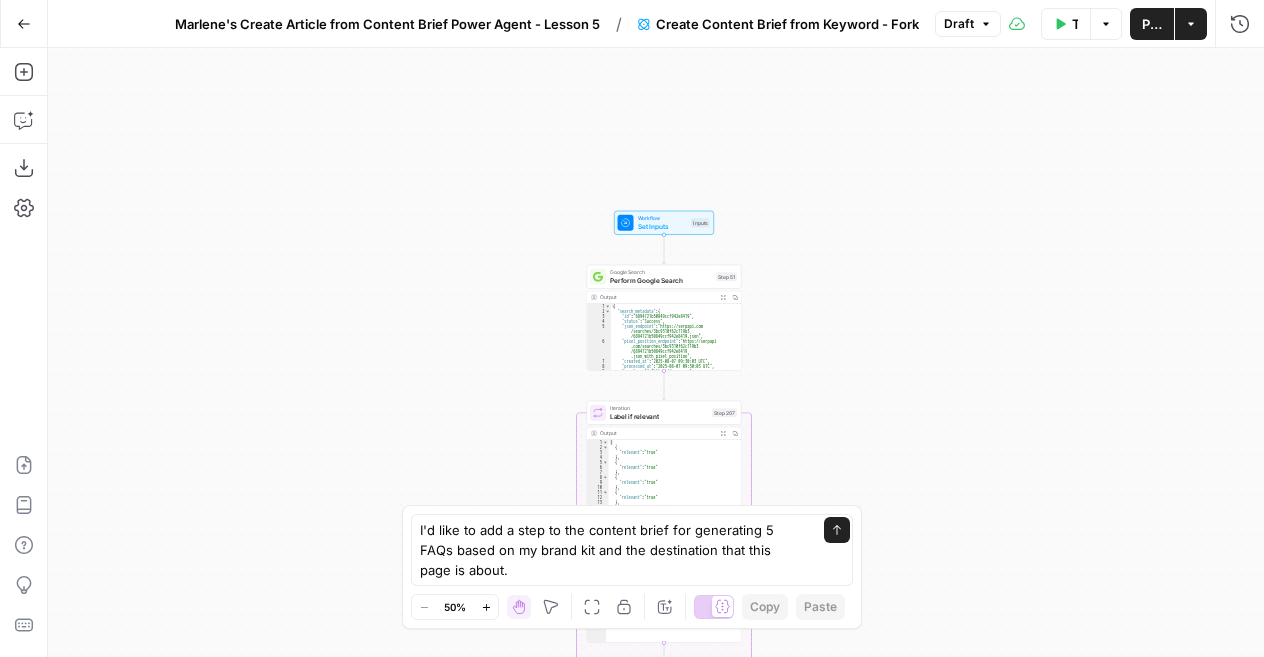 drag, startPoint x: 819, startPoint y: 159, endPoint x: 791, endPoint y: 388, distance: 230.70544 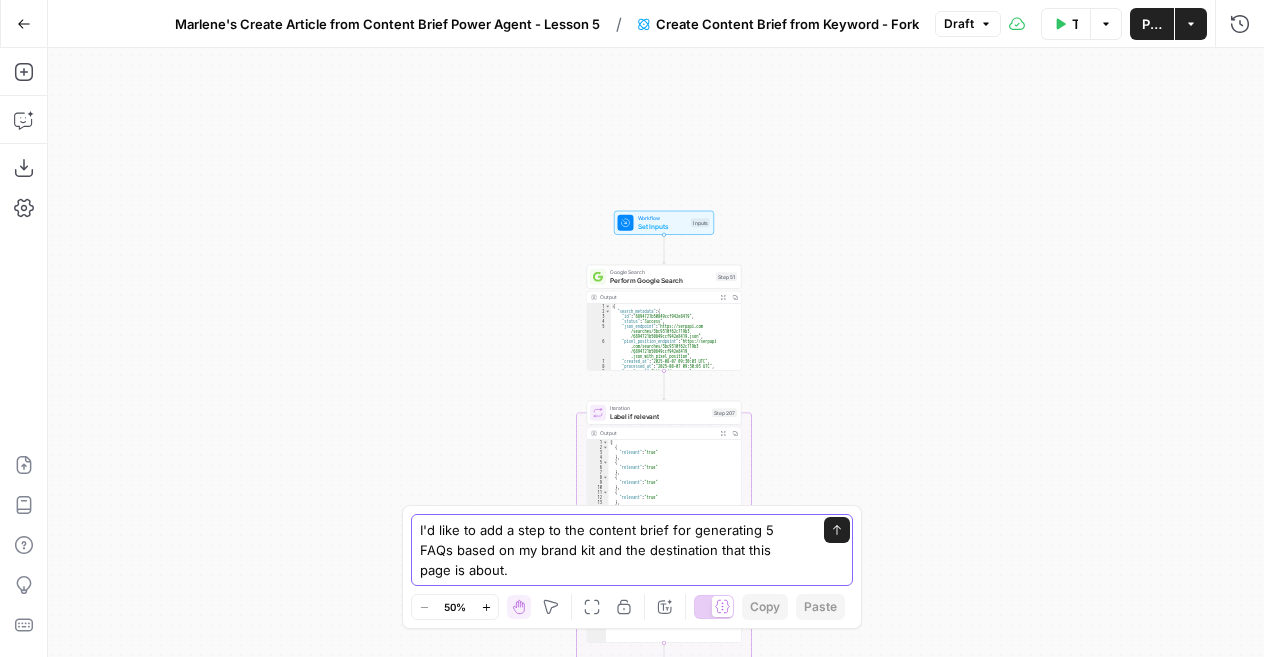 click on "I'd like to add a step to the content brief for generating 5 FAQs based on my brand kit and the destination that this page is about." at bounding box center (612, 550) 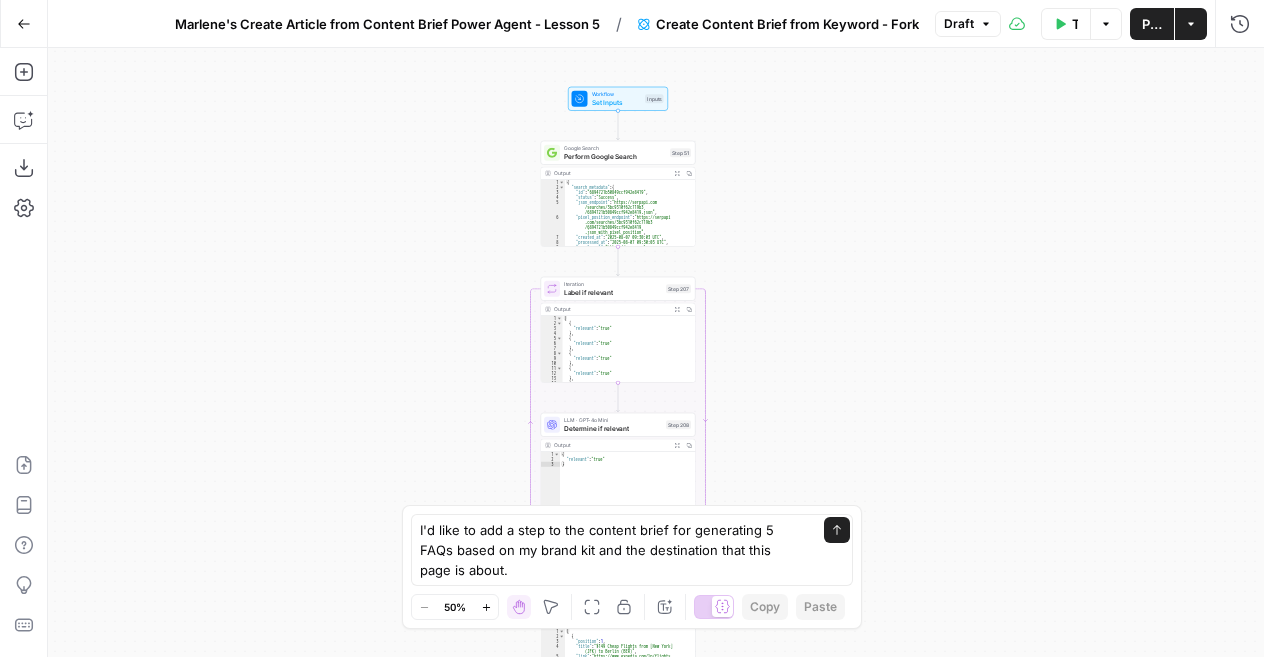 drag, startPoint x: 830, startPoint y: 409, endPoint x: 784, endPoint y: 285, distance: 132.25732 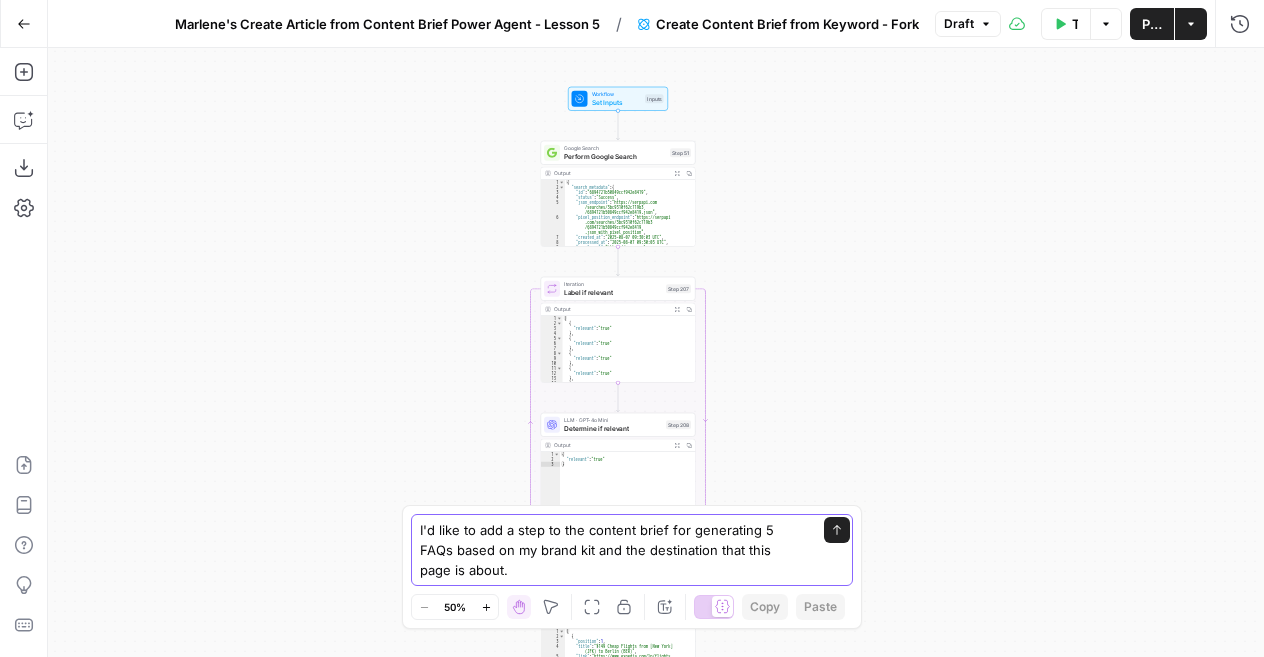 click on "I'd like to add a step to the content brief for generating 5 FAQs based on my brand kit and the destination that this page is about." at bounding box center (612, 550) 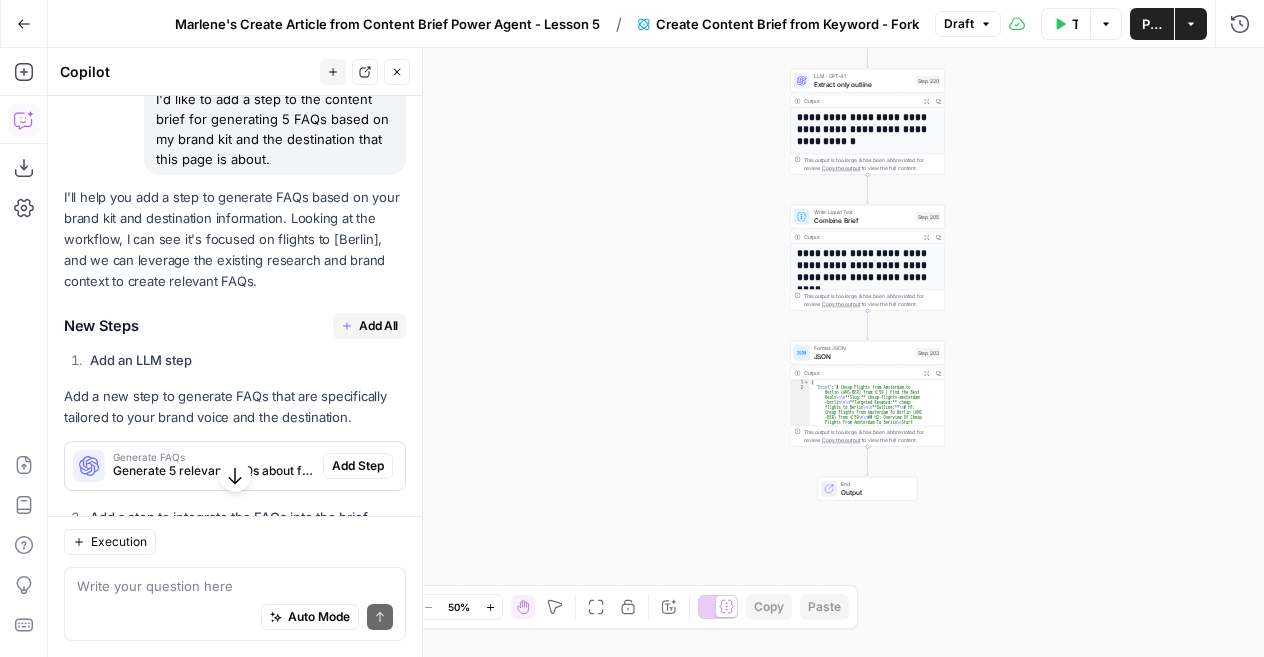 scroll, scrollTop: 179, scrollLeft: 0, axis: vertical 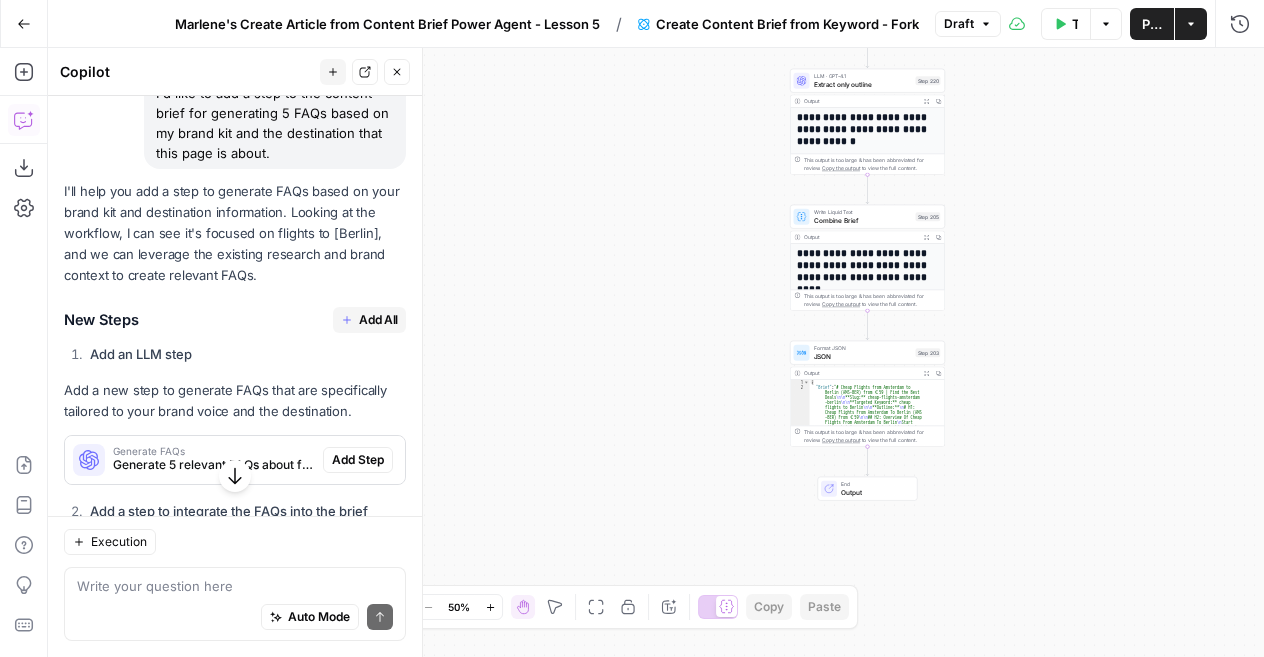 click on "Hi! How can I help with your workflow?
I can explain steps, debug, write prompts, code, and offer advice.
I might make mistakes now and then, but I’m always learning — let’s tackle it together! I'd like to add a step to the content brief for generating 5 FAQs based on my brand kit and the destination that this page is about.  I'll help you add a step to generate FAQs based on your brand kit and destination information. Looking at the workflow, I can see it's focused on flights to Berlin, and we can leverage the existing research and brand context to create relevant FAQs.
New Steps Add All
Add an LLM step
Add a new step to generate FAQs that are specifically tailored to your brand voice and the destination.
Generate FAQs Generate 5 relevant FAQs about flights to Berlin that align with CheapTickets.nl's brand voice and customer needs Add Step
Add a step to integrate the FAQs into the brief
Add a step to combine the generated FAQs with the existing brief format.
Add Step" at bounding box center (235, 523) 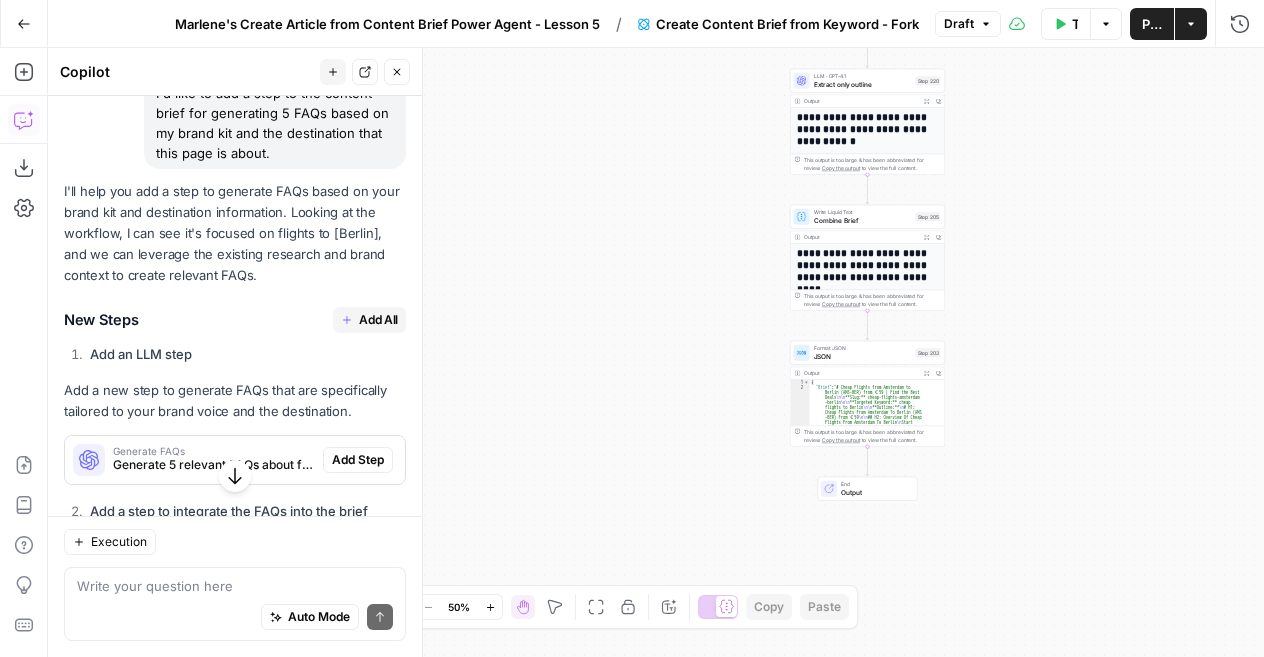 click on "Add All" at bounding box center [369, 320] 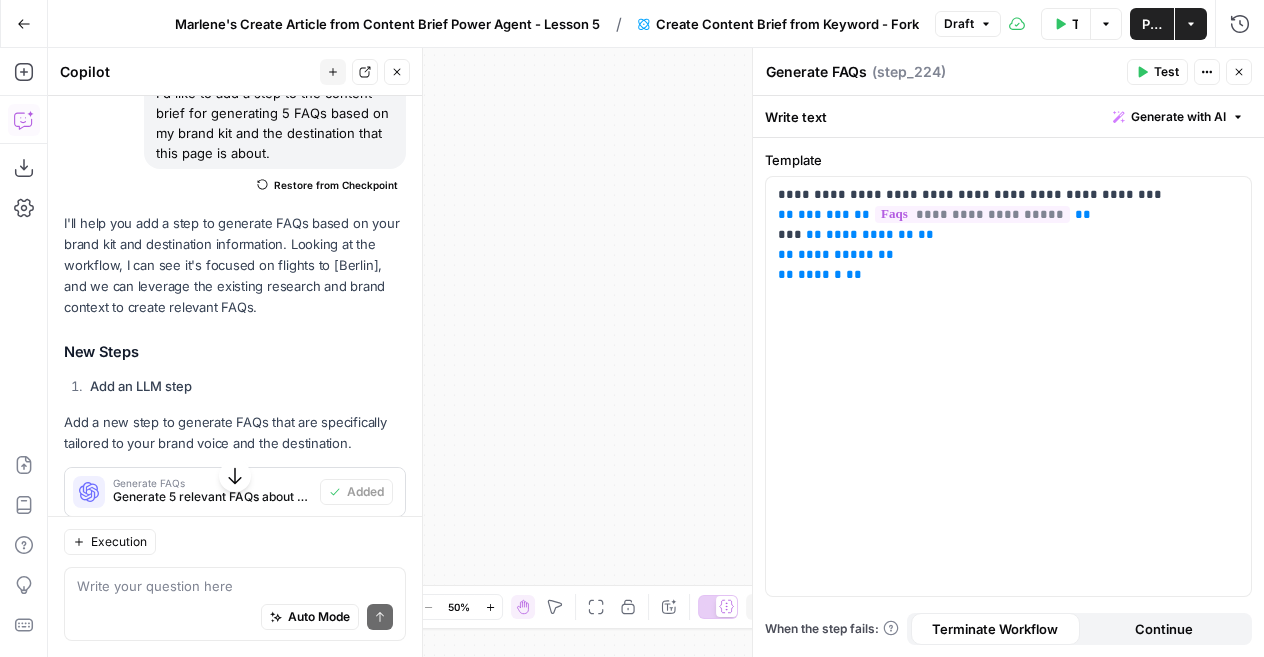 type on "Format FAQs for Brief" 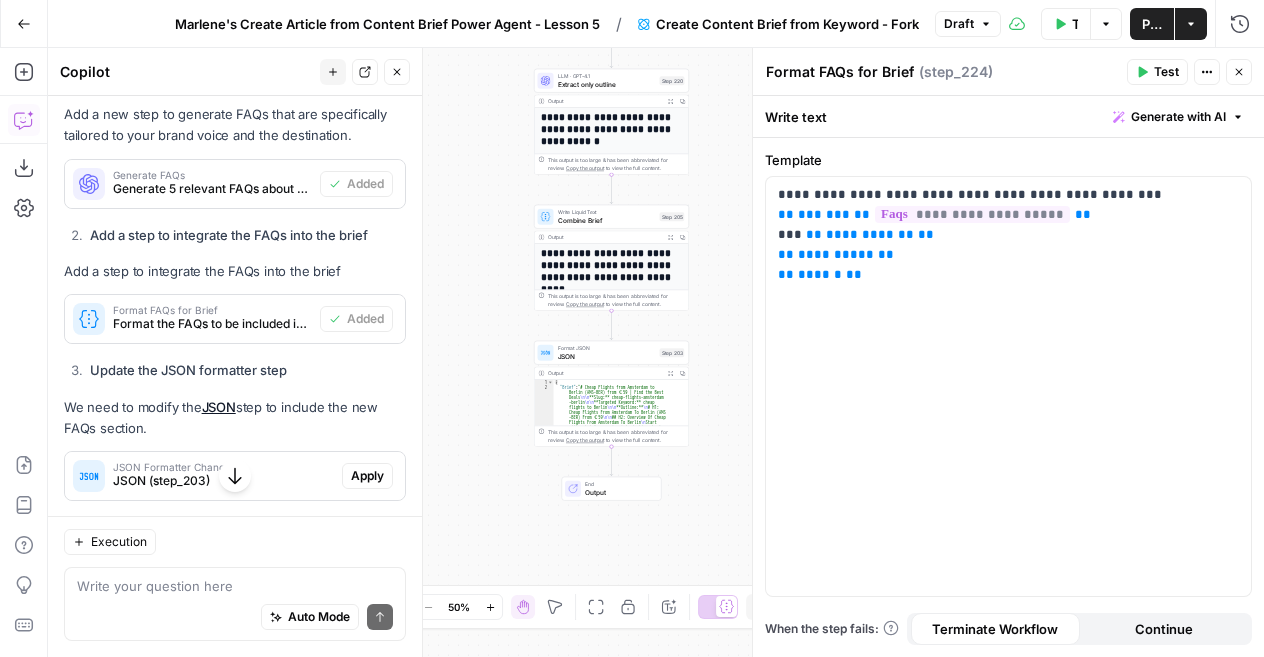 scroll, scrollTop: 490, scrollLeft: 0, axis: vertical 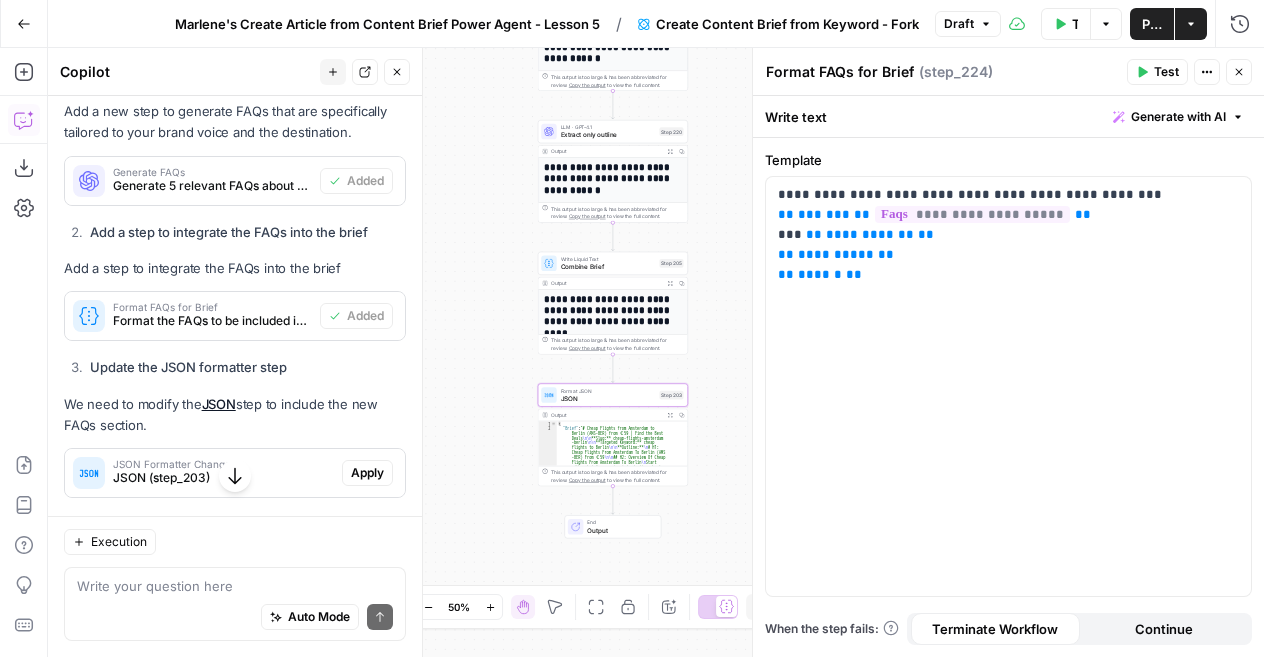 click on "Apply" at bounding box center (367, 473) 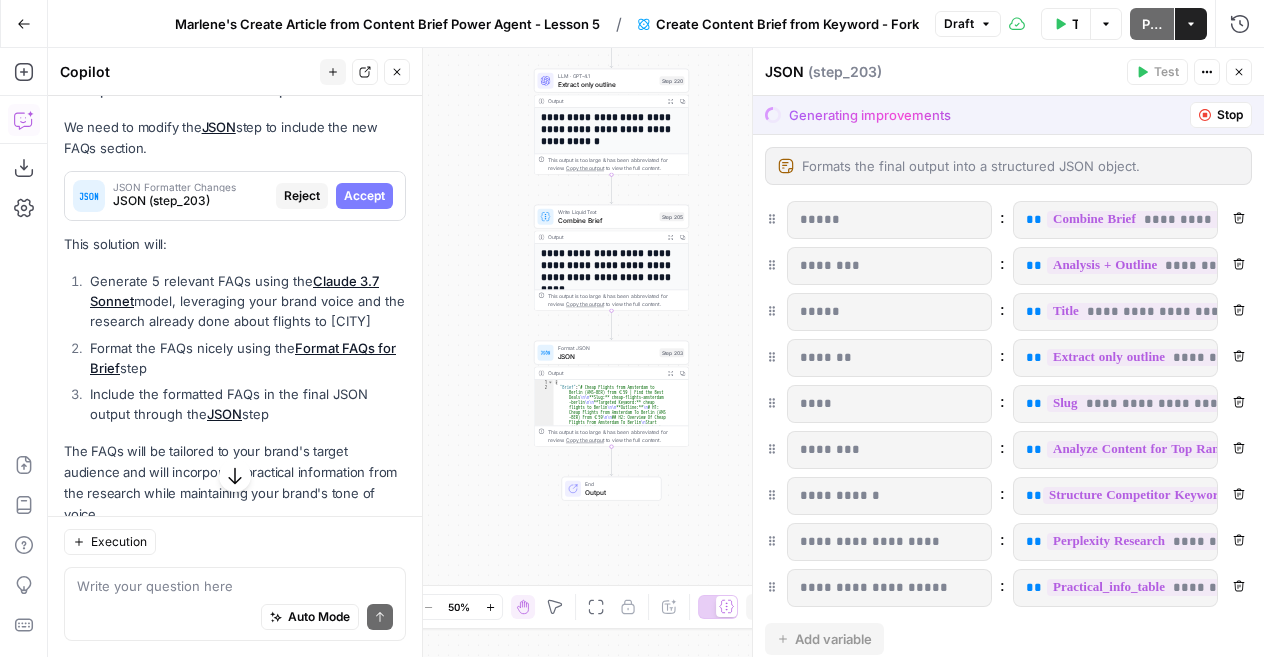 scroll, scrollTop: 737, scrollLeft: 0, axis: vertical 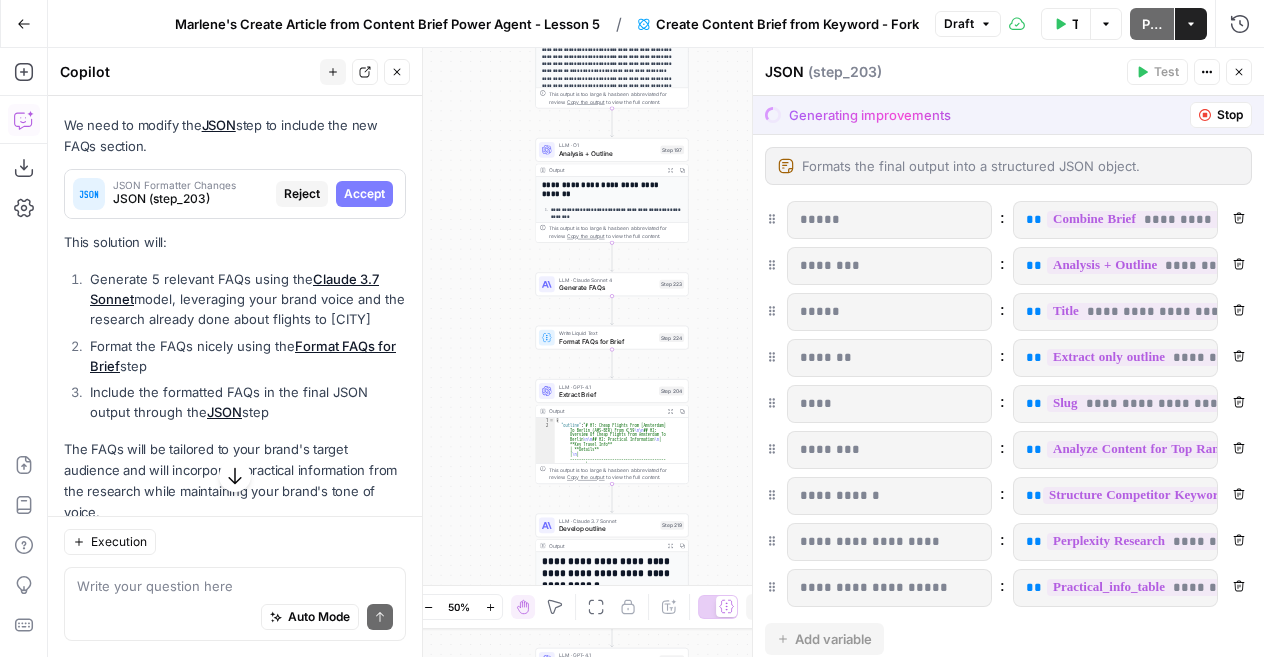 click on "Accept" at bounding box center (364, 194) 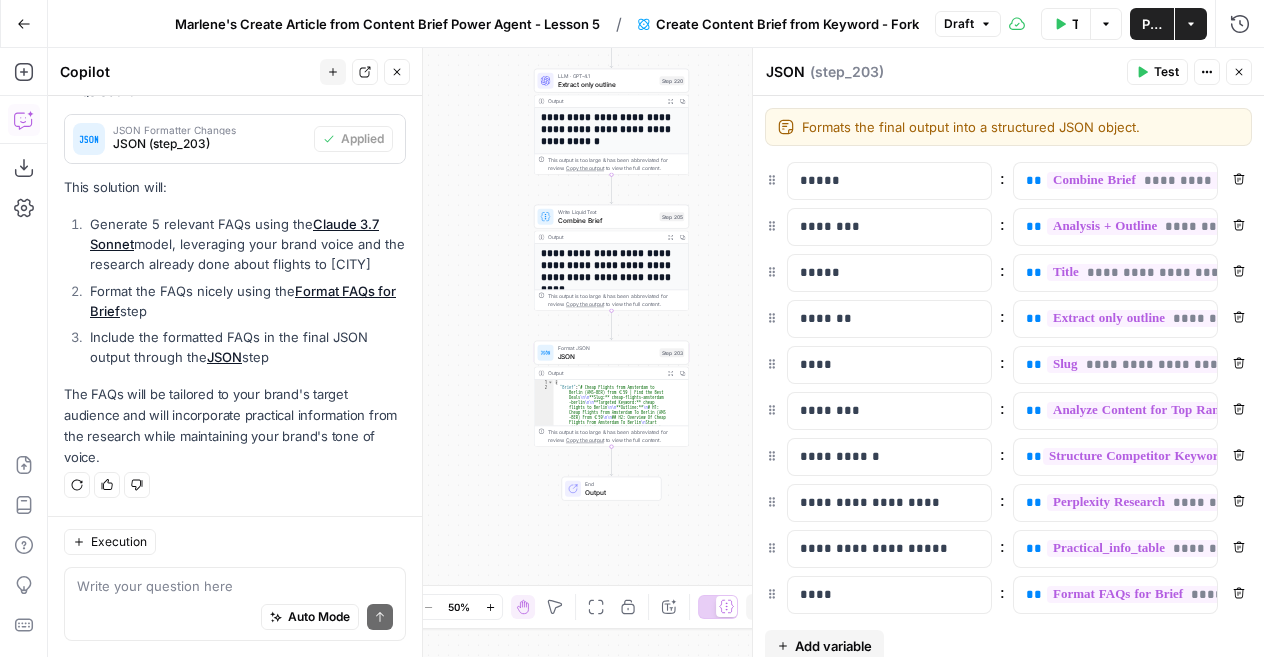 scroll, scrollTop: 840, scrollLeft: 0, axis: vertical 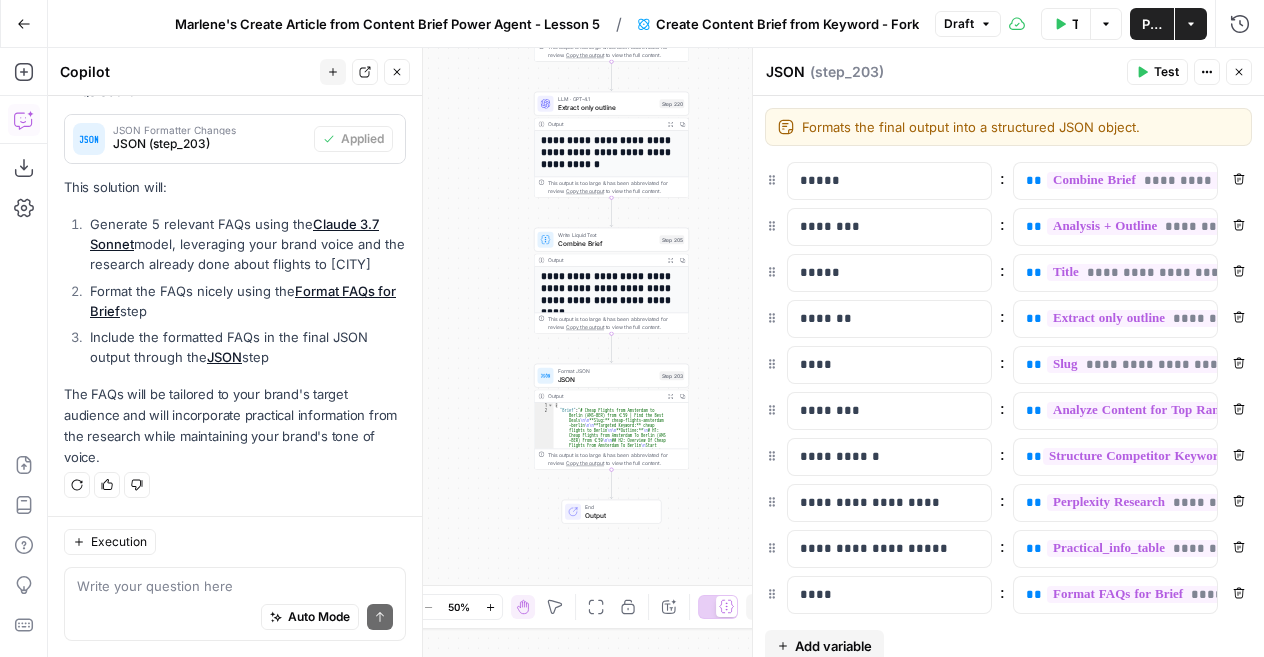 click on "JSON JSON  ( step_203 ) Test Actions Close" at bounding box center [1008, 72] 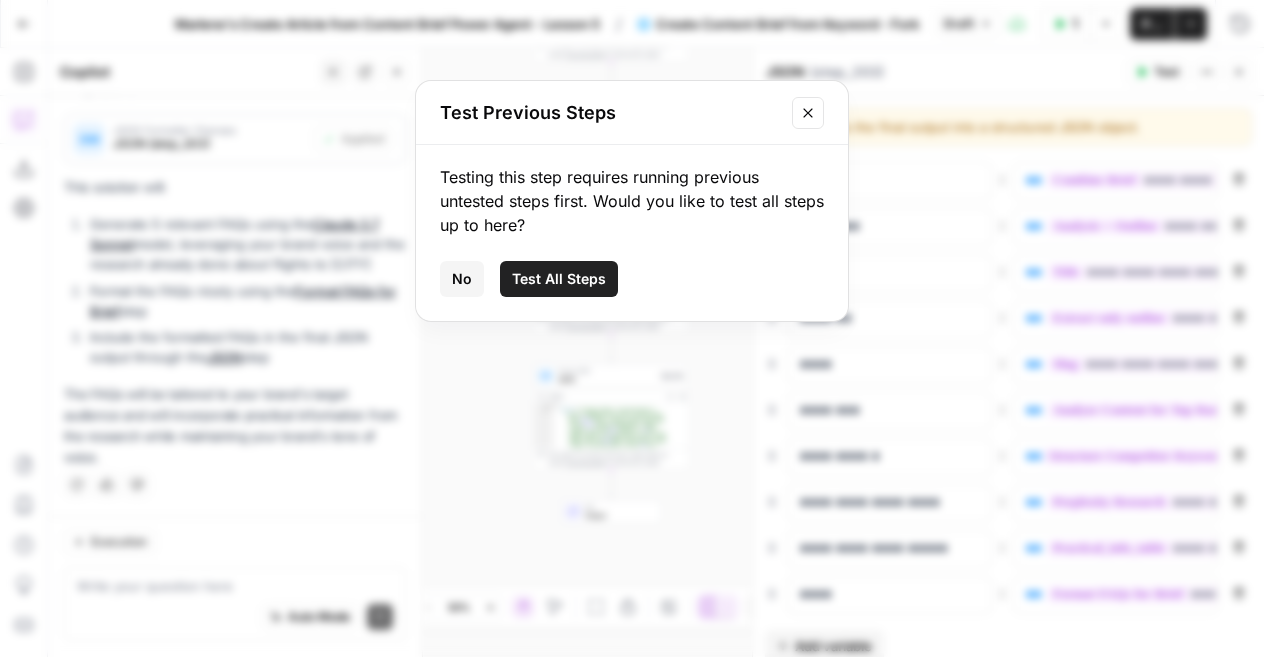click 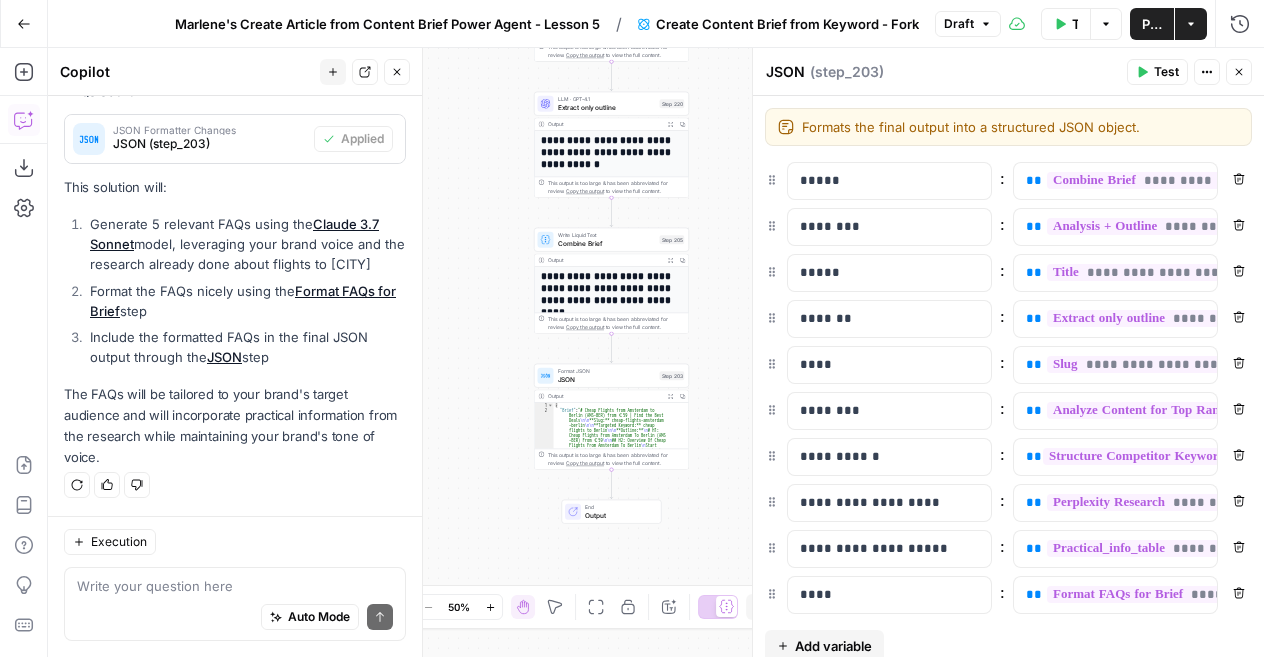 click on "Close" at bounding box center (1239, 72) 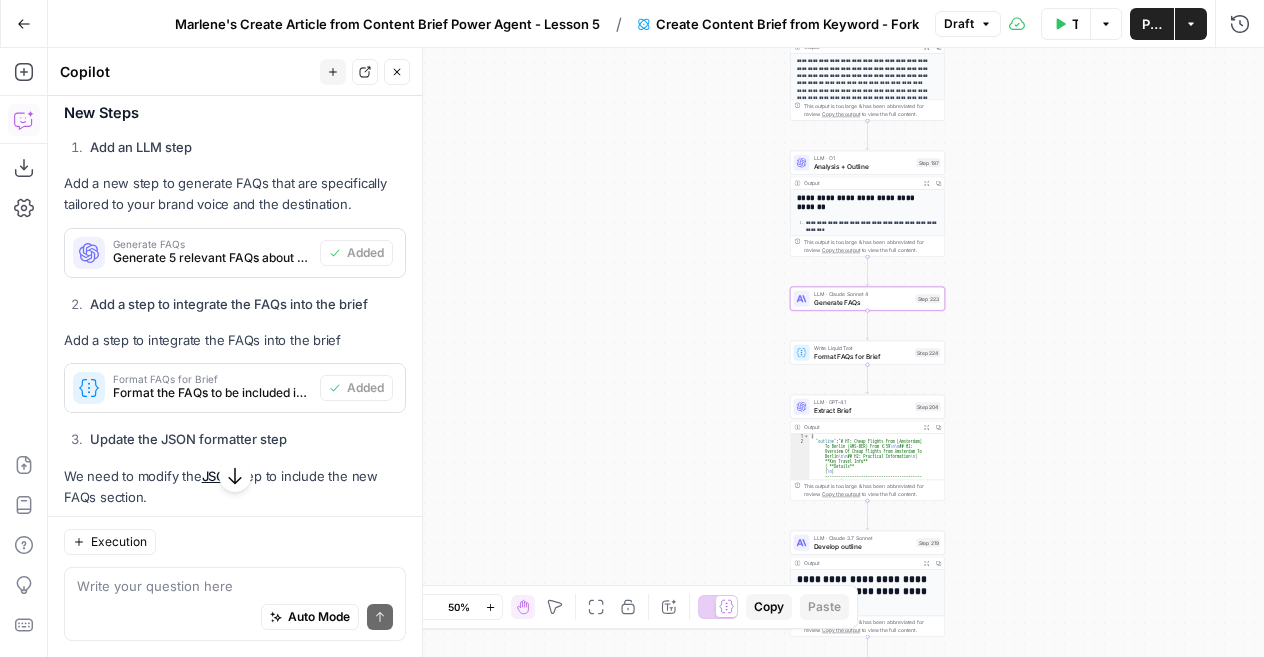 scroll, scrollTop: 417, scrollLeft: 0, axis: vertical 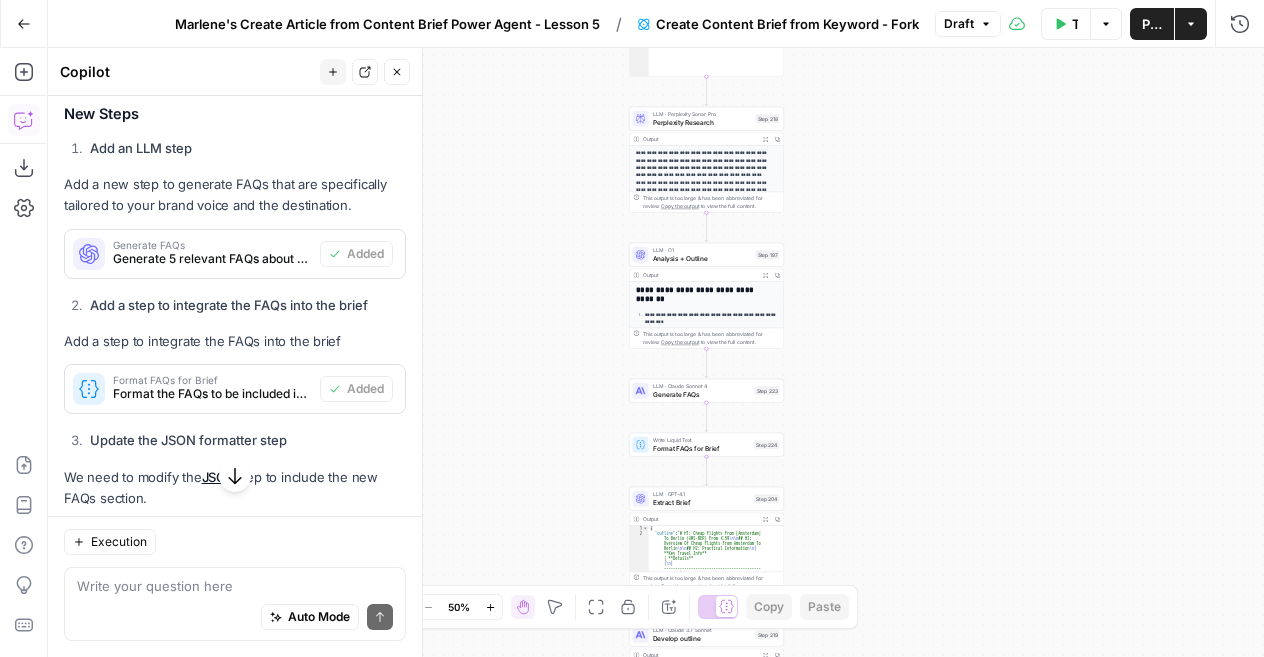 drag, startPoint x: 1100, startPoint y: 285, endPoint x: 939, endPoint y: 323, distance: 165.42369 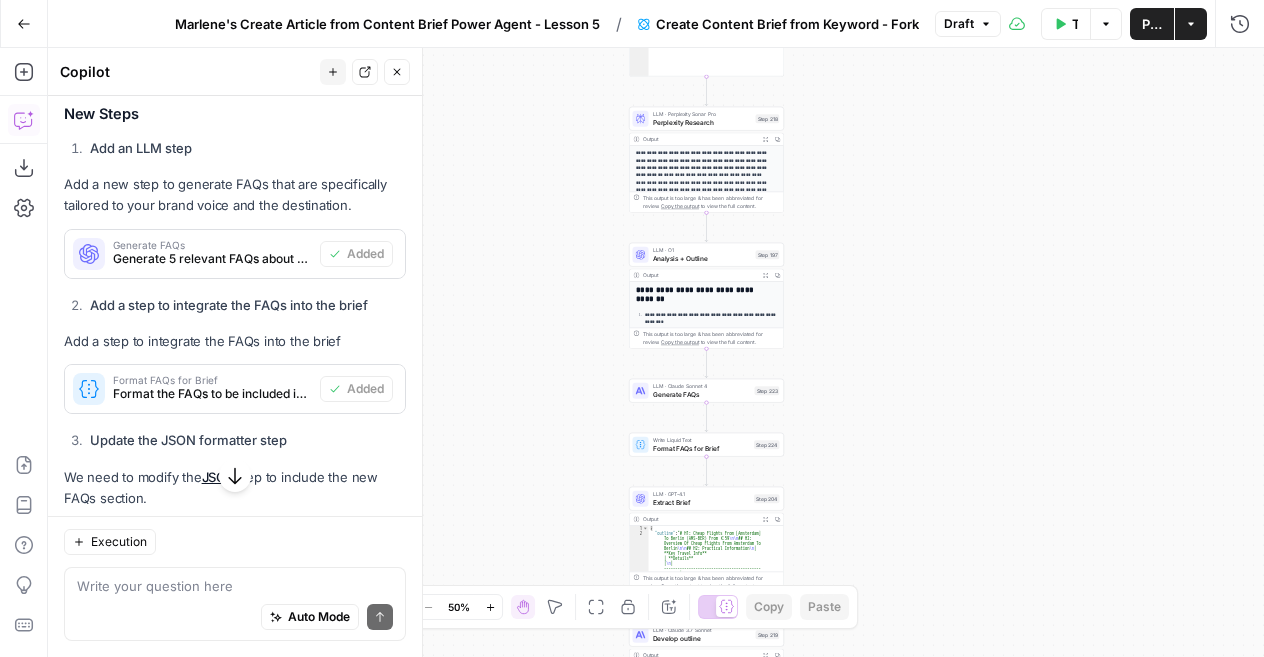click on "Workflow Set Inputs Inputs Google Search Perform Google Search Step 51 Output Expand Output Copy 1 2 3 4 5 6 7 8 9 {    "search_metadata" :  {      "id" :  "6894721b50849ccf942e8419" ,      "status" :  "Success" ,      "json_endpoint" :  "https://serpapi.com          /searches/3bc9310f62c719b3          /6894721b50849ccf942e8419.json" ,      "pixel_position_endpoint" :  "https://serpapi          .com/searches/3bc9310f62c719b3          /6894721b50849ccf942e8419          .json_with_pixel_position" ,      "created_at" :  "2025-08-07 09:30:03 UTC" ,      "processed_at" :  "2025-08-07 09:30:03 UTC" ,      "google_url" :  "https://www.google.com          /search?q=cheap+flights+to+Berlin&oq          =cheap+flights+to+Berlin&gl=us&num          =5&sourceid=chrome&ie=UTF-8" ,     Loop Iteration Label if relevant Step 207 Output Expand Output Copy 1 2 3 4 5 6 7 8 9 10 11 12 13 14 15 [    {      "relevant" :  "true"    } ,    {      "relevant" :  "true"" at bounding box center [656, 352] 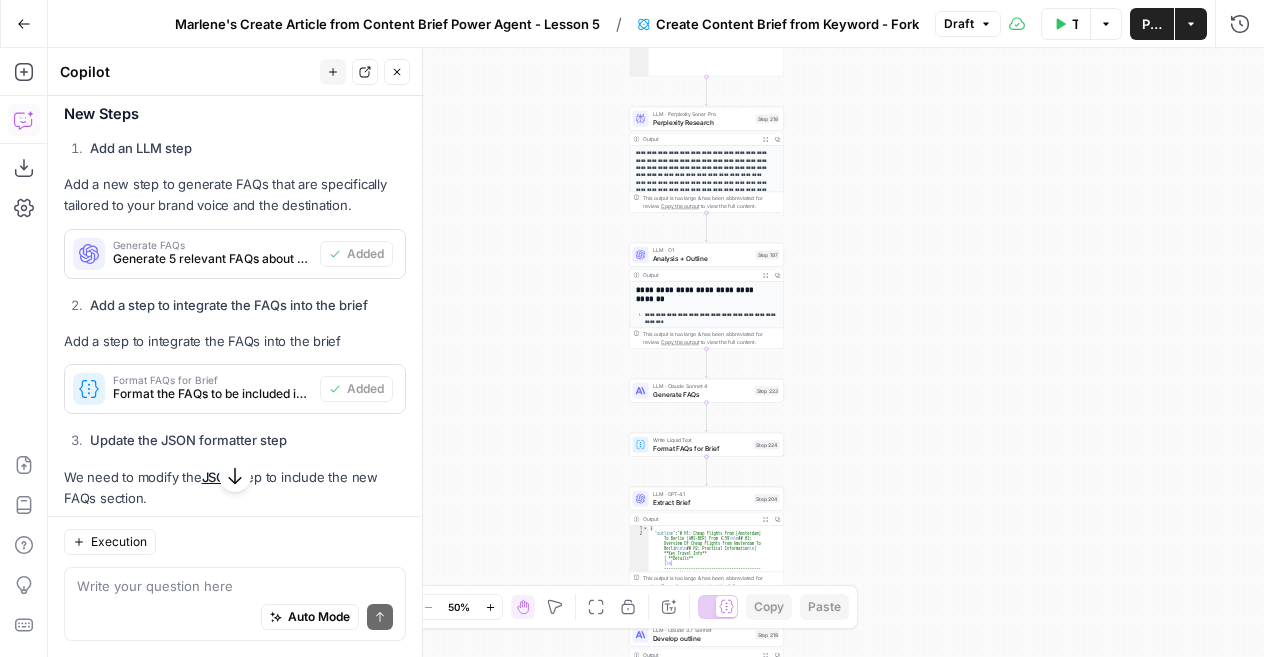 click on "Test Workflow" at bounding box center (1066, 24) 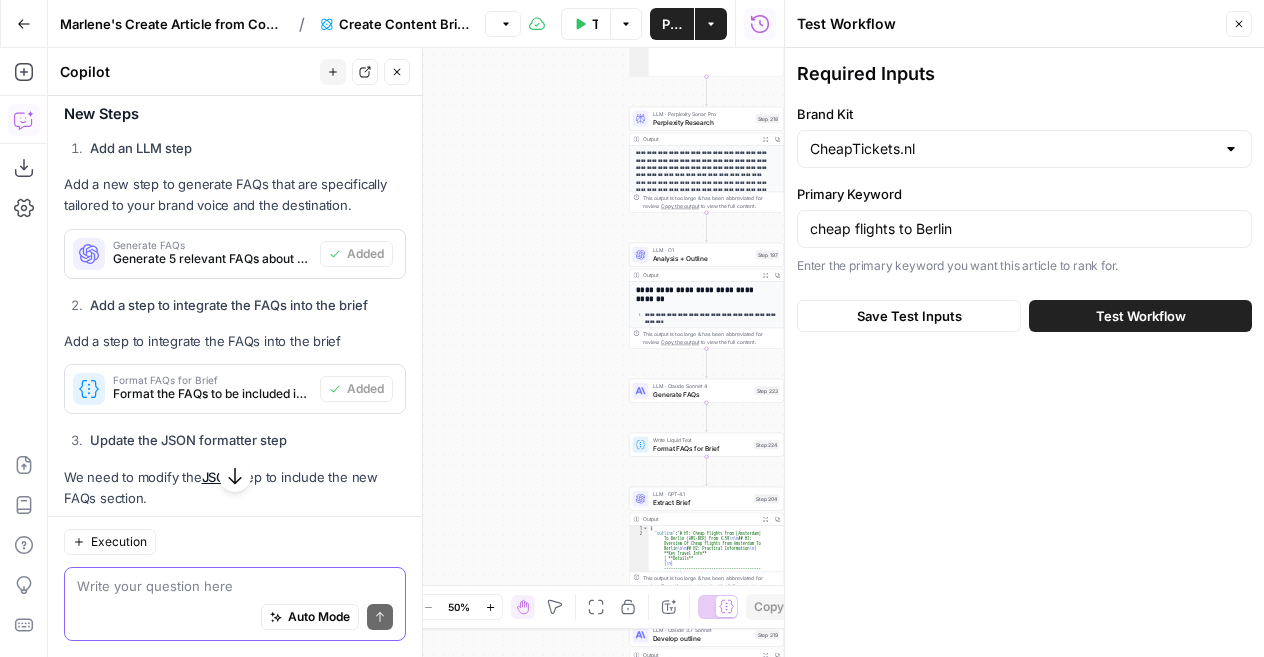 click at bounding box center (235, 586) 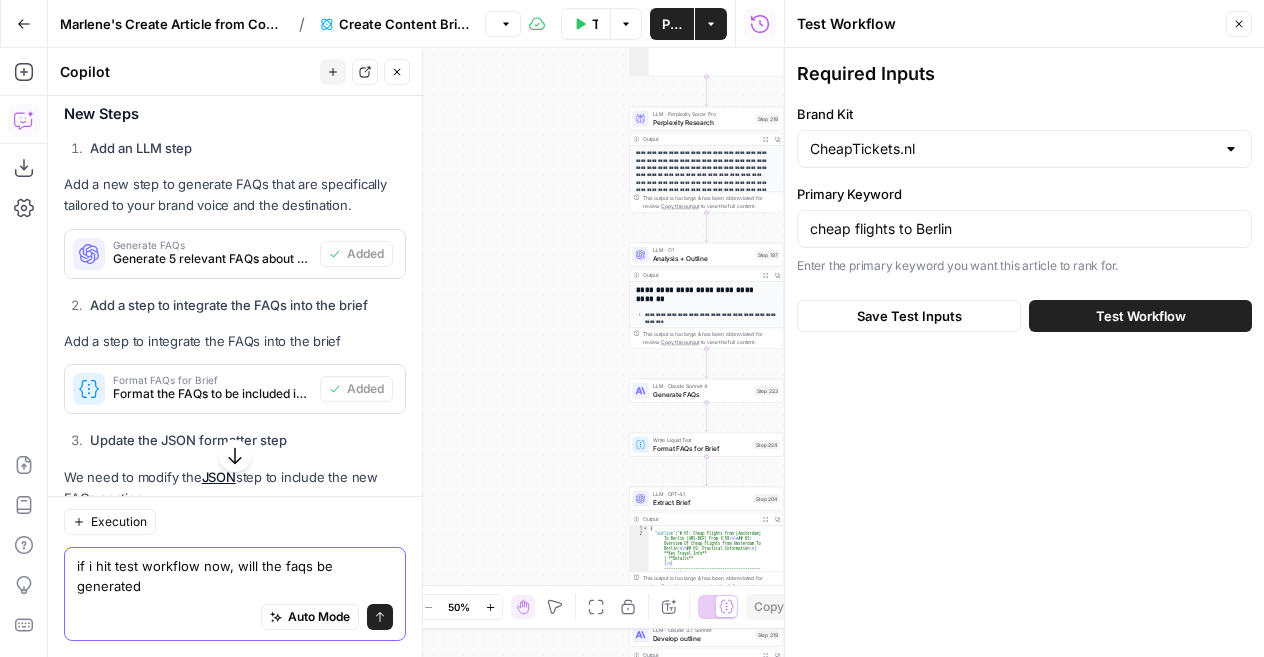 type on "if i hit test workflow now, will the faqs be generated?" 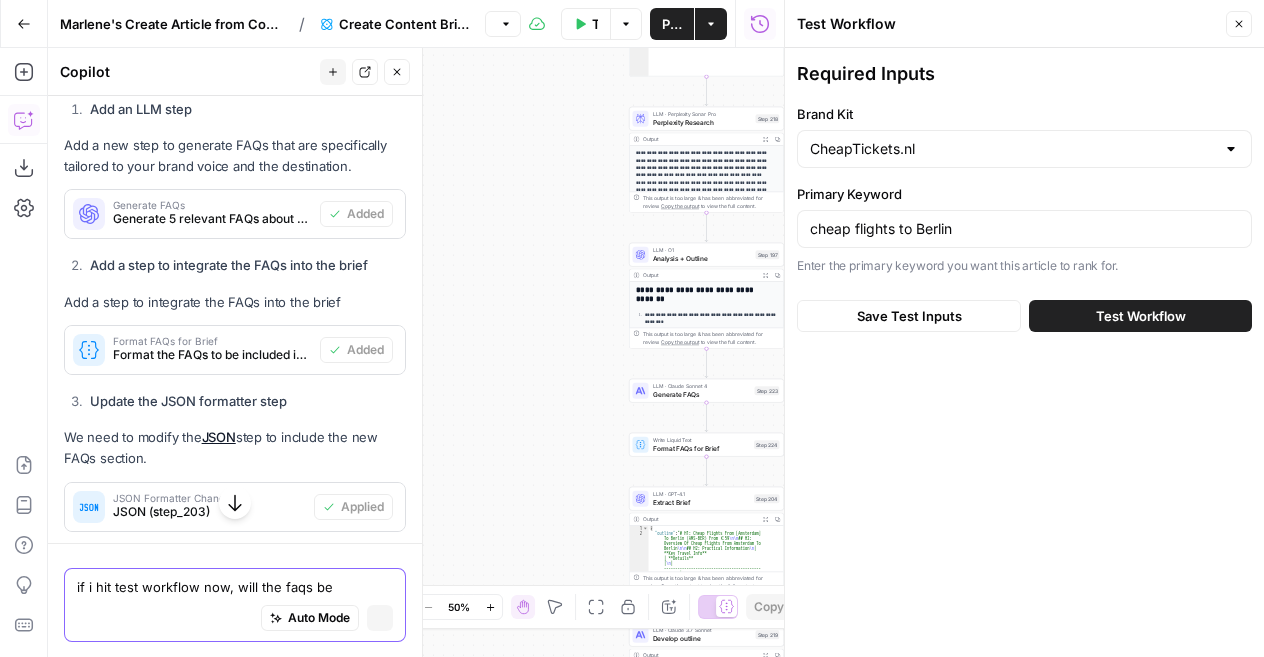 type 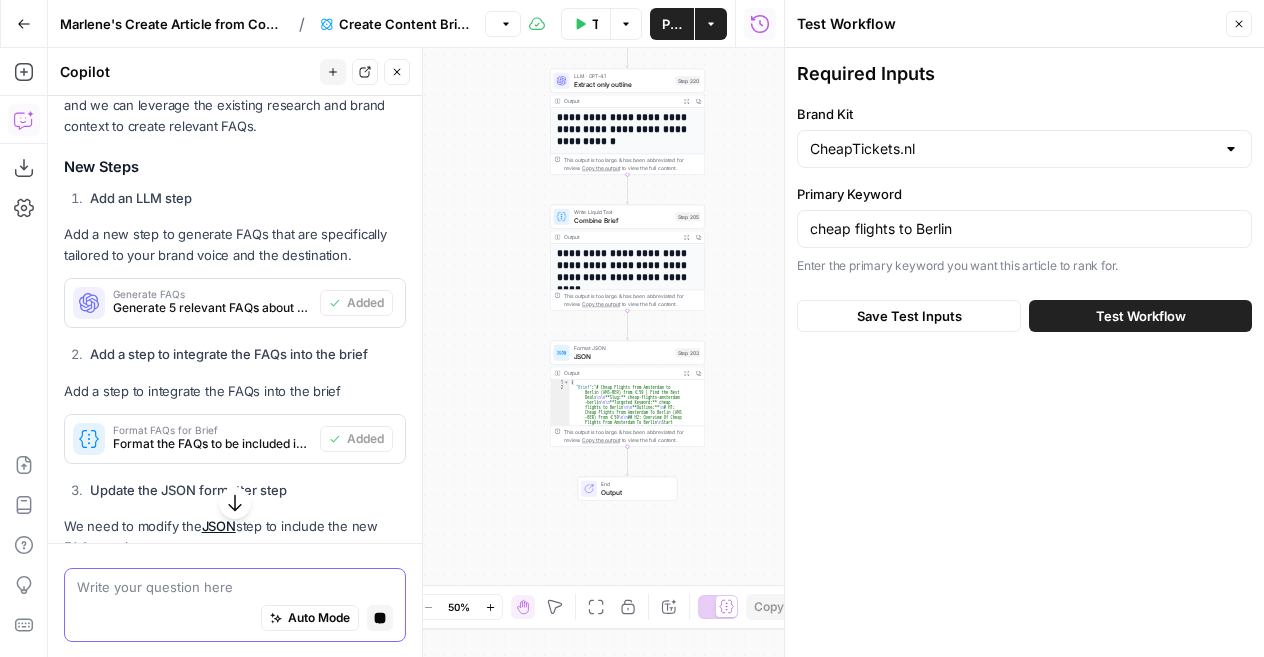 scroll, scrollTop: 306, scrollLeft: 0, axis: vertical 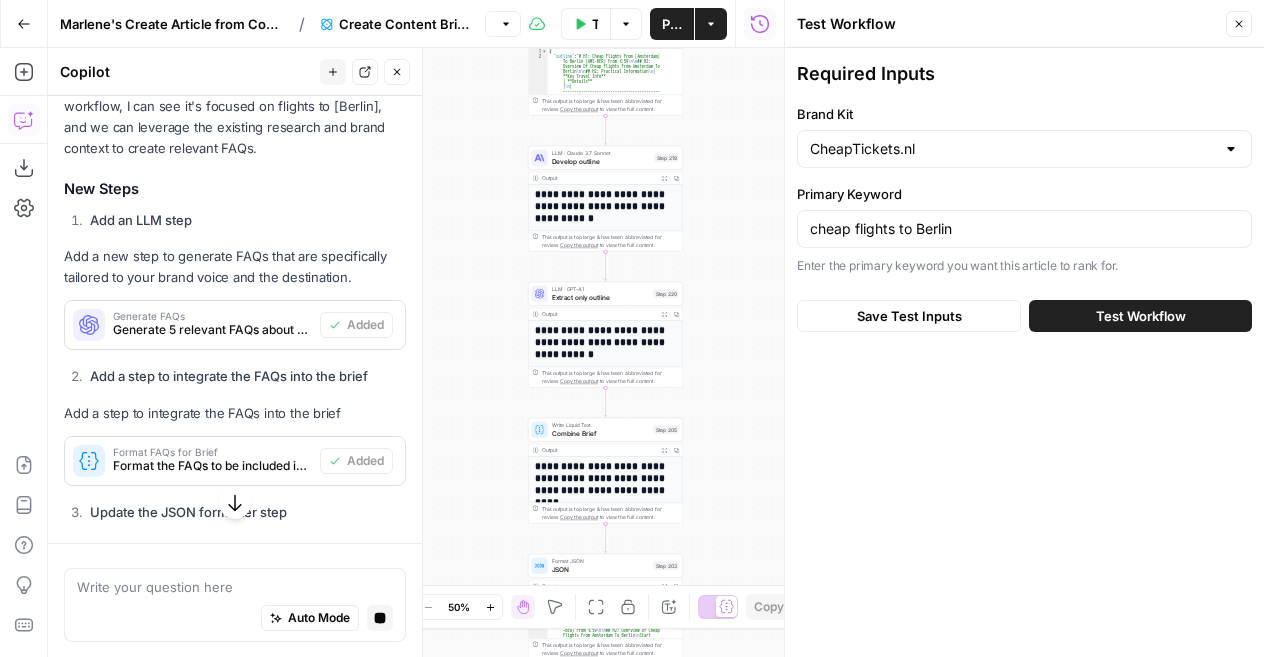 drag, startPoint x: 737, startPoint y: 216, endPoint x: 715, endPoint y: 429, distance: 214.13313 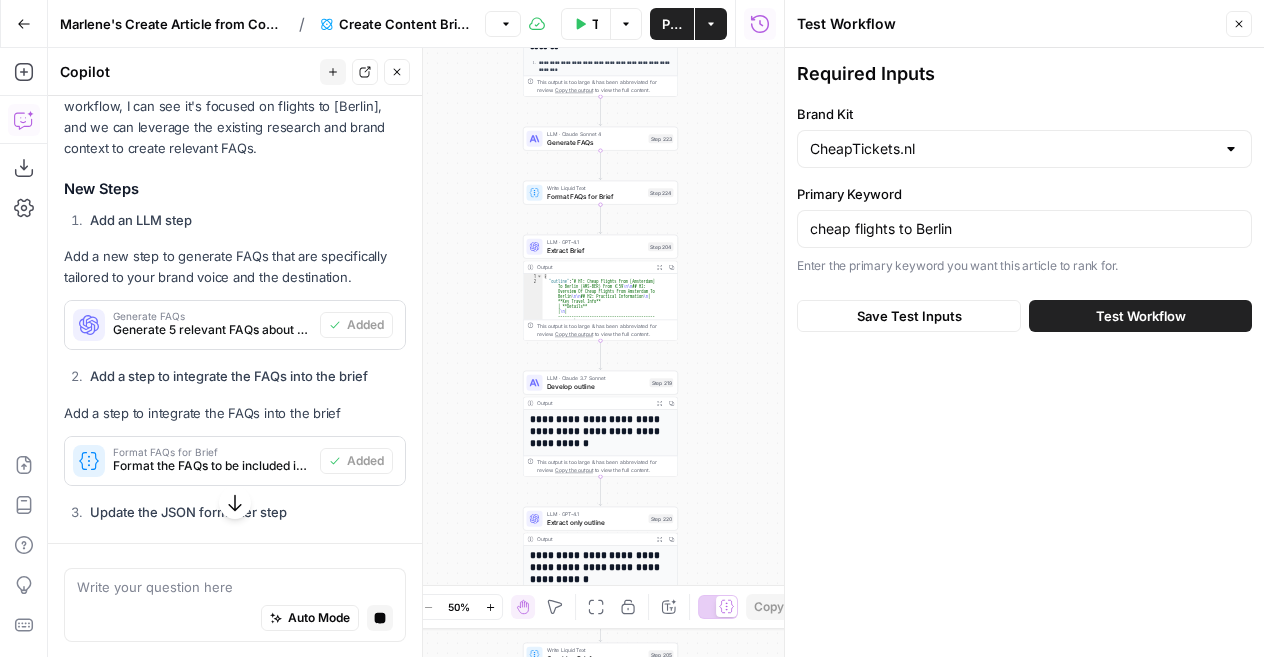 drag, startPoint x: 725, startPoint y: 208, endPoint x: 721, endPoint y: 438, distance: 230.03477 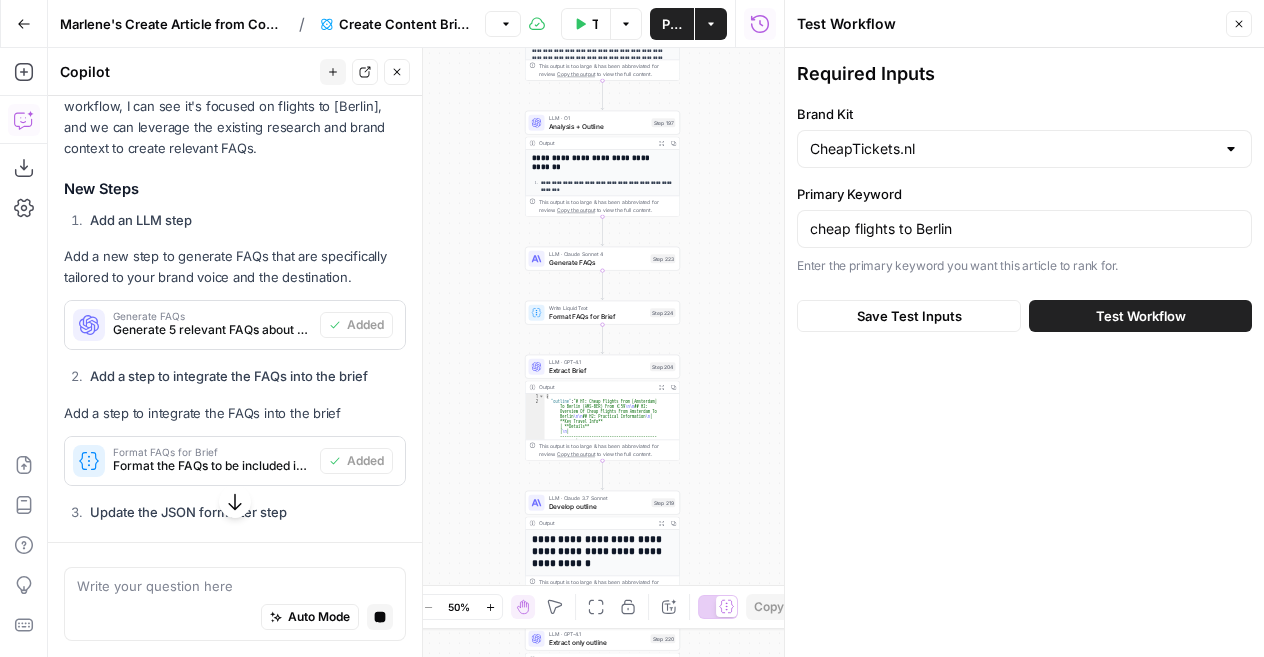 drag, startPoint x: 731, startPoint y: 217, endPoint x: 732, endPoint y: 335, distance: 118.004234 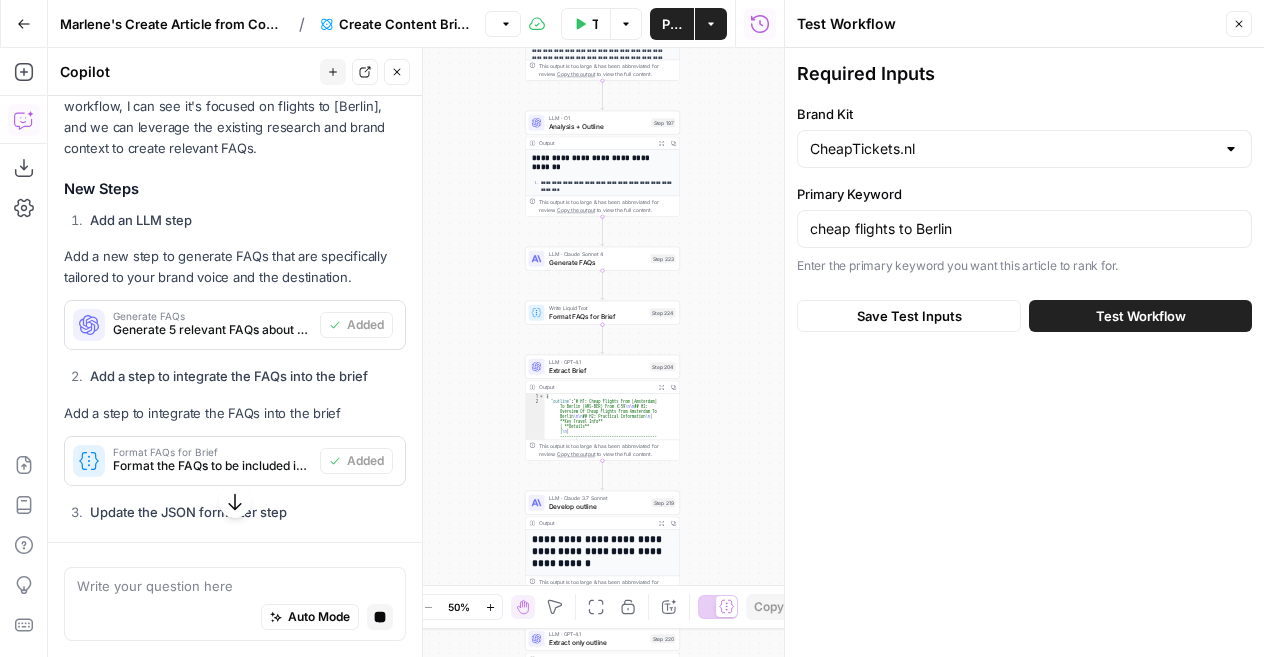 click on "Workflow Set Inputs Inputs Google Search Perform Google Search Step 51 Output Expand Output Copy 1 2 3 4 5 6 7 8 9 {    "search_metadata" :  {      "id" :  "6894721b50849ccf942e8419" ,      "status" :  "Success" ,      "json_endpoint" :  "https://serpapi.com          /searches/3bc9310f62c719b3          /6894721b50849ccf942e8419.json" ,      "pixel_position_endpoint" :  "https://serpapi          .com/searches/3bc9310f62c719b3          /6894721b50849ccf942e8419          .json_with_pixel_position" ,      "created_at" :  "2025-08-07 09:30:03 UTC" ,      "processed_at" :  "2025-08-07 09:30:03 UTC" ,      "google_url" :  "https://www.google.com          /search?q=cheap+flights+to+Berlin&oq          =cheap+flights+to+Berlin&gl=us&num          =5&sourceid=chrome&ie=UTF-8" ,     Loop Iteration Label if relevant Step 207 Output Expand Output Copy 1 2 3 4 5 6 7 8 9 10 11 12 13 14 15 [    {      "relevant" :  "true"    } ,    {      "relevant" :  "true"" at bounding box center (416, 352) 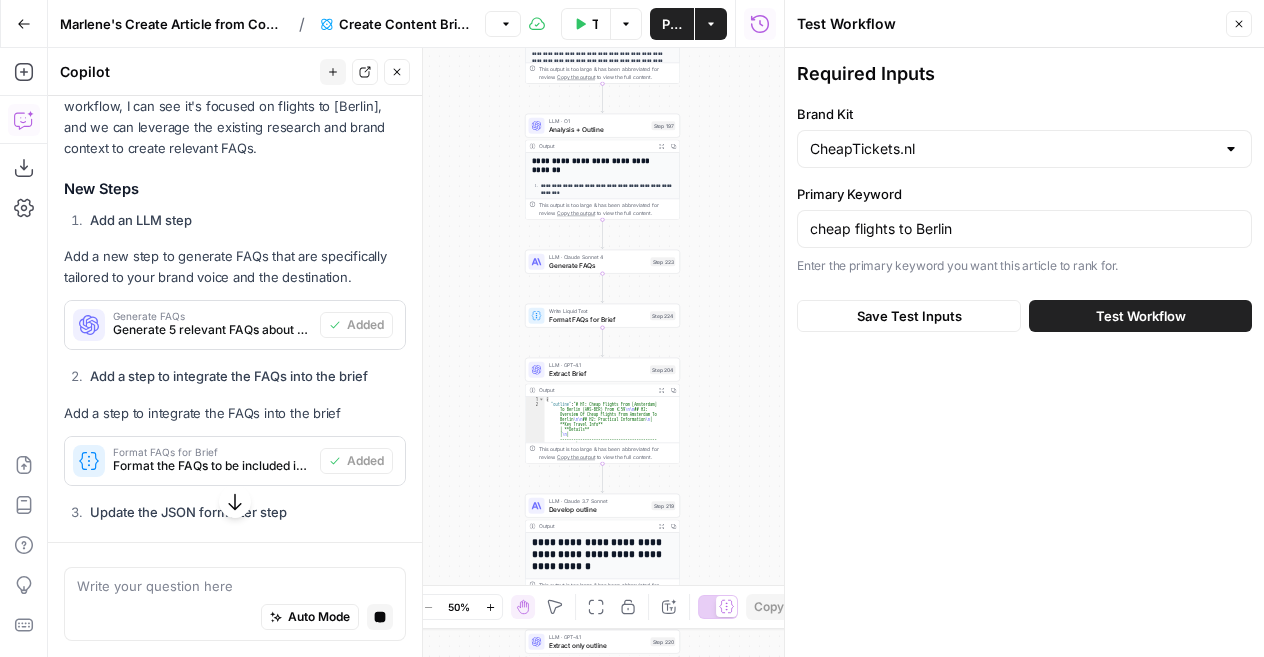 click 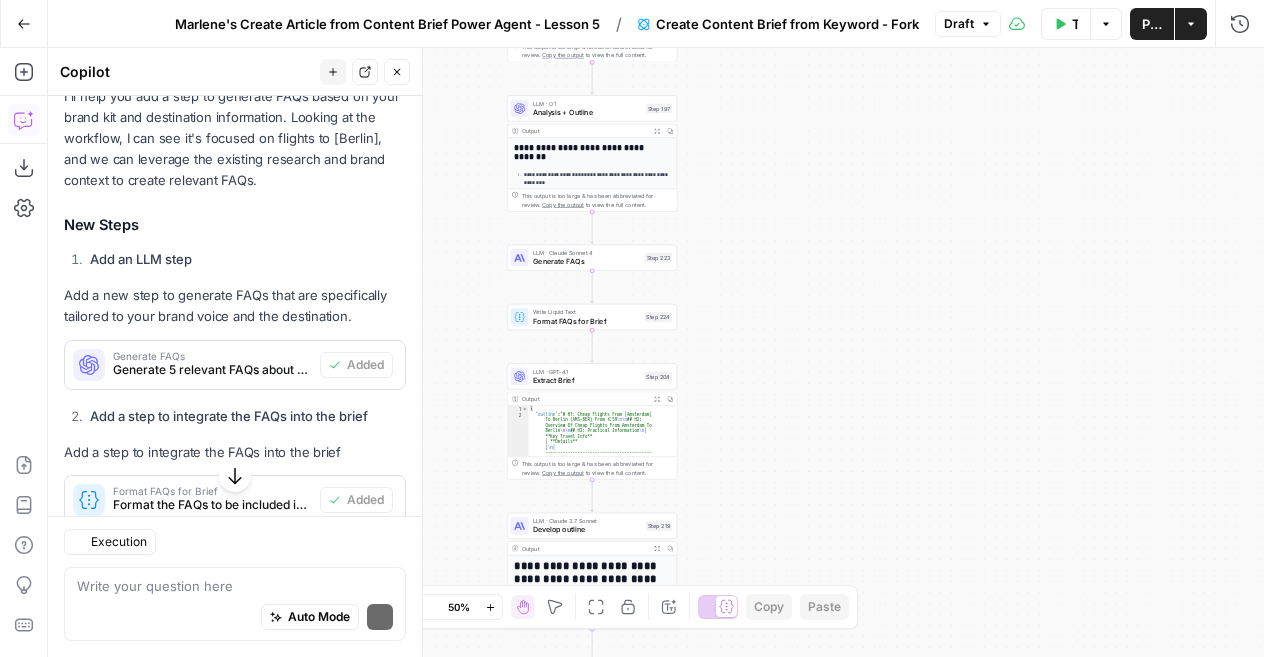 scroll, scrollTop: 338, scrollLeft: 0, axis: vertical 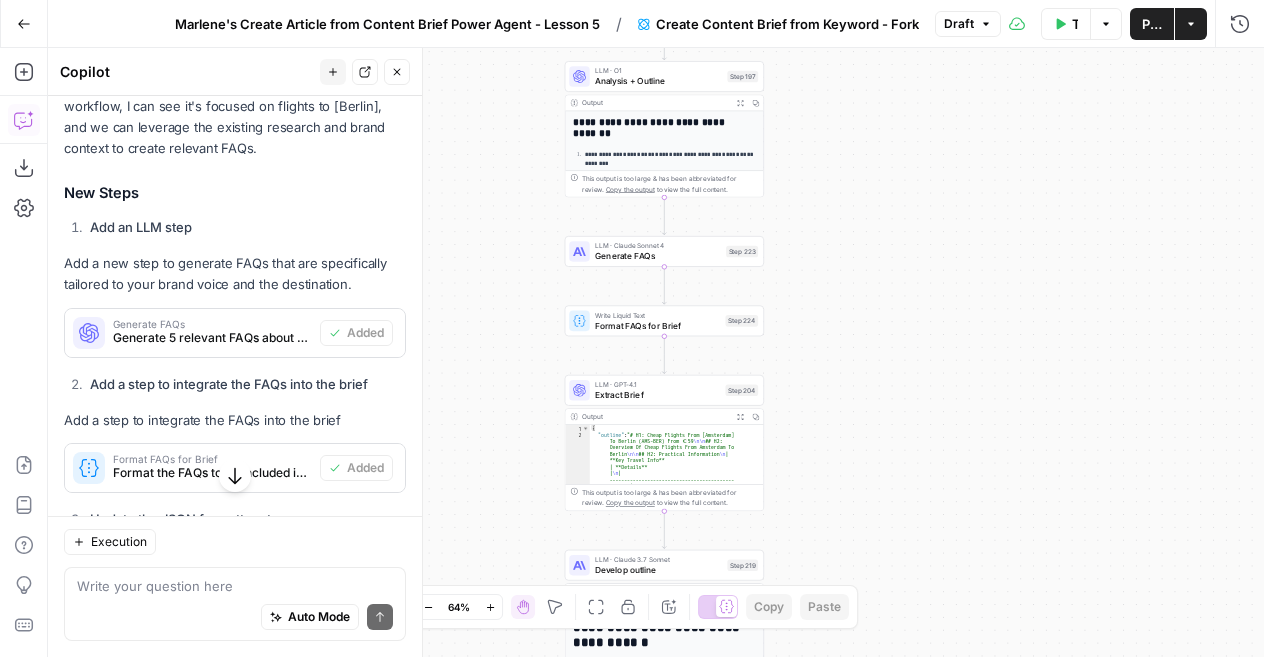 drag, startPoint x: 708, startPoint y: 301, endPoint x: 800, endPoint y: 302, distance: 92.00543 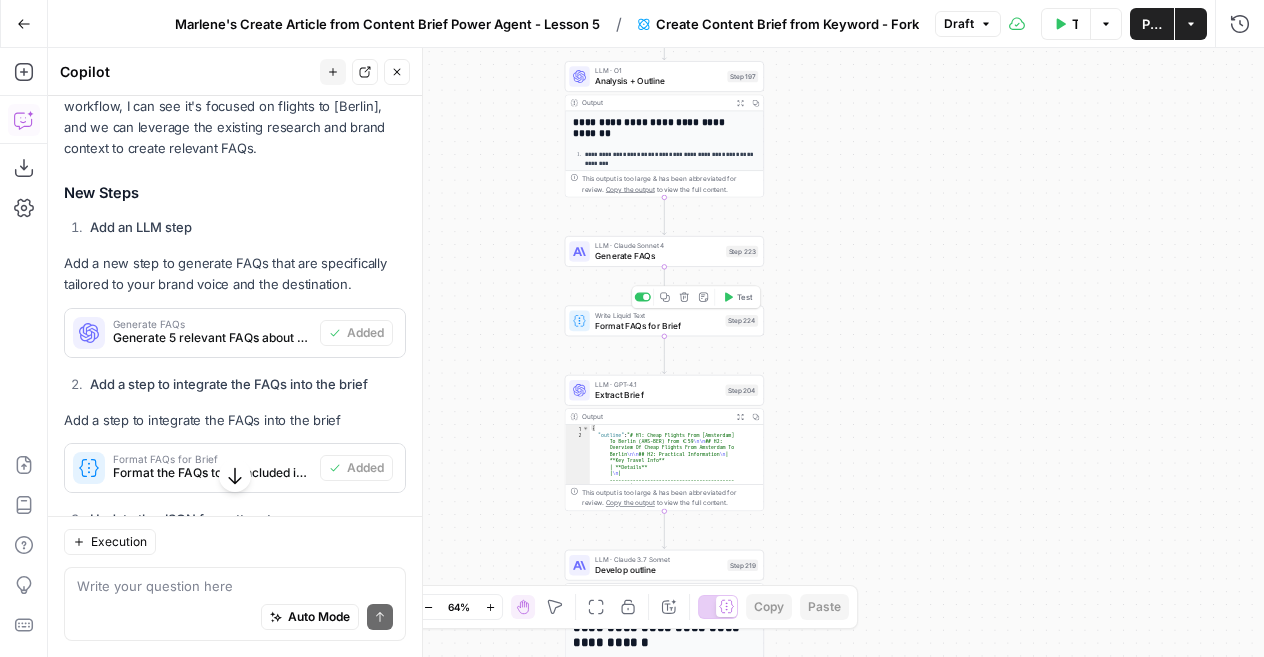 click on "Copy step Delete step Add Note Test" at bounding box center (695, 296) 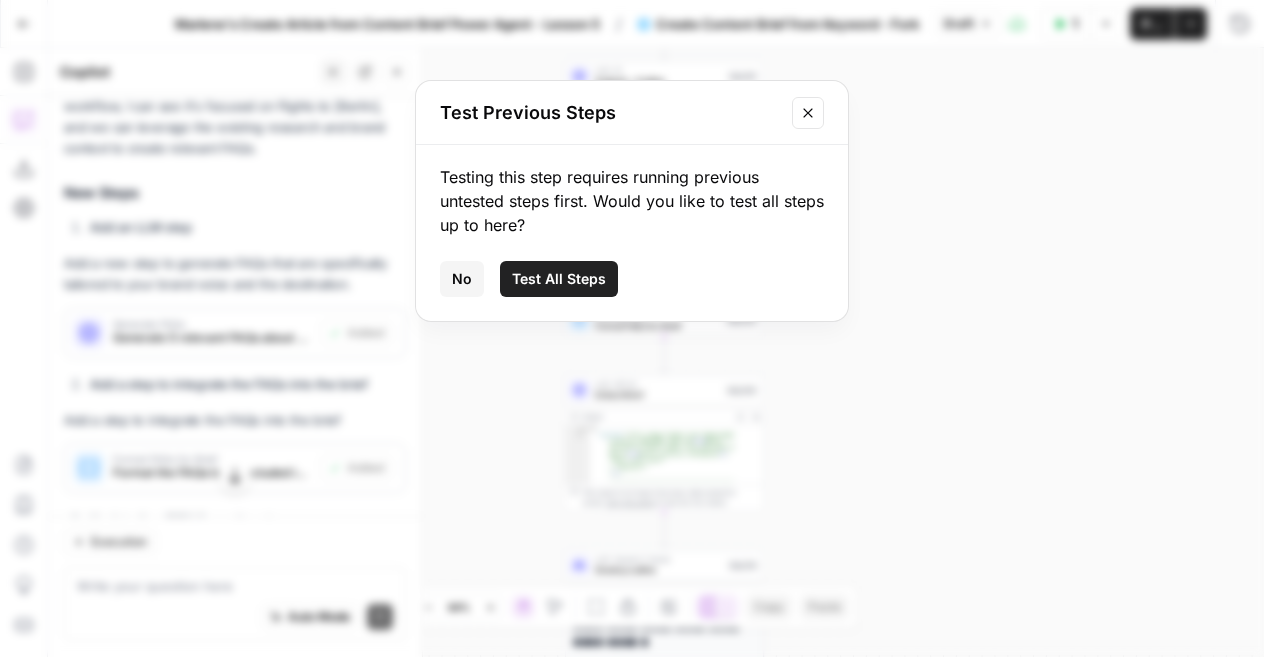 click 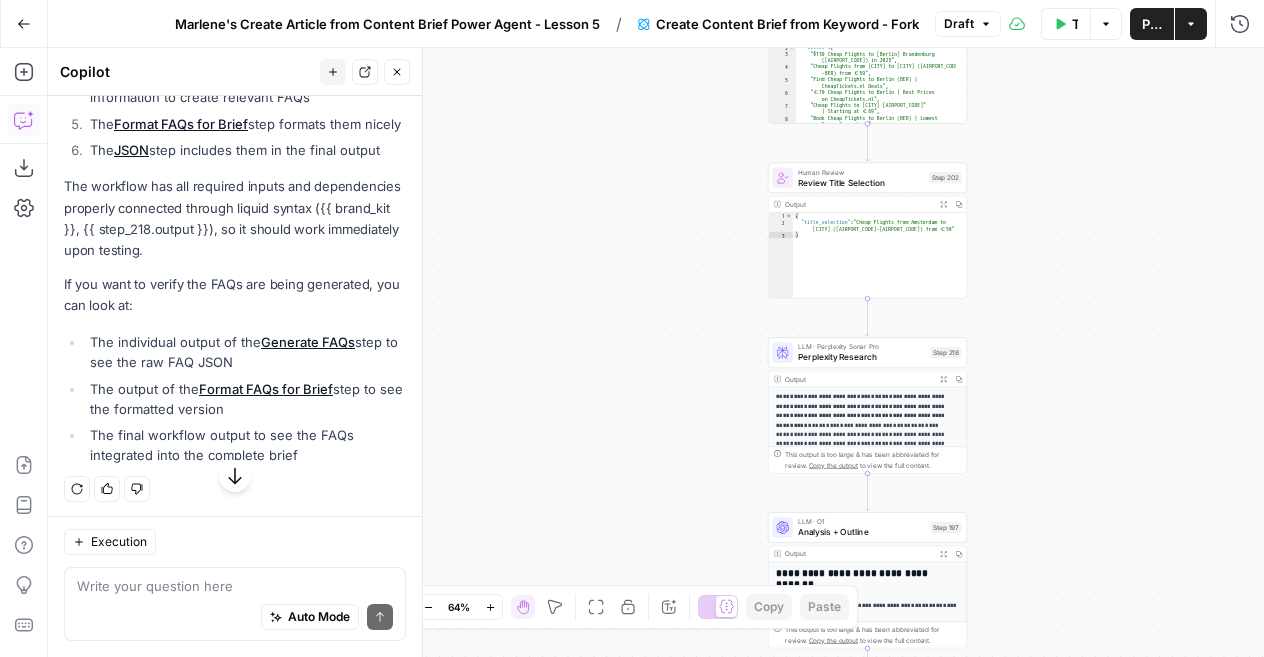 scroll, scrollTop: 1561, scrollLeft: 0, axis: vertical 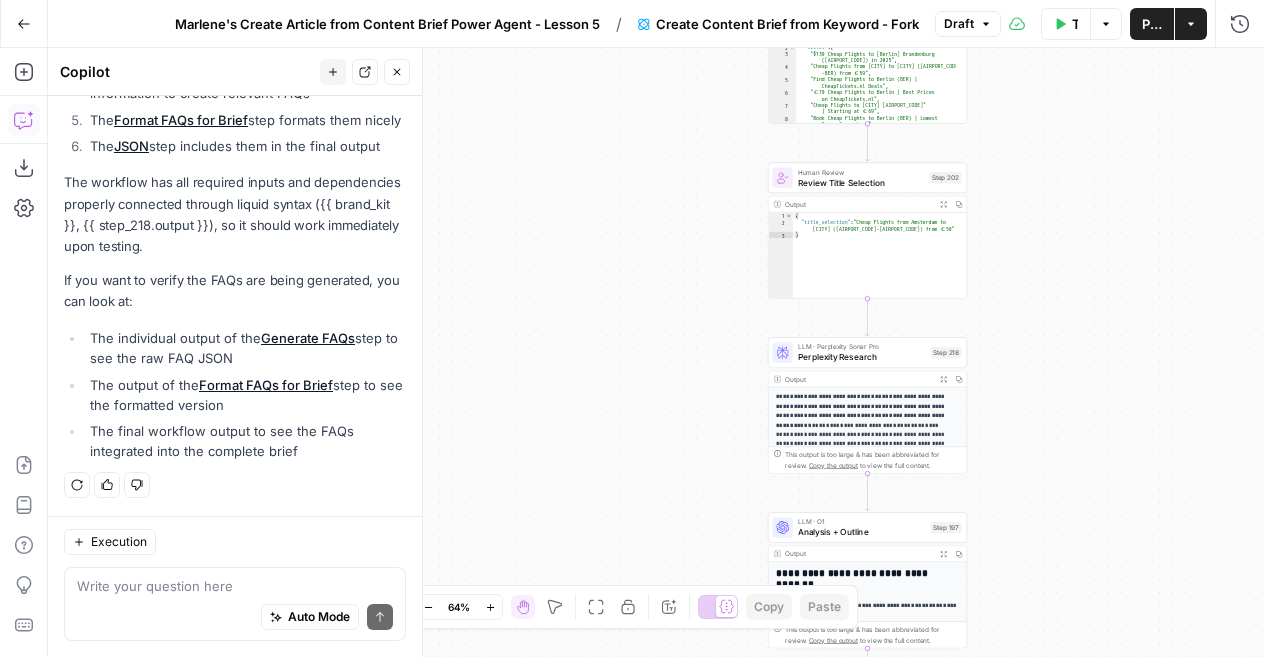 click on "Test Workflow Options Publish Actions Run History" at bounding box center (1132, 23) 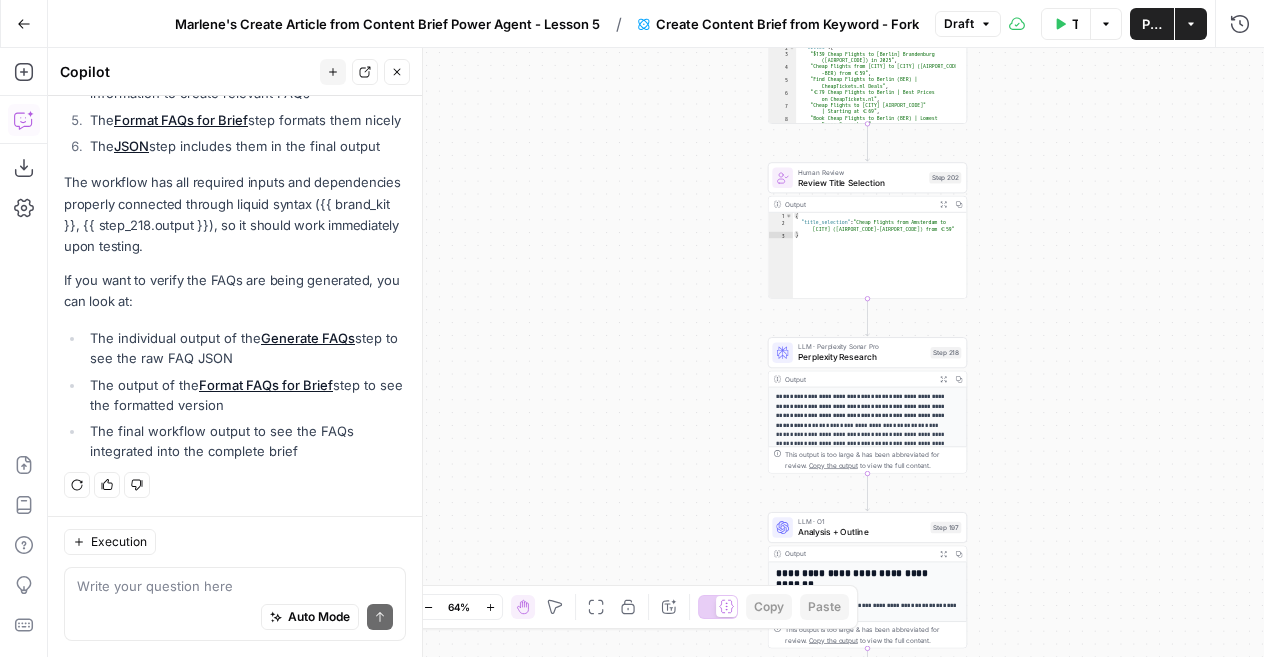 click 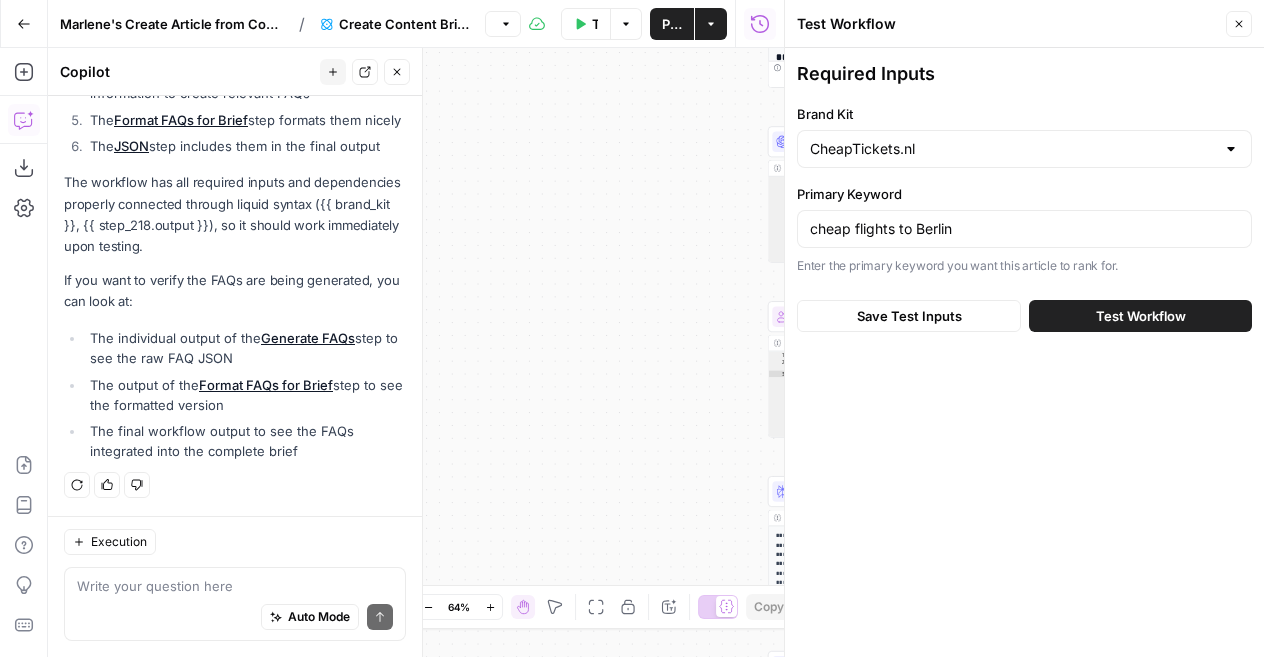 scroll, scrollTop: 1561, scrollLeft: 0, axis: vertical 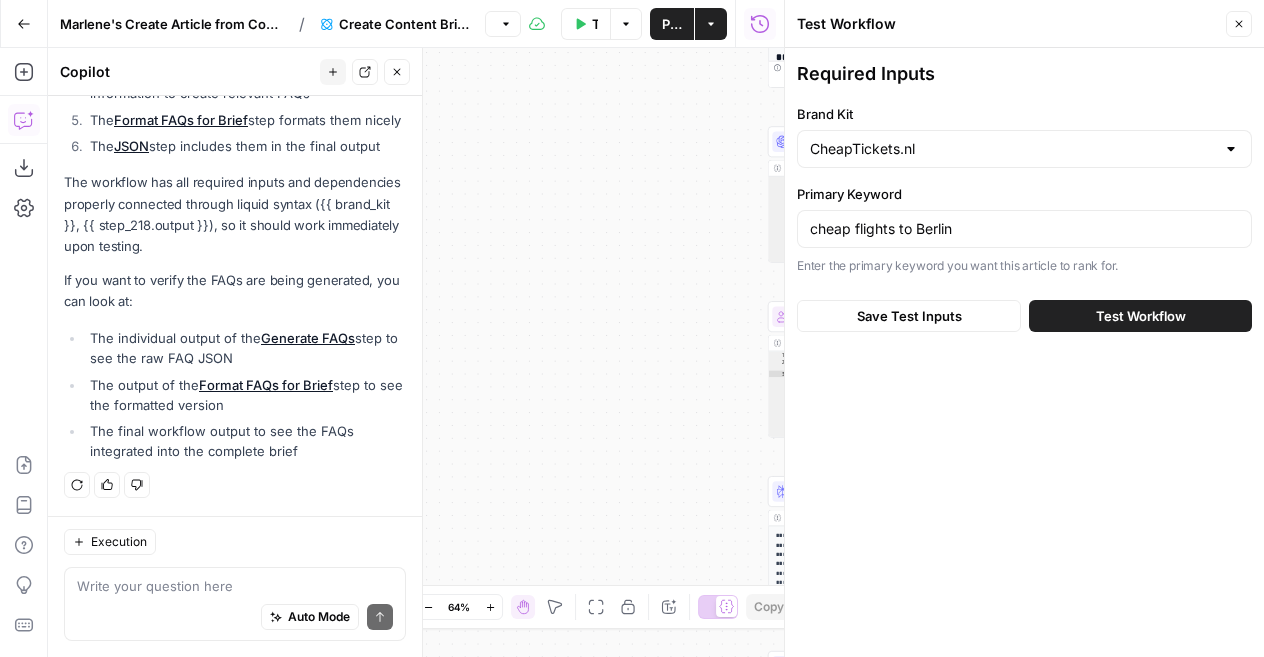 click on "Test Workflow" at bounding box center [1141, 316] 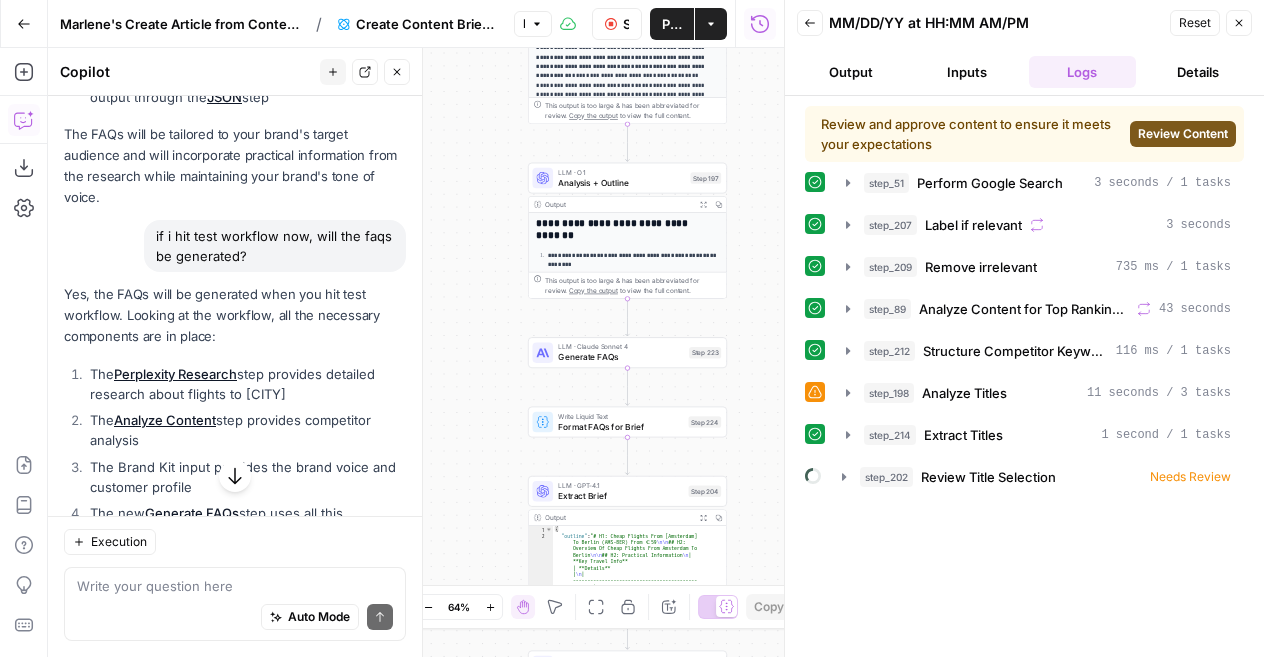 scroll, scrollTop: 1090, scrollLeft: 0, axis: vertical 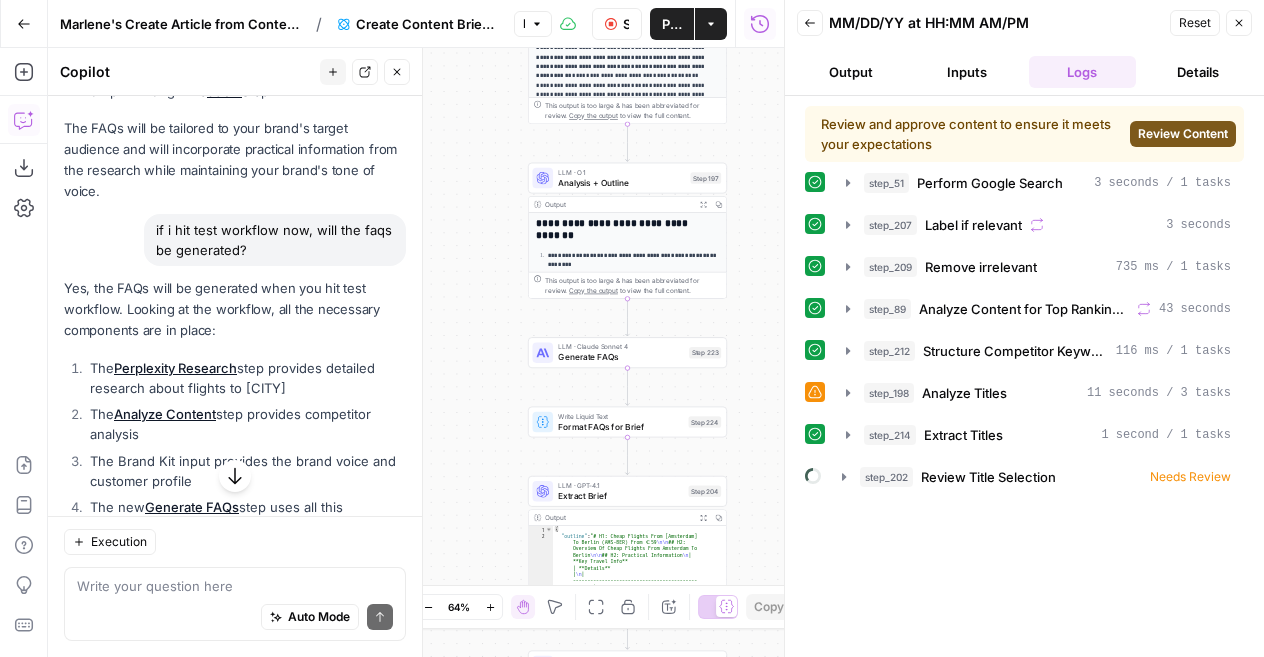 click on "Review Content" at bounding box center (1183, 134) 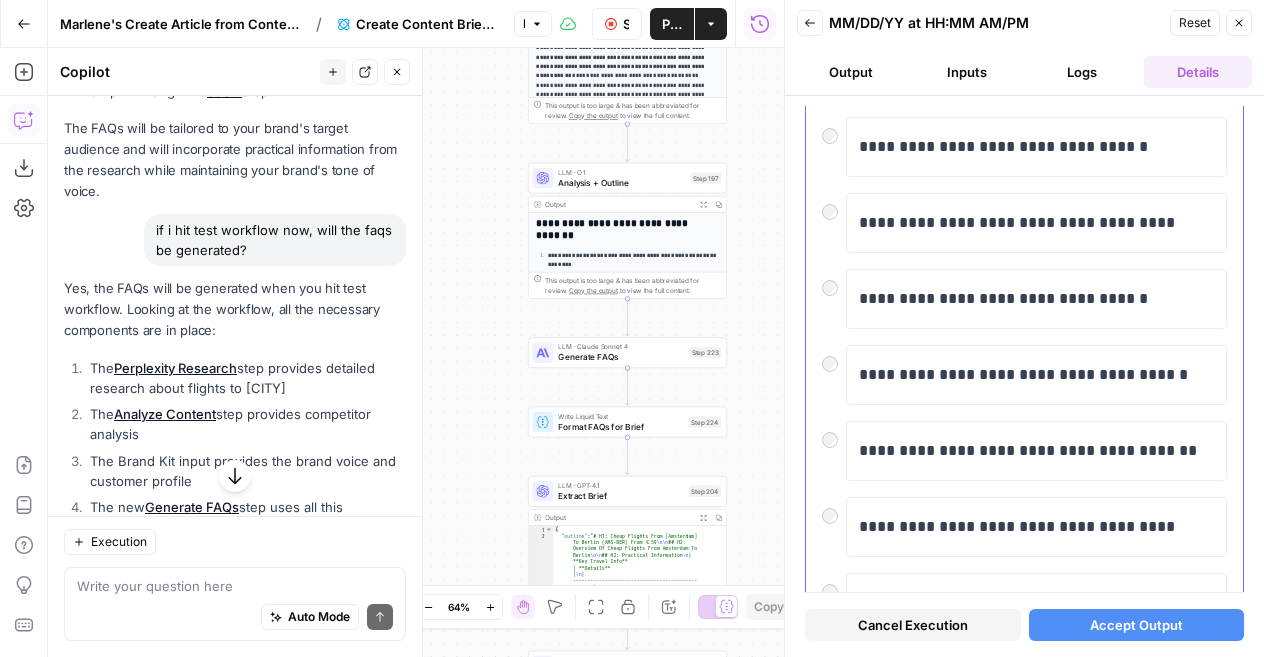 scroll, scrollTop: 414, scrollLeft: 0, axis: vertical 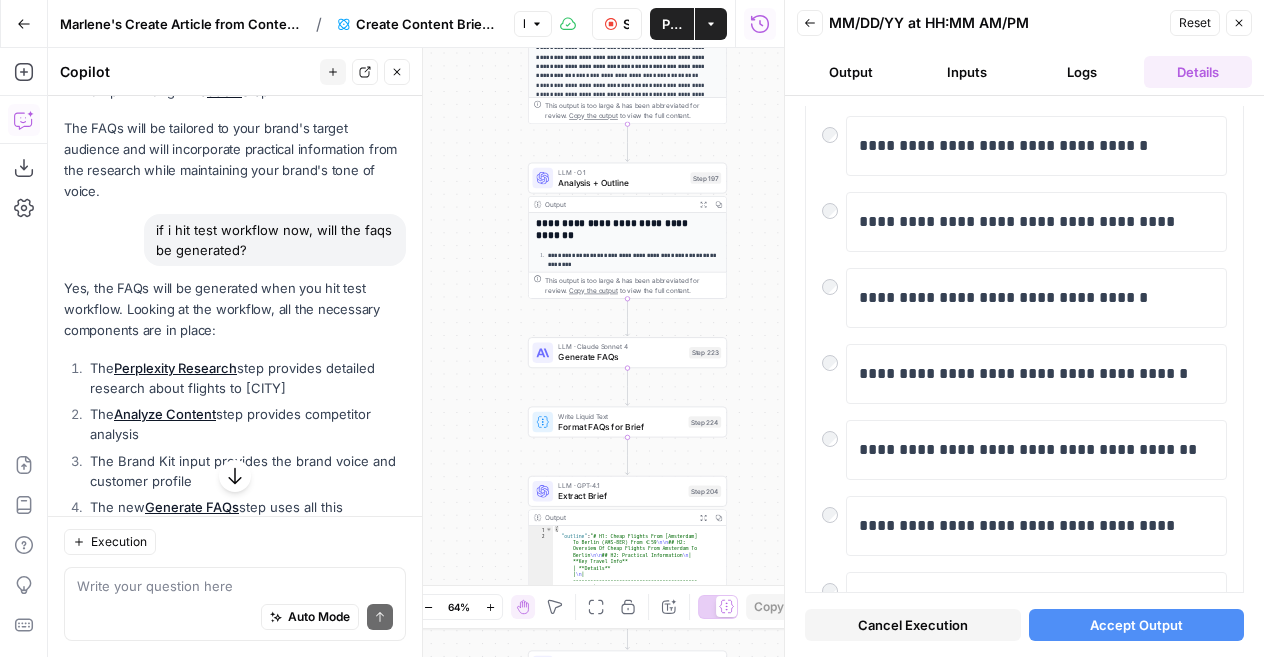 click on "Accept Output" at bounding box center (1136, 625) 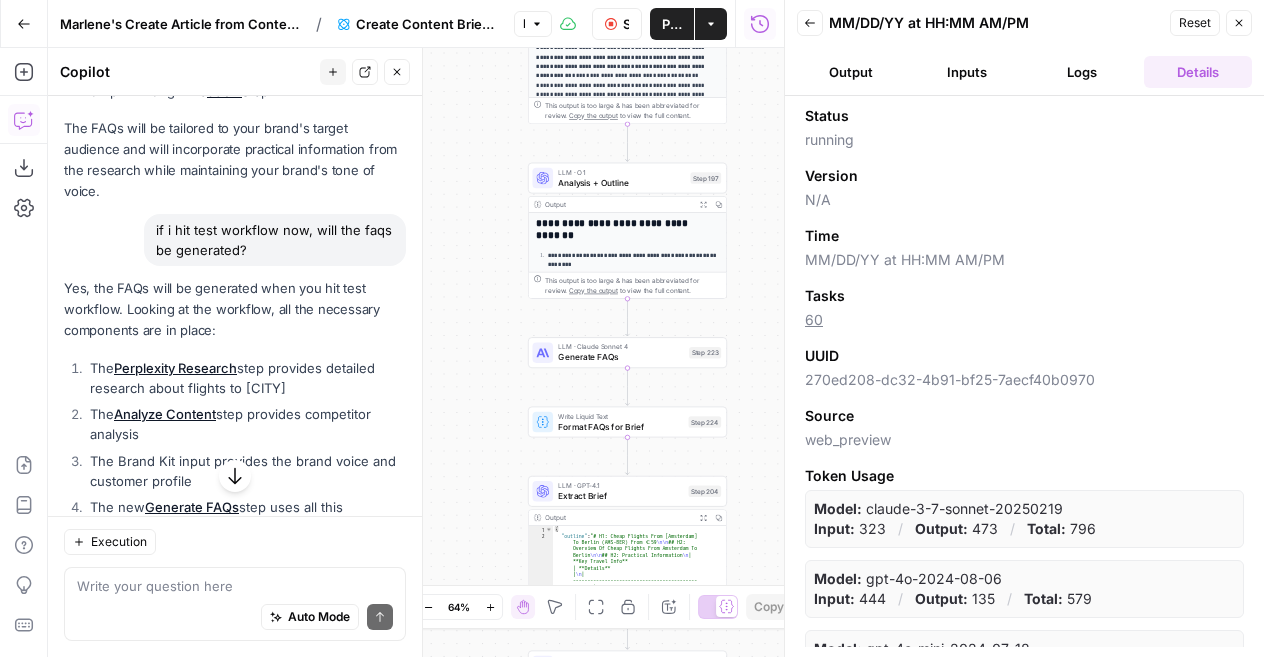 scroll, scrollTop: 38, scrollLeft: 0, axis: vertical 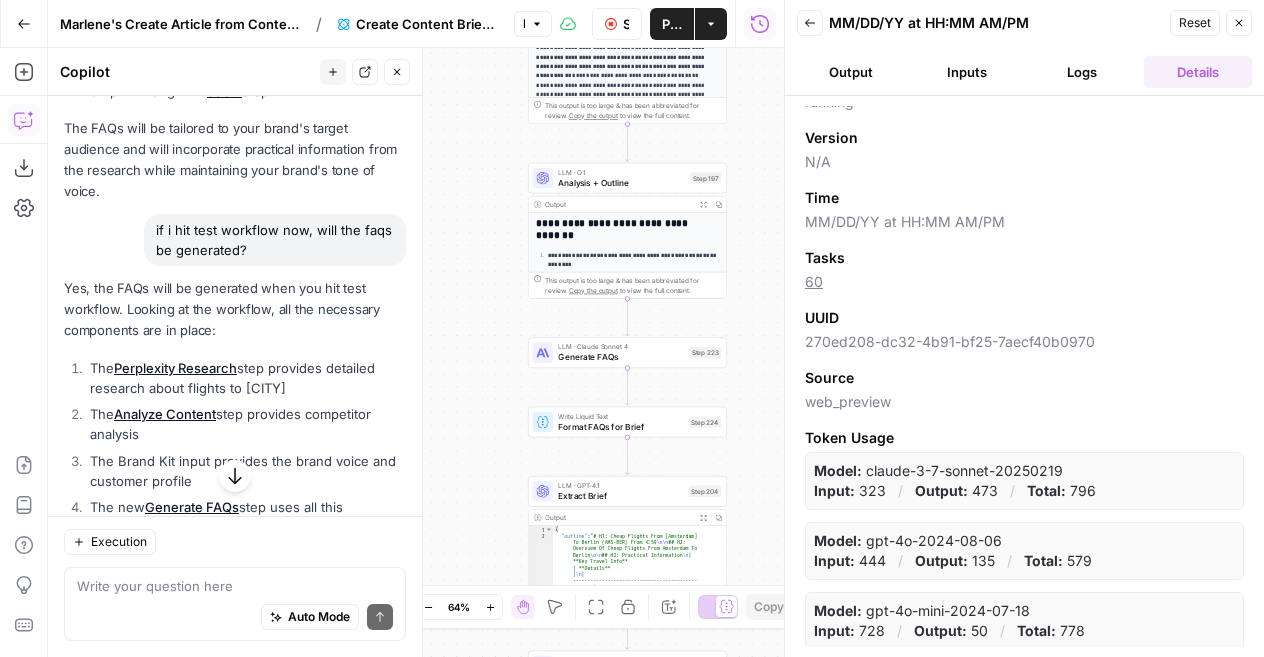 click 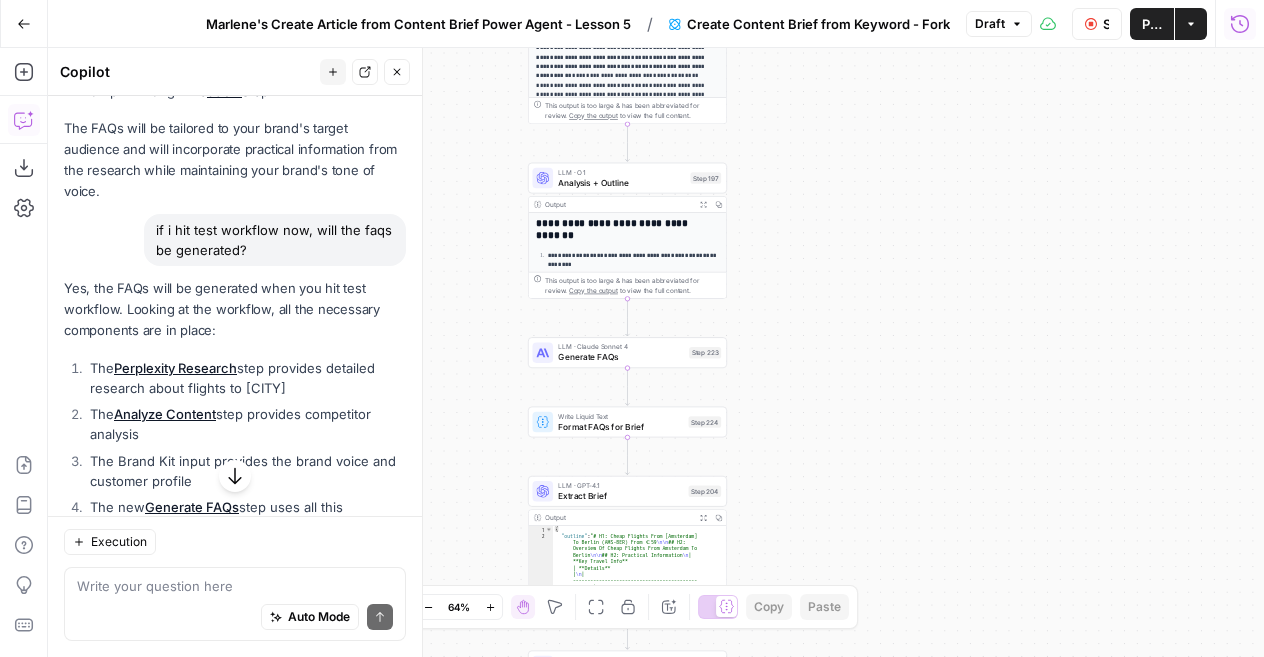click 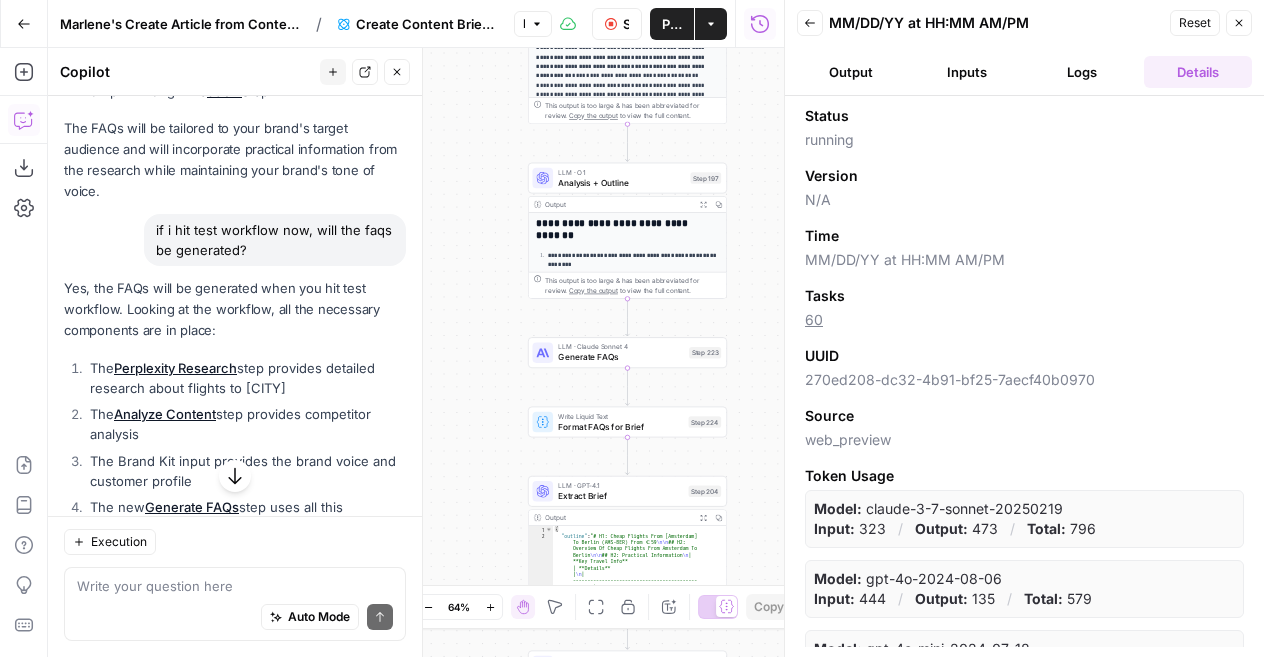 click on "Logs" at bounding box center (1083, 72) 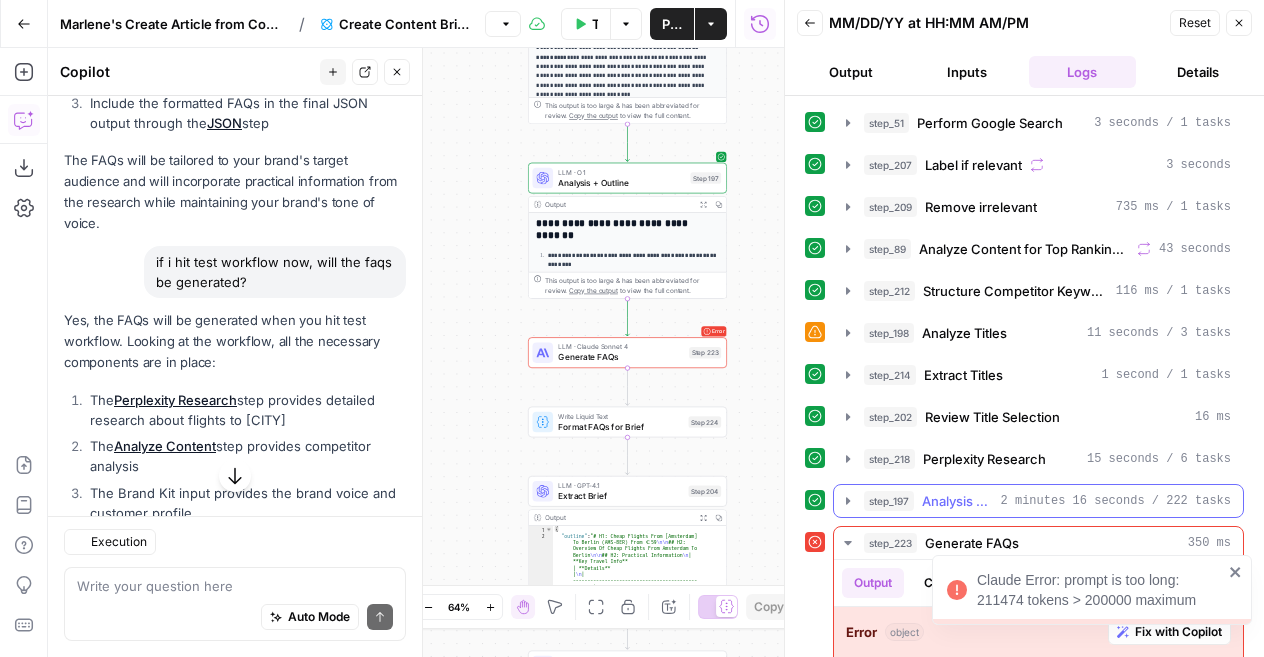 scroll, scrollTop: 1090, scrollLeft: 0, axis: vertical 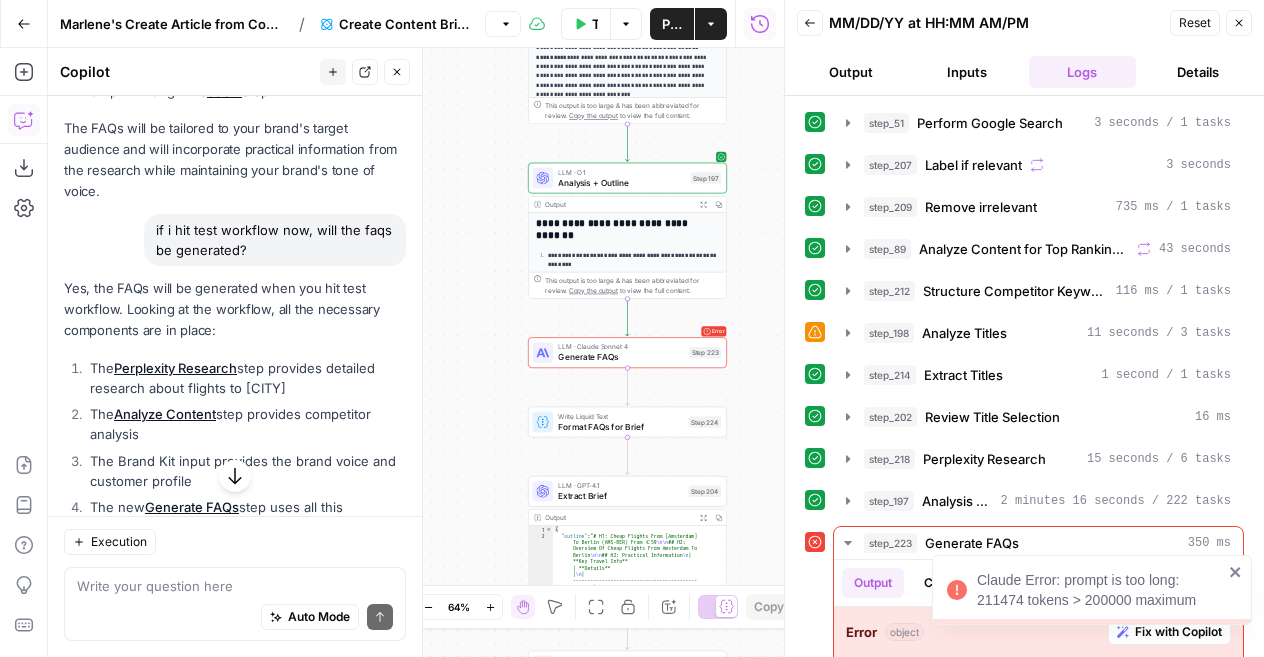 click 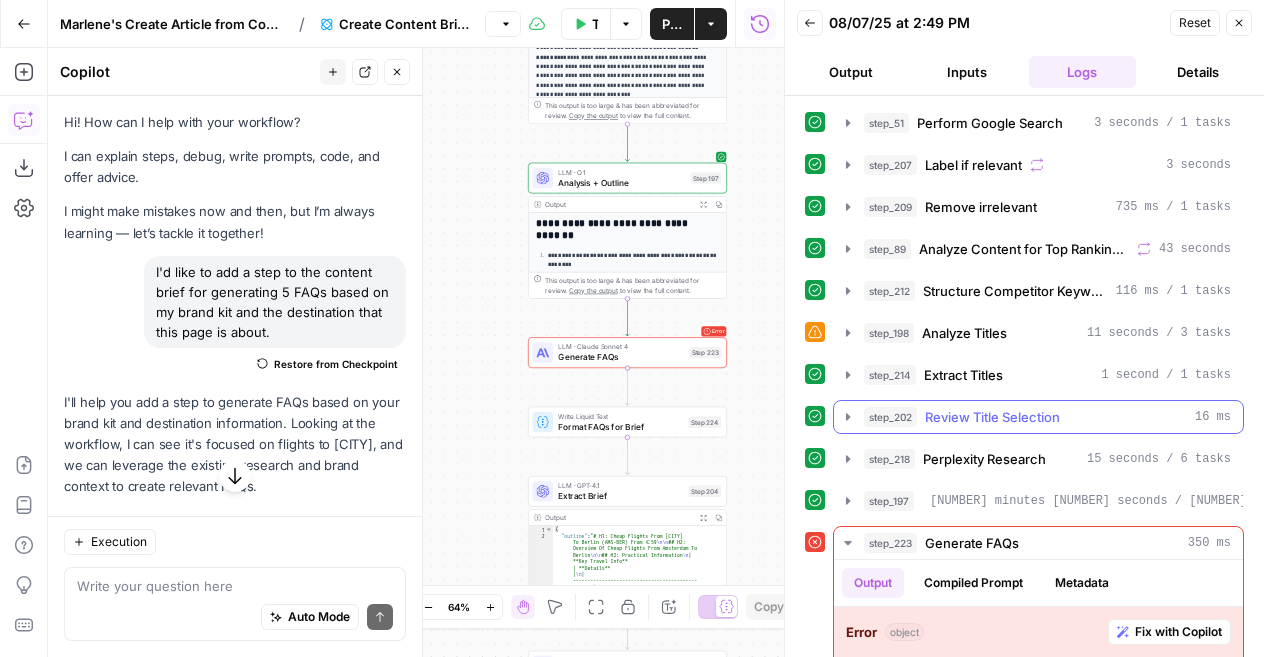 scroll, scrollTop: 0, scrollLeft: 0, axis: both 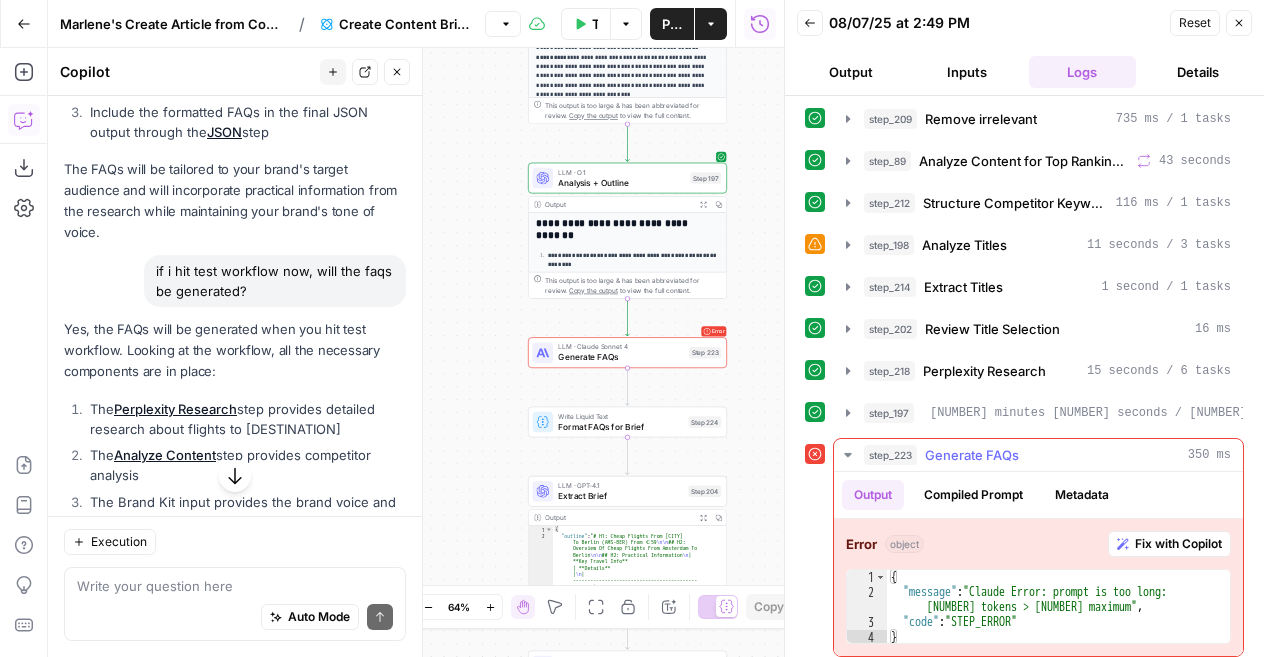 click on "Fix with Copilot" at bounding box center [1178, 544] 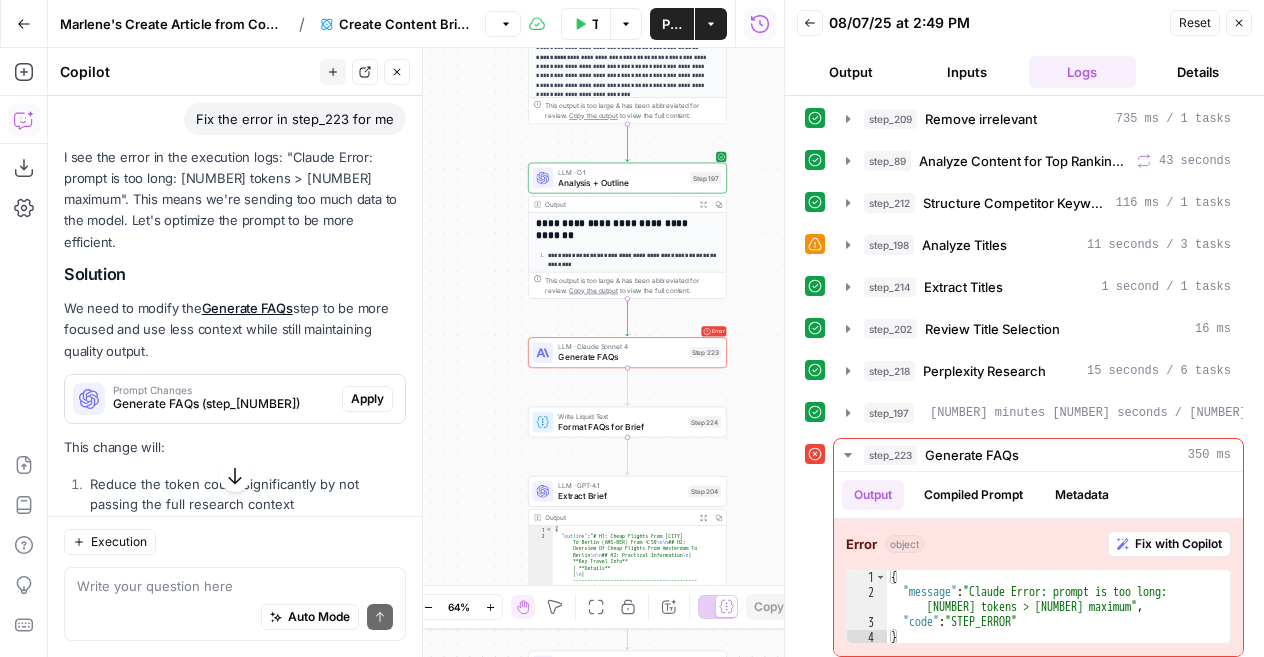 scroll, scrollTop: 1940, scrollLeft: 0, axis: vertical 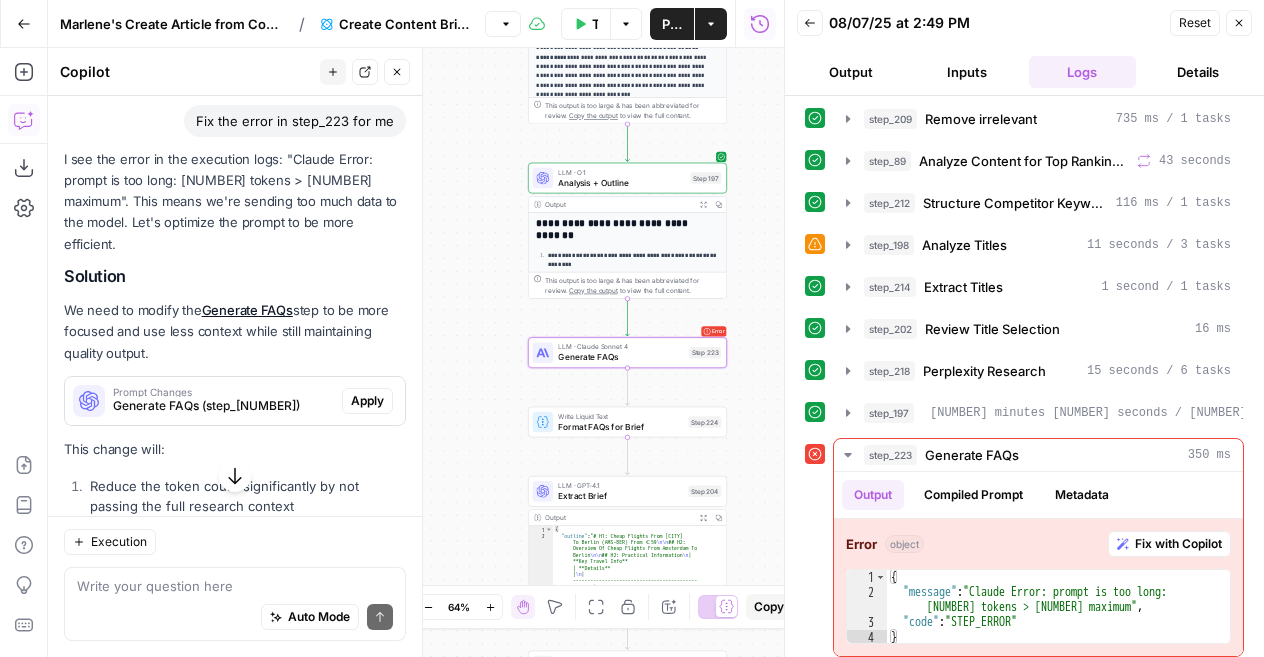 click on "Apply" at bounding box center [367, 401] 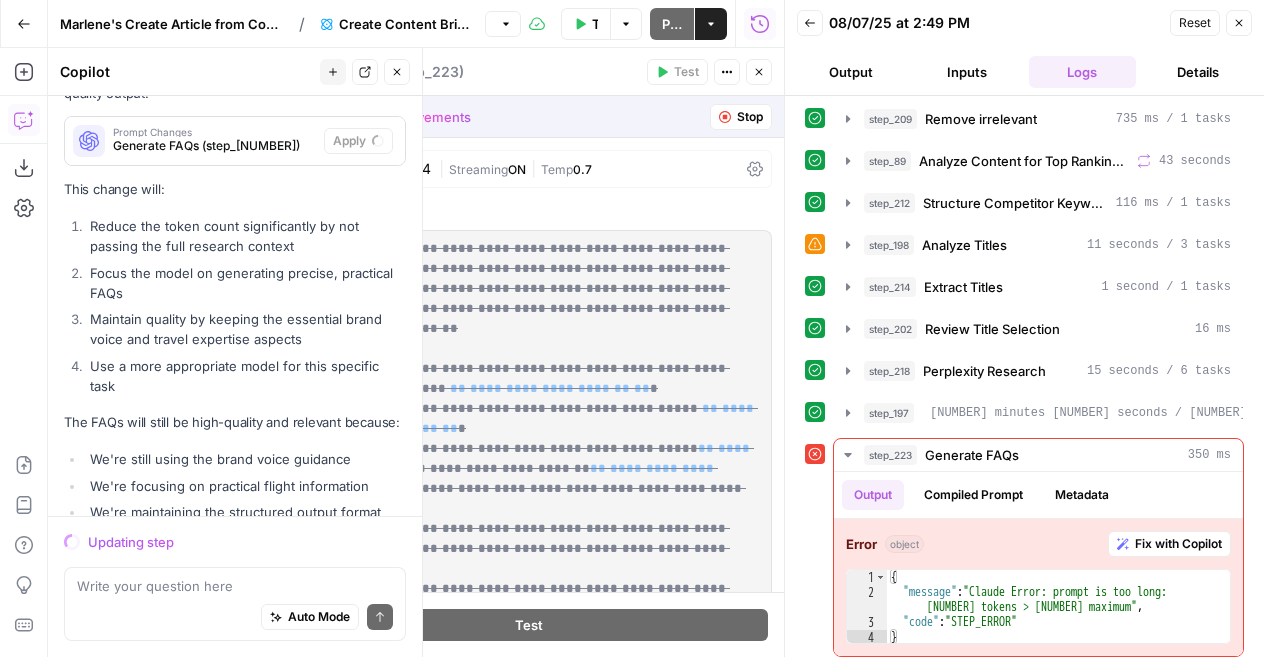 scroll, scrollTop: 2292, scrollLeft: 0, axis: vertical 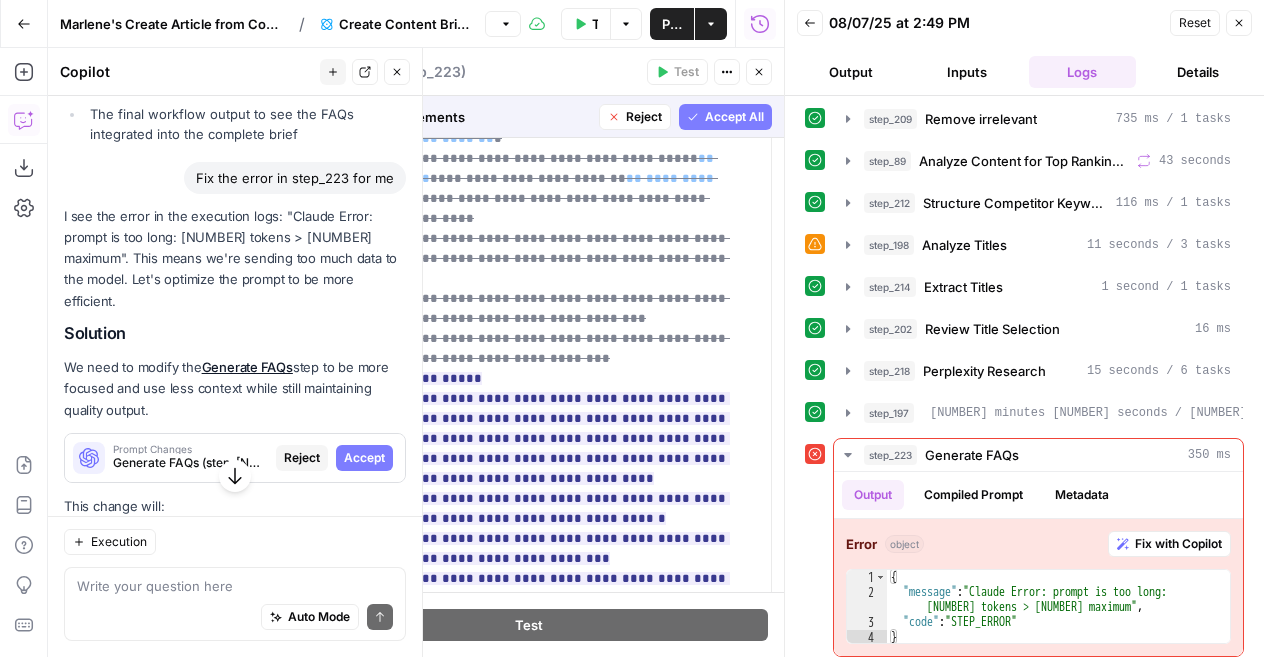 click on "Accept" at bounding box center (364, 458) 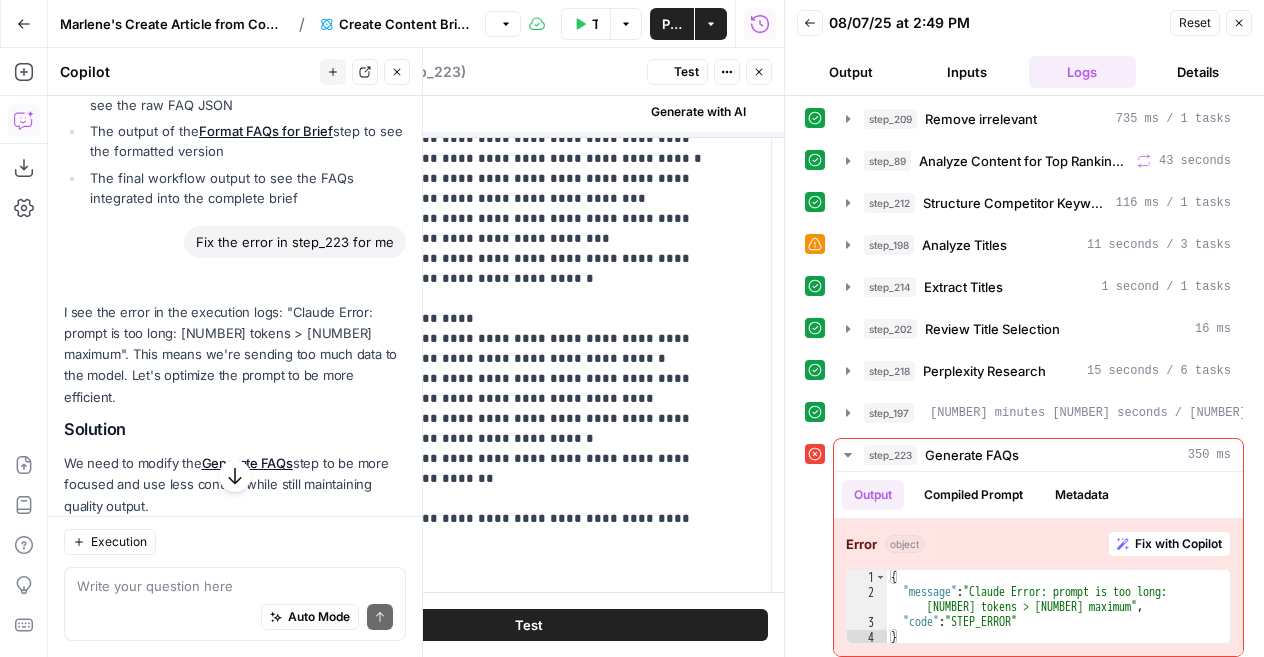 scroll, scrollTop: 1915, scrollLeft: 0, axis: vertical 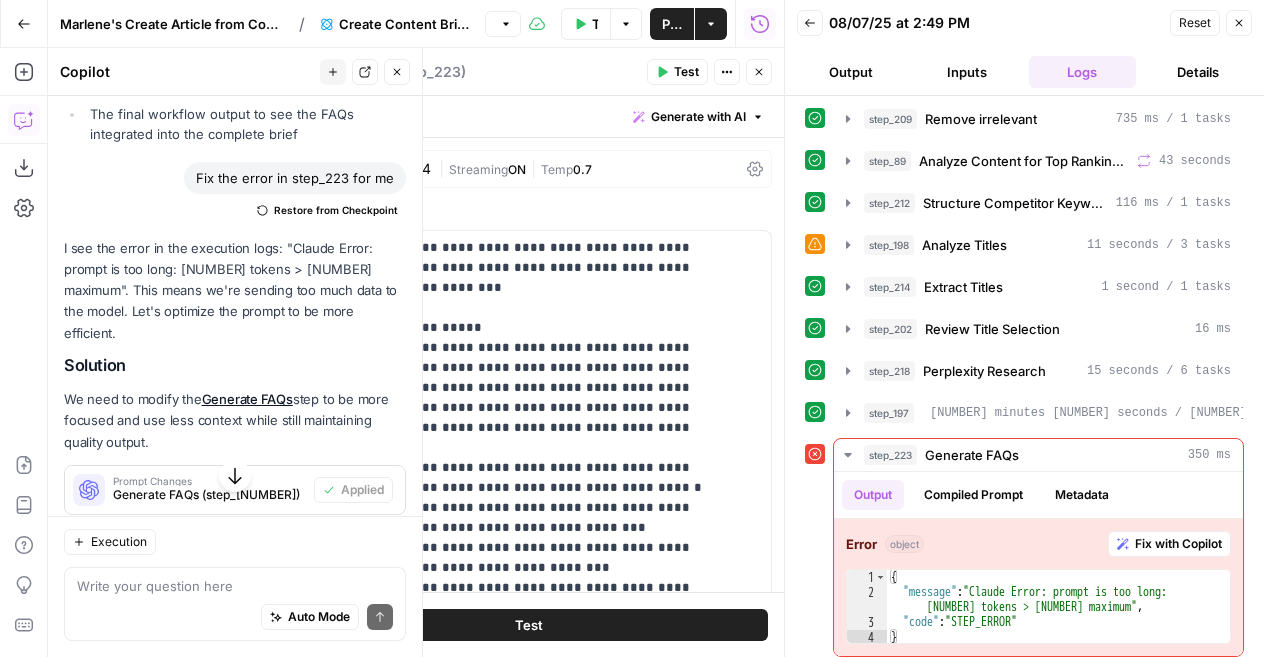 click on "Test" at bounding box center [528, 625] 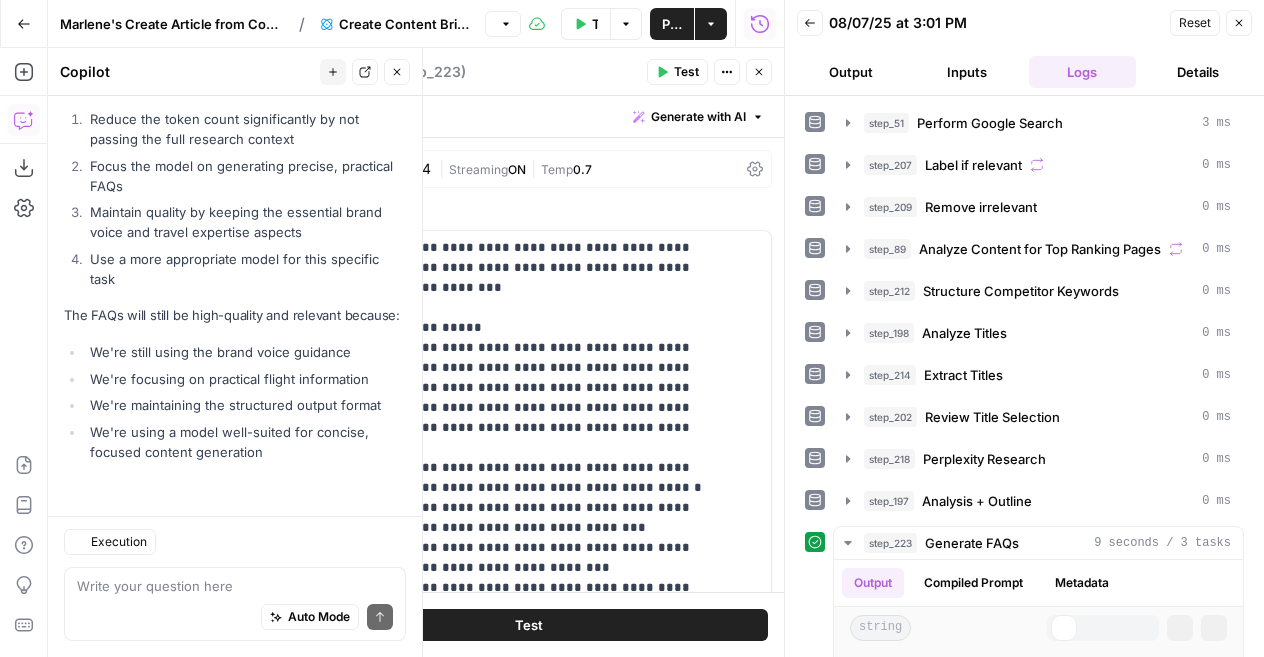 scroll, scrollTop: 2387, scrollLeft: 0, axis: vertical 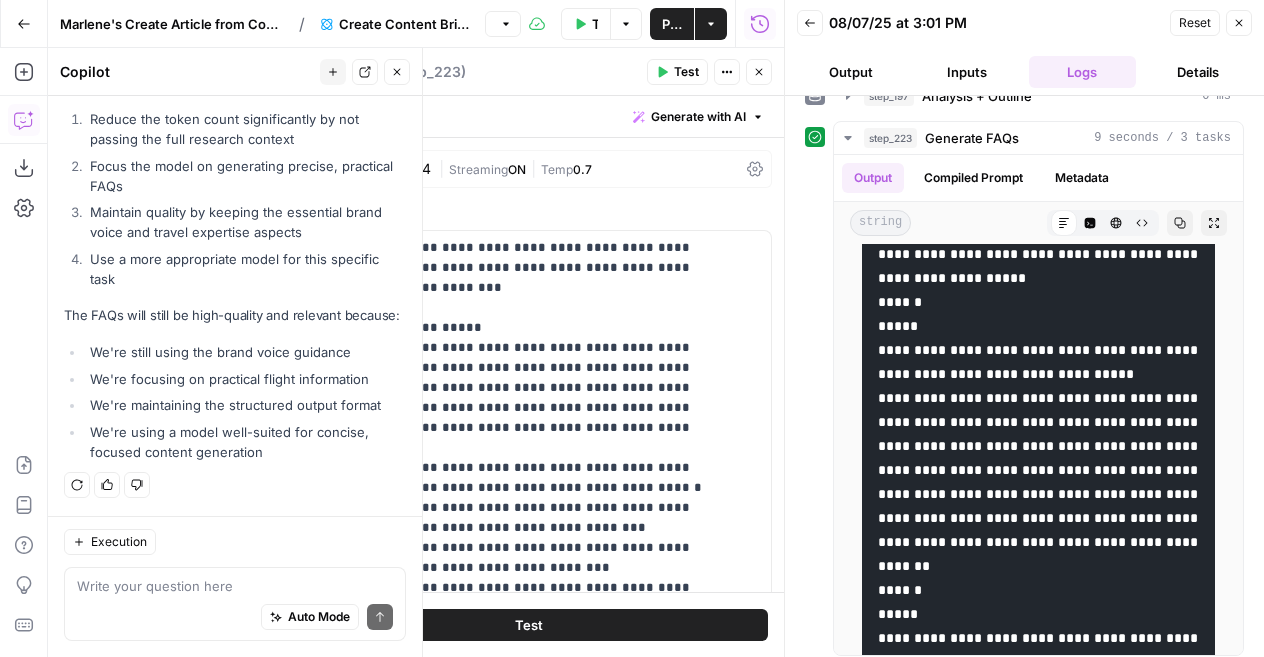 click 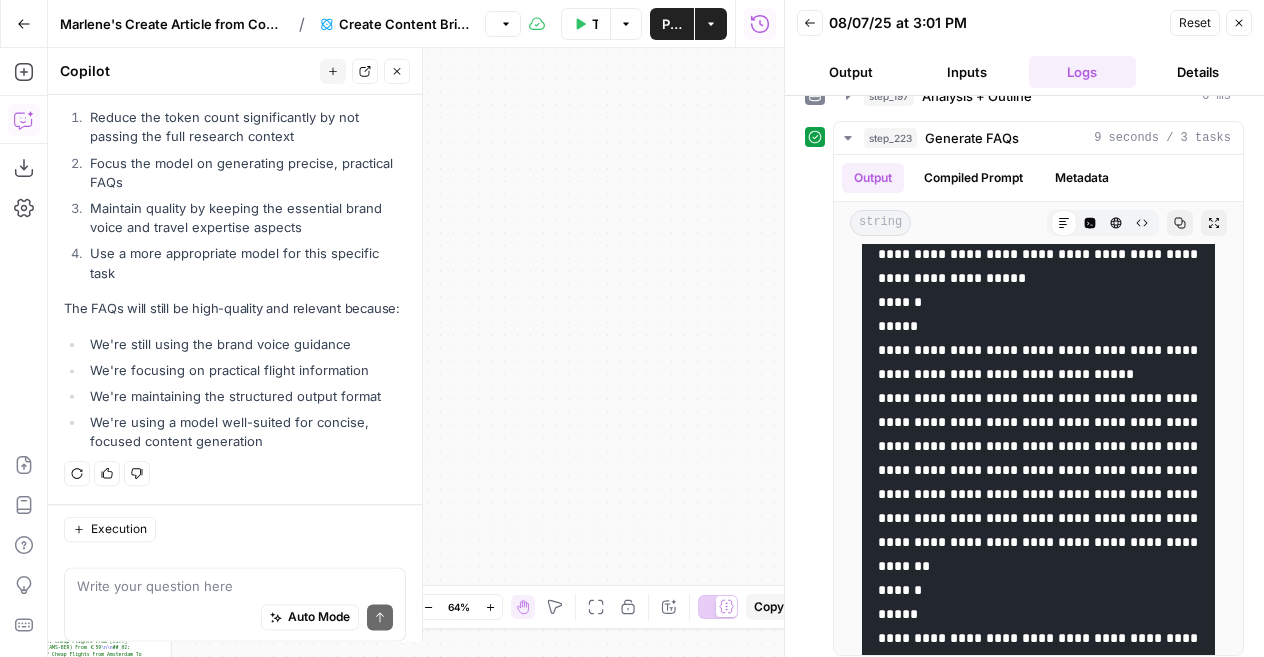scroll, scrollTop: 2387, scrollLeft: 0, axis: vertical 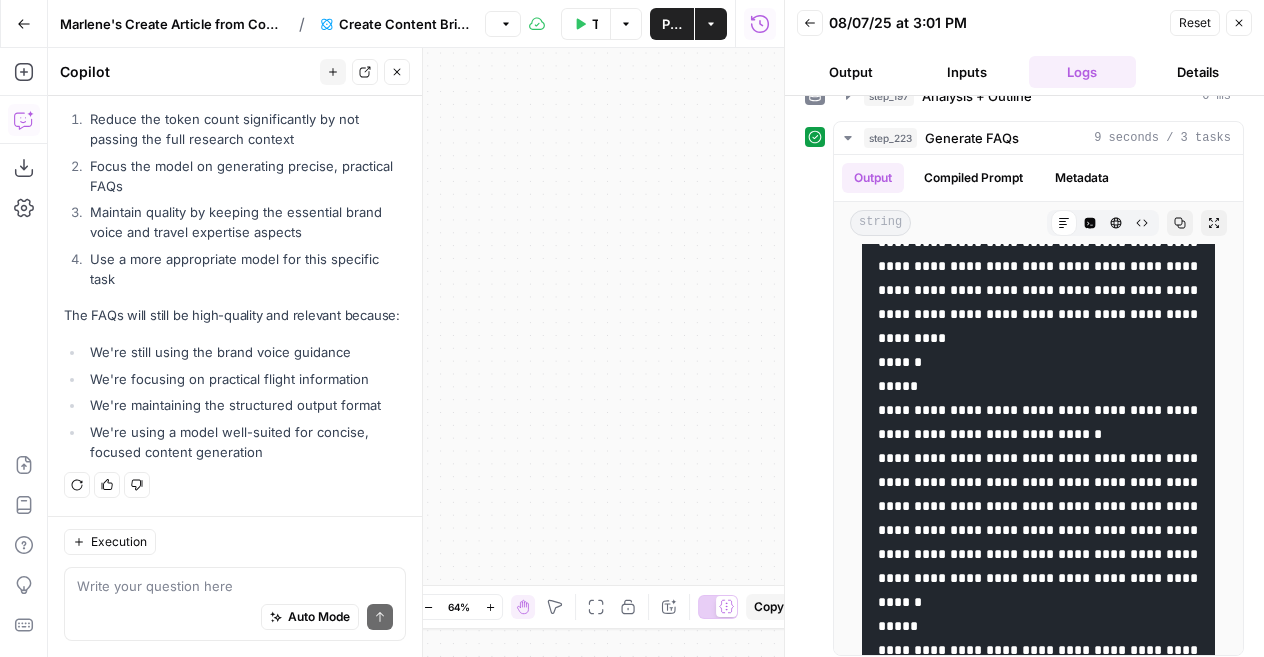 click 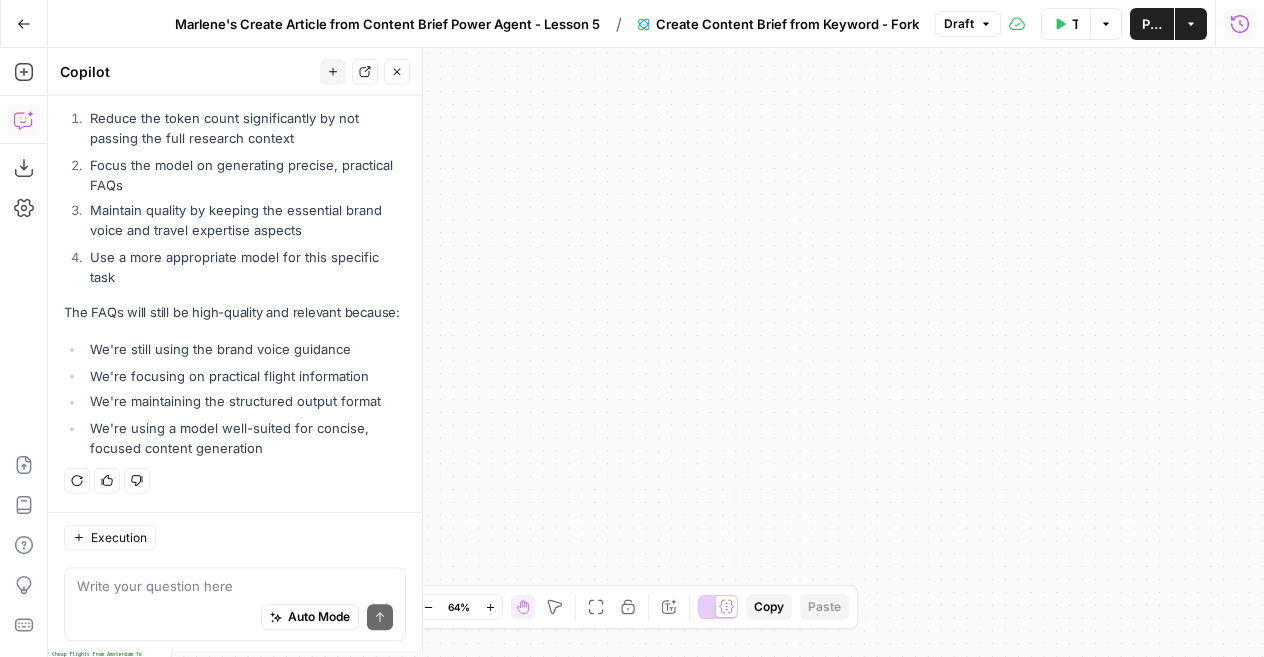 scroll, scrollTop: 2387, scrollLeft: 0, axis: vertical 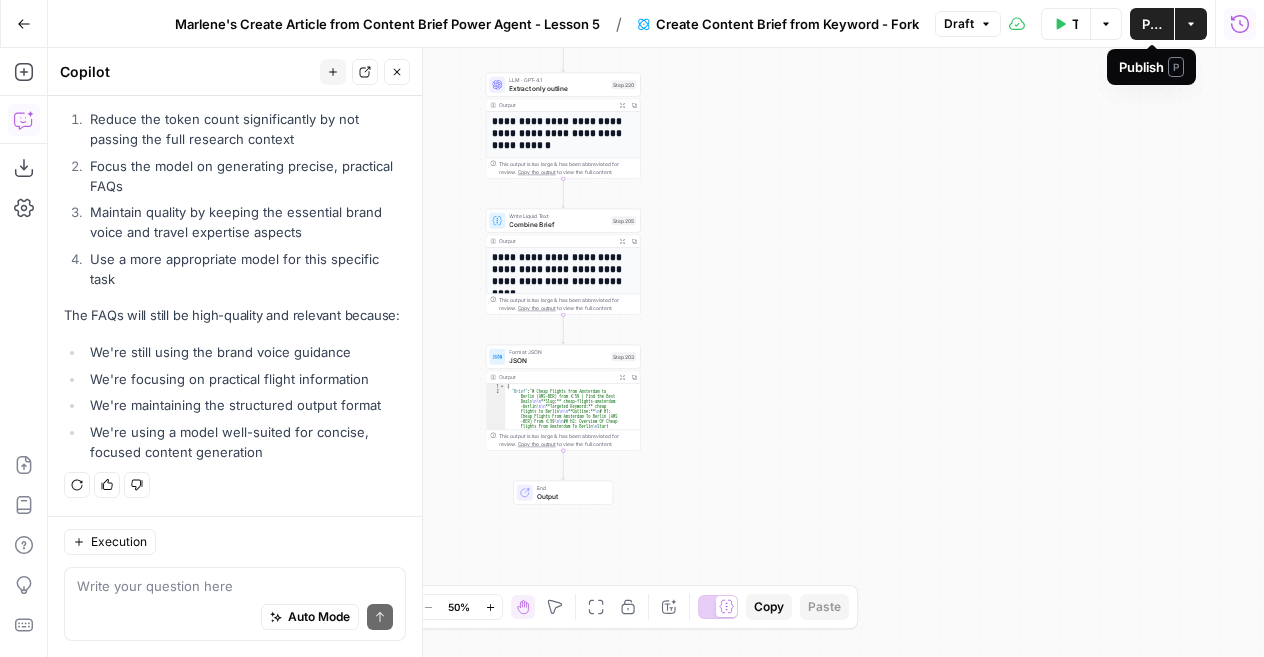 click on "Actions" at bounding box center (1191, 24) 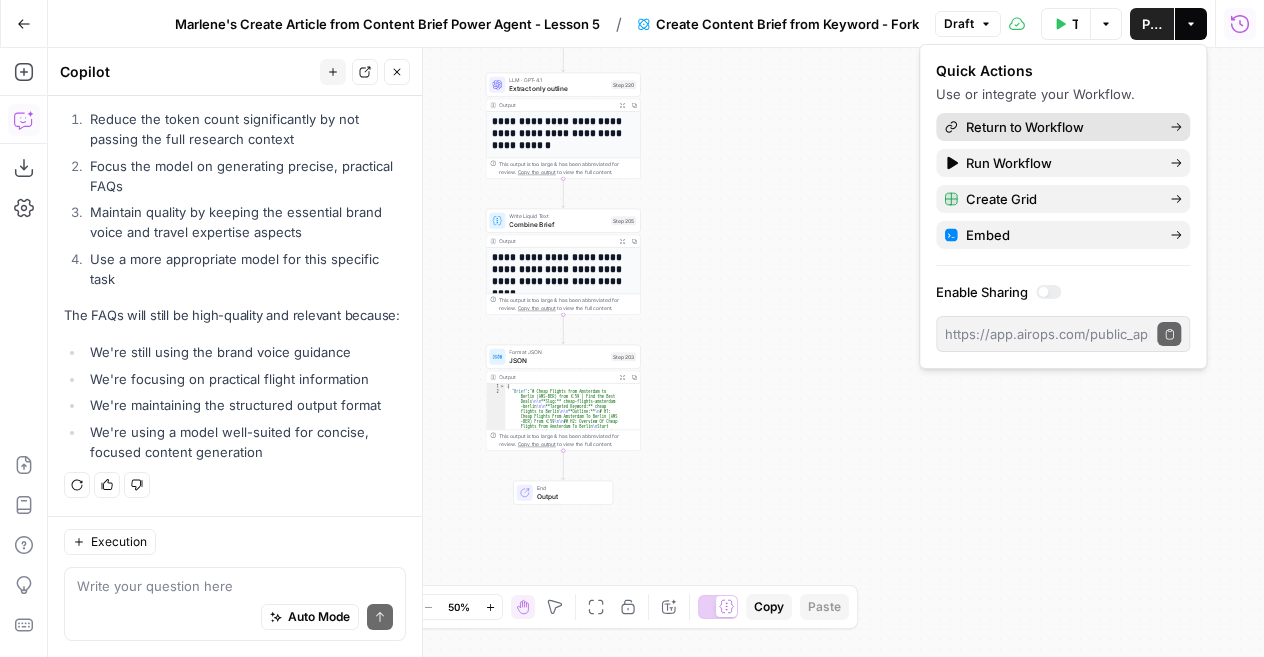 click on "Return to Workflow" at bounding box center [1060, 127] 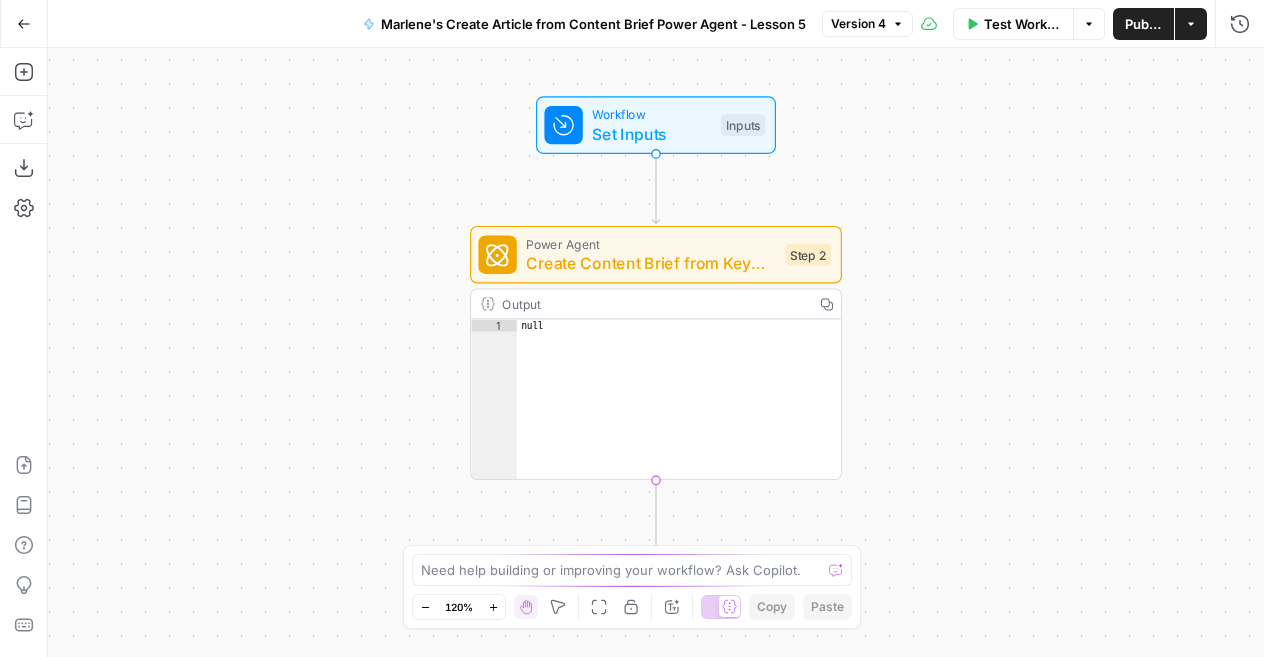 click on "Actions" at bounding box center (1191, 24) 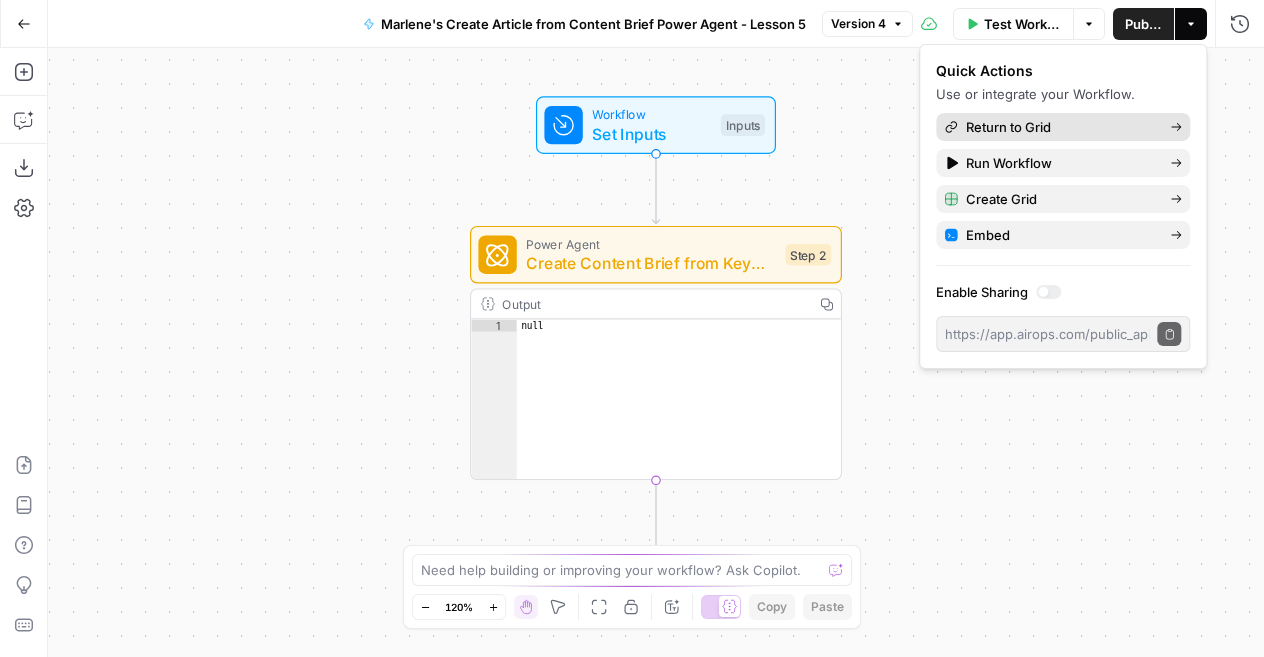 click on "Return to Grid" at bounding box center (1060, 127) 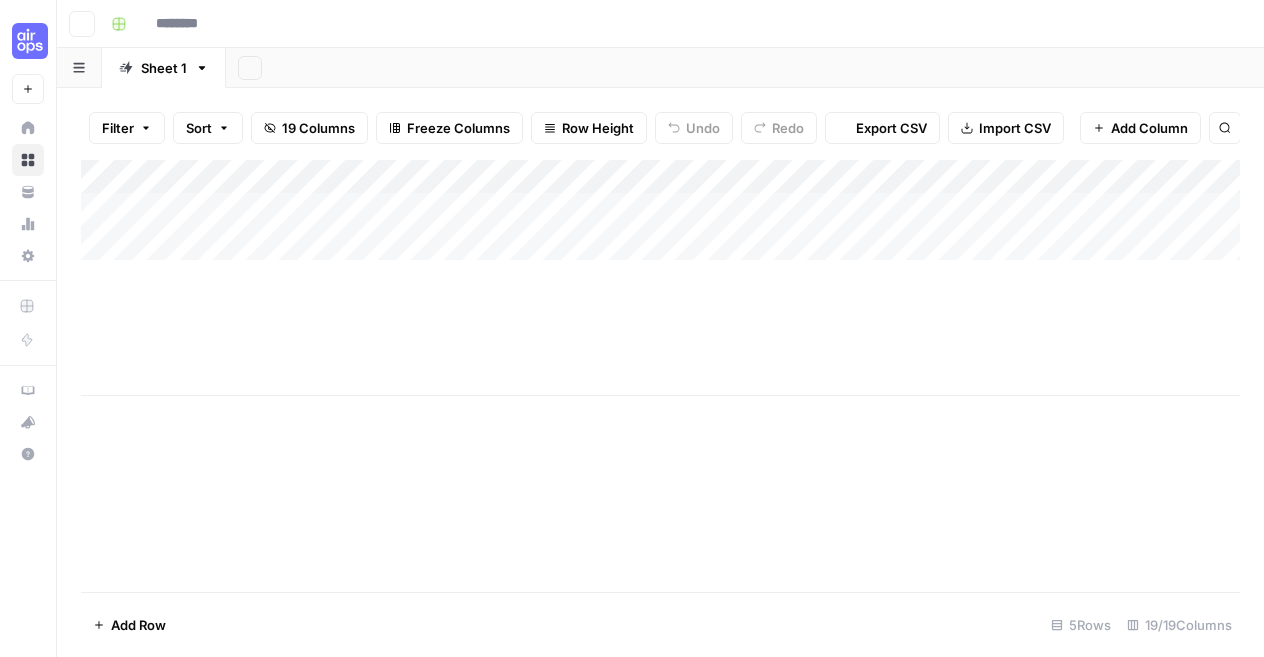 type on "**********" 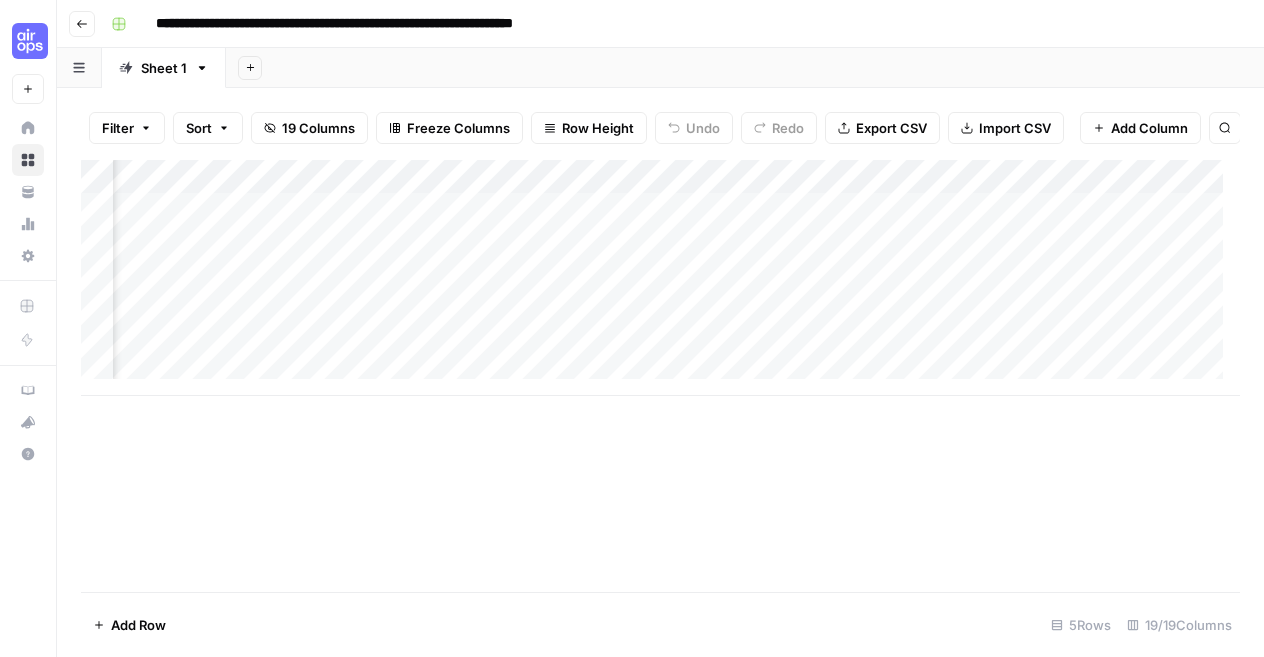 scroll, scrollTop: 0, scrollLeft: 354, axis: horizontal 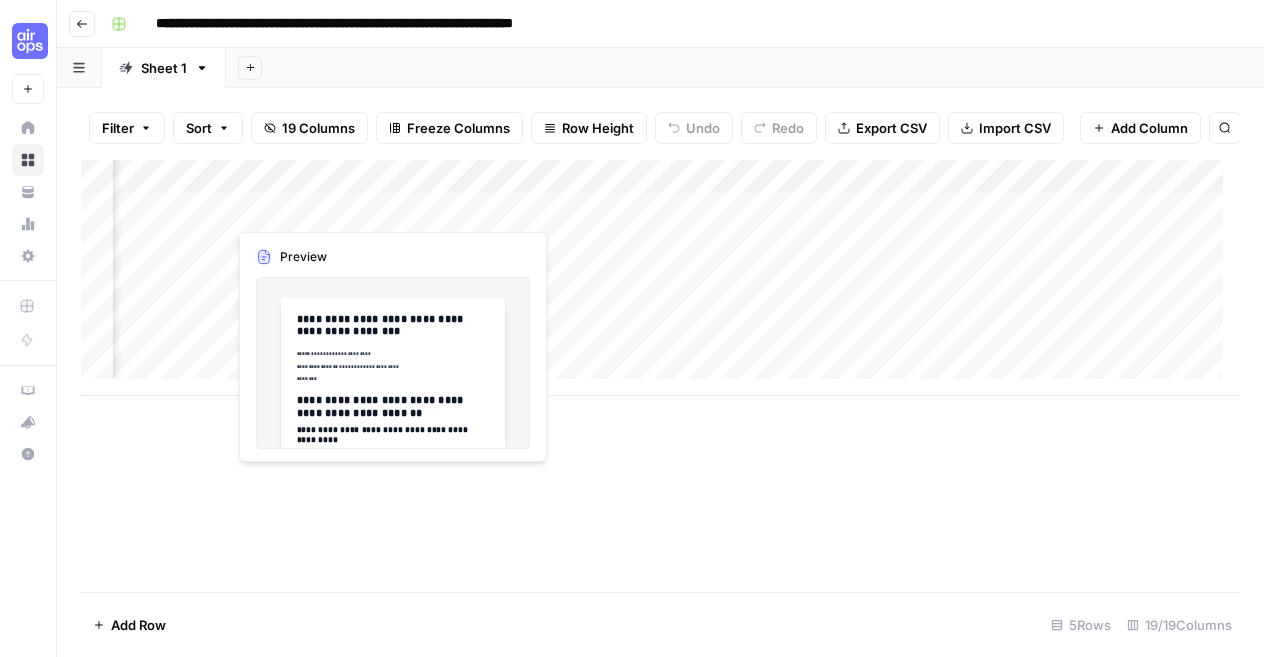 click on "Add Column" at bounding box center (660, 278) 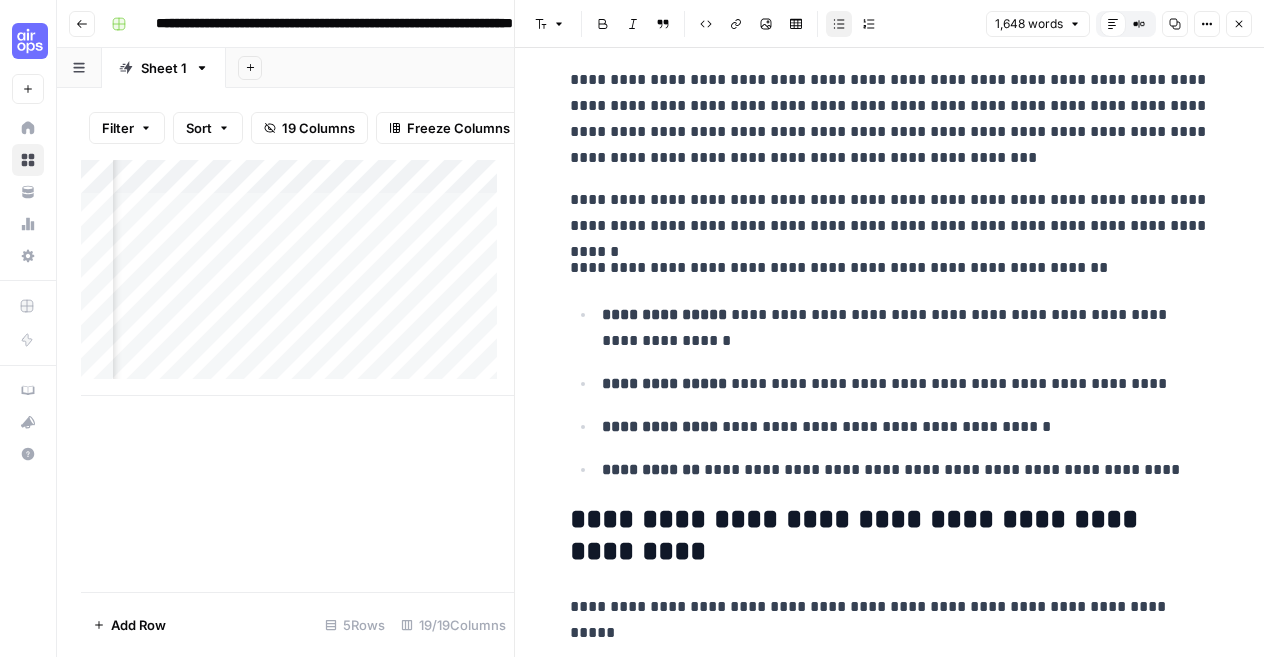 scroll, scrollTop: 486, scrollLeft: 0, axis: vertical 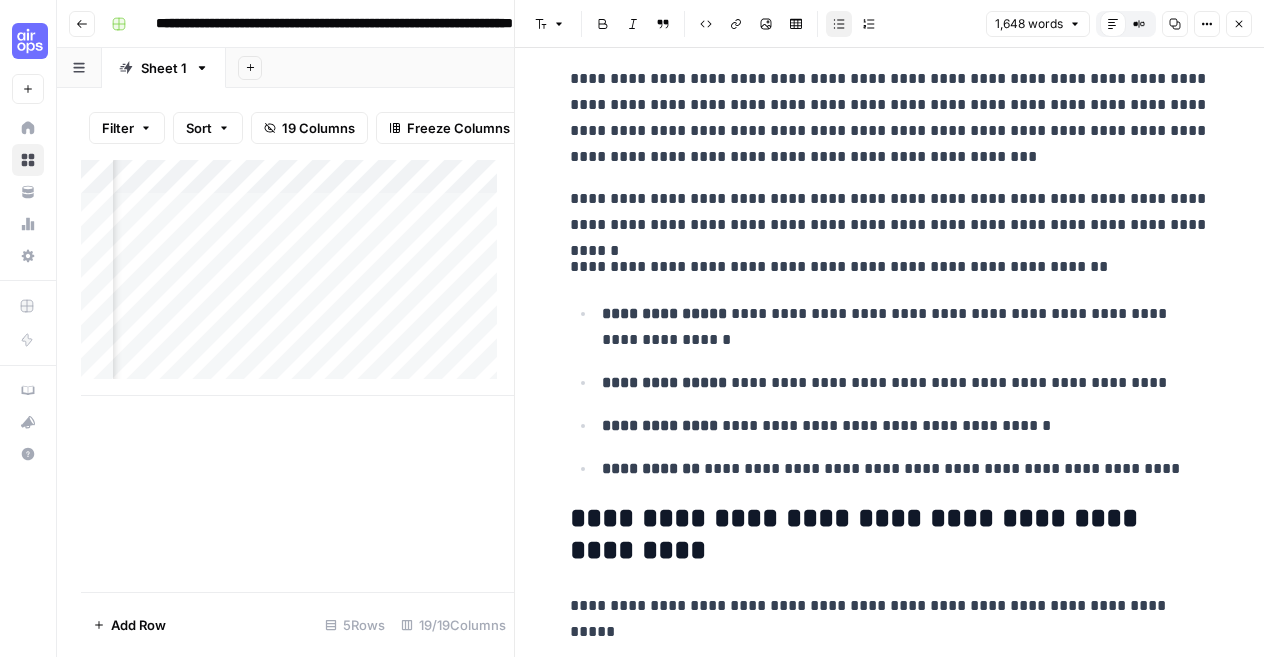 click 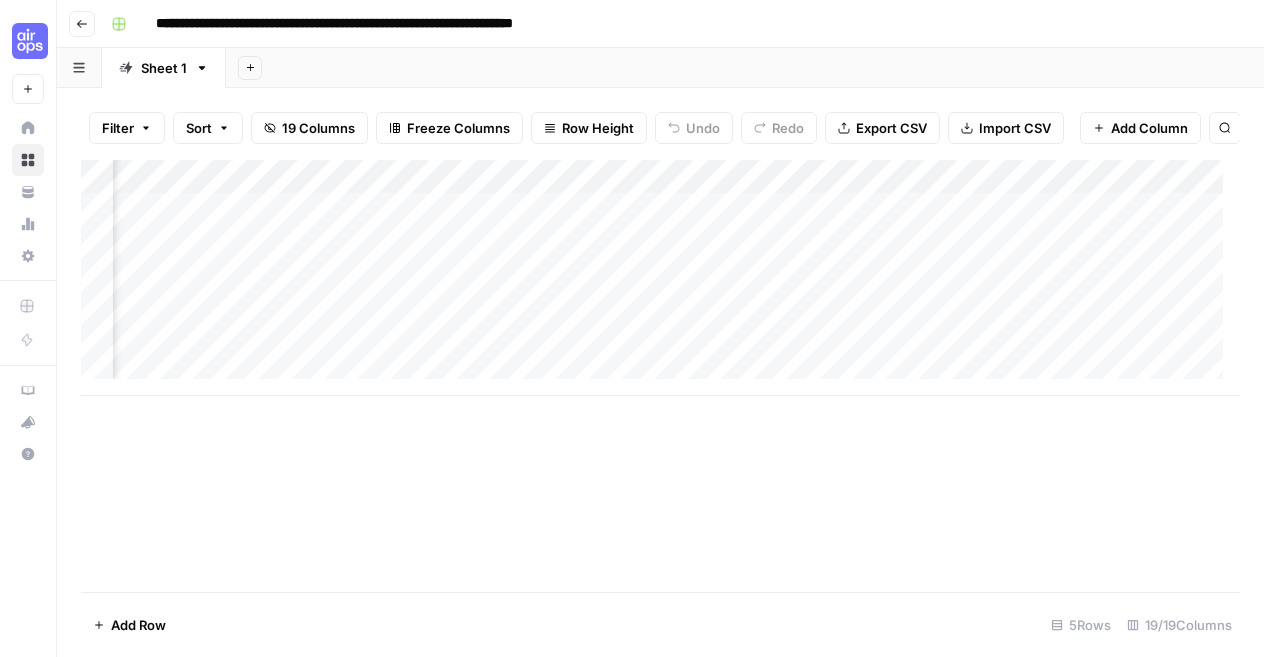 scroll, scrollTop: 0, scrollLeft: 0, axis: both 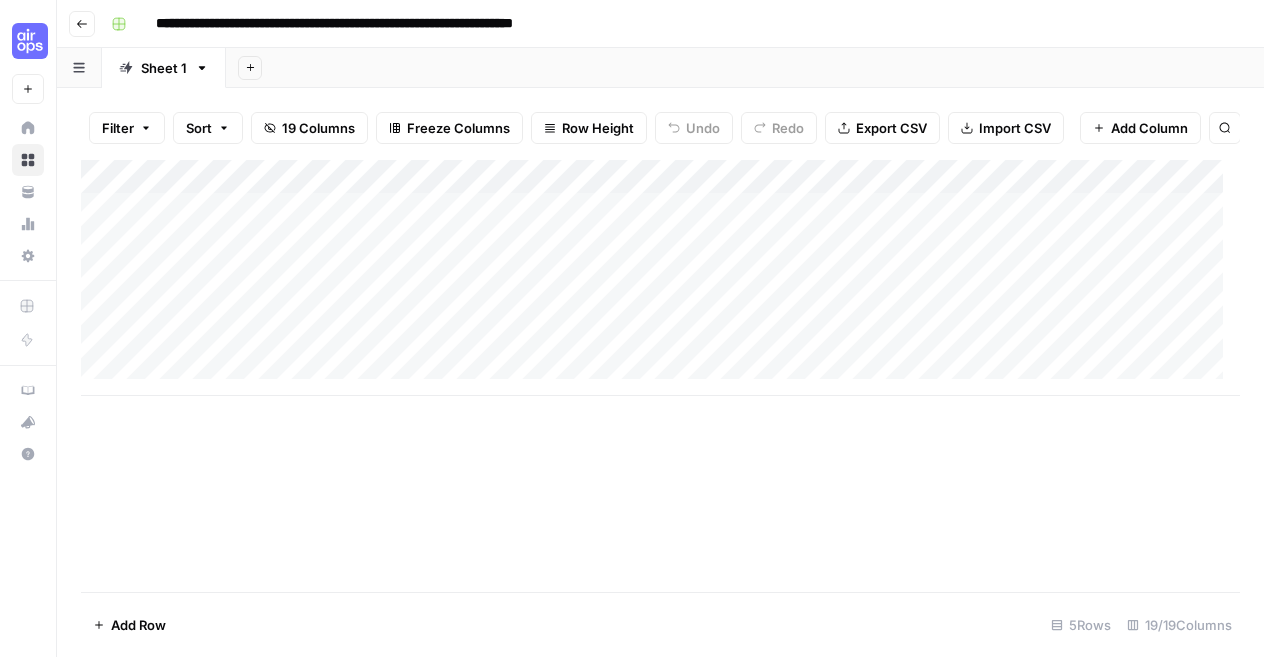 click on "Go back" at bounding box center (82, 24) 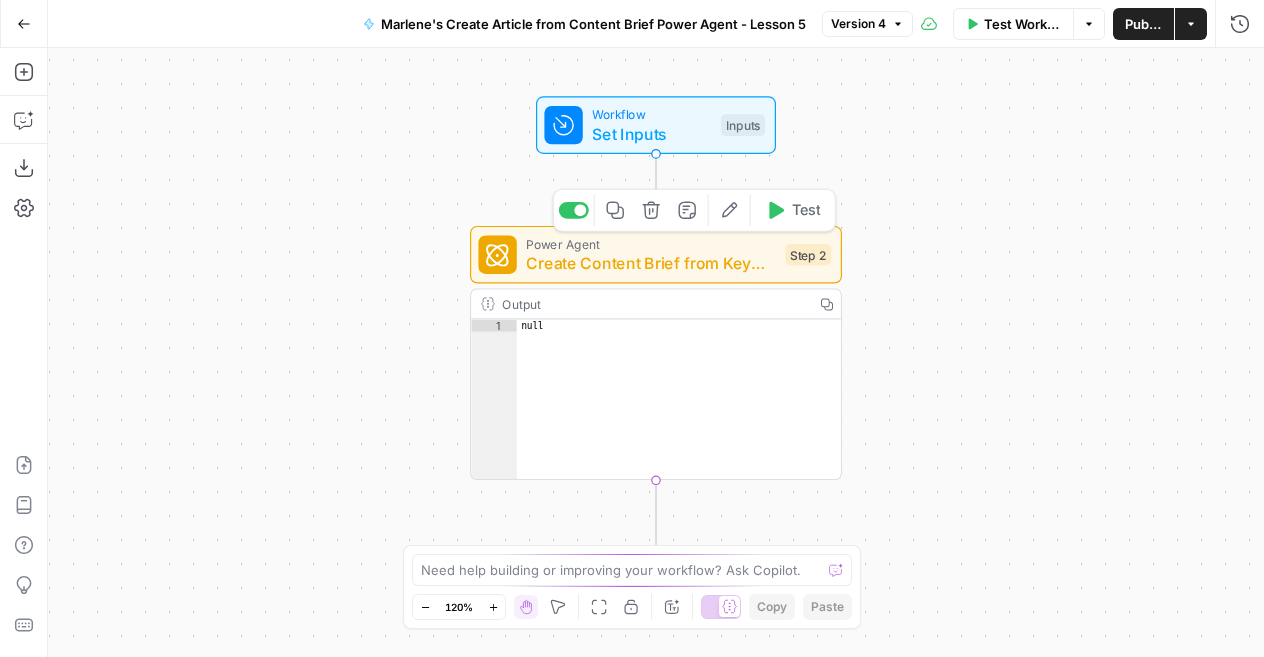 click on "Create Content Brief from Keyword - Fork" at bounding box center (651, 263) 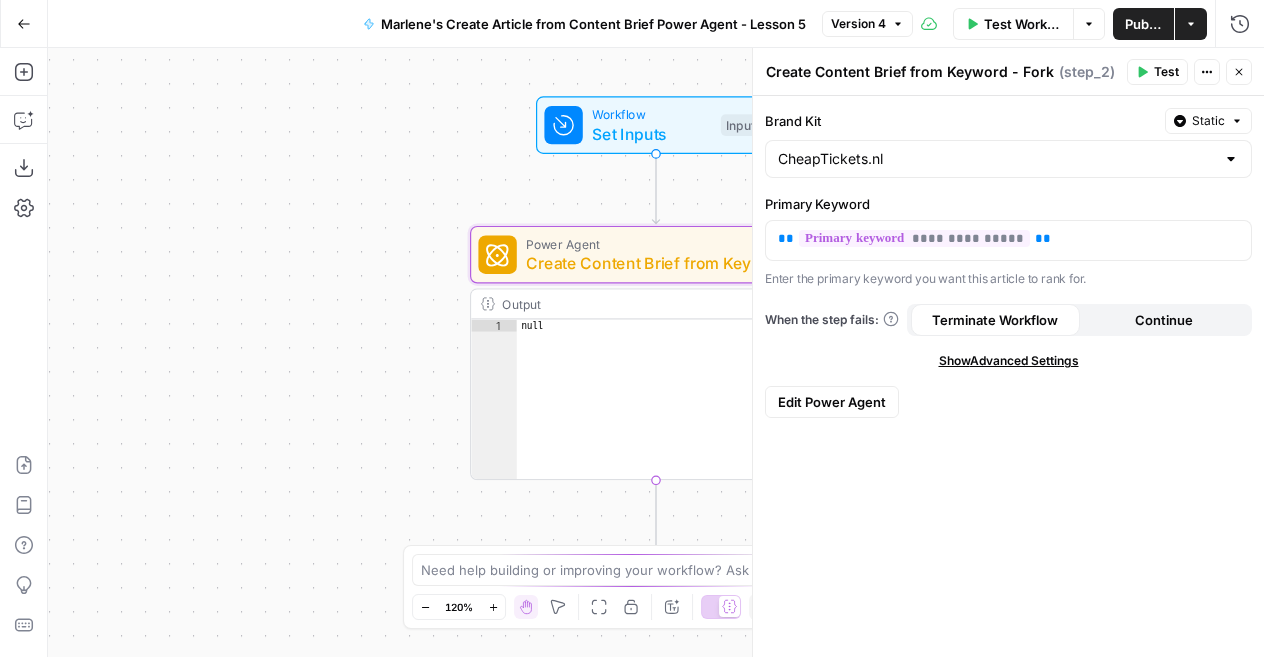click on "**********" at bounding box center [1008, 376] 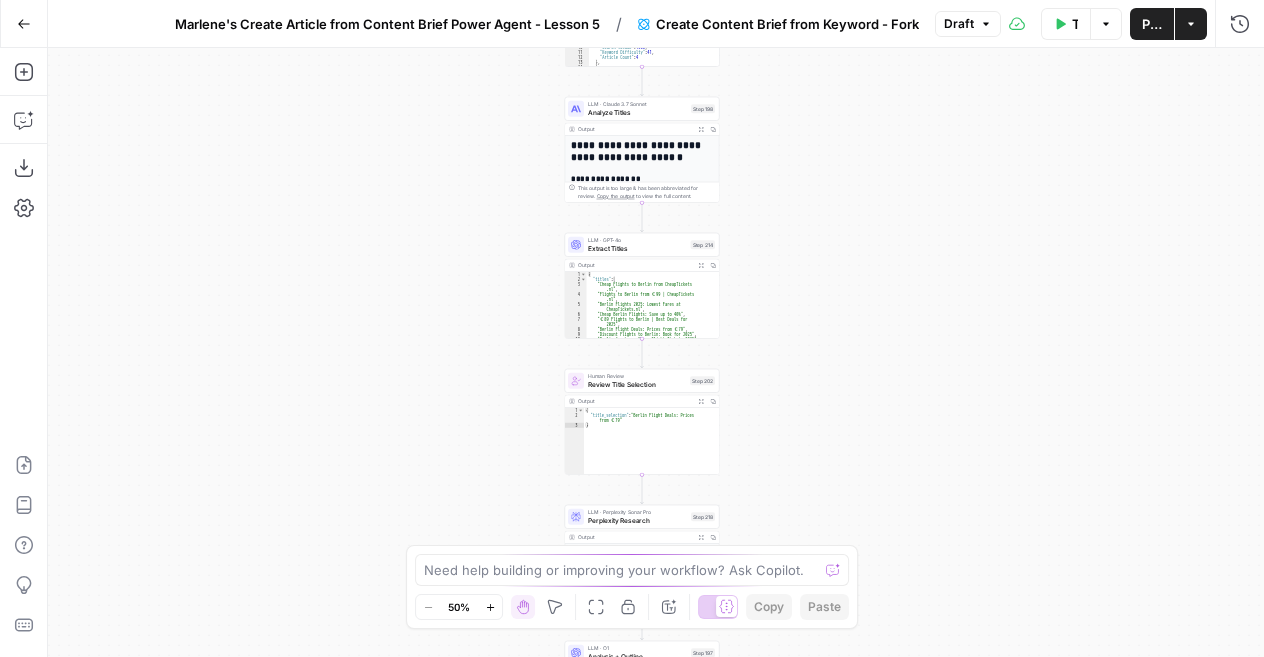 drag, startPoint x: 882, startPoint y: 431, endPoint x: 882, endPoint y: 103, distance: 328 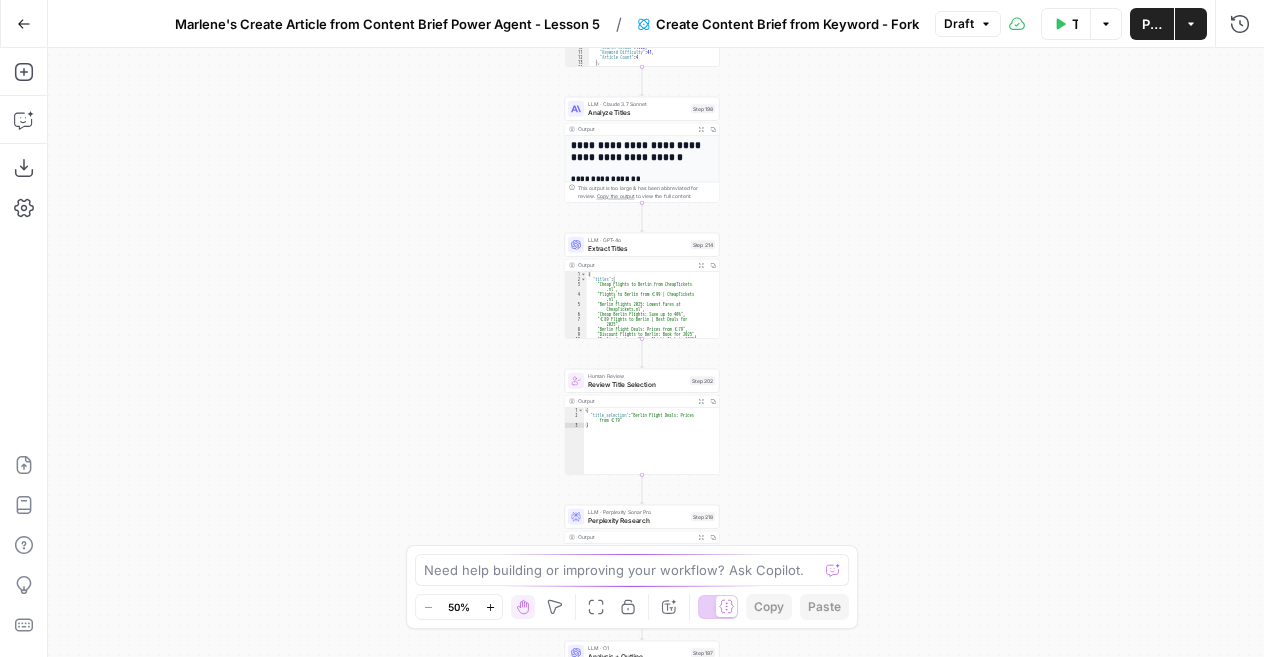click on "Workflow Set Inputs Inputs Google Search Perform Google Search Step 51 Output Expand Output Copy 1 2 3 4 5 6 7 8 9 {    "search_metadata" :  {      "id" :  "[ID]" ,      "status" :  "Success" ,      "json_endpoint" :  "https://serpapi.com        /[ID].json" ,      "pixel_position_endpoint" :  "https://serpapi        .com/searches/[ID]        .json_with_pixel_position" ,      "created_at" :  "2025-08-07 12:49:34 UTC" ,      "processed_at" :  "2025-08-07 12:49:34 UTC" ,      "google_url" :  "https://www.google.com        /search?q=cheap+flights+to+Berlin&oq        =cheap+flights+to+Berlin&gl=us&num        =5&sourceid=chrome&ie=UTF-8" ,     Loop Iteration Label if relevant Step 207 Output Expand Output Copy 1 2 3 4 5 6 7 8 9 10 11 12 13 14 15 [    {      "relevant" :  "true"    } ,    {      "relevant" :  "true"" at bounding box center [656, 352] 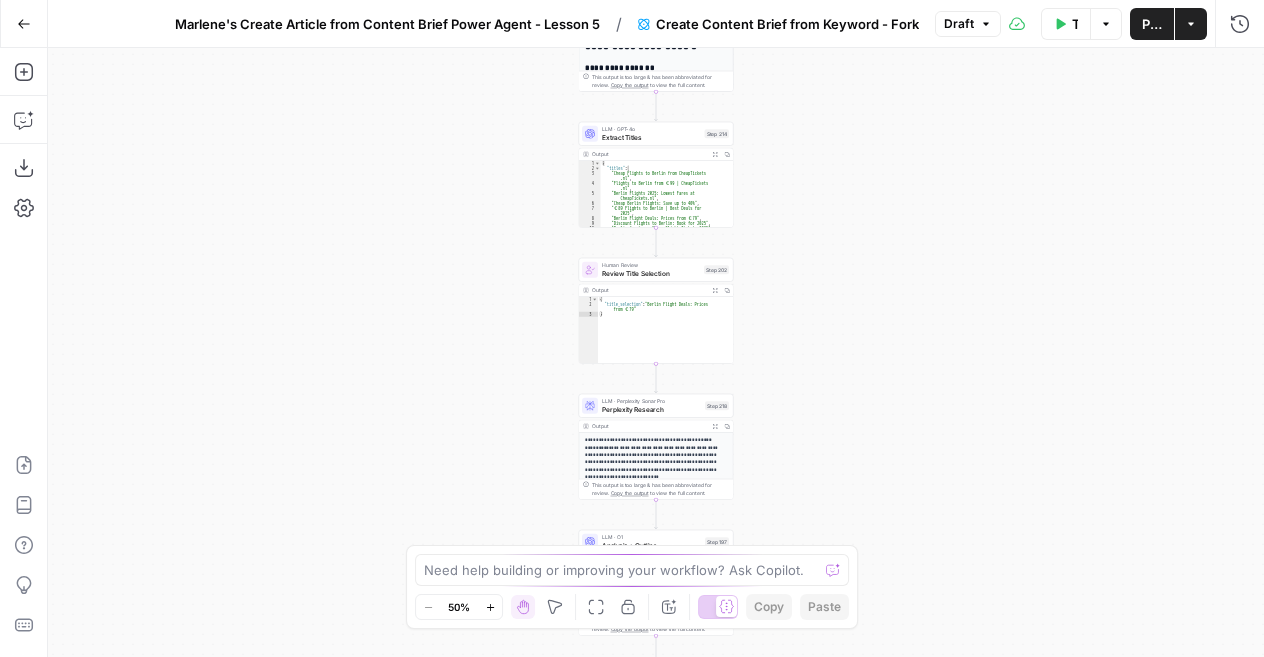 drag, startPoint x: 954, startPoint y: 361, endPoint x: 958, endPoint y: 52, distance: 309.02588 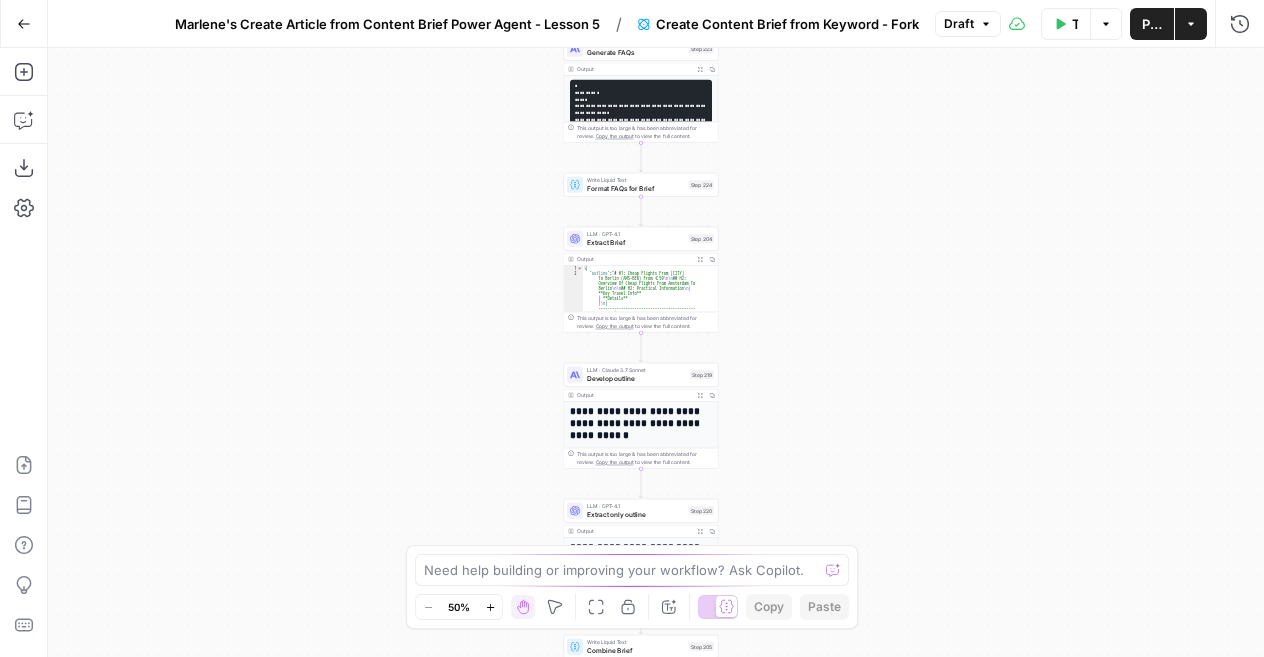 drag, startPoint x: 949, startPoint y: 353, endPoint x: 930, endPoint y: 33, distance: 320.56357 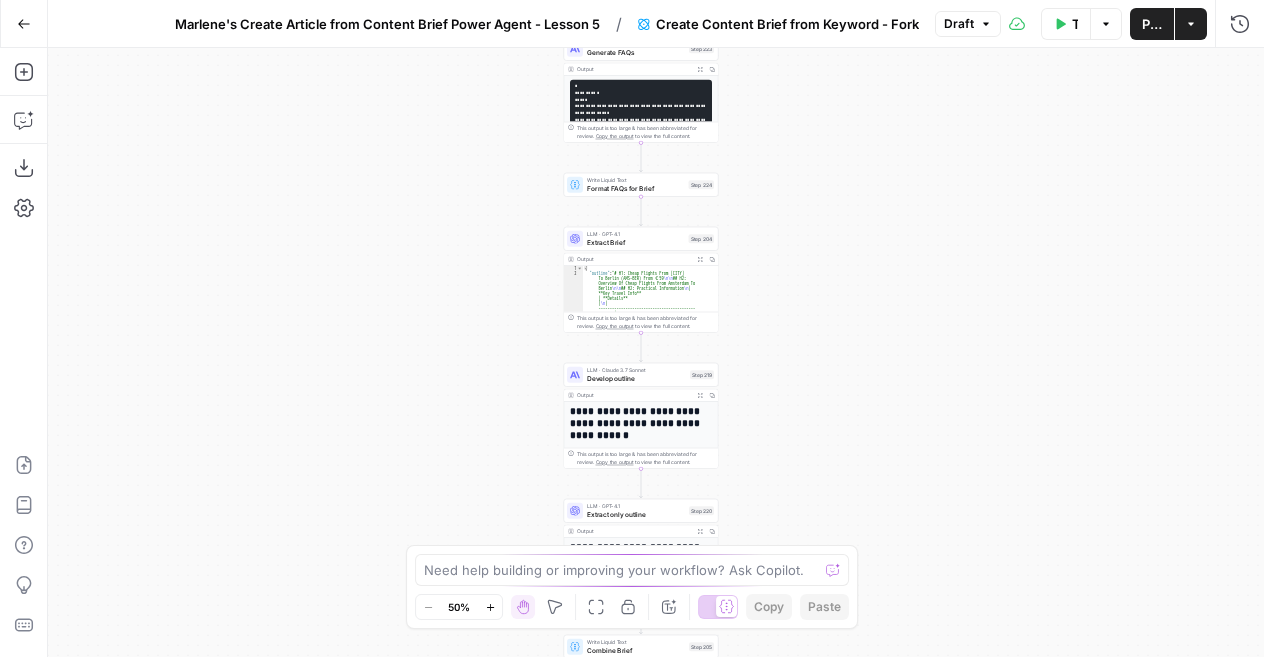 click on "Go Back Marlene's Create Article from Content Brief Power Agent - Lesson 5 / Create Content Brief from Keyword - Fork Draft Test Workflow Options Publish Actions Run History Add Steps Copilot Download as JSON Settings Import JSON AirOps Academy Help Give Feedback Shortcuts Workflow Set Inputs Inputs Google Search Perform Google Search Step 51 Output Expand Output Copy 1 2 3 4 5 6 7 8 9 {    "search_metadata" :  {      "id" :  "6894a0de97c19ff32ab401de" ,      "status" :  "Success" ,      "json_endpoint" :  "https://serpapi.com          /searches/3bc9310f62c719b3          /6894a0de97c19ff32ab401de.json" ,      "pixel_position_endpoint" :  "https://serpapi          .com/searches/3bc9310f62c719b3          /6894a0de97c19ff32ab401de          .json_with_pixel_position" ,      "created_at" :  "2025-08-07 12:49:34 UTC" ,      "processed_at" :  "2025-08-07 12:49:34 UTC" ,      "google_url" :  "https://www.google.com          /search?q=cheap+flights+to+Berlin&oq ,     1" at bounding box center [632, 328] 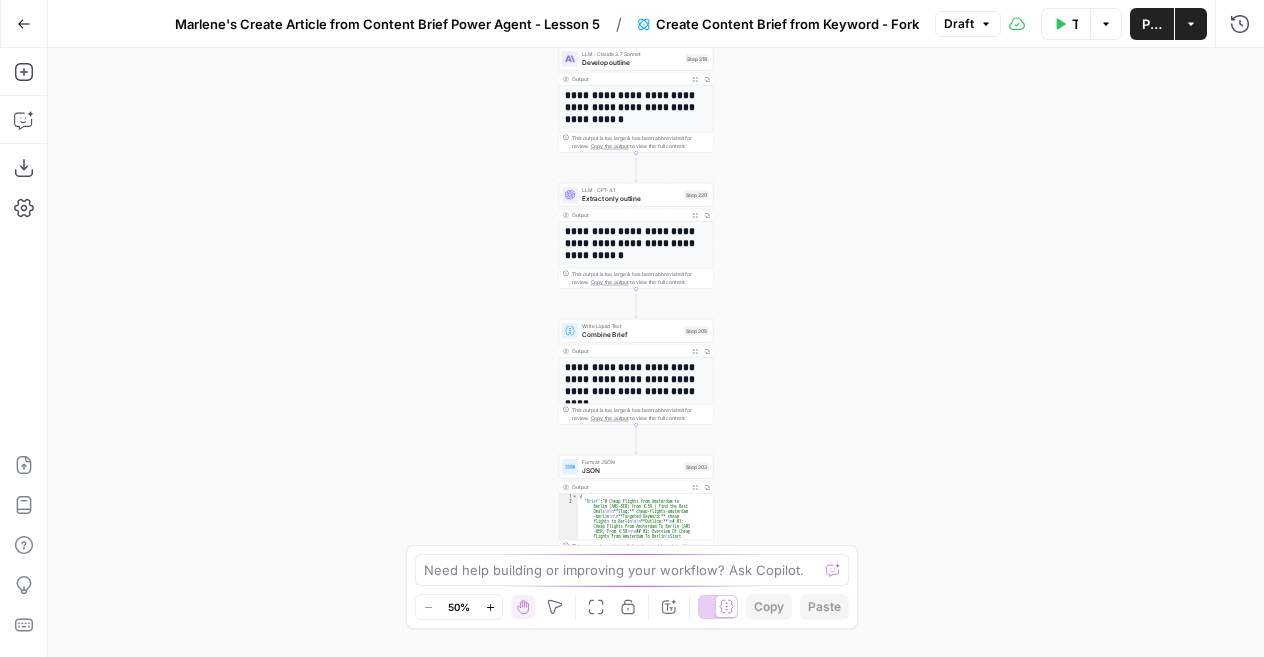 drag, startPoint x: 933, startPoint y: 188, endPoint x: 940, endPoint y: 35, distance: 153.16005 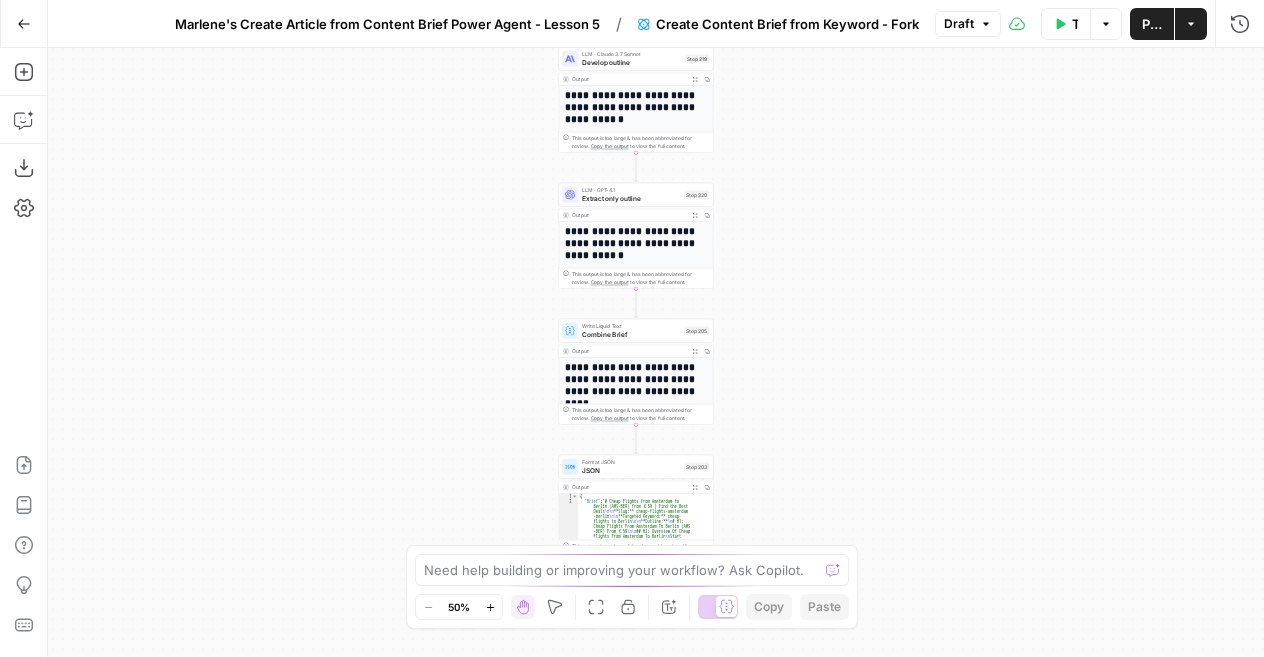 click on "Go Back Marlene's Create Article from Content Brief Power Agent - Lesson 5 / Create Content Brief from Keyword - Fork Draft Test Workflow Options Publish Actions Run History Add Steps Copilot Download as JSON Settings Import JSON AirOps Academy Help Give Feedback Shortcuts Workflow Set Inputs Inputs Google Search Perform Google Search Step 51 Output Expand Output Copy 1 2 3 4 5 6 7 8 9 {    "search_metadata" :  {      "id" :  "6894a0de97c19ff32ab401de" ,      "status" :  "Success" ,      "json_endpoint" :  "https://serpapi.com          /searches/3bc9310f62c719b3          /6894a0de97c19ff32ab401de.json" ,      "pixel_position_endpoint" :  "https://serpapi          .com/searches/3bc9310f62c719b3          /6894a0de97c19ff32ab401de          .json_with_pixel_position" ,      "created_at" :  "2025-08-07 12:49:34 UTC" ,      "processed_at" :  "2025-08-07 12:49:34 UTC" ,      "google_url" :  "https://www.google.com          /search?q=cheap+flights+to+Berlin&oq ,     1" at bounding box center [632, 328] 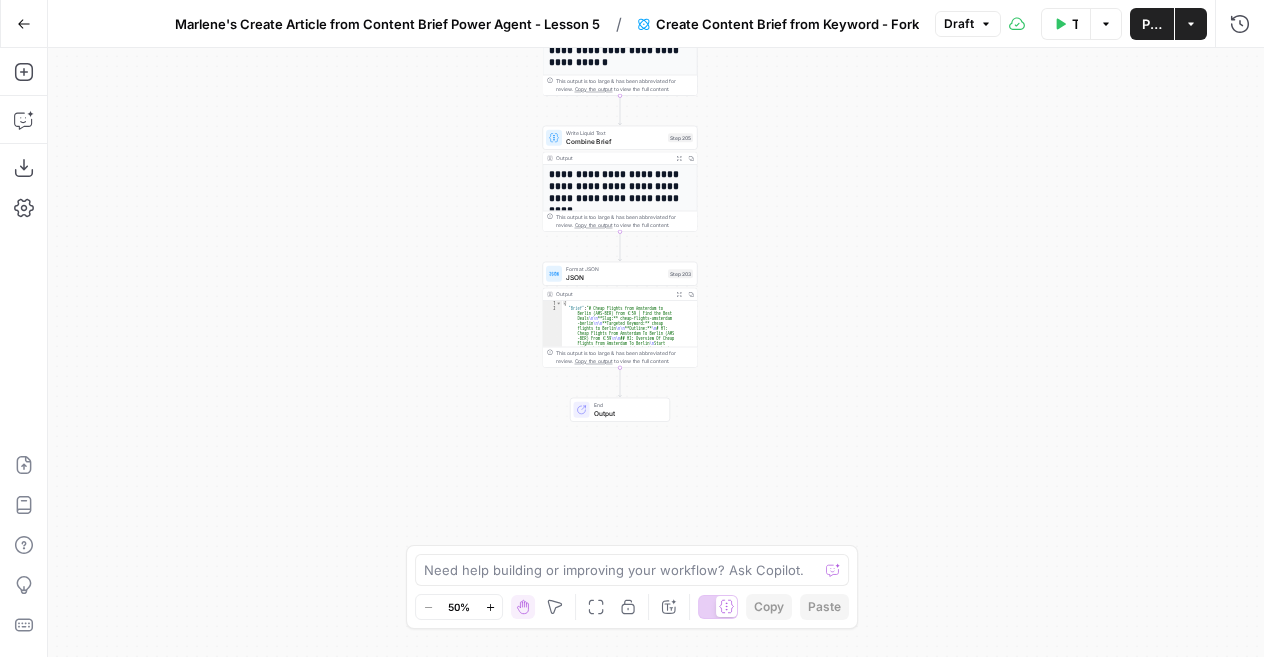 drag, startPoint x: 908, startPoint y: 312, endPoint x: 892, endPoint y: 111, distance: 201.6358 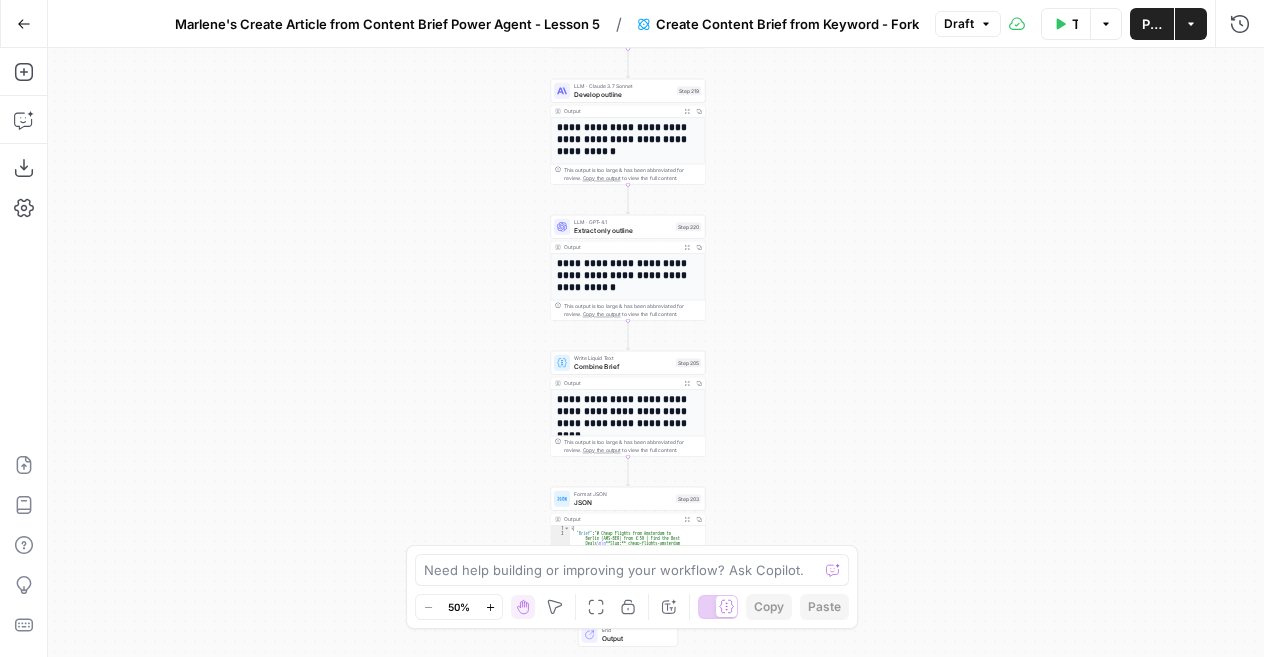drag, startPoint x: 777, startPoint y: 160, endPoint x: 786, endPoint y: 393, distance: 233.17375 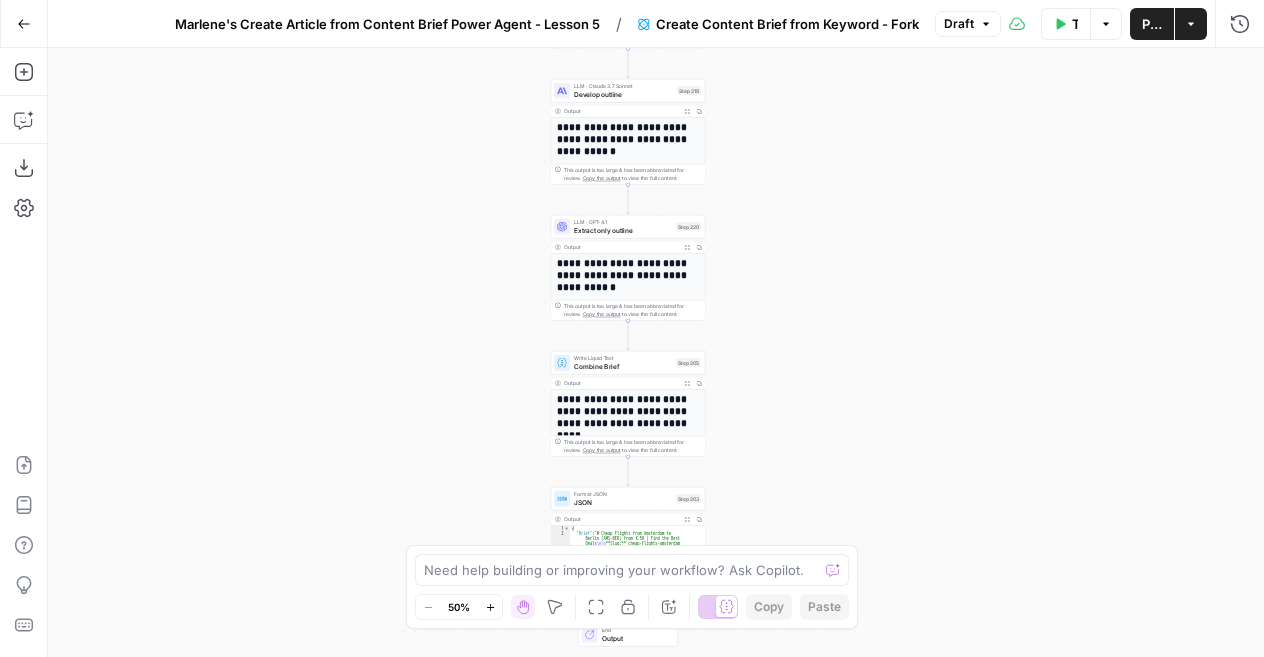 click on "Workflow Set Inputs Inputs Google Search Perform Google Search Step 51 Output Expand Output Copy 1 2 3 4 5 6 7 8 9 {    "search_metadata" :  {      "id" :  "[ID]" ,      "status" :  "Success" ,      "json_endpoint" :  "https://serpapi.com        /[ID].json" ,      "pixel_position_endpoint" :  "https://serpapi        .com/searches/[ID]        .json_with_pixel_position" ,      "created_at" :  "2025-08-07 12:49:34 UTC" ,      "processed_at" :  "2025-08-07 12:49:34 UTC" ,      "google_url" :  "https://www.google.com        /search?q=cheap+flights+to+Berlin&oq        =cheap+flights+to+Berlin&gl=us&num        =5&sourceid=chrome&ie=UTF-8" ,     Loop Iteration Label if relevant Step 207 Output Expand Output Copy 1 2 3 4 5 6 7 8 9 10 11 12 13 14 15 [    {      "relevant" :  "true"    } ,    {      "relevant" :  "true"" at bounding box center (656, 352) 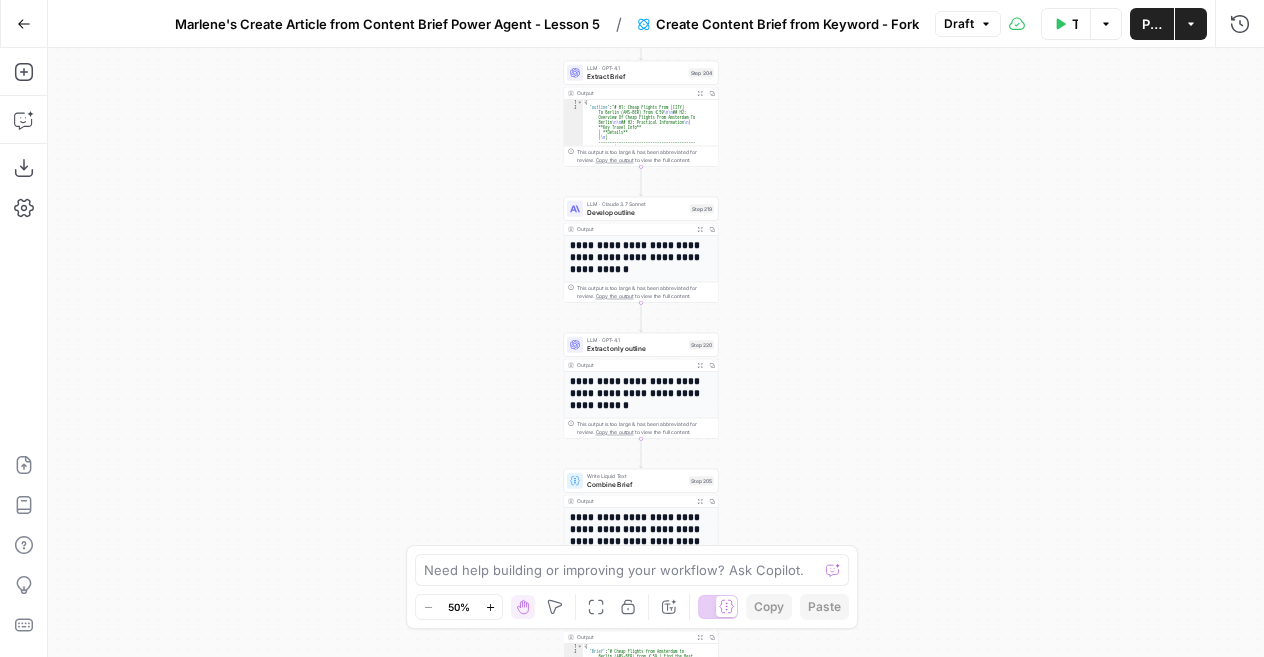 drag, startPoint x: 844, startPoint y: 209, endPoint x: 856, endPoint y: 327, distance: 118.6086 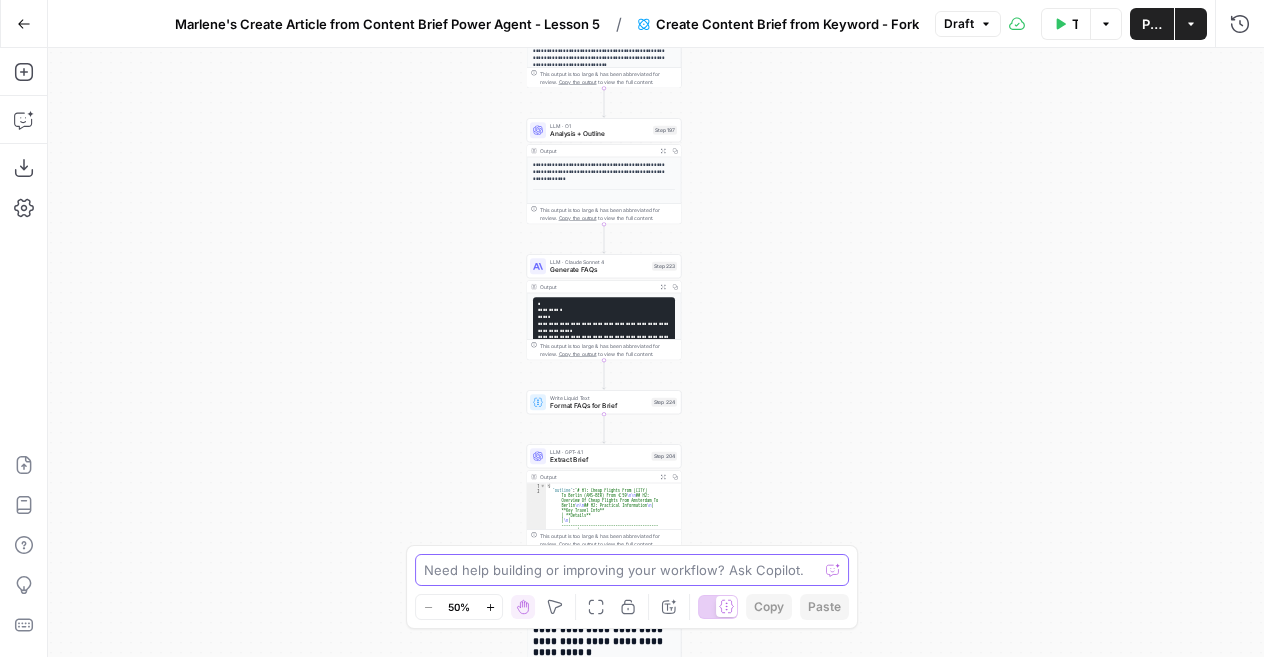 drag, startPoint x: 828, startPoint y: 219, endPoint x: 791, endPoint y: 593, distance: 375.82574 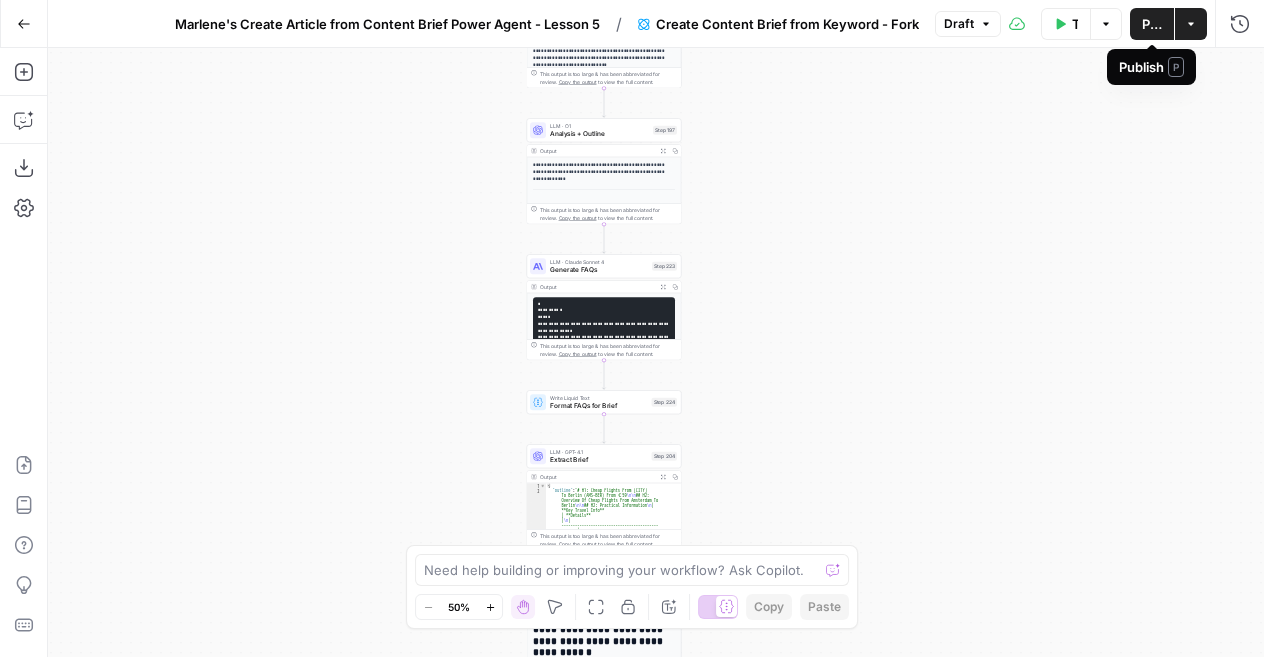 click on "Publish" at bounding box center [1152, 24] 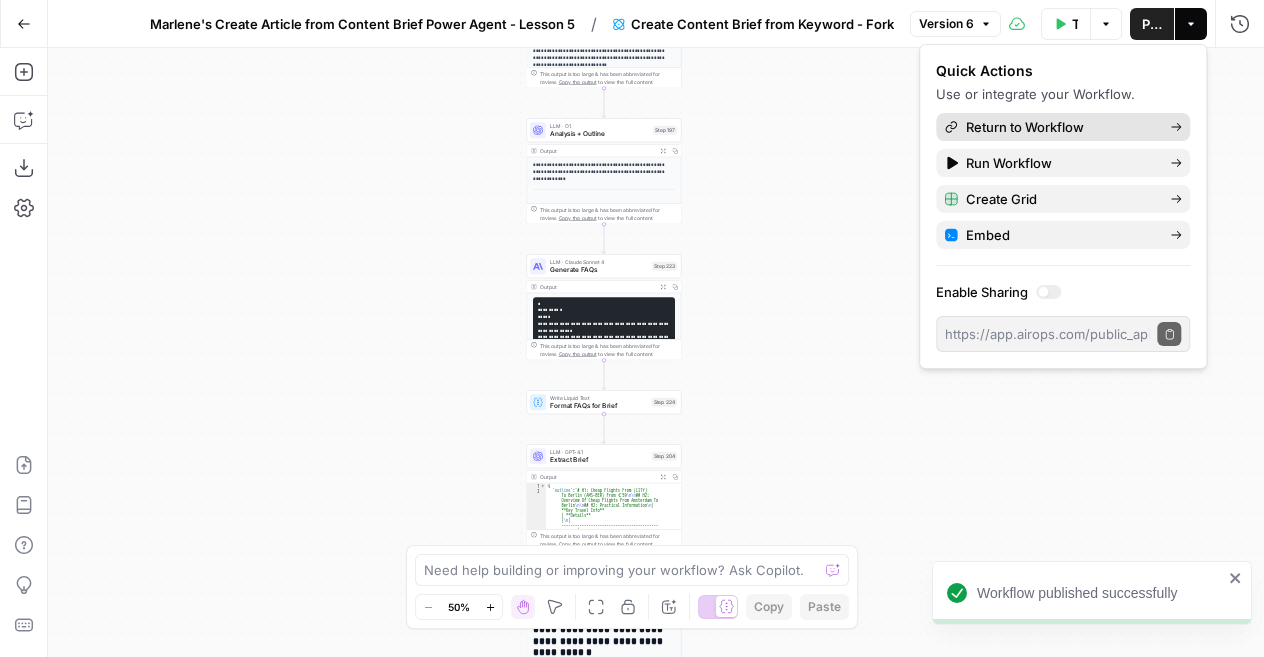 click on "Return to Workflow" at bounding box center (1060, 127) 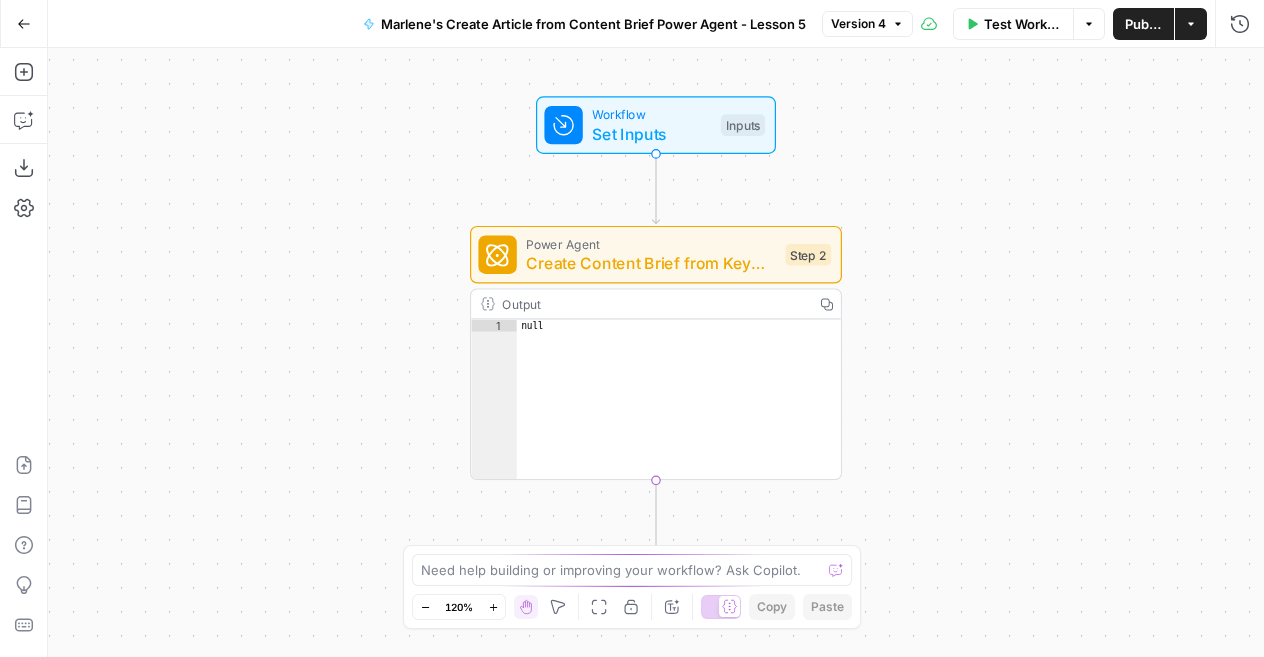 click on "Test Workflow Options Publish Actions Run History" at bounding box center (1088, 23) 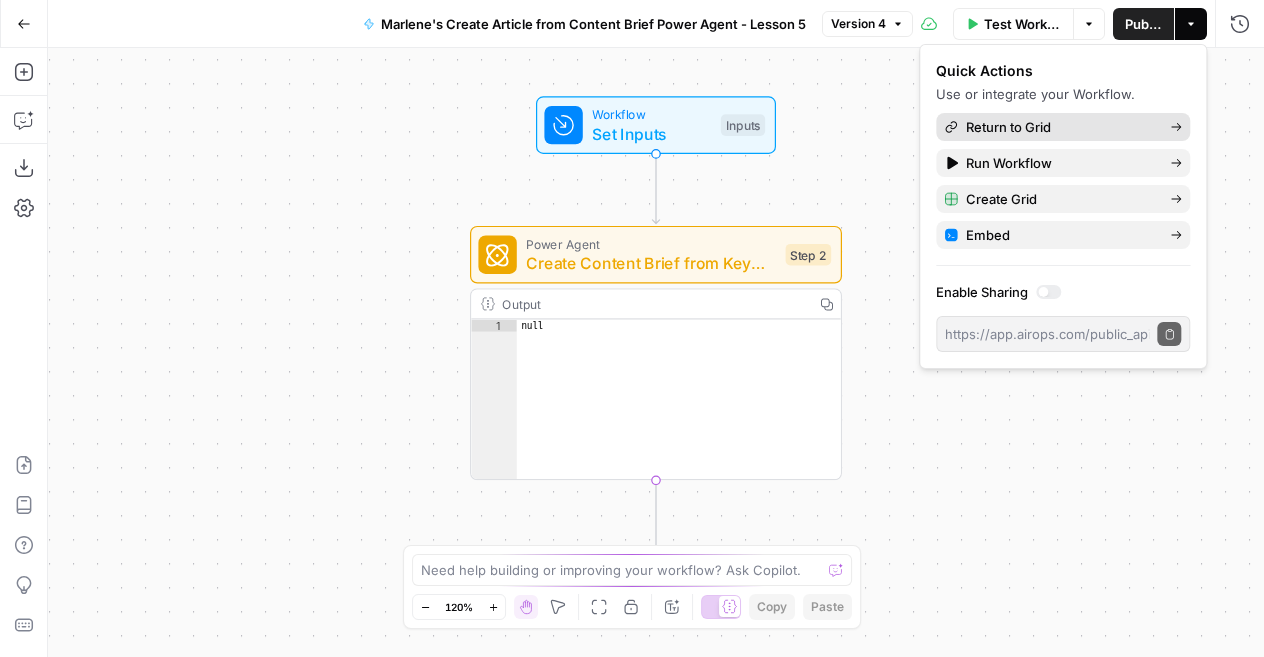 click on "Return to Grid" at bounding box center [1060, 127] 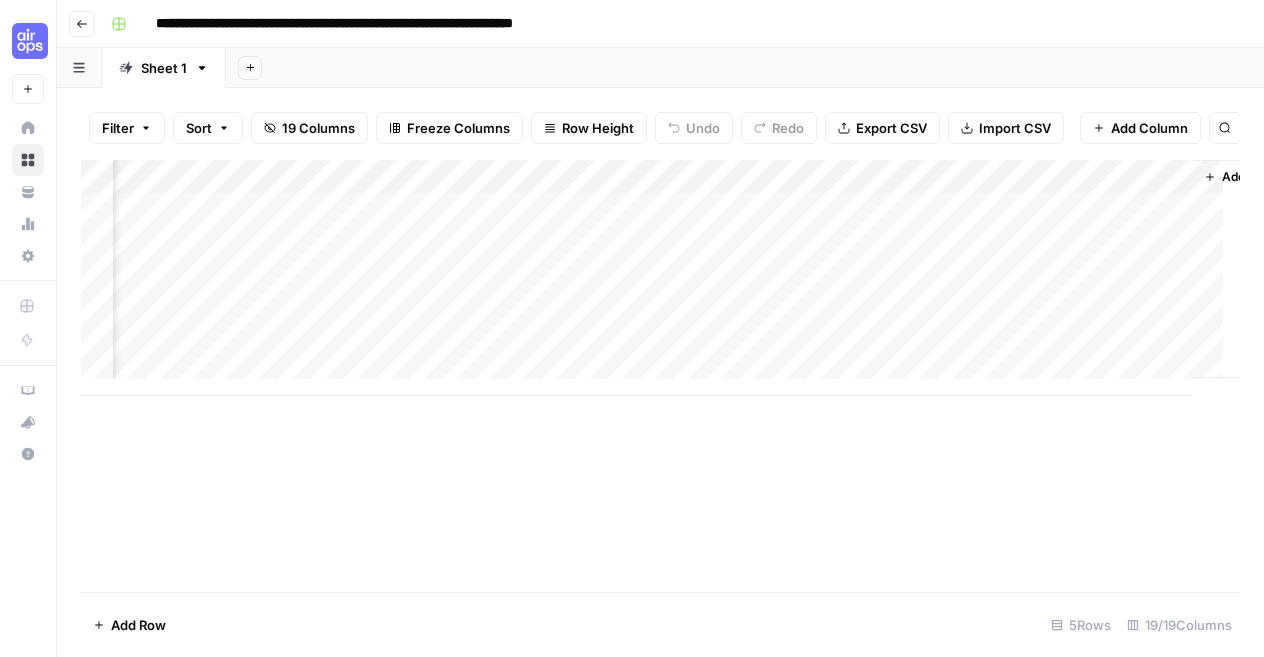 scroll, scrollTop: 0, scrollLeft: 2530, axis: horizontal 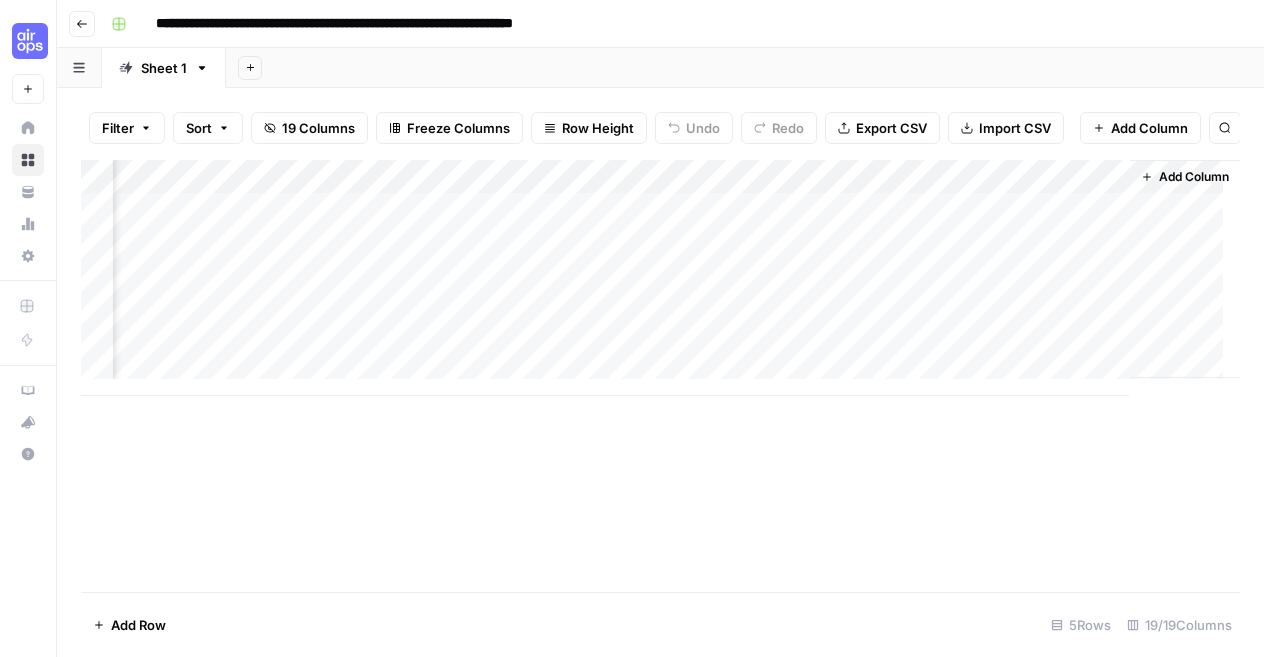 click on "Add Column" at bounding box center (1194, 177) 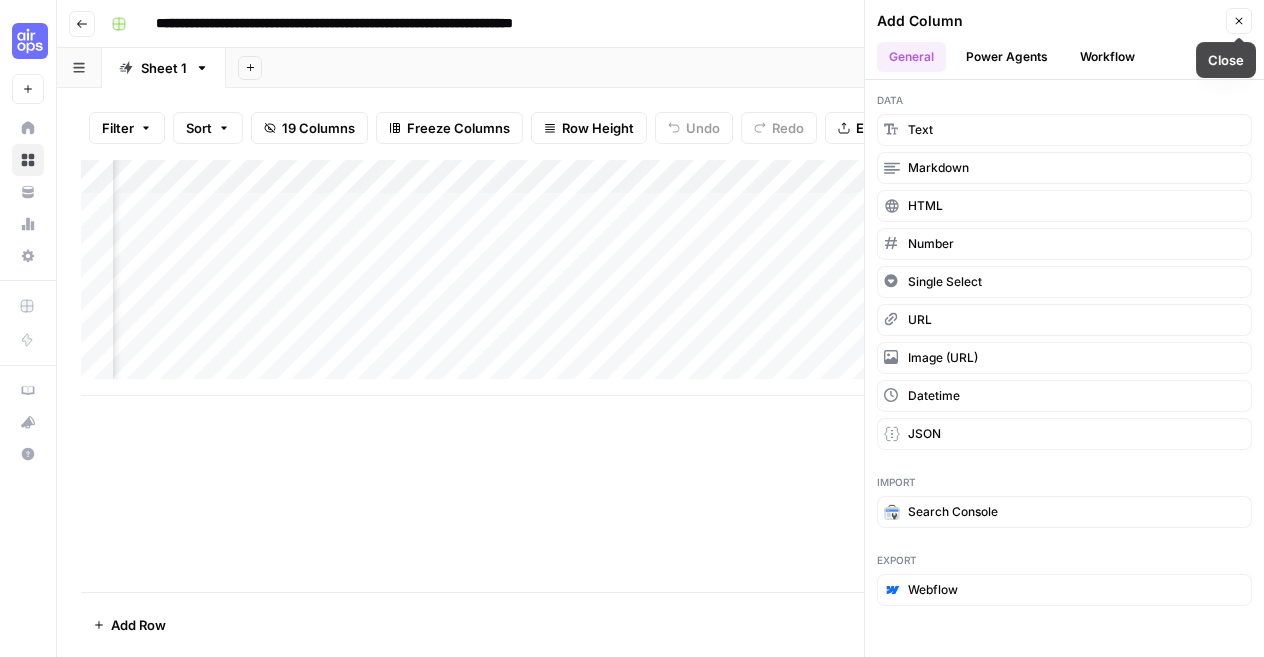 click 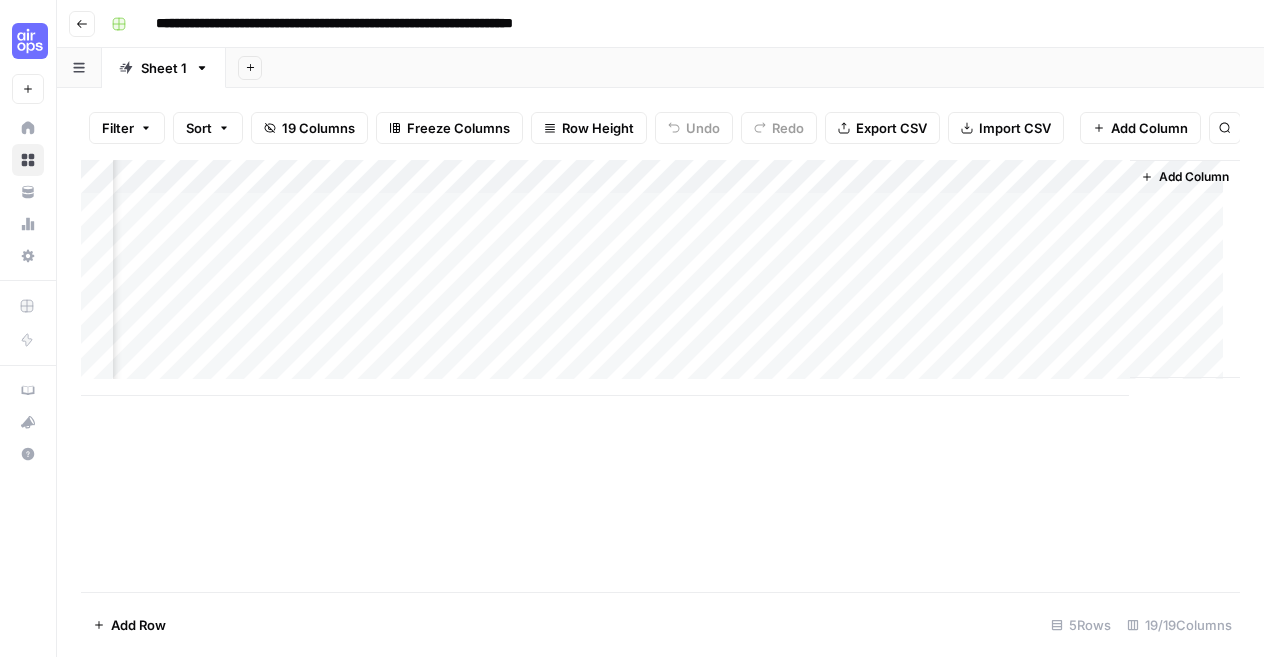 click on "Add Column" at bounding box center (1194, 177) 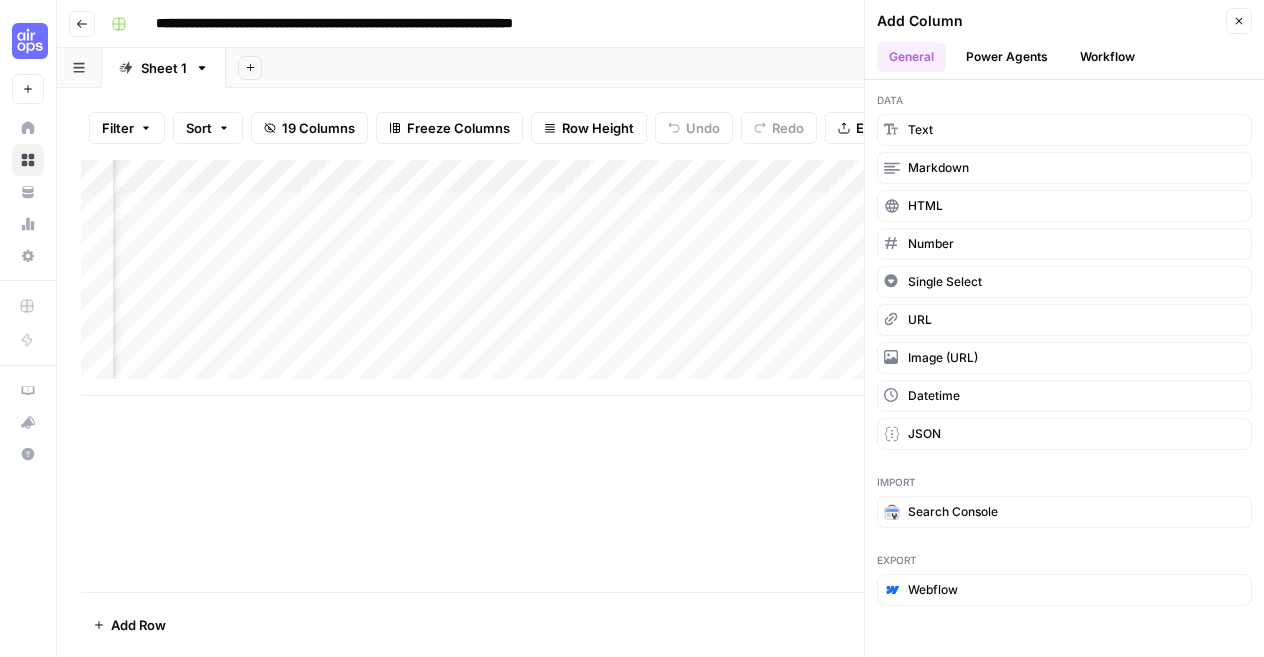 click on "Add Column" at bounding box center (660, 376) 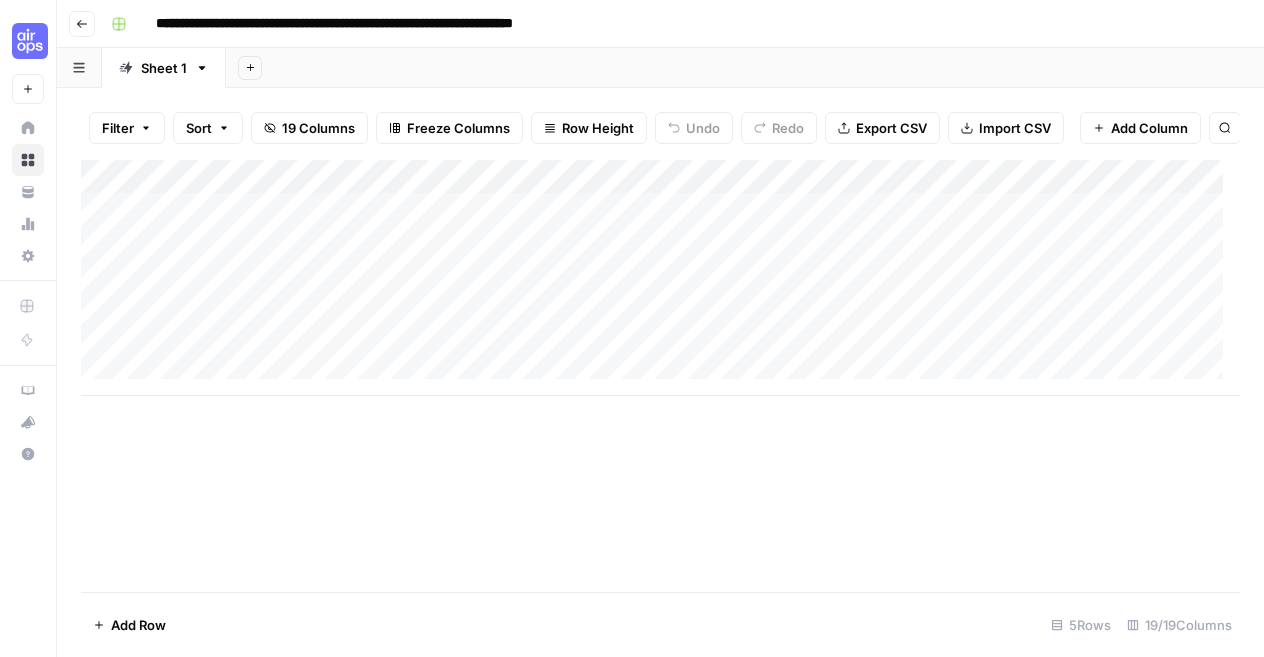 scroll, scrollTop: 0, scrollLeft: 0, axis: both 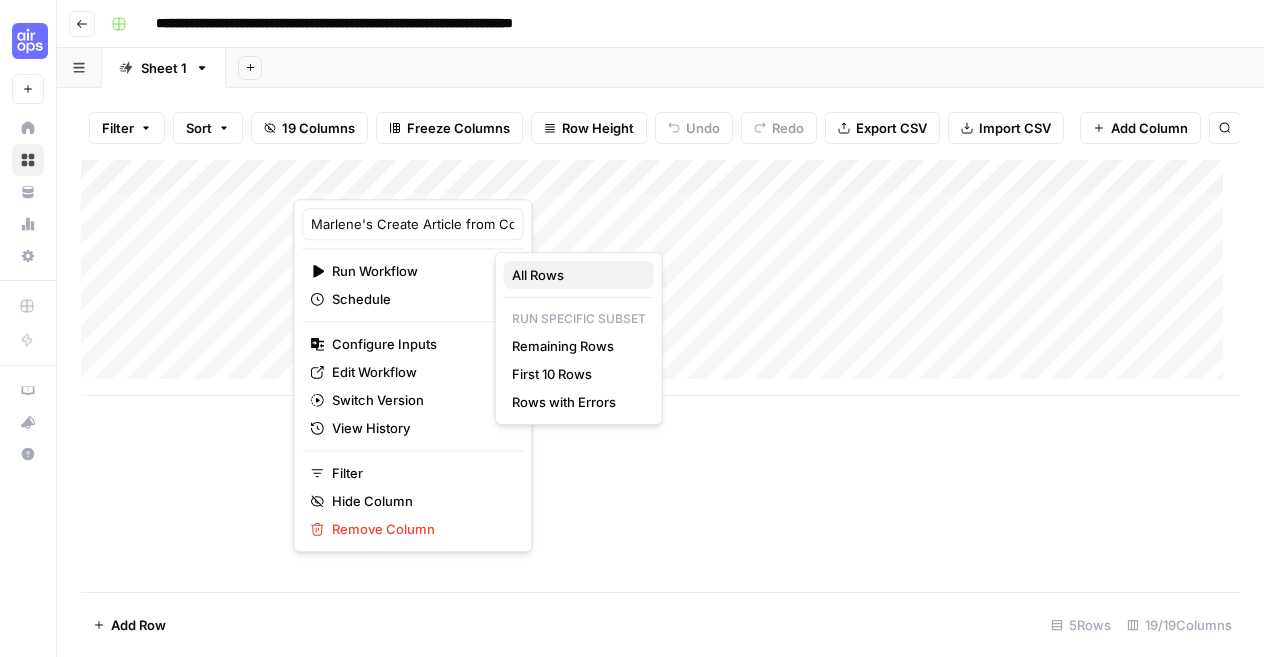 click on "All Rows" at bounding box center [575, 275] 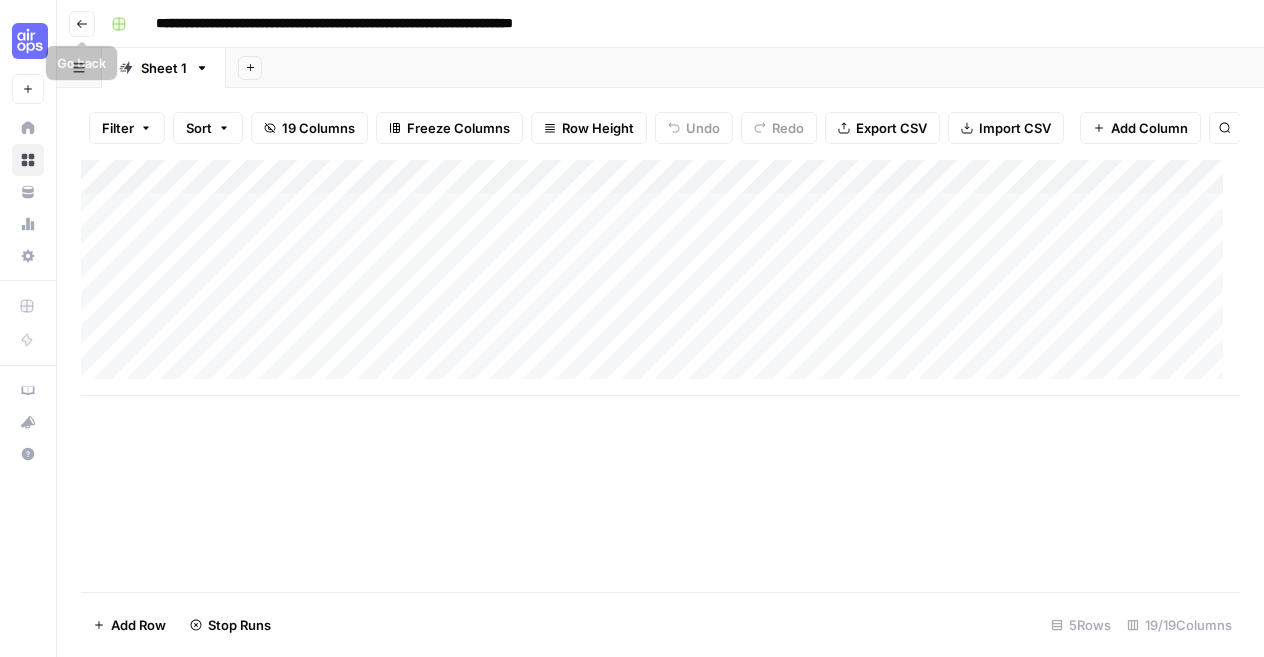 click 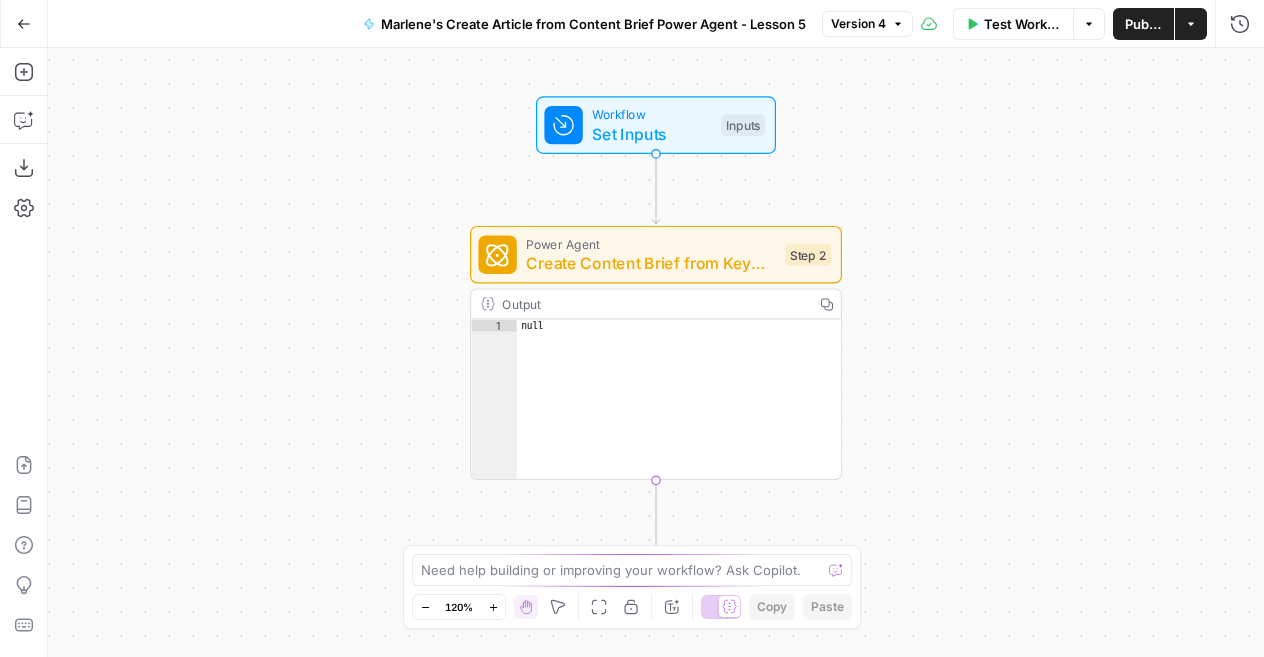 click on "Create Content Brief from Keyword - Fork" at bounding box center [651, 263] 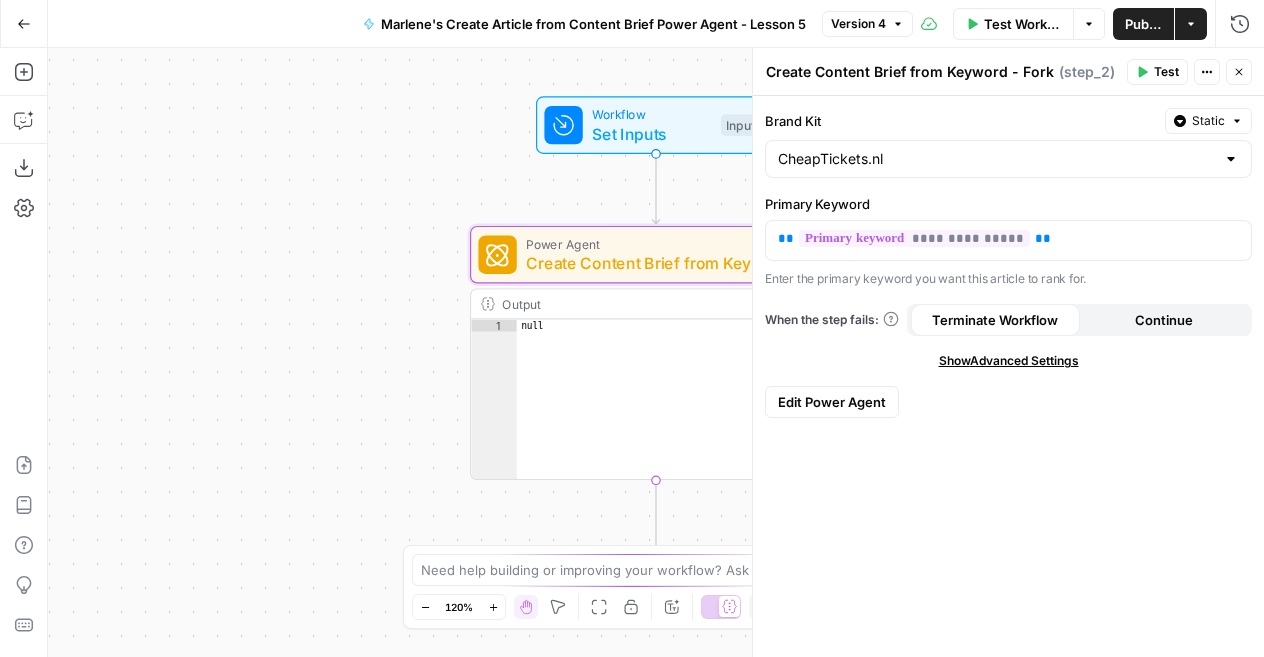 click on "Edit Power Agent" at bounding box center [832, 402] 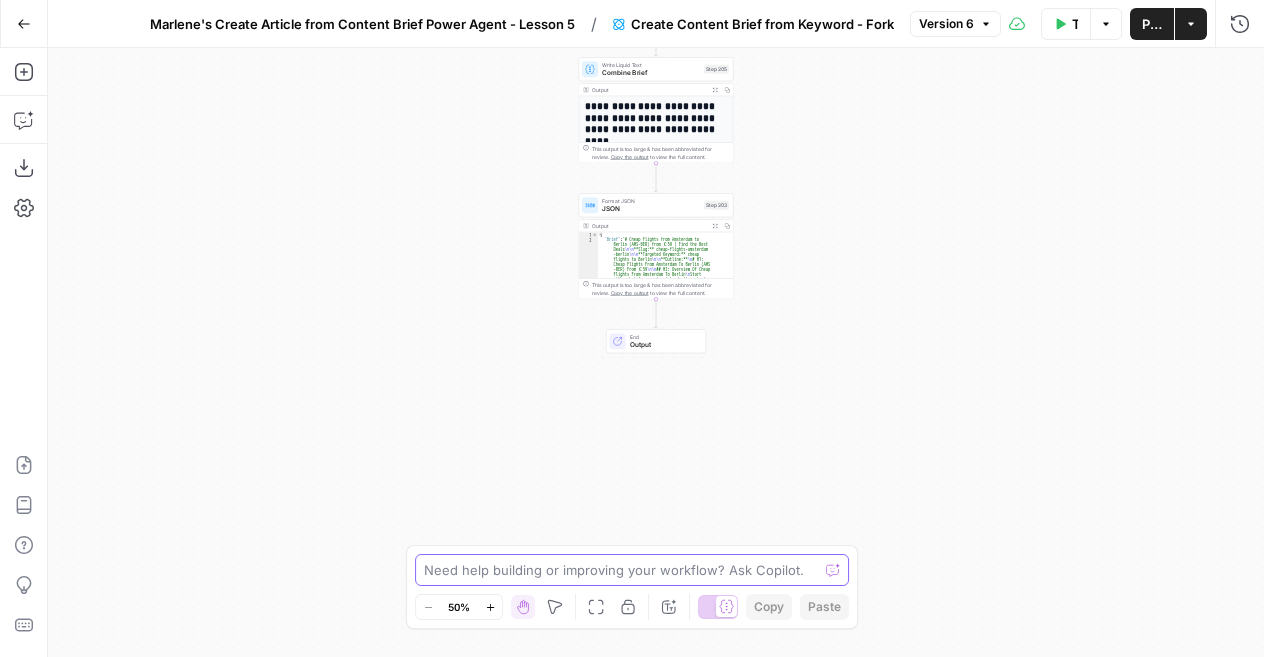 click at bounding box center (621, 570) 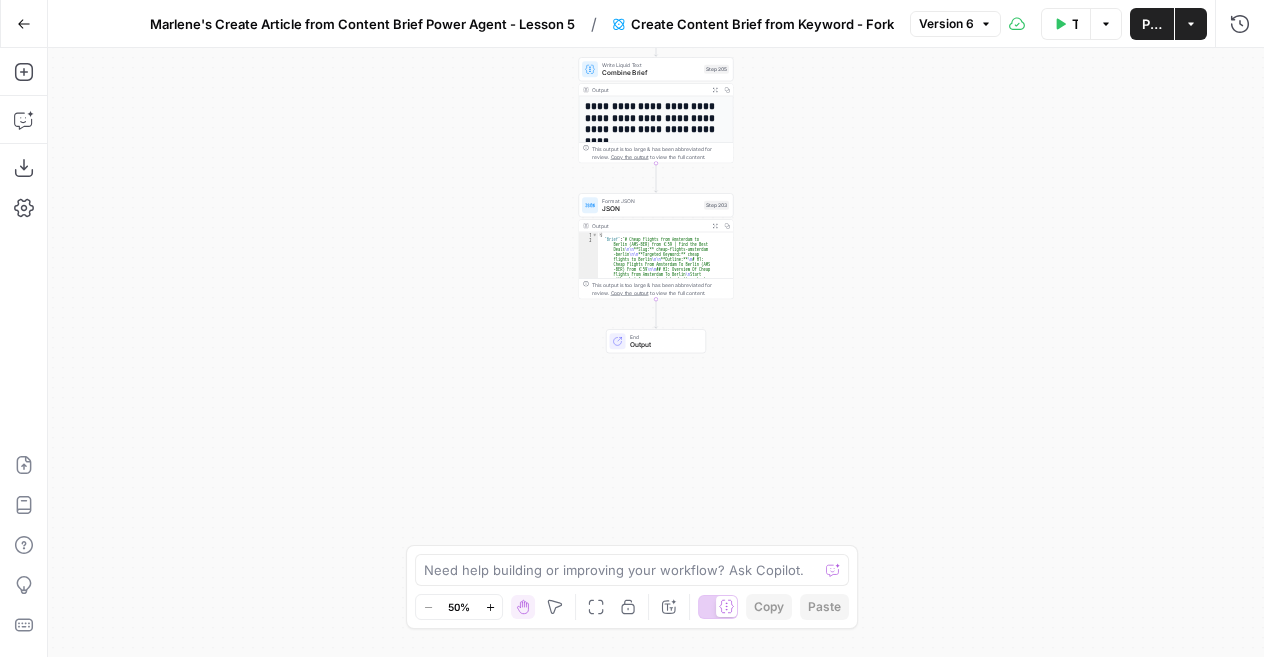 click on "End" at bounding box center (664, 337) 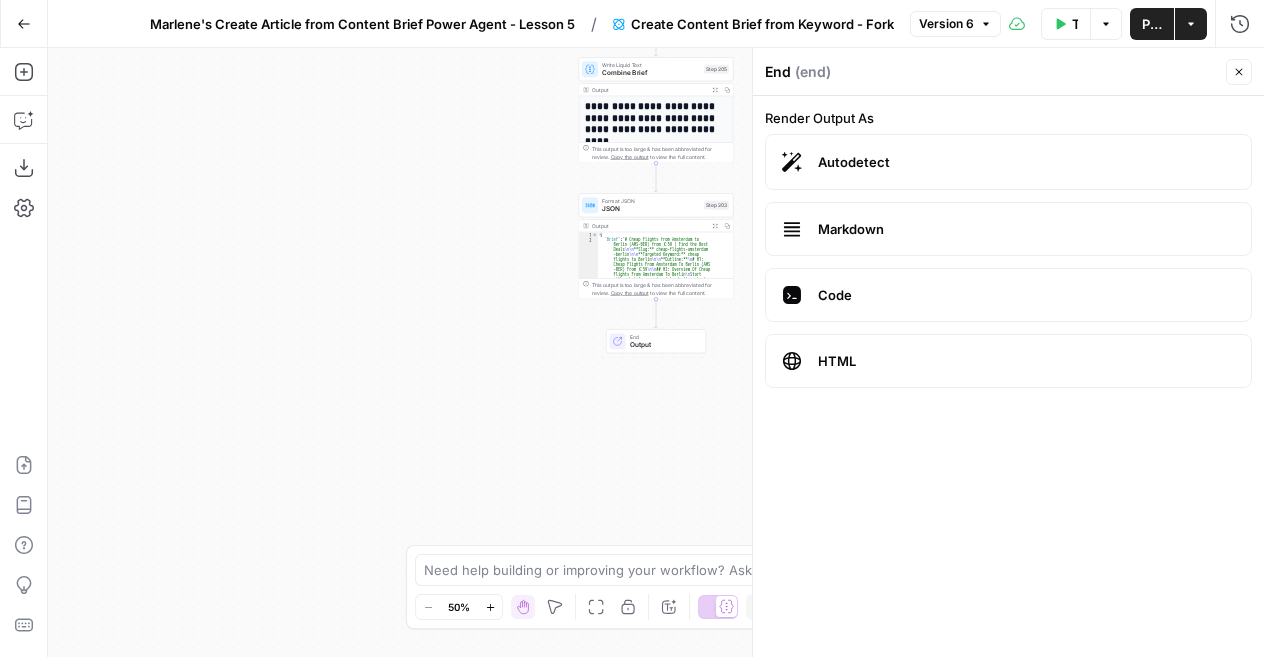 click 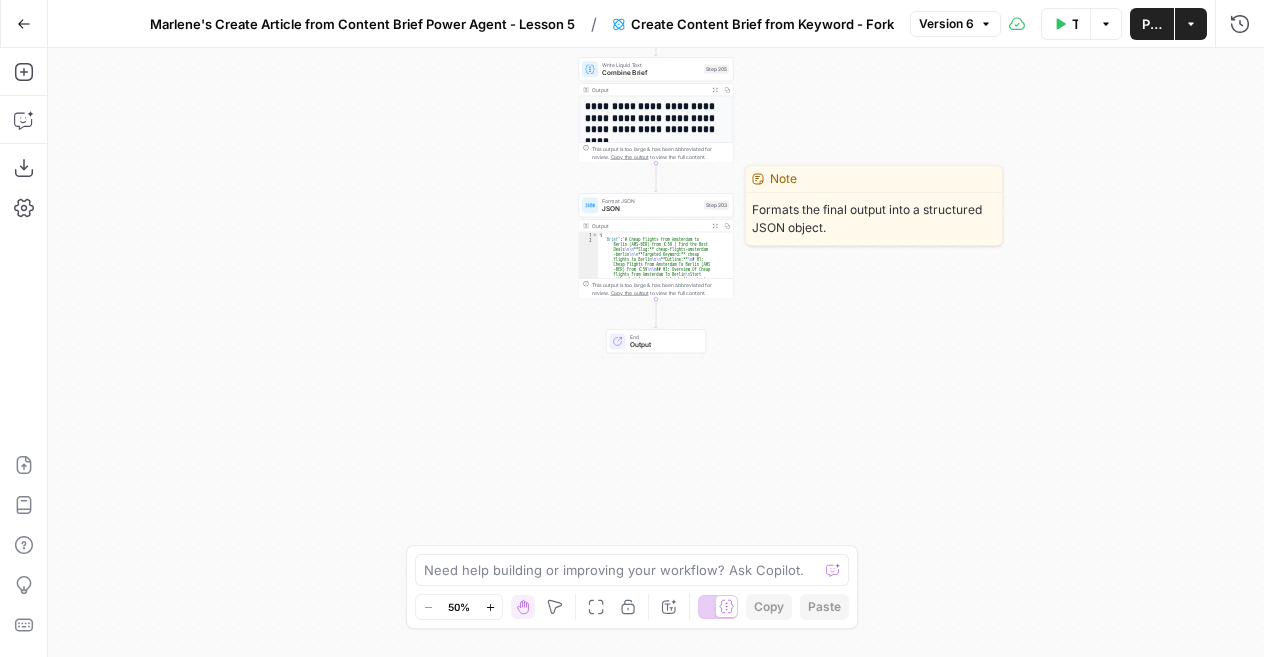 click on "JSON" at bounding box center [651, 209] 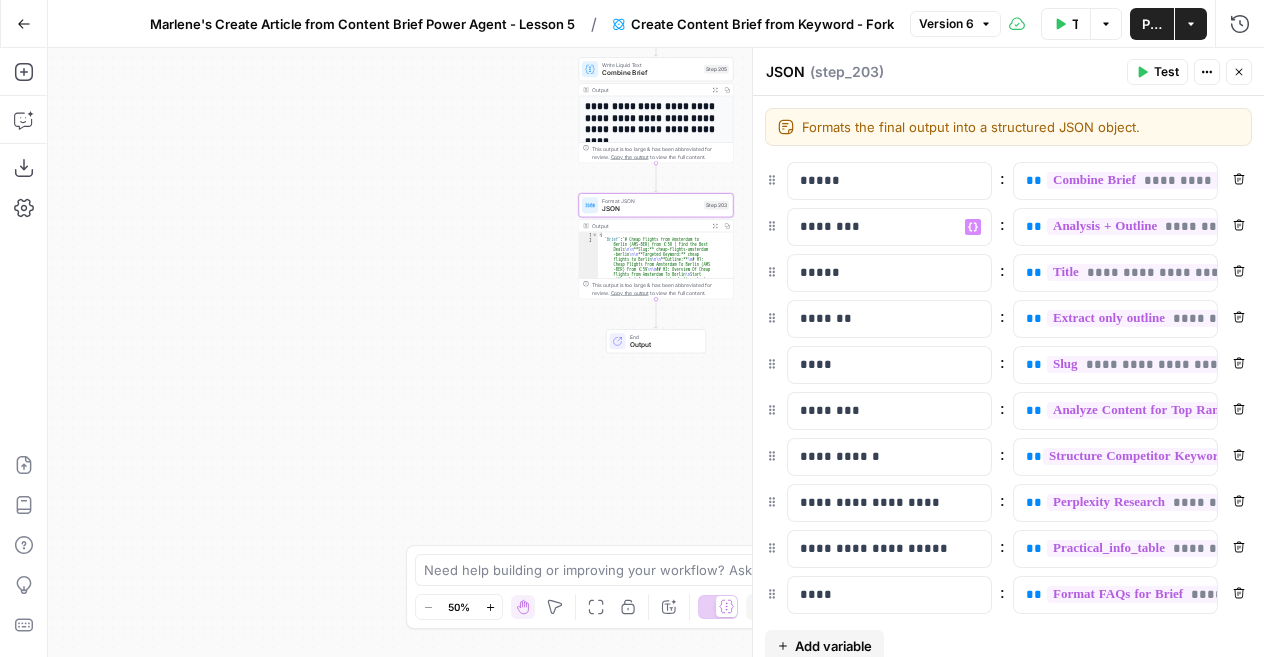 scroll, scrollTop: 57, scrollLeft: 0, axis: vertical 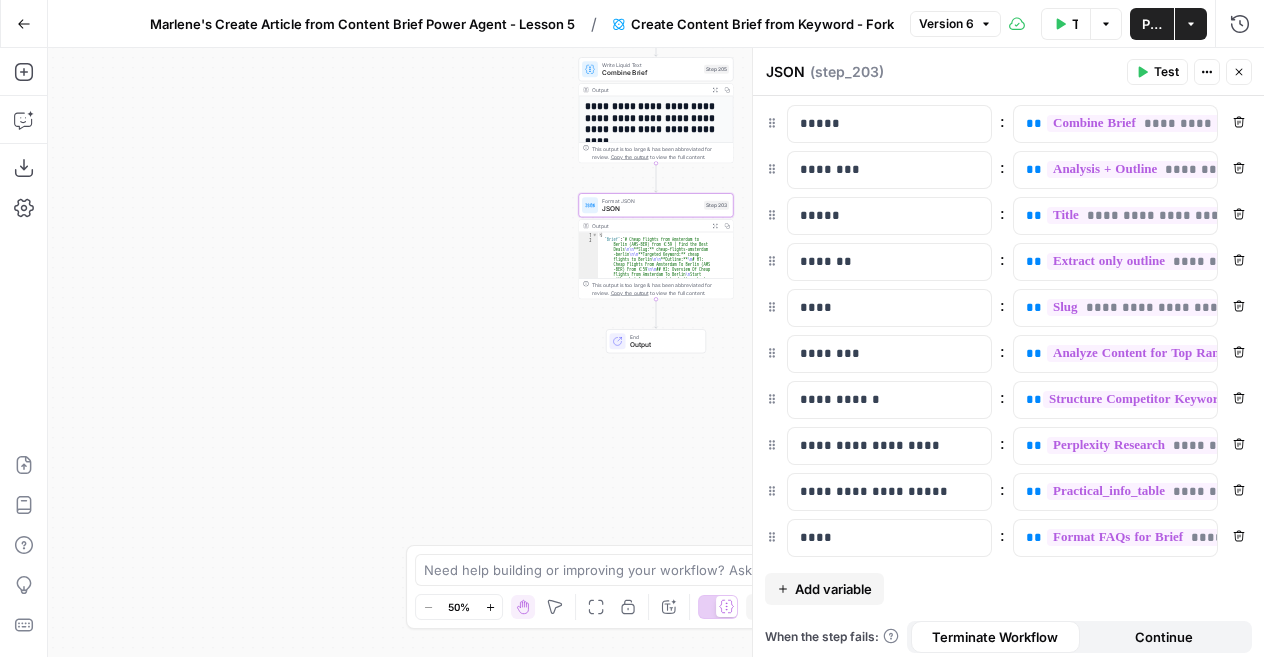 click 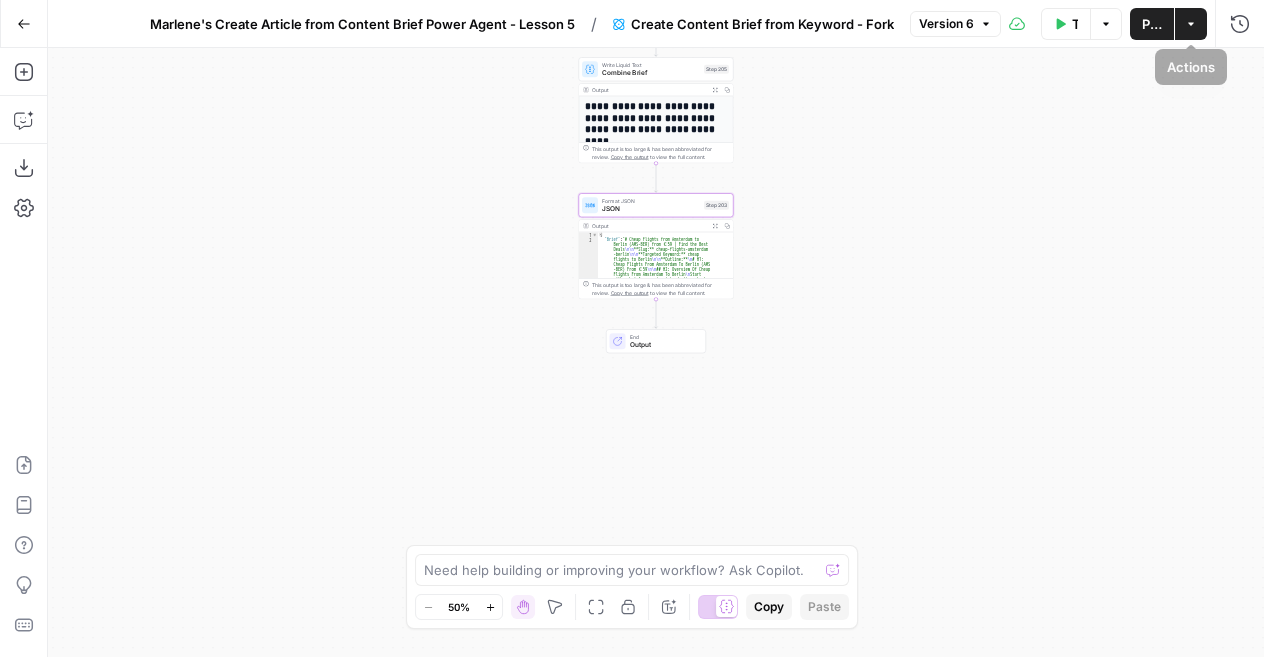 click on "Actions" at bounding box center (1191, 24) 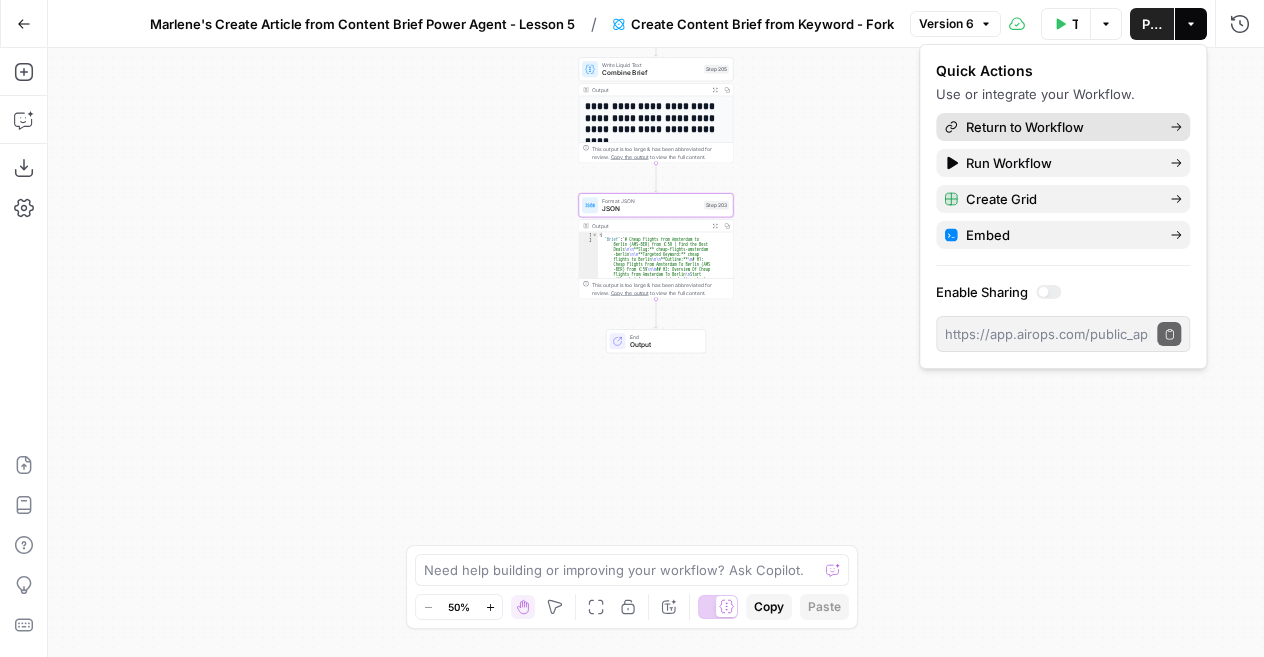 click on "Return to Workflow" at bounding box center (1060, 127) 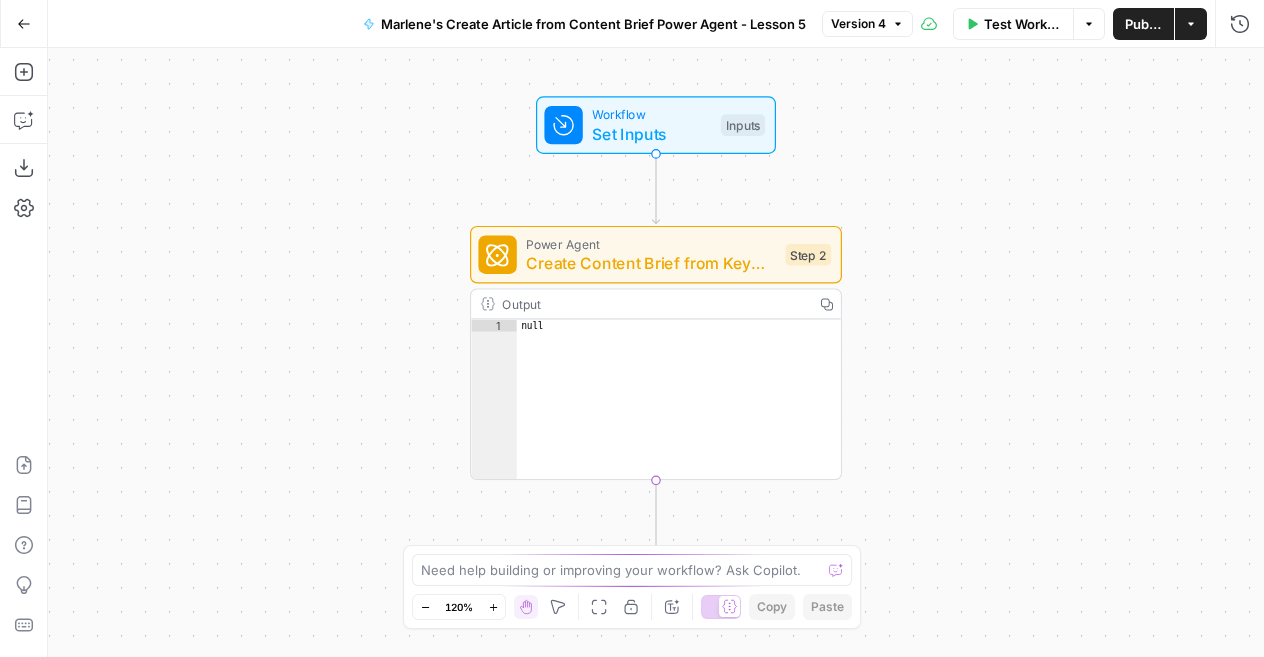 click 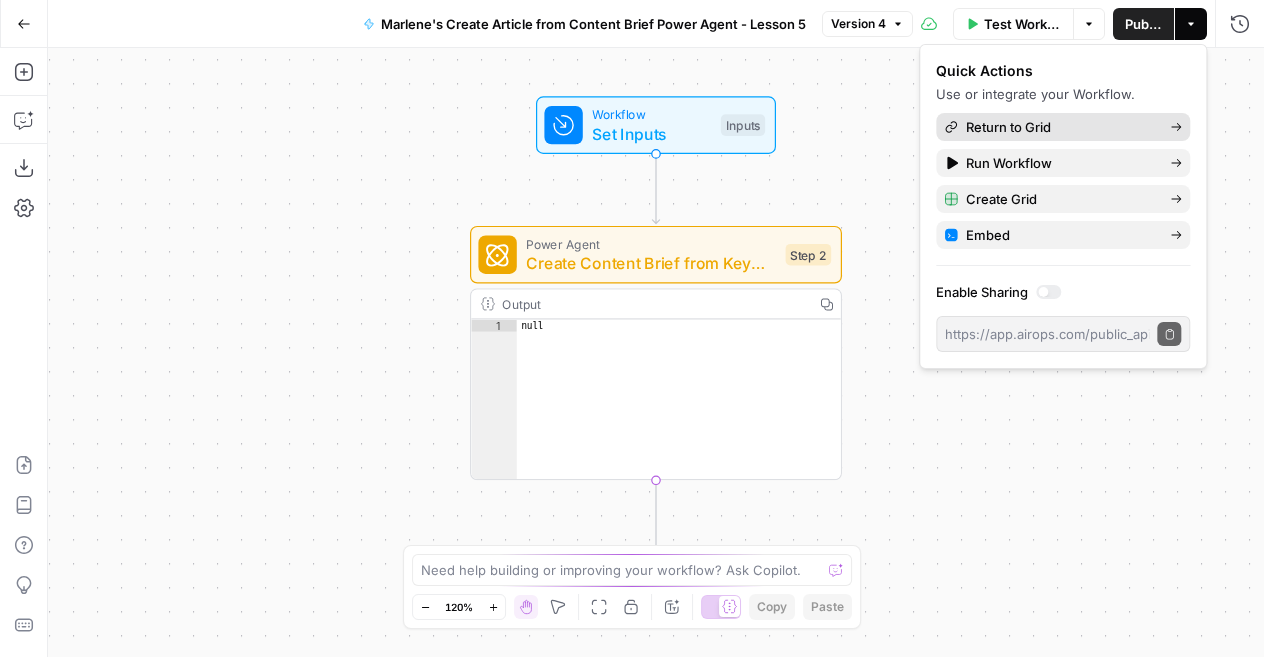 click on "Return to Grid" at bounding box center [1060, 127] 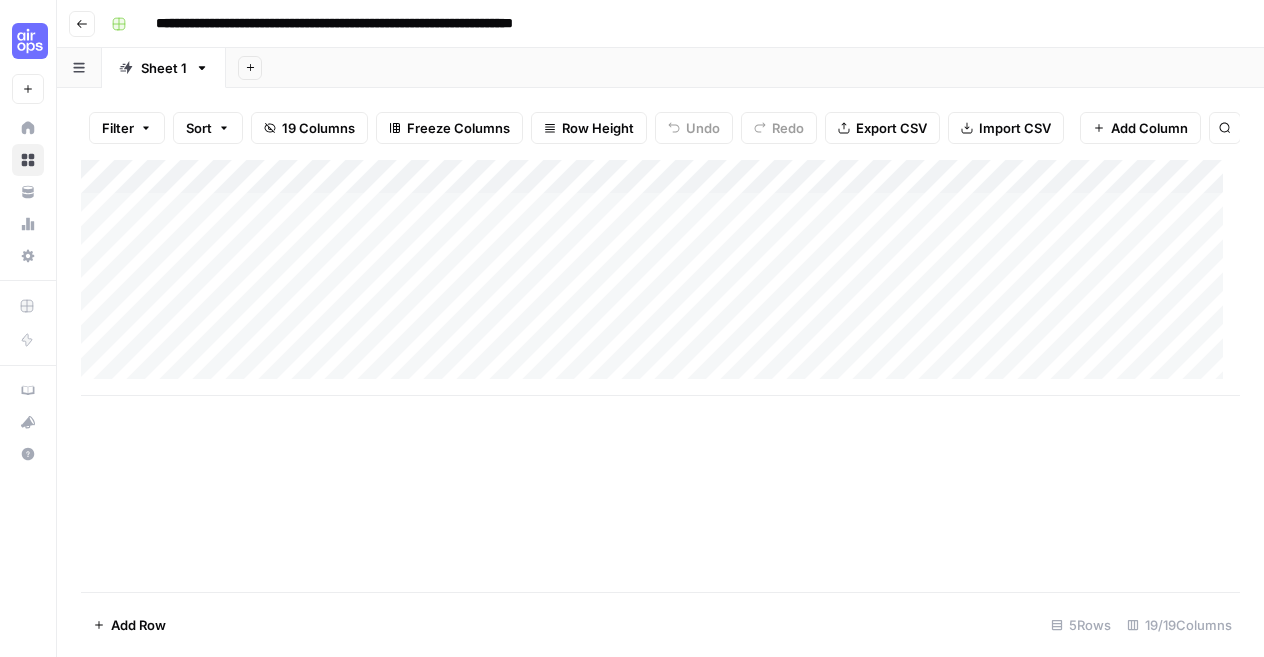 scroll, scrollTop: 0, scrollLeft: 0, axis: both 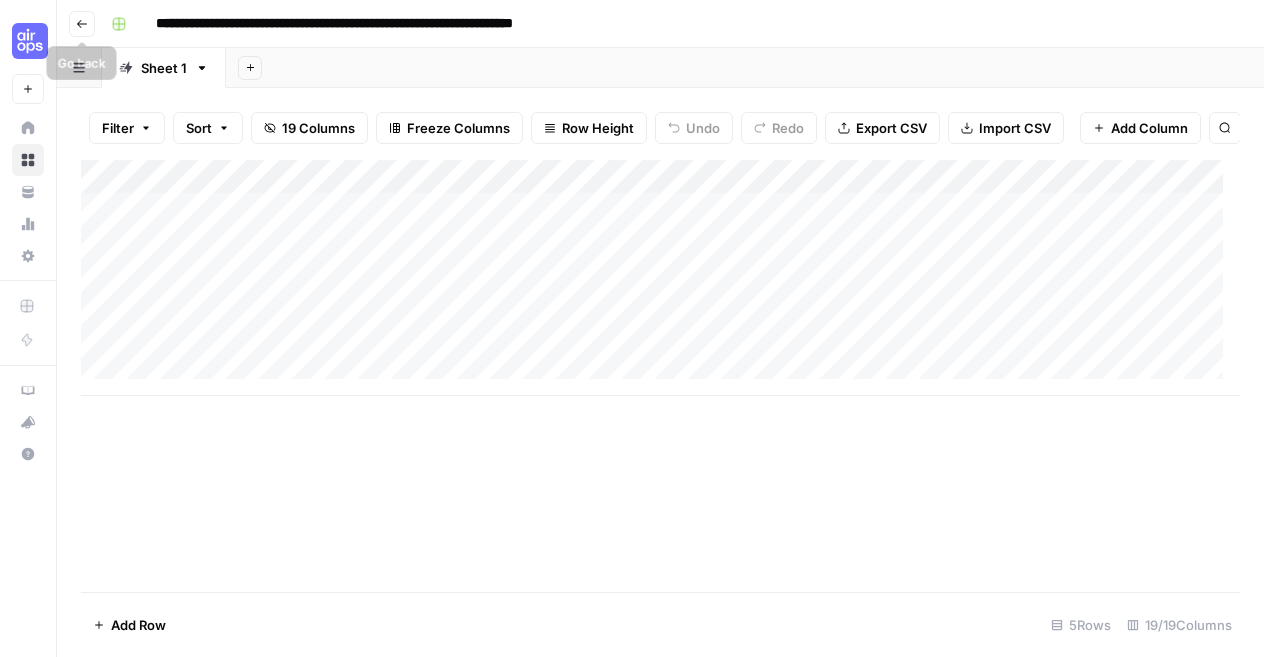 click 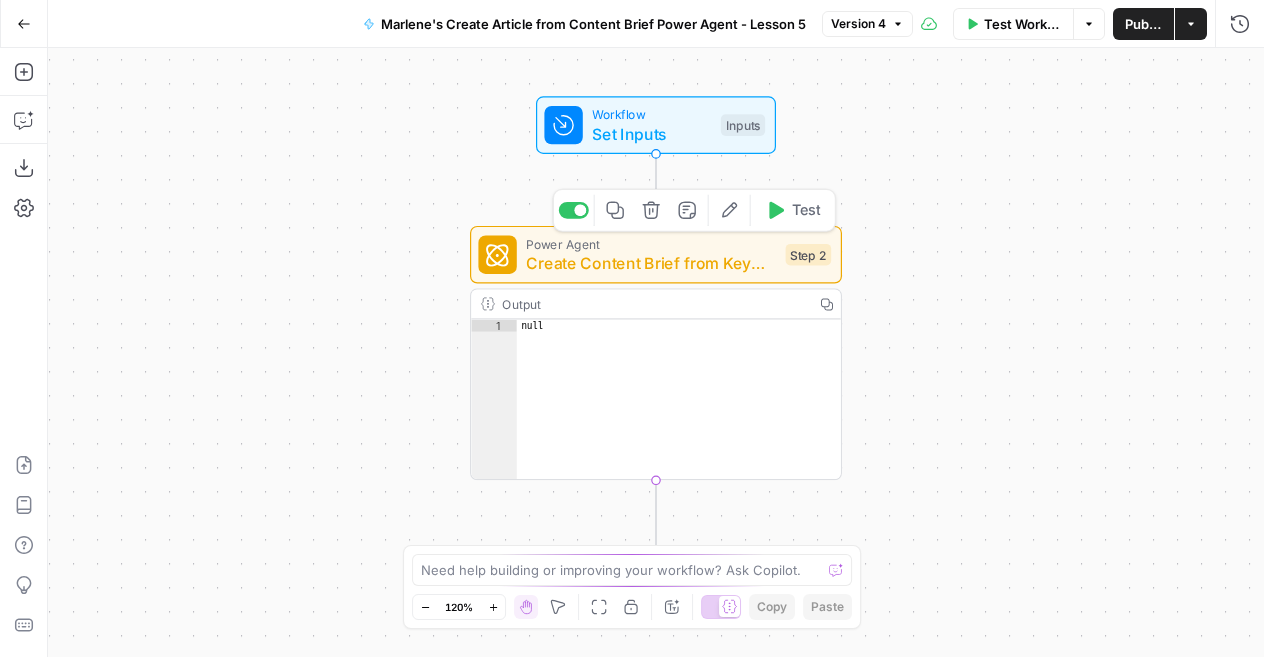 click on "Power Agent" at bounding box center (651, 243) 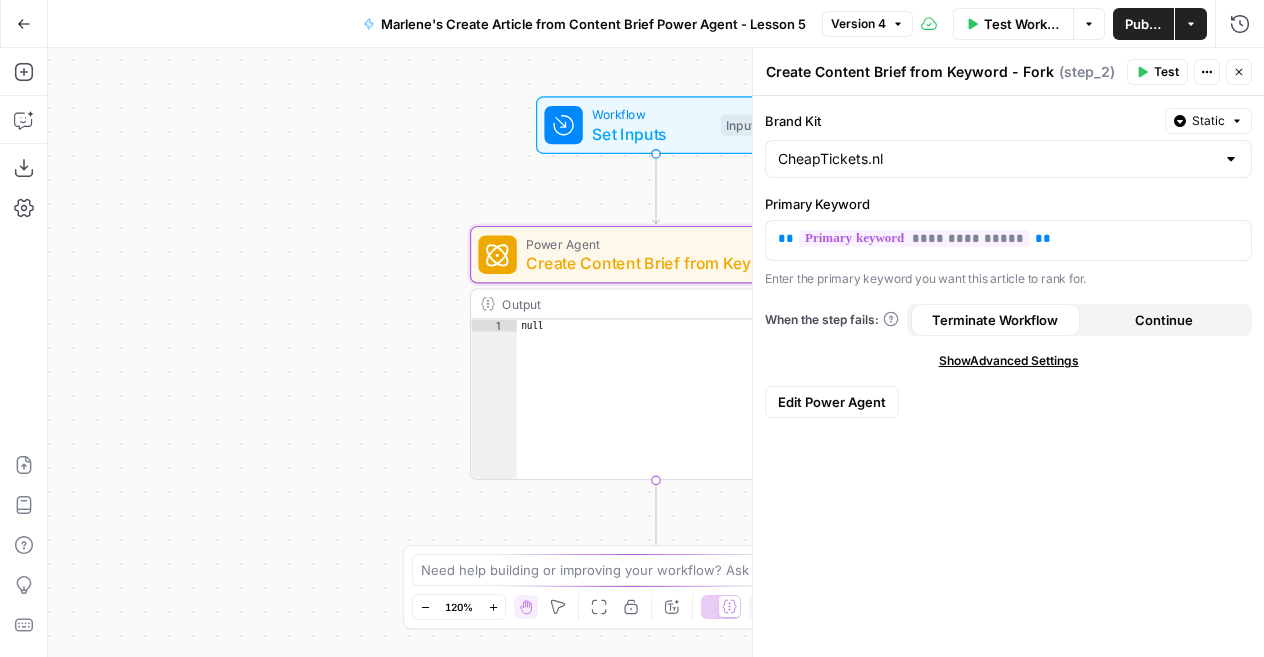 click on "Edit Power Agent" at bounding box center (832, 402) 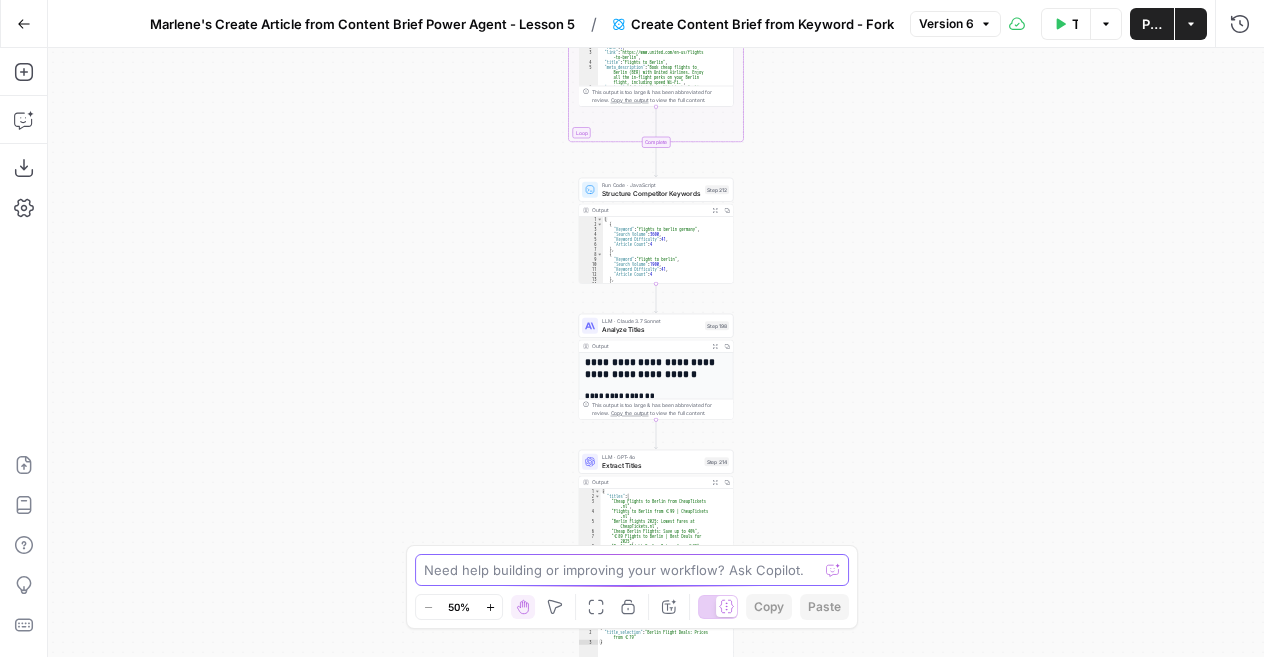 click at bounding box center (621, 570) 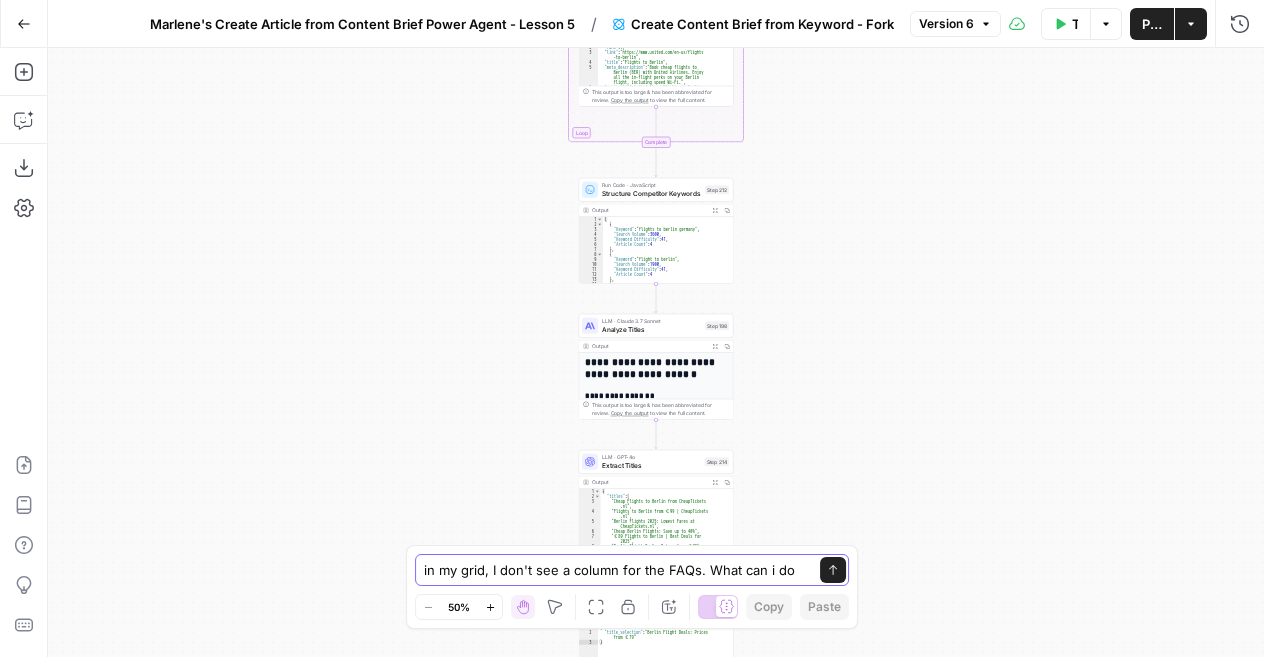 type on "in my grid, I don't see a column for the FAQs. What can i do?" 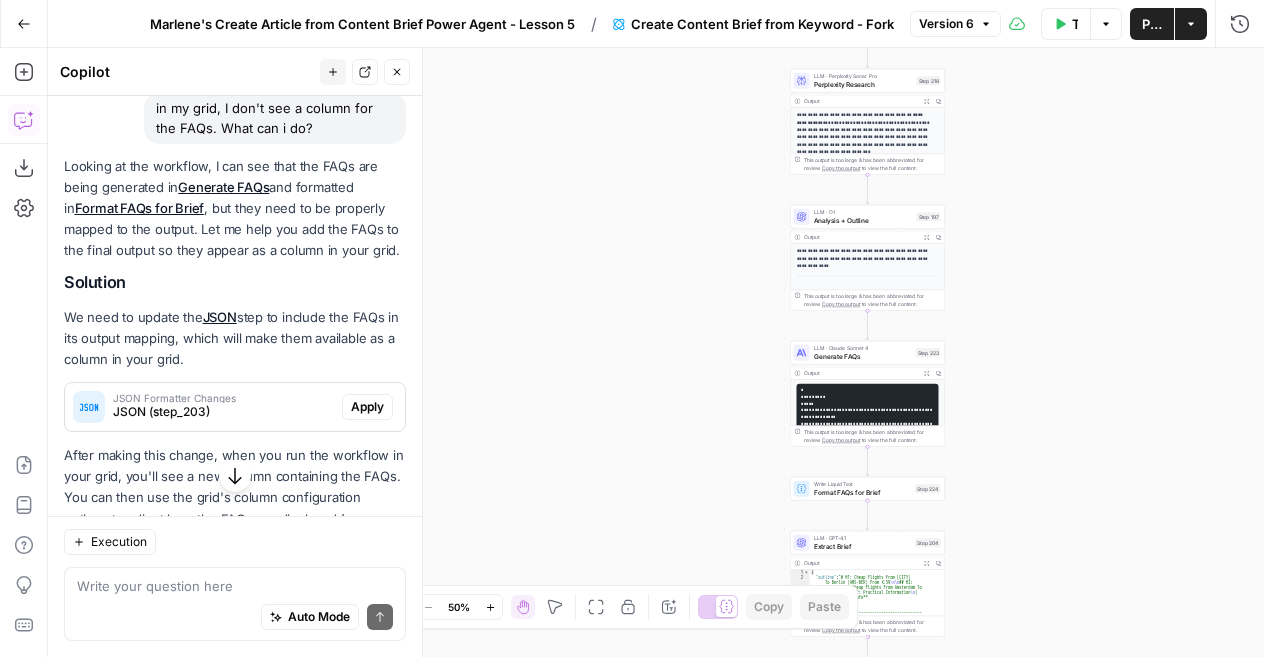 scroll, scrollTop: 265, scrollLeft: 0, axis: vertical 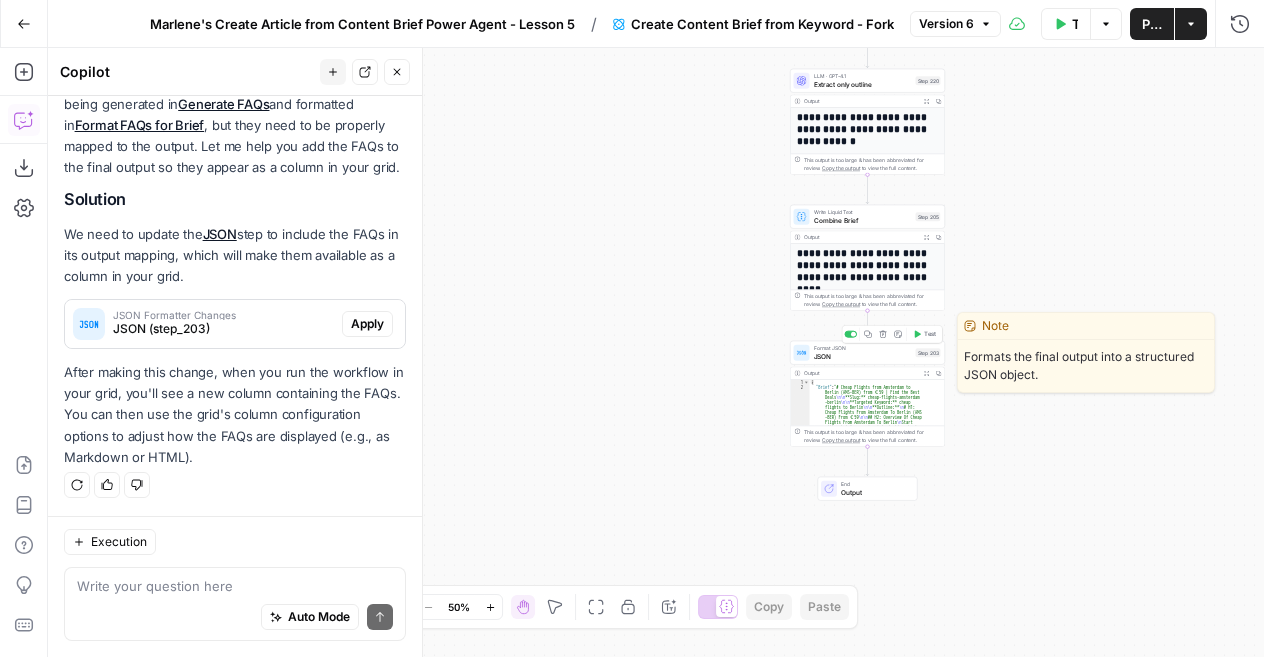 click on "JSON" at bounding box center [863, 356] 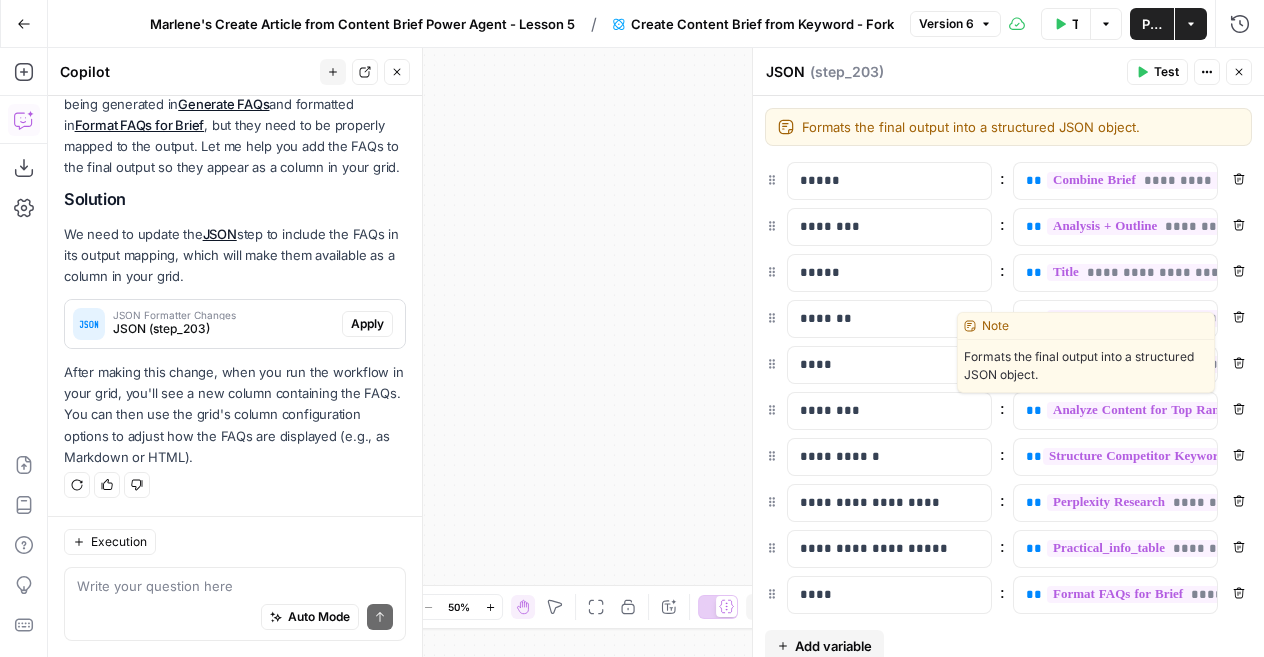 scroll, scrollTop: 265, scrollLeft: 0, axis: vertical 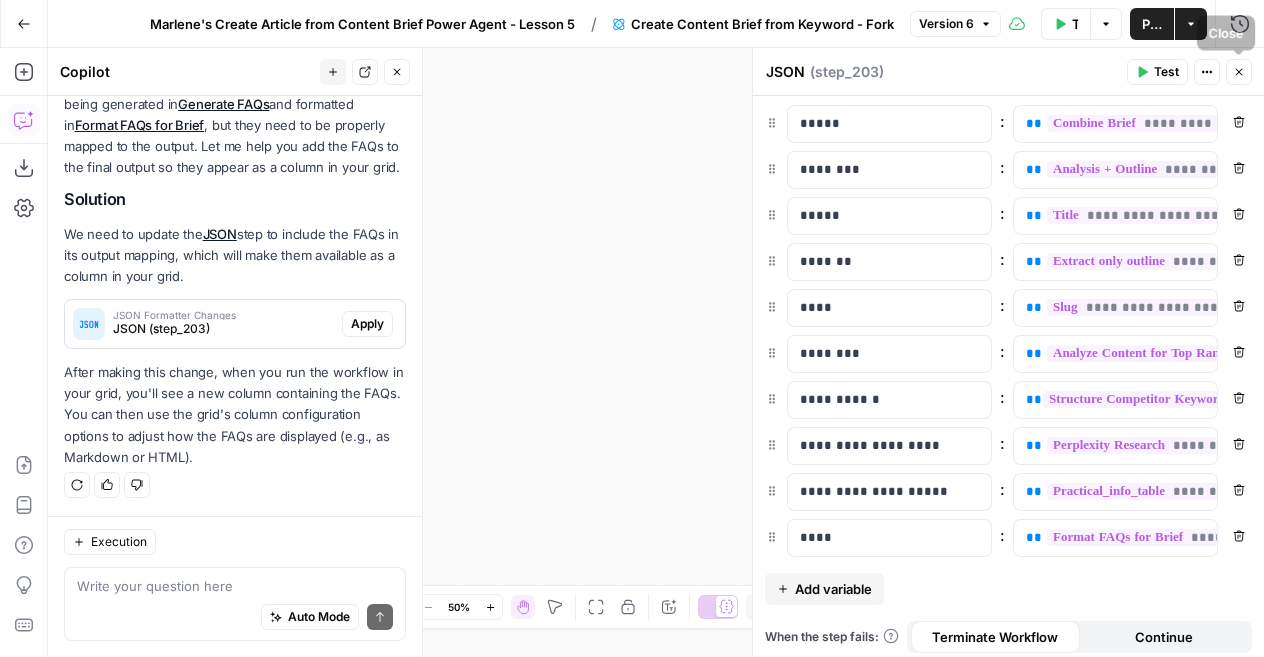 click 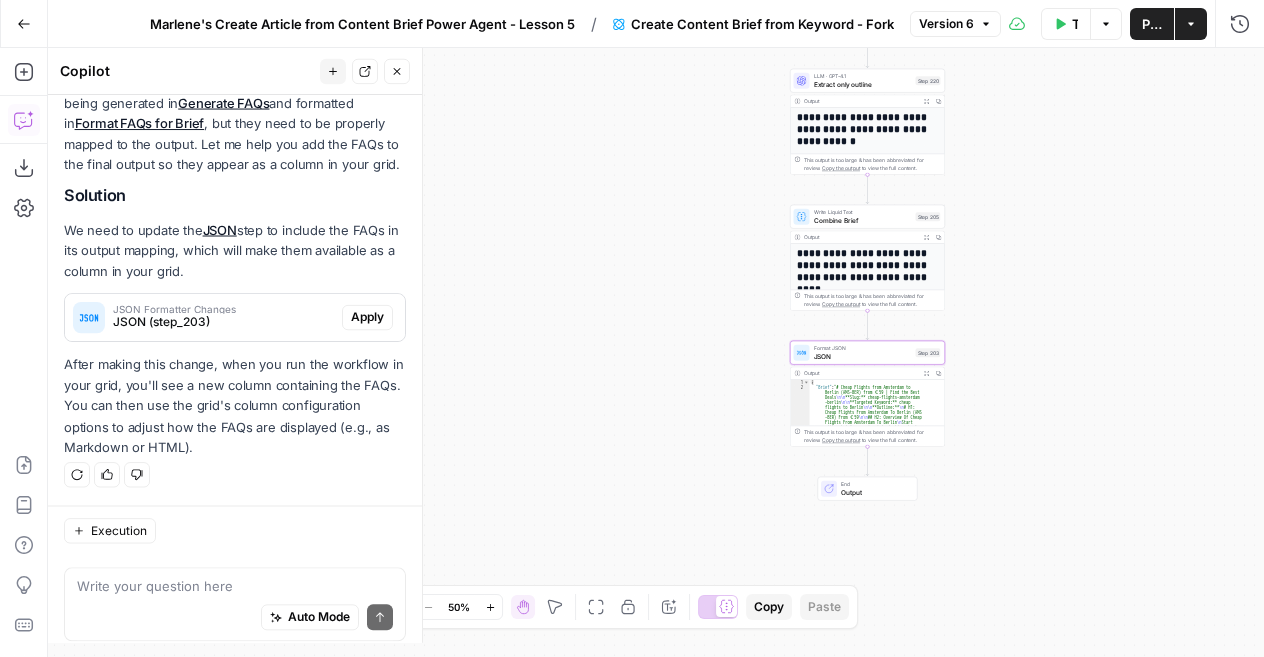 scroll, scrollTop: 265, scrollLeft: 0, axis: vertical 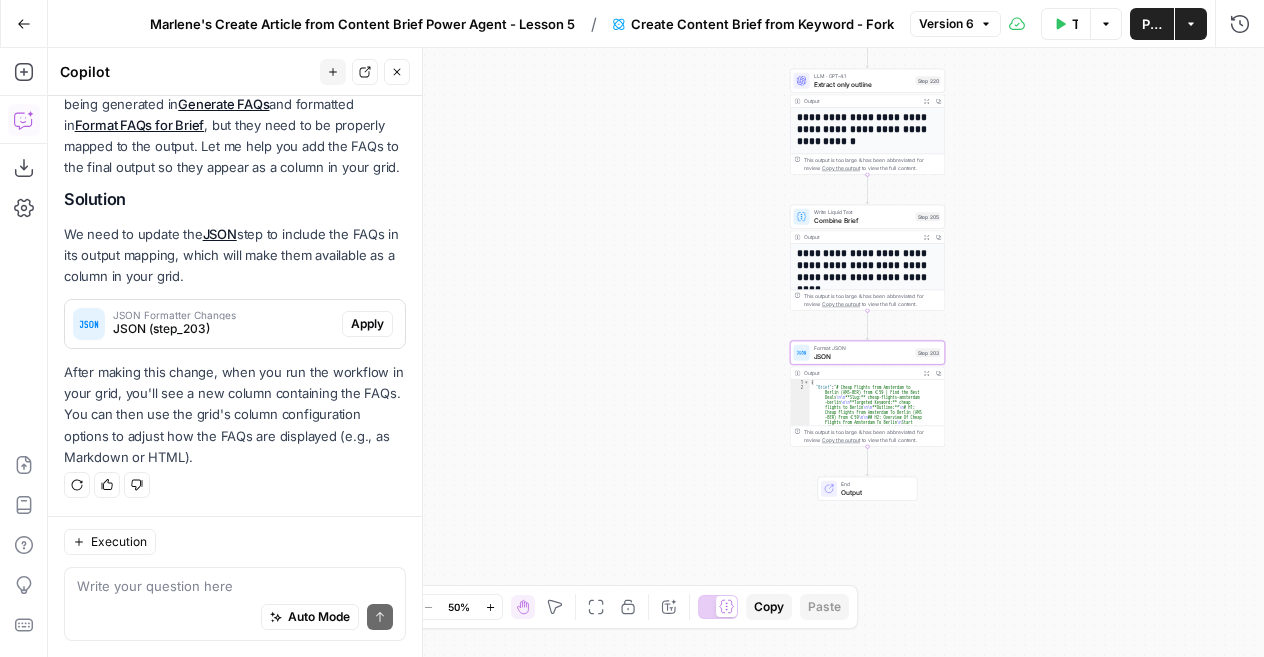 click on "Actions" at bounding box center [1191, 24] 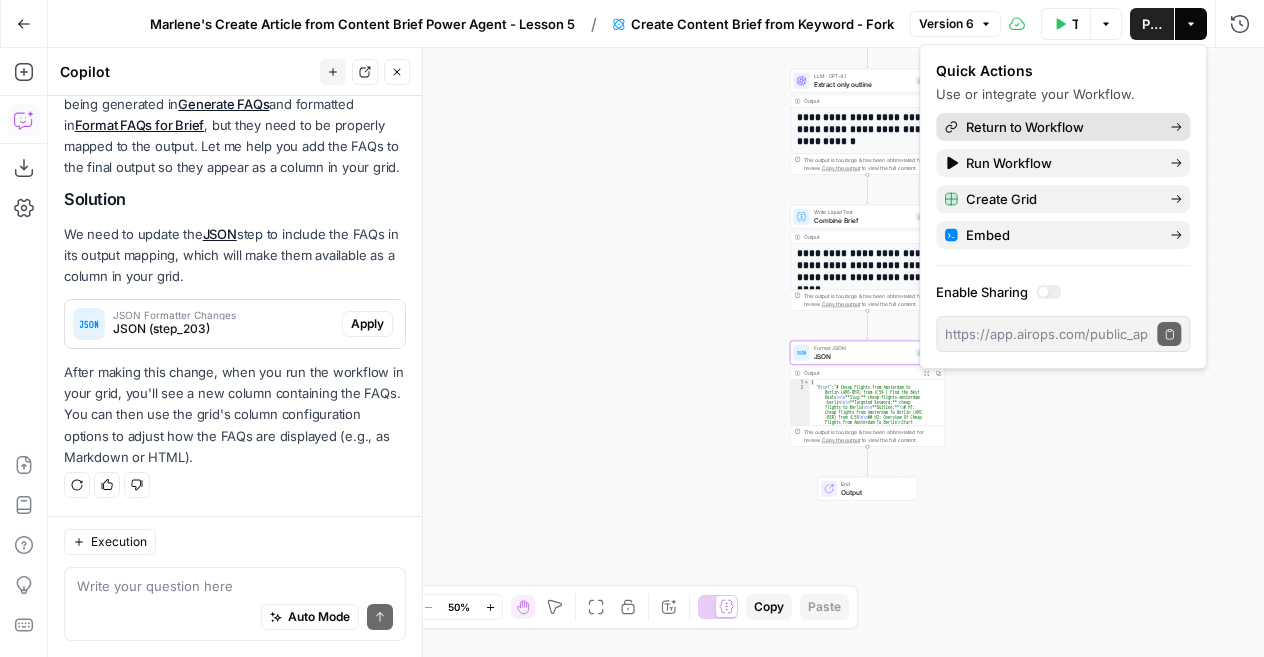 click on "Return to Workflow" at bounding box center (1060, 127) 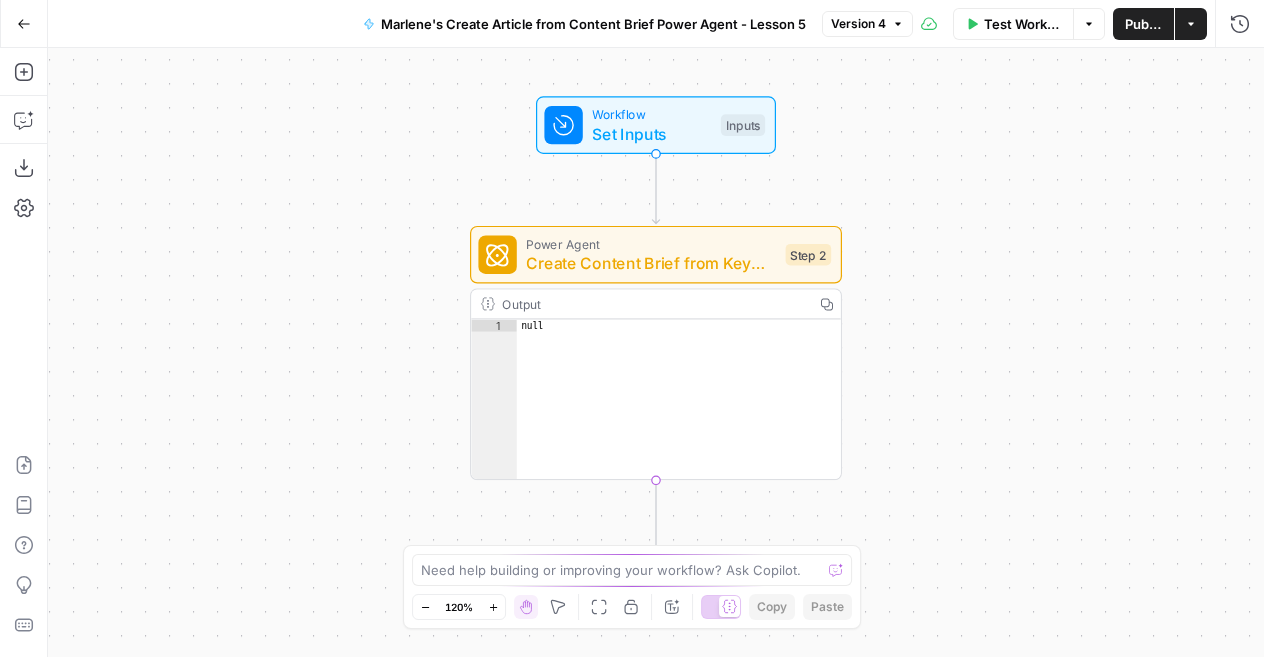 click on "Actions" at bounding box center (1191, 24) 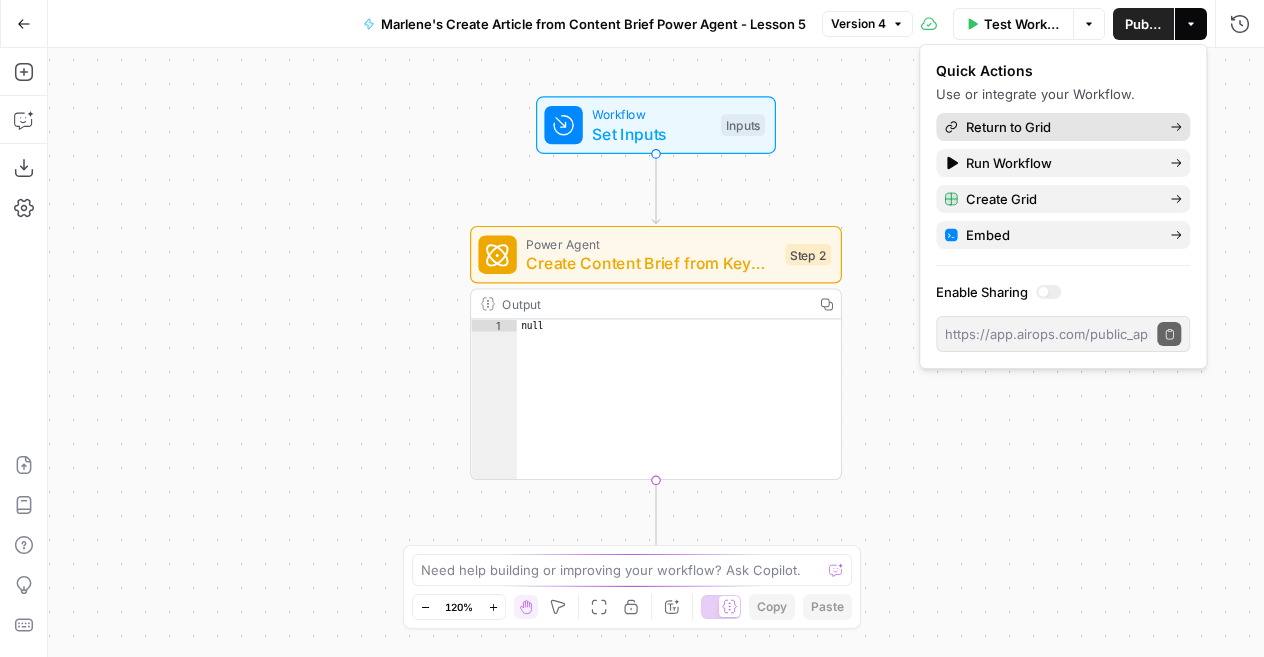 click on "Return to Grid" at bounding box center (1060, 127) 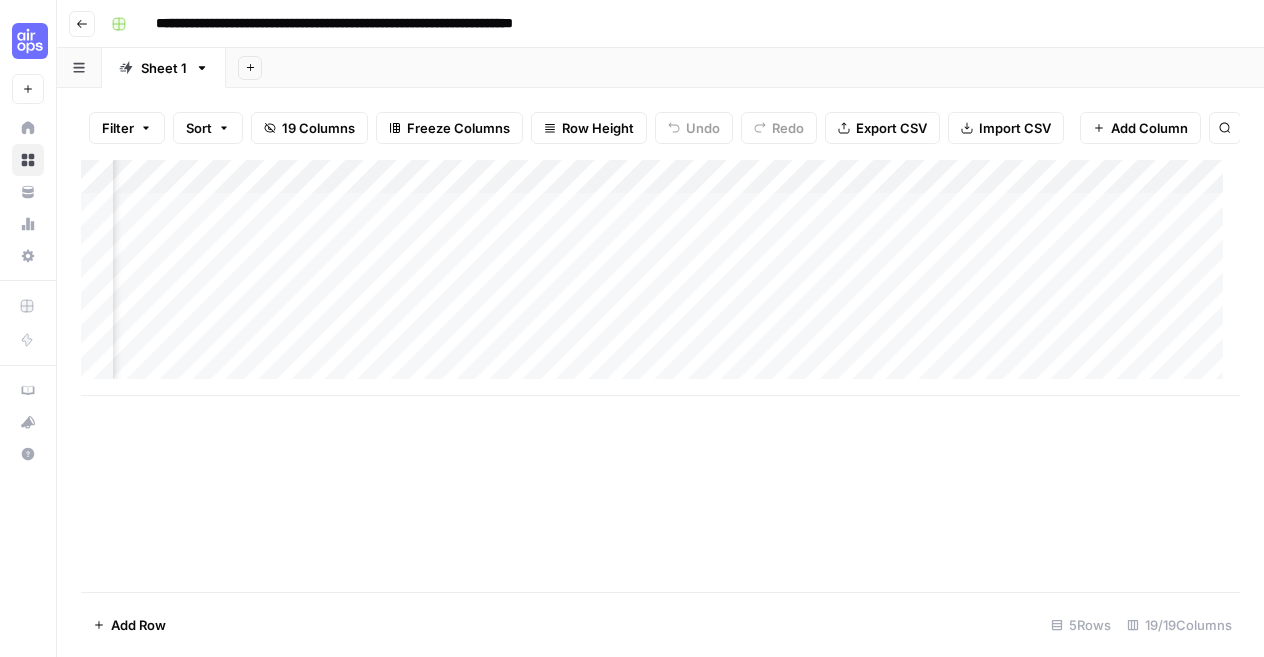 scroll, scrollTop: 0, scrollLeft: 2530, axis: horizontal 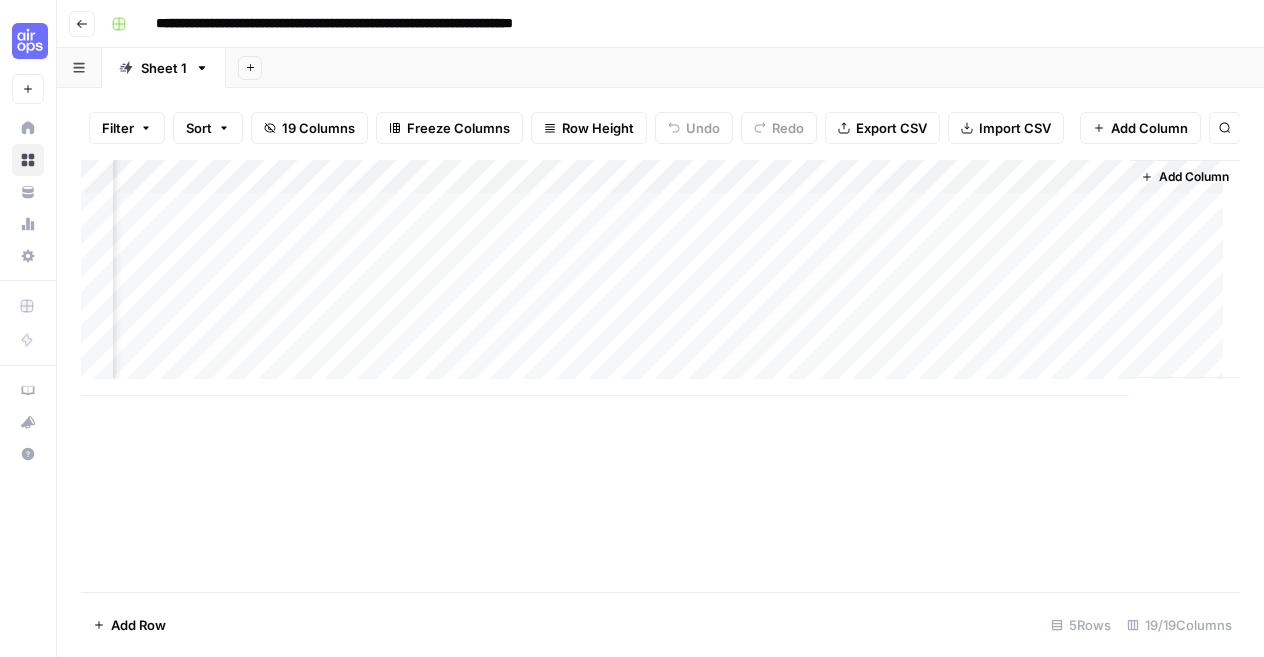 click on "Add Column" at bounding box center [1194, 177] 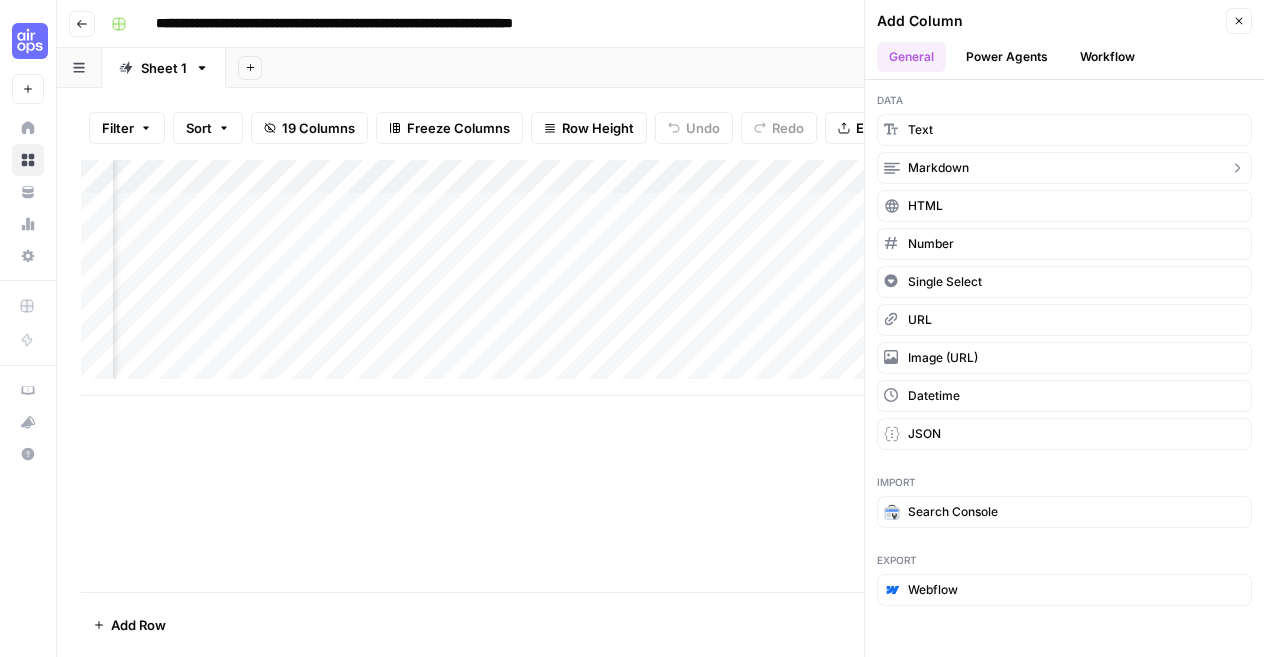 click on "Markdown" at bounding box center (938, 168) 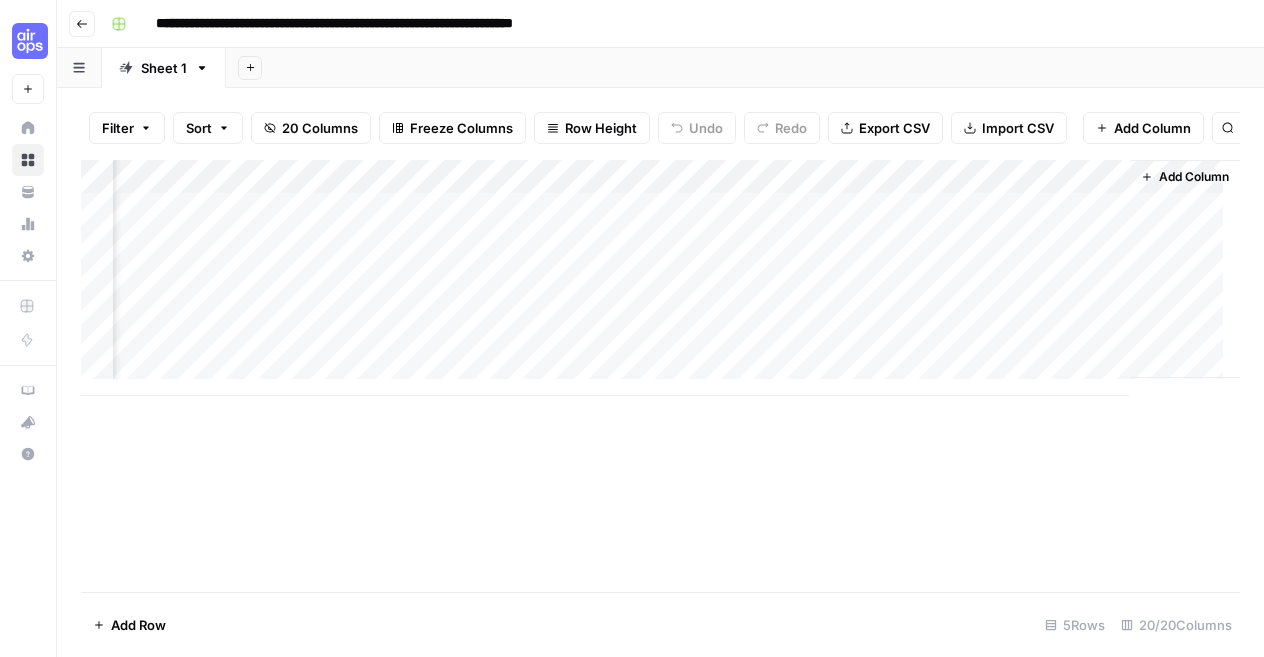 scroll, scrollTop: 0, scrollLeft: 2710, axis: horizontal 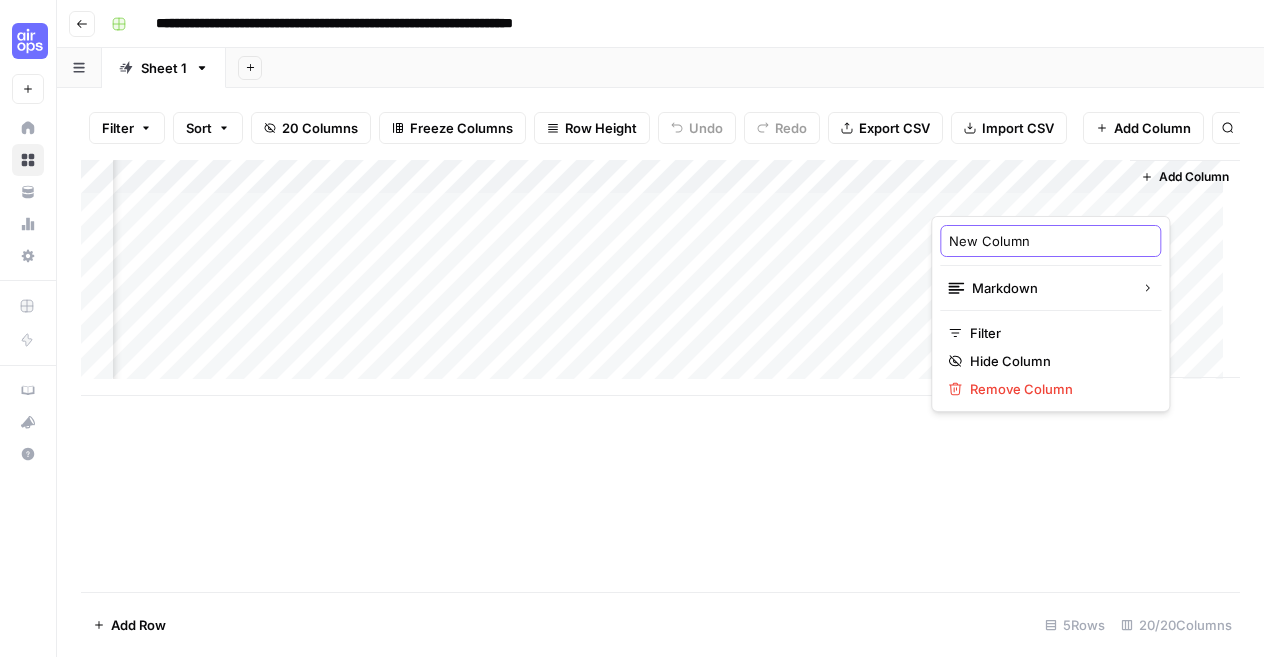 click on "New Column" at bounding box center [1050, 241] 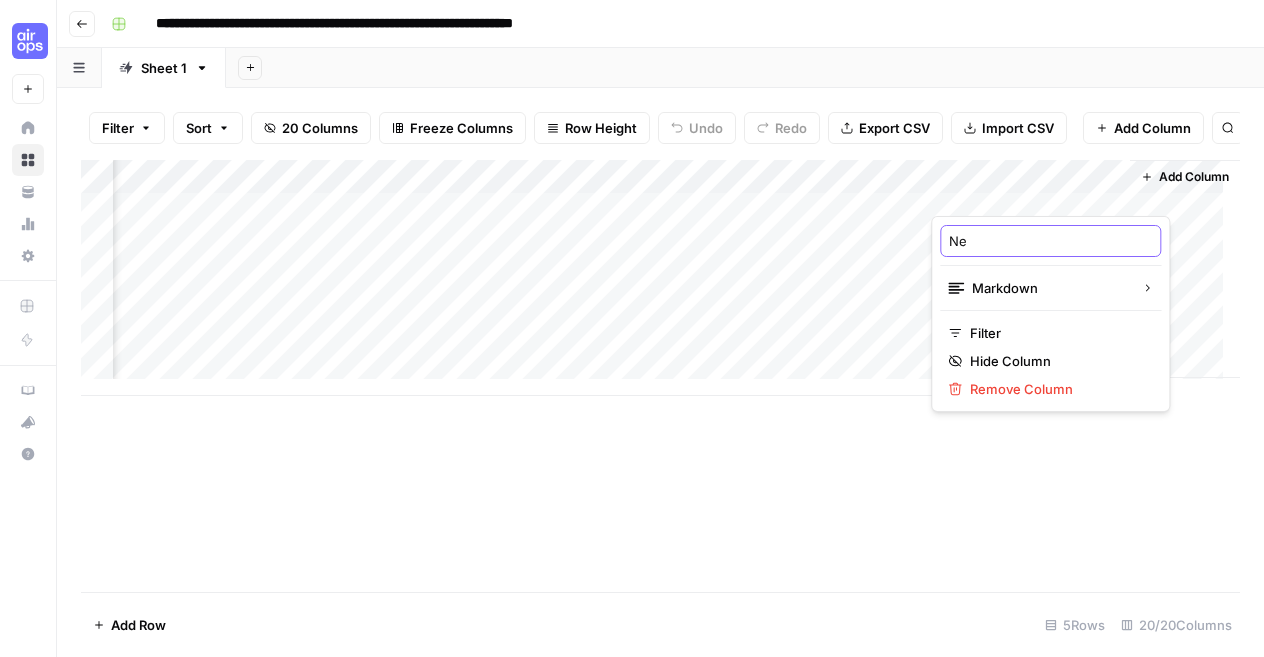 type on "N" 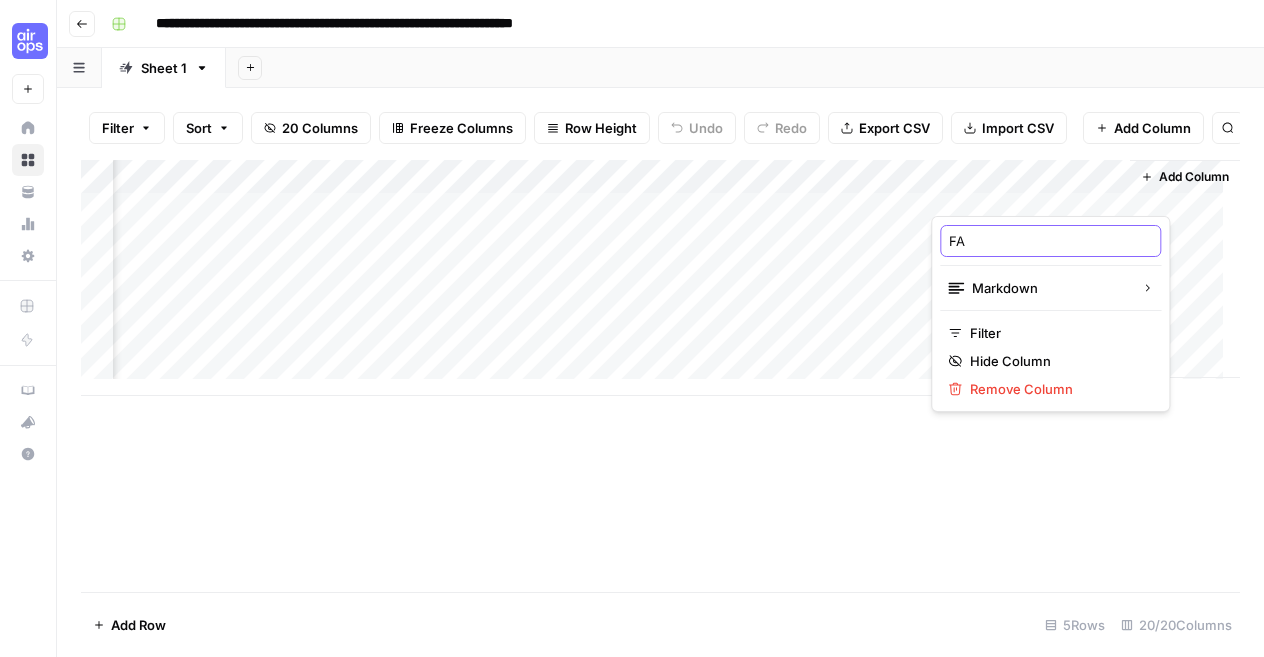 type on "FAQ" 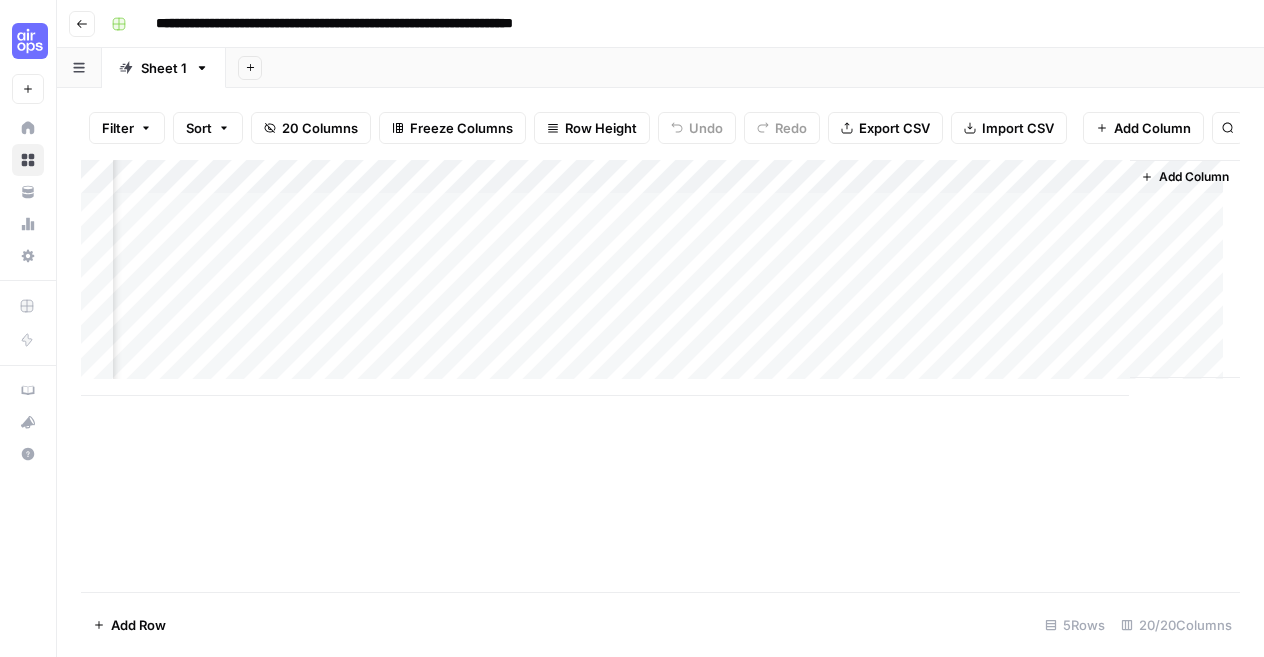 click on "Add Column" at bounding box center [660, 376] 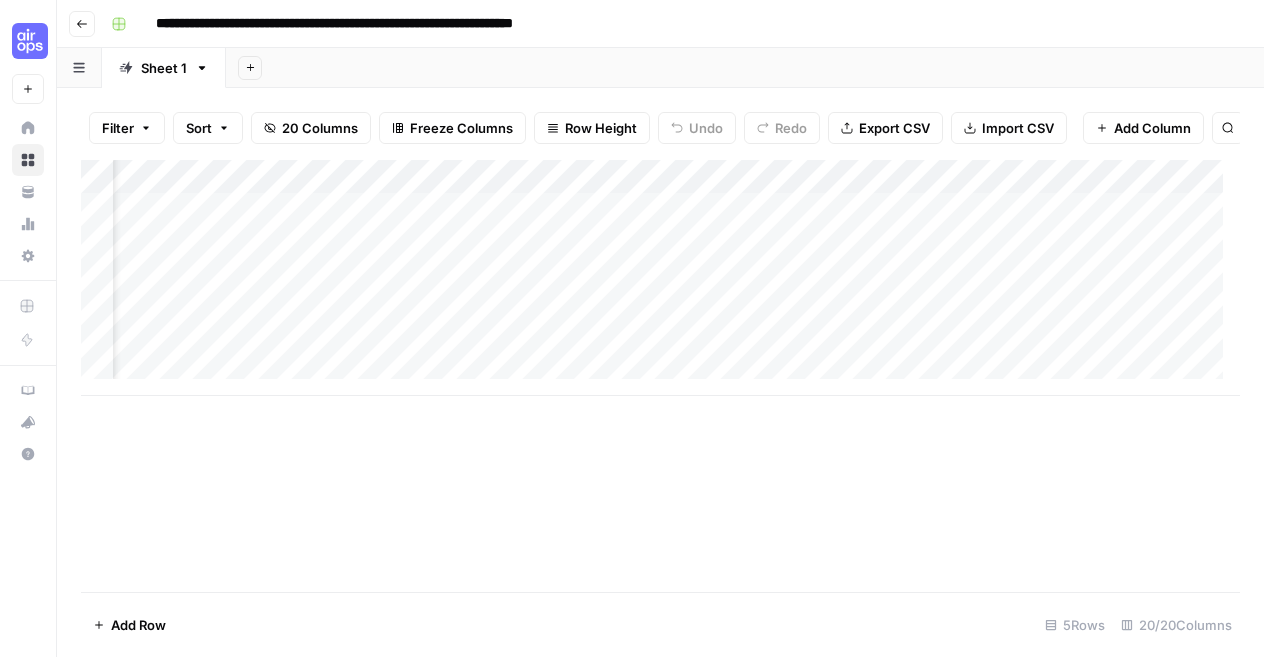 scroll, scrollTop: 0, scrollLeft: 0, axis: both 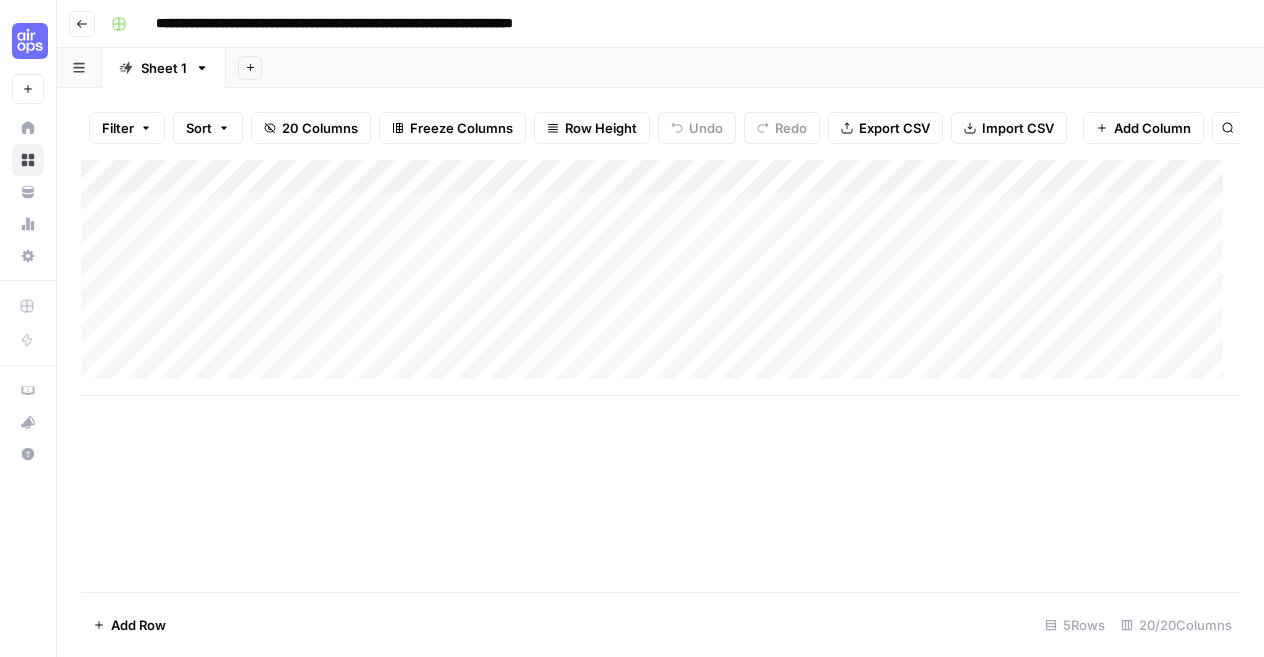 click on "Add Column" at bounding box center (660, 278) 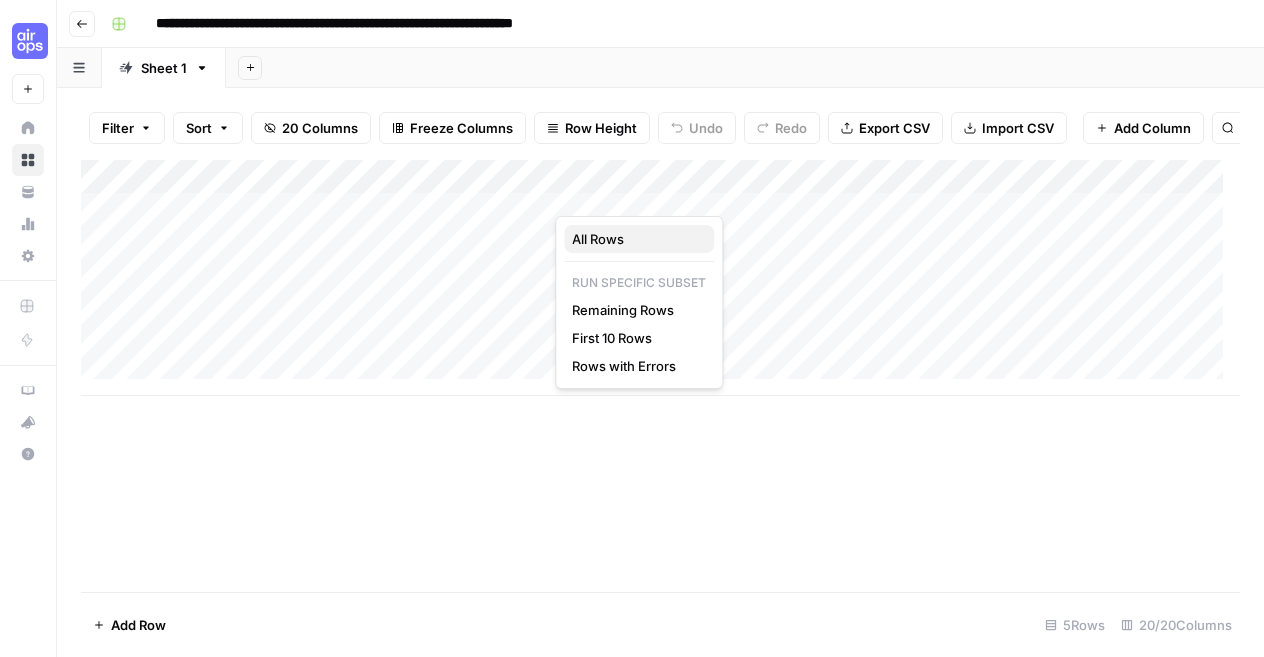 click on "All Rows" at bounding box center (635, 239) 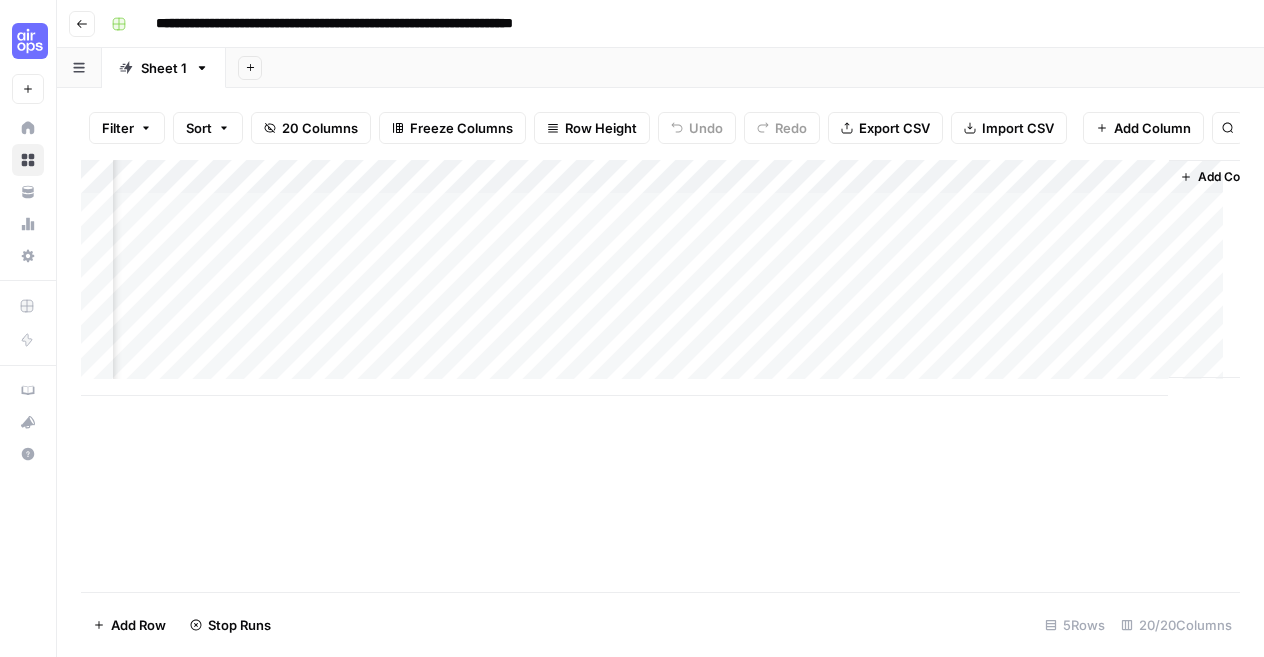 scroll, scrollTop: 0, scrollLeft: 2710, axis: horizontal 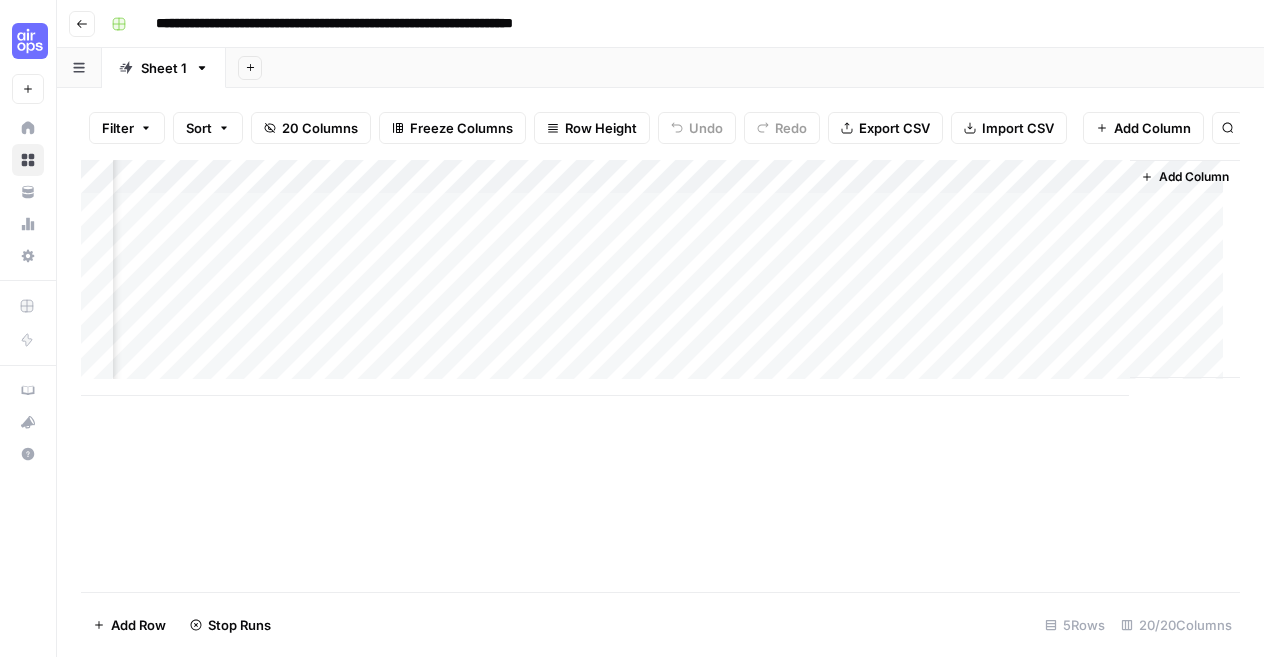 click on "Add Column" at bounding box center [660, 278] 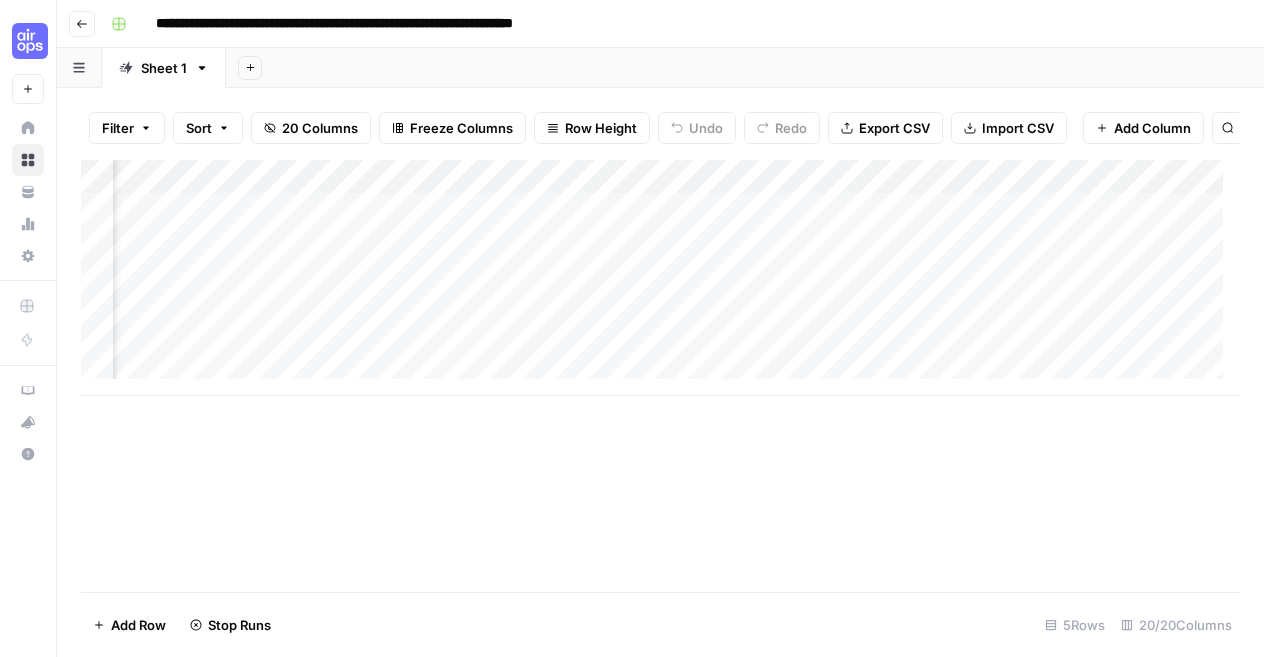 scroll, scrollTop: 0, scrollLeft: 0, axis: both 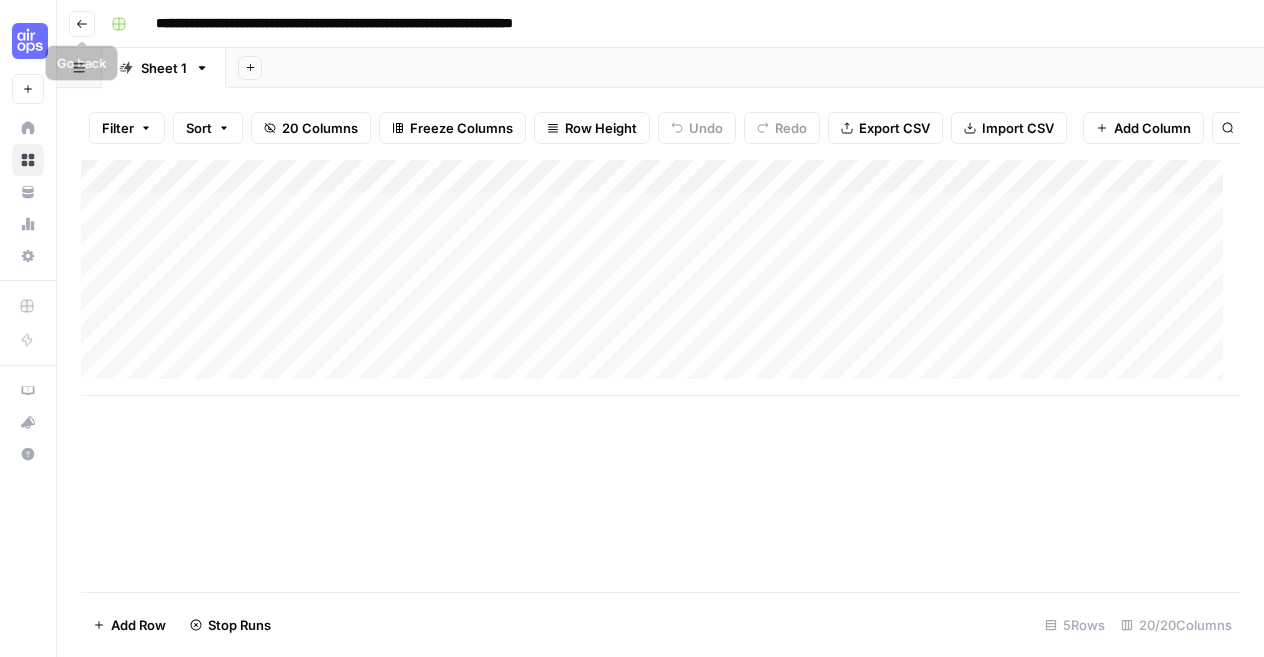 click 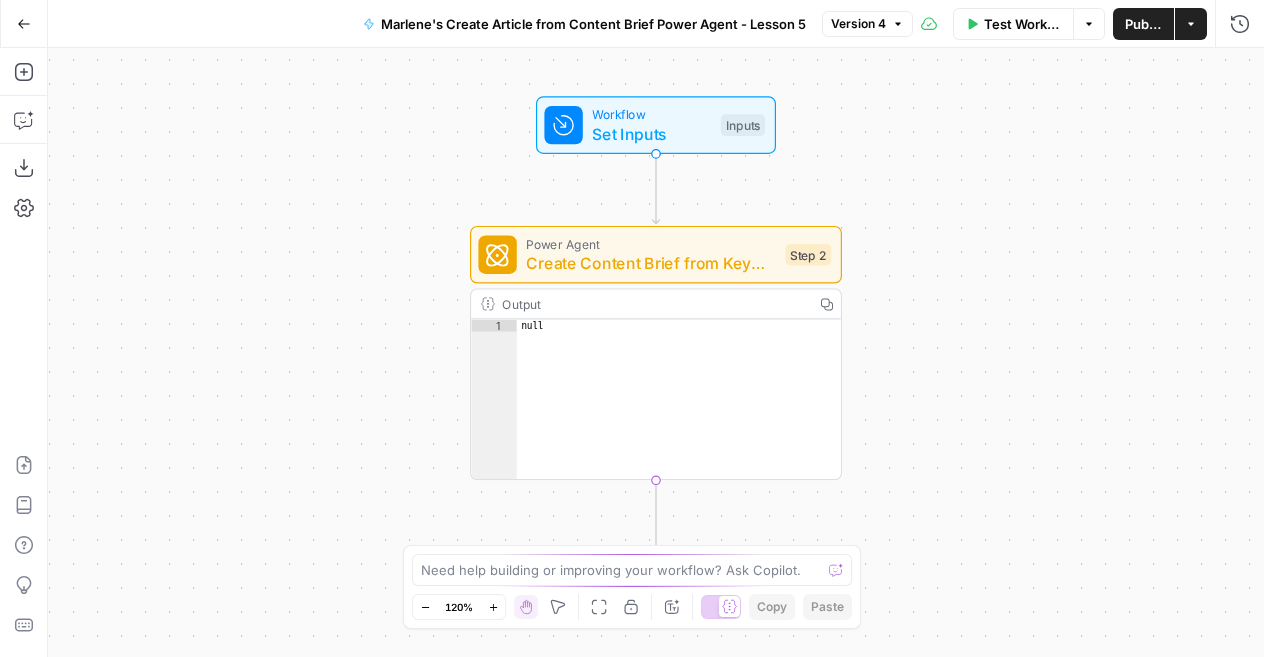 click on "Create Content Brief from Keyword - Fork" at bounding box center (651, 263) 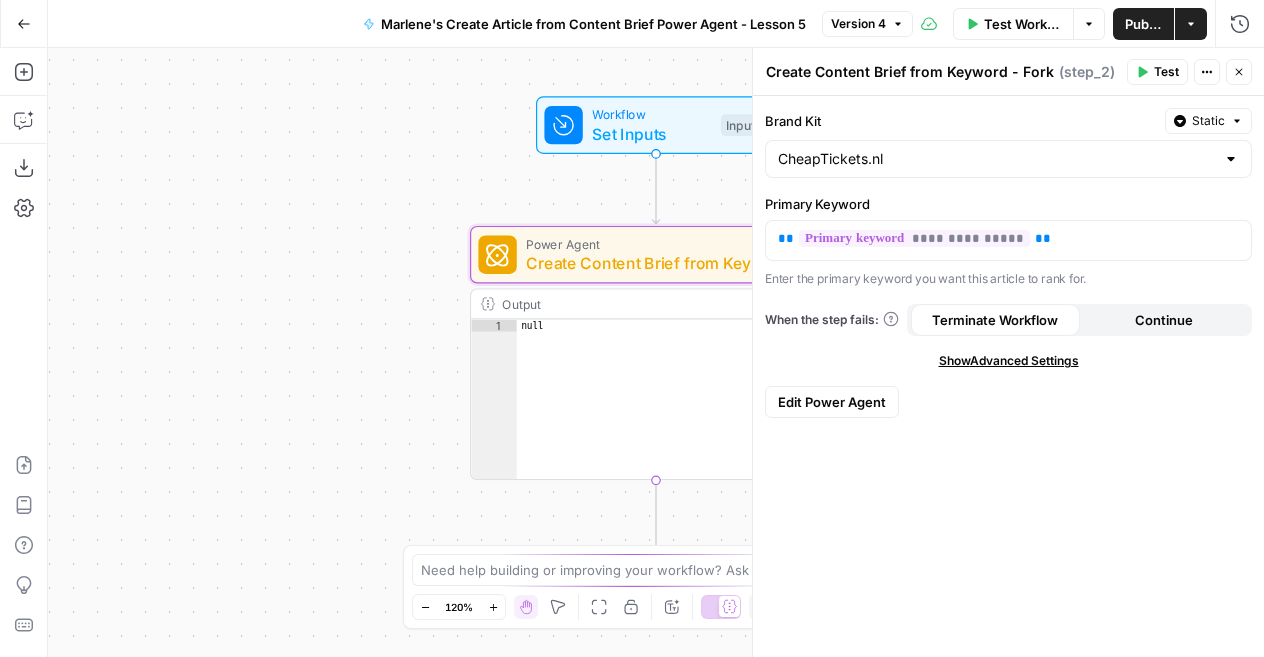 click on "Edit Power Agent" at bounding box center (832, 402) 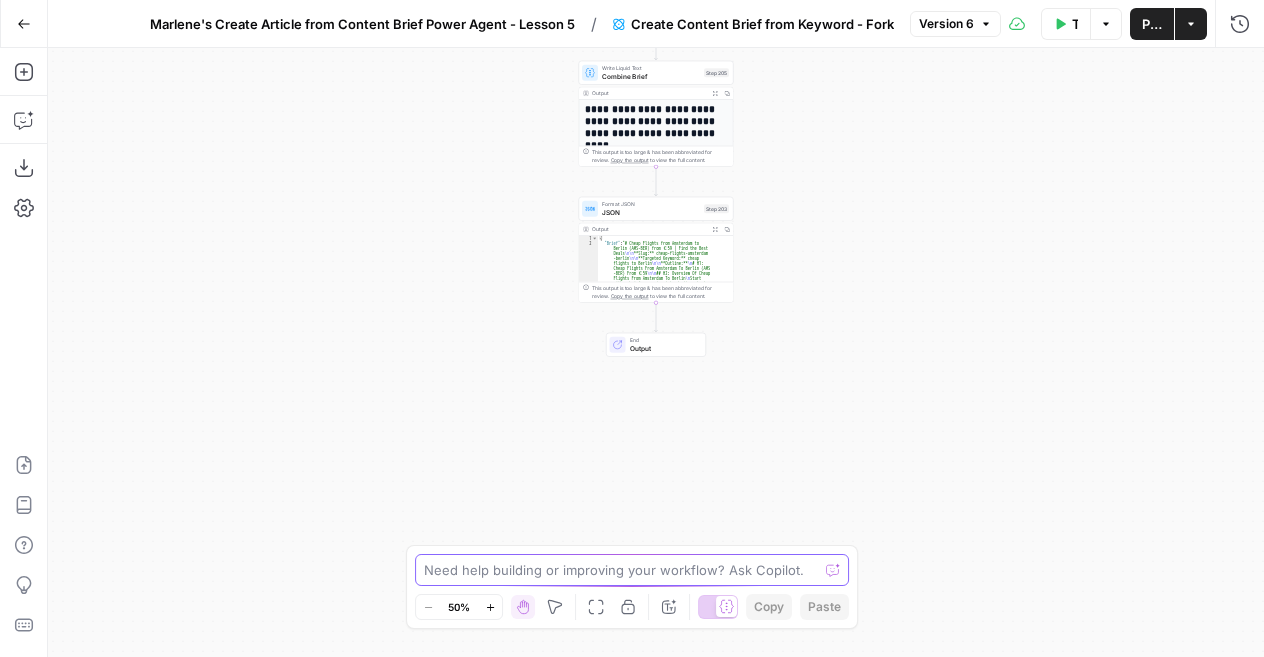 click at bounding box center (621, 570) 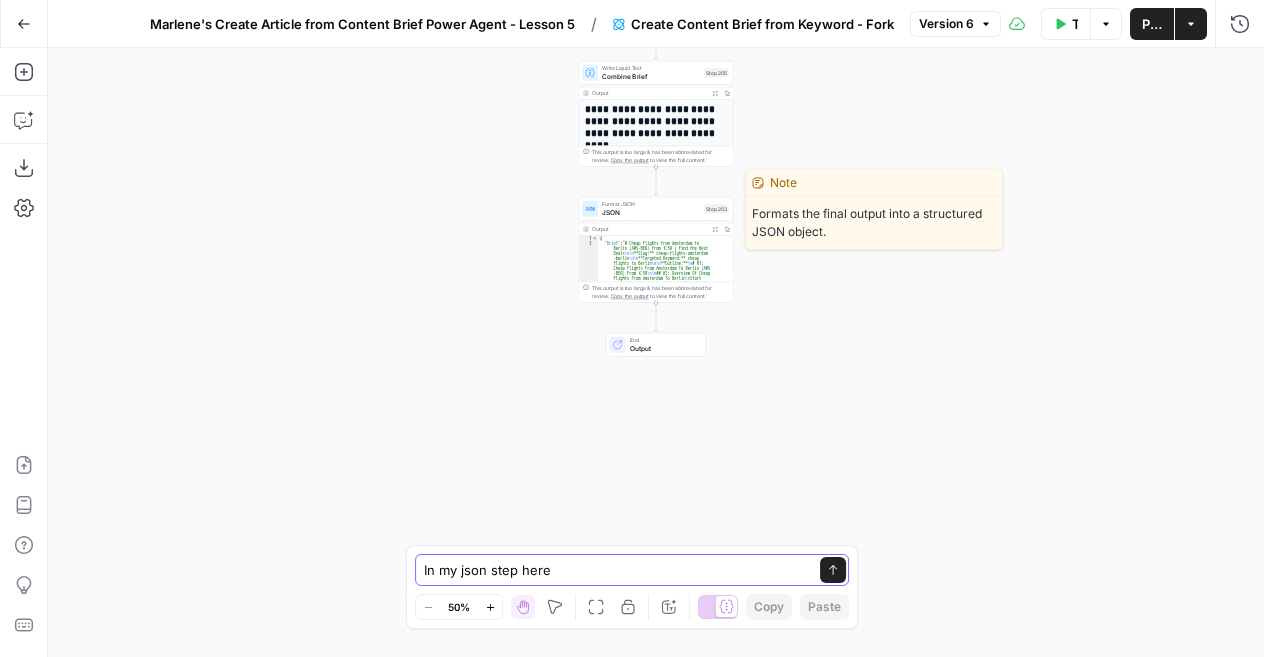 type on "In my json step here" 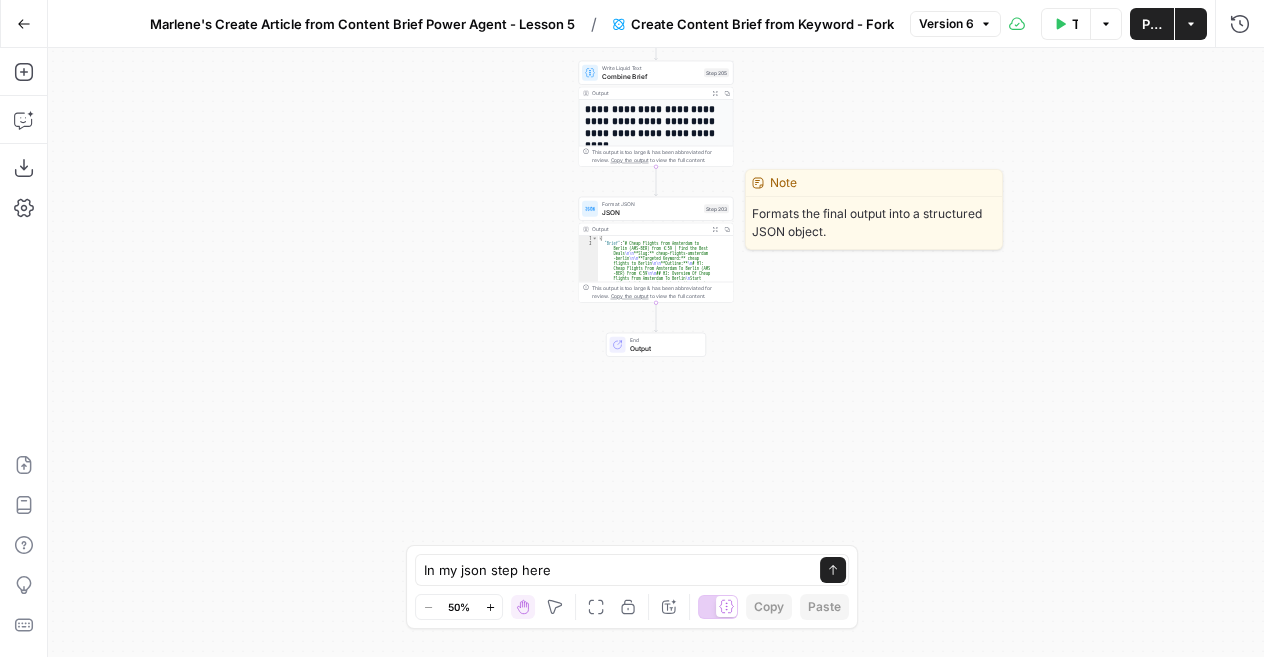 click on "JSON" at bounding box center [651, 212] 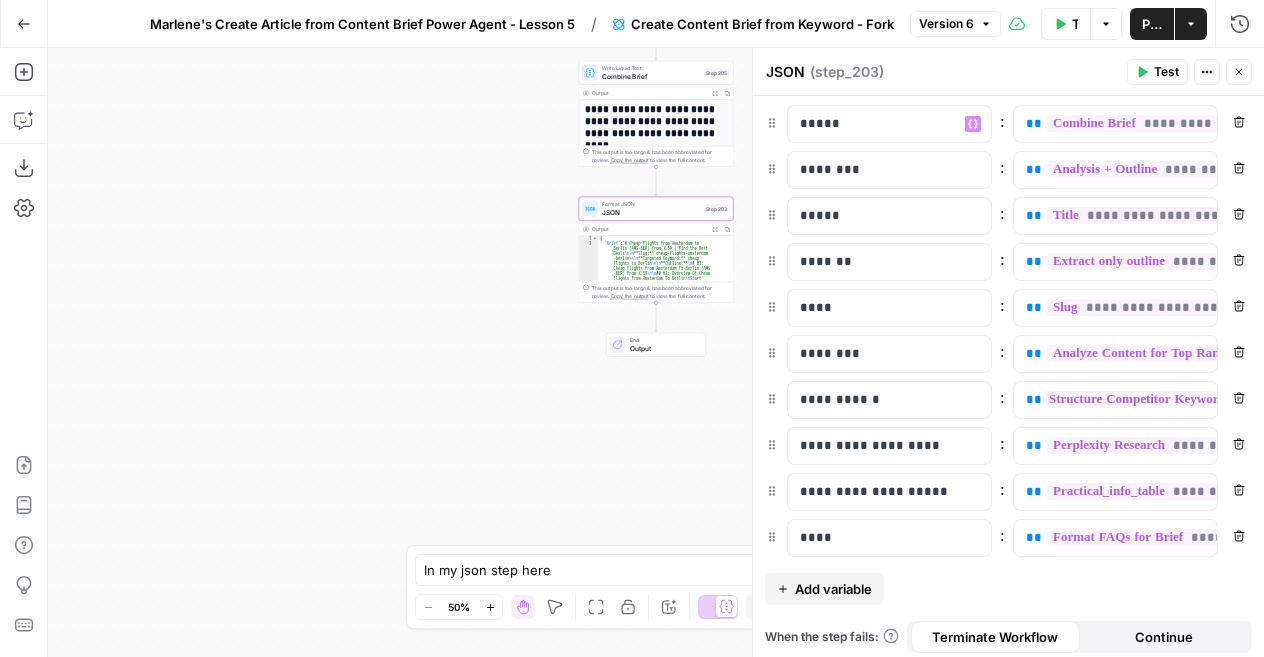 scroll, scrollTop: 0, scrollLeft: 0, axis: both 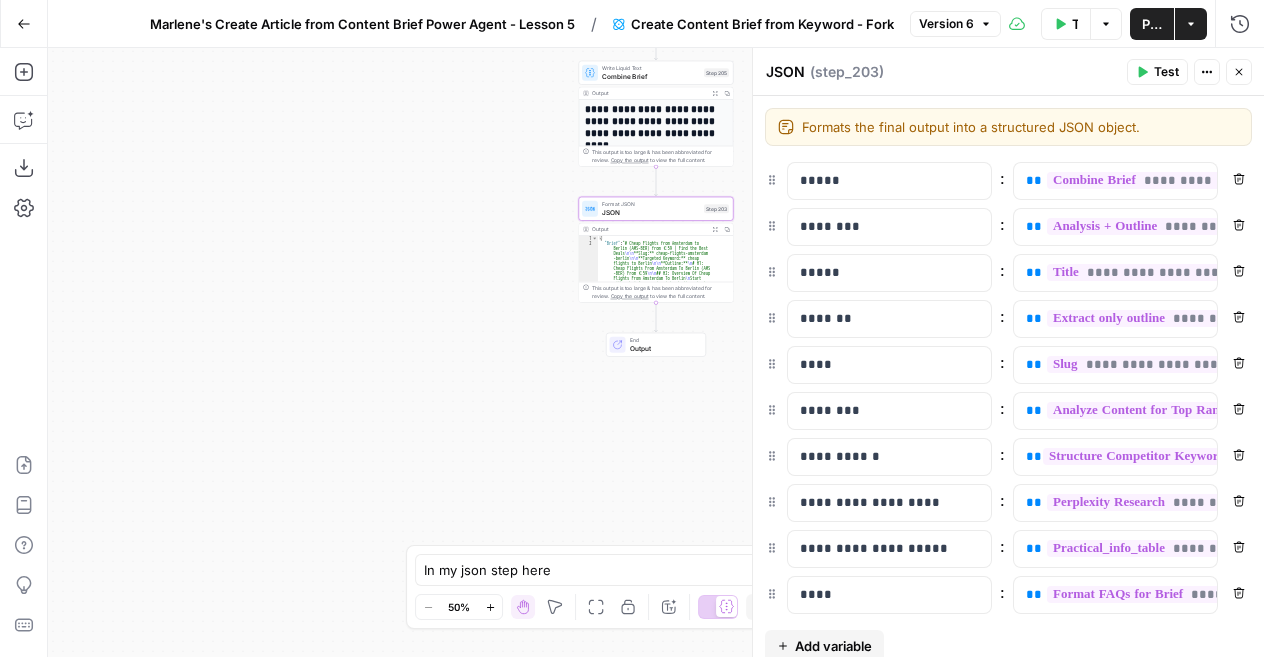 type on "**********" 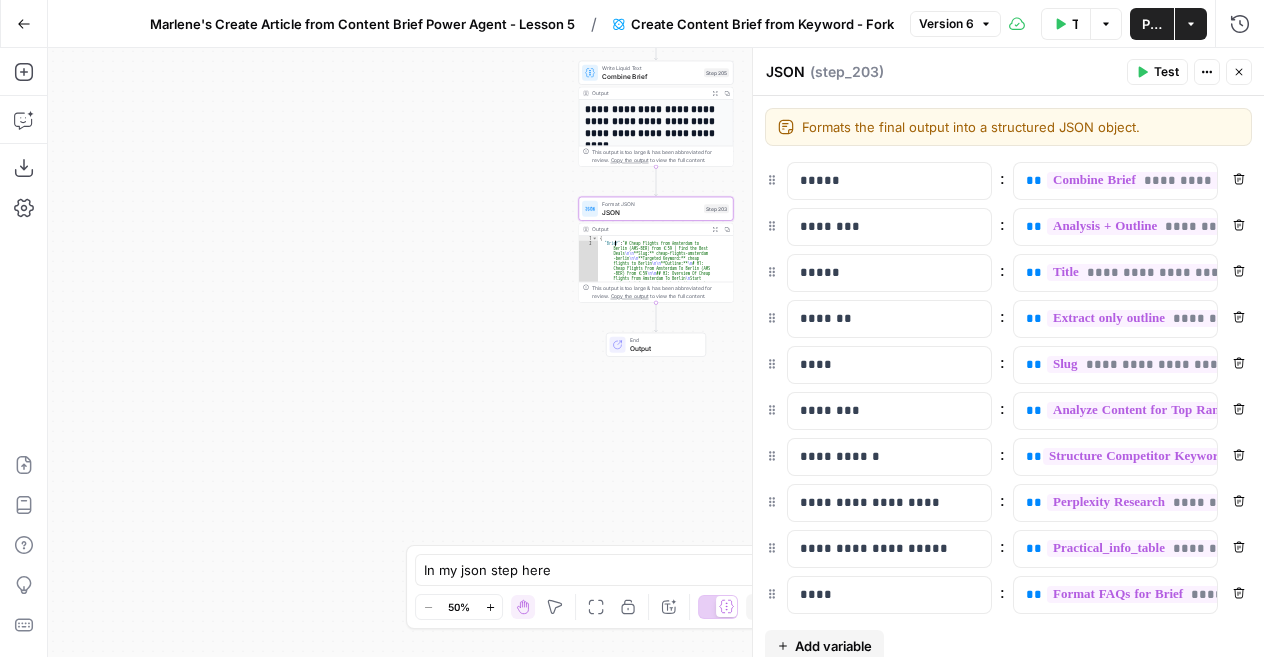 click on "{    "Brief" :  "# Cheap Flights from Amsterdam to         Berlin (AMS-BER) from €59 | Find the Best         Deals \n\n **Slug:** cheap-flights-amsterdam        -berlin \n\n **Targeted Keyword:** cheap         flights to Berlin \n\n **Outline:**  \n # H1:         Cheap Flights From Amsterdam To Berlin (AMS        -BER) From €59 \n\n ## H2: Overview Of Cheap         Flights From Amsterdam To Berlin \n Start         with a brief, engaging introduction about         the Amsterdam-Berlin route. Highlight that         flights start from €59 one-way, making it         an affordable European city break. Mention         this is one of the busiest routes in Europe         with multiple daily flights. Include         secondary keywords like  \" flights to Berlin        , \"   \" Berlin flights, \"  and  \" cheap flights         to Berlin Germany \"  naturally in this                \n\n **Key" at bounding box center (661, 987) 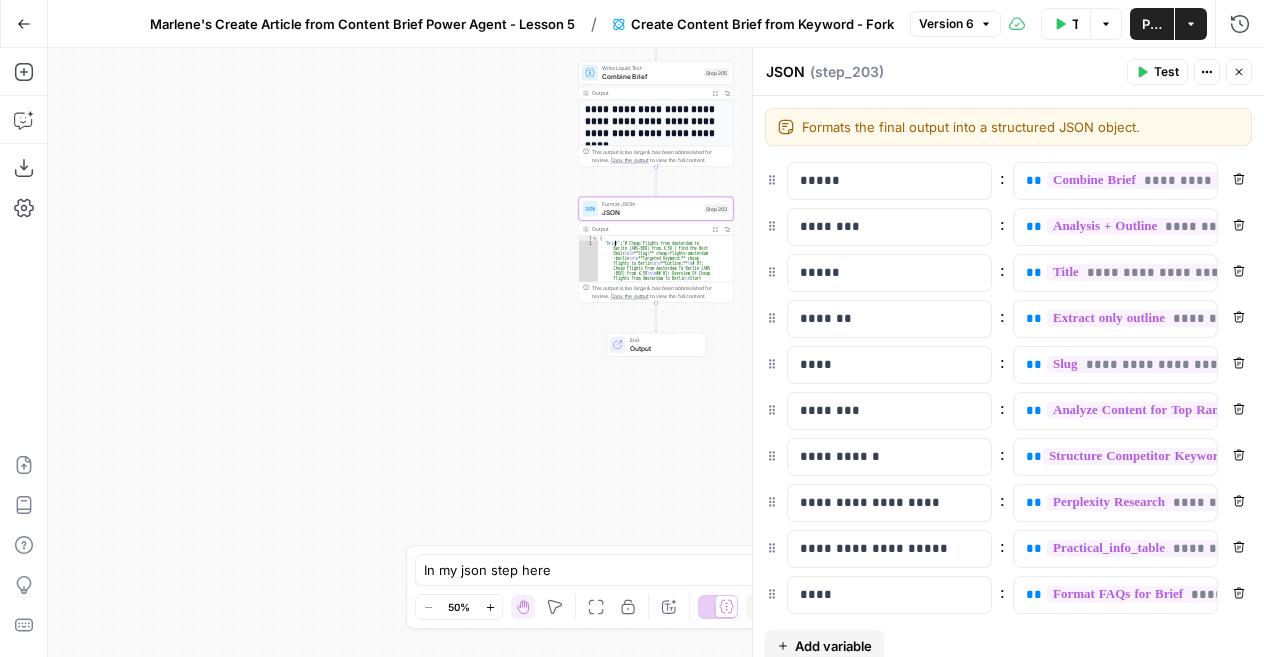 click on "{    "Brief" :  "# Cheap Flights from Amsterdam to         Berlin (AMS-BER) from €59 | Find the Best         Deals \n\n **Slug:** cheap-flights-amsterdam        -berlin \n\n **Targeted Keyword:** cheap         flights to Berlin \n\n **Outline:**  \n # H1:         Cheap Flights From Amsterdam To Berlin (AMS        -BER) From €59 \n\n ## H2: Overview Of Cheap         Flights From Amsterdam To Berlin \n Start         with a brief, engaging introduction about         the Amsterdam-Berlin route. Highlight that         flights start from €59 one-way, making it         an affordable European city break. Mention         this is one of the busiest routes in Europe         with multiple daily flights. Include         secondary keywords like  \" flights to Berlin        , \"   \" Berlin flights, \"  and  \" cheap flights         to Berlin Germany \"  naturally in this                \n\n **Key" at bounding box center (661, 987) 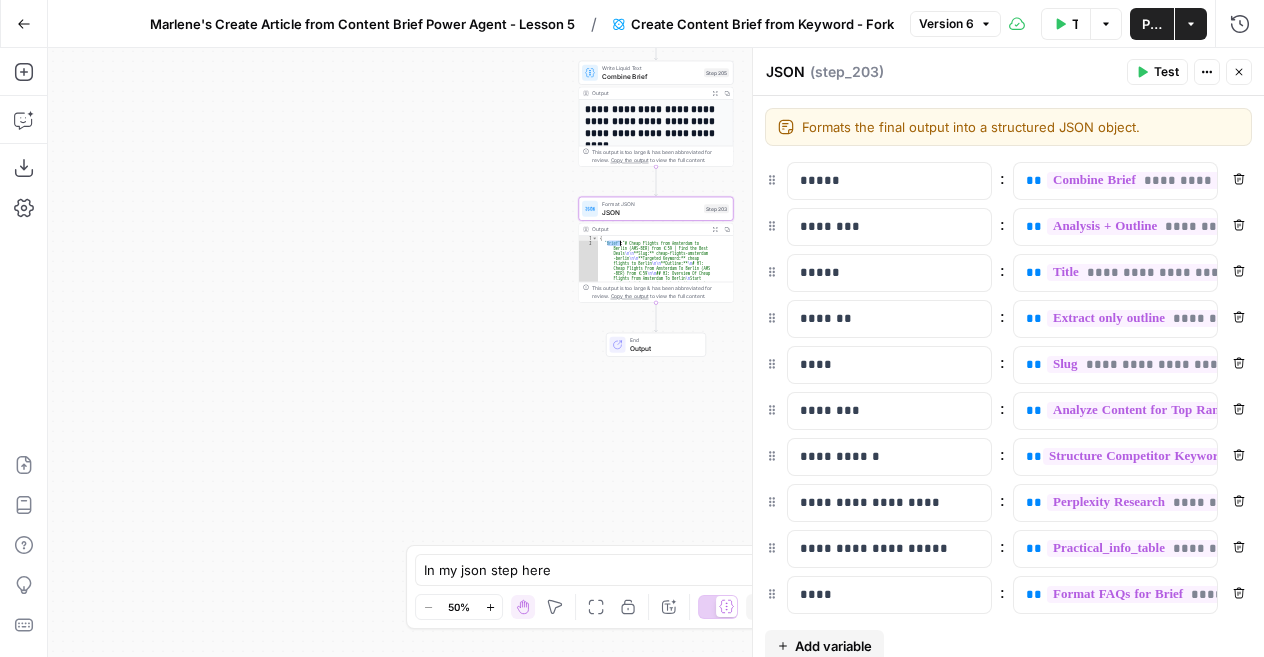 click on "Workflow Set Inputs Inputs Google Search Perform Google Search Step 51 Output Expand Output Copy 1 2 3 4 5 6 7 8 9 {    "search_metadata" :  {      "id" :  "[ID]" ,      "status" :  "Success" ,      "json_endpoint" :  "https://serpapi.com          /searches/3bc9310f62c719b3          /[ID].json" ,      "pixel_position_endpoint" :  "https://serpapi          .com/searches/3bc9310f62c719b3          /[ID]          .json_with_pixel_position" ,      "created_at" :  "[DATE] [TIME] UTC" ,      "processed_at" :  "[DATE] [TIME] UTC" ,      "google_url" :  "https://www.google.com          /search?q=cheap+flights+to+Berlin&oq          =cheap+flights+to+Berlin&gl=us&num          =5&sourceid=chrome&ie=UTF-8" ,     Loop Iteration Label if relevant Step 207 Output Expand Output Copy 1 2 3 4 5 6 7 8 9 10 11 12 13 14 15 [    {      "relevant" :  "true"    } ,    {      "relevant" :  "true"" at bounding box center [656, 352] 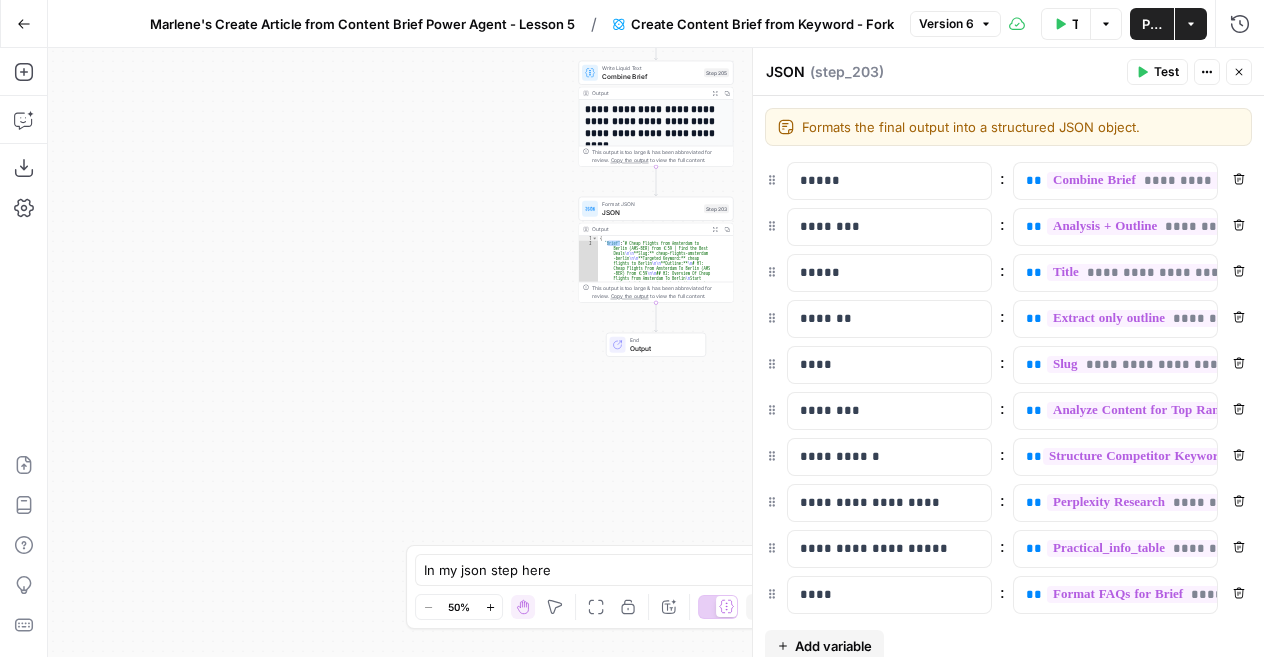 click on "Test" at bounding box center (1166, 72) 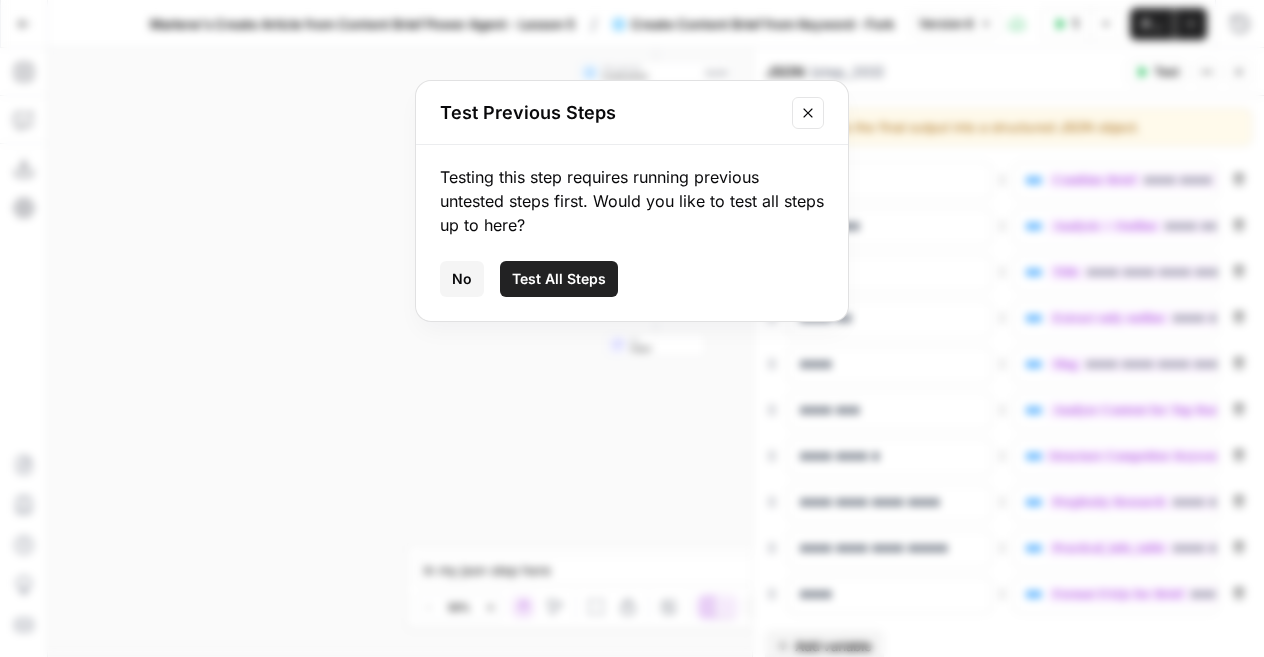 click 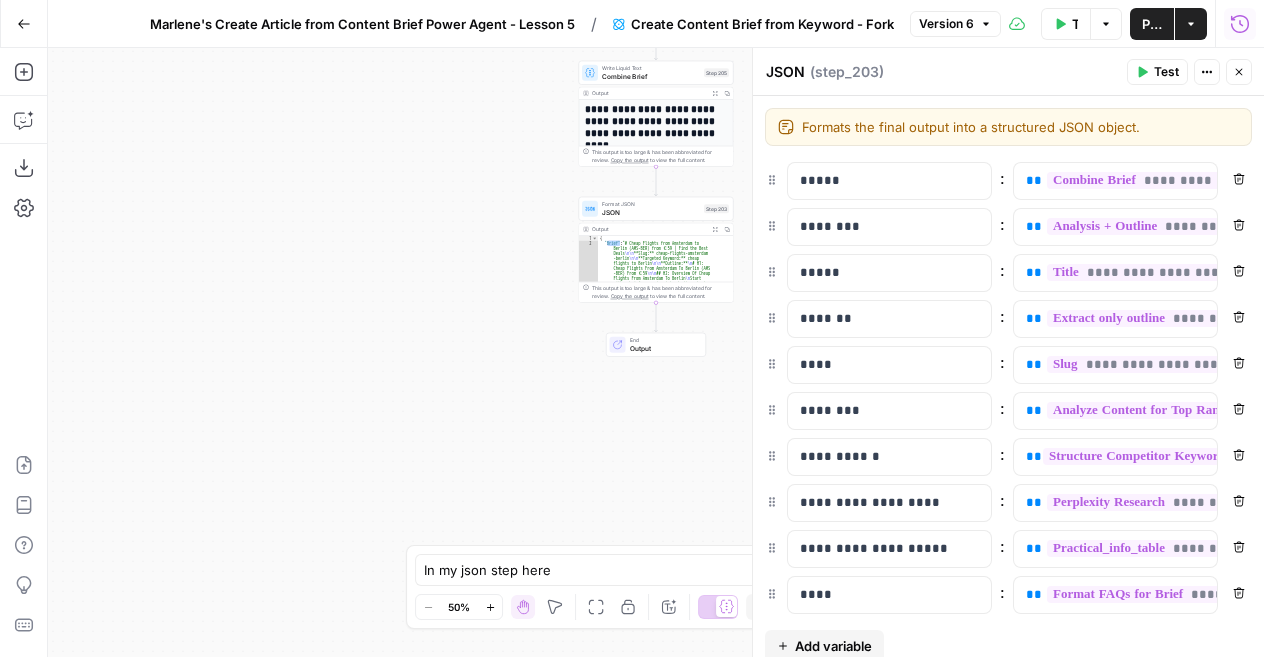 click 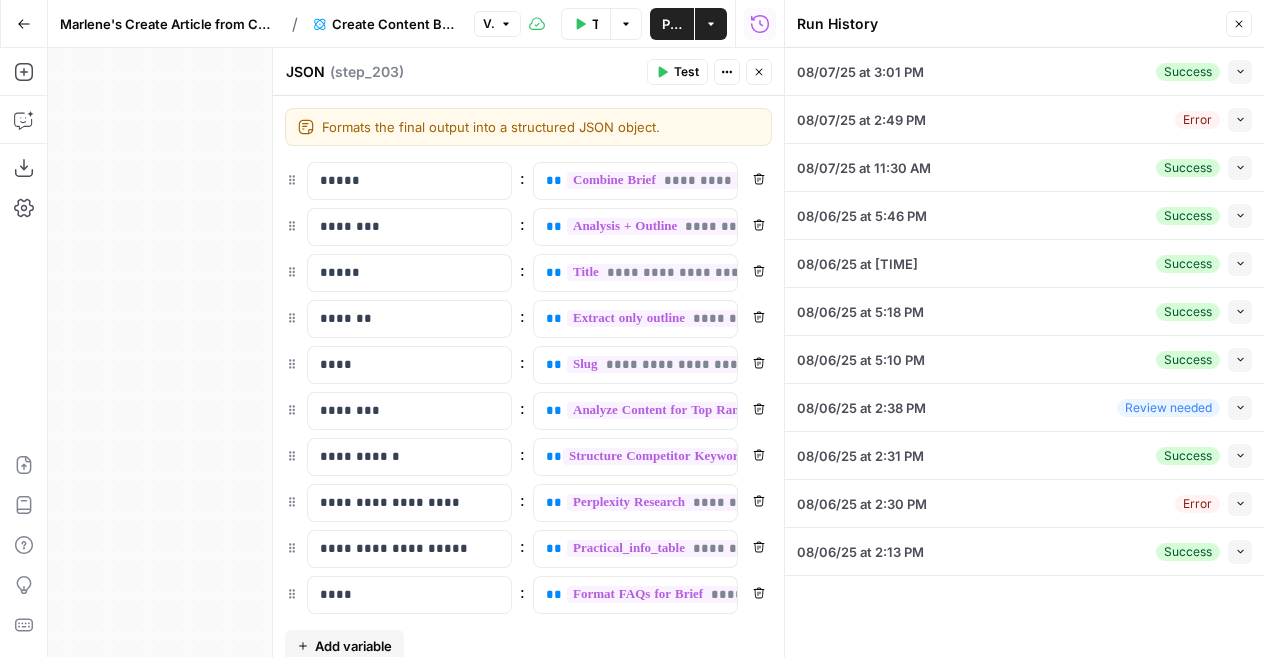 click 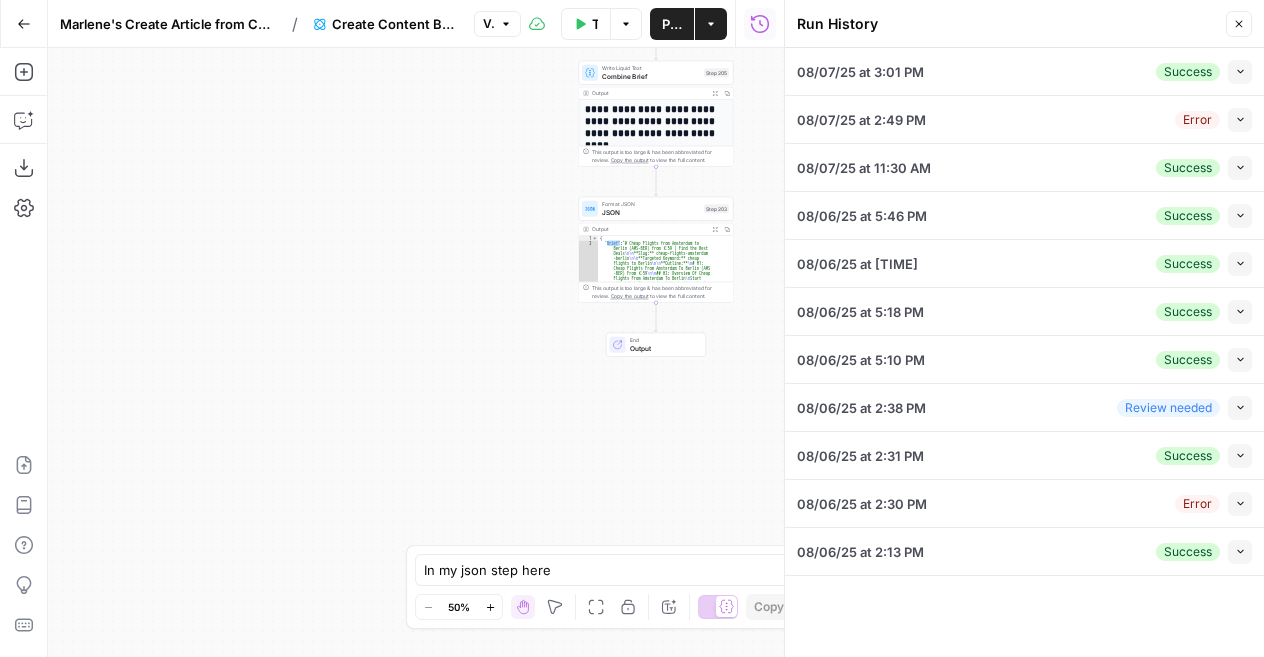 click on "08/07/25 at 3:01 PM Success Collapse" at bounding box center [1024, 71] 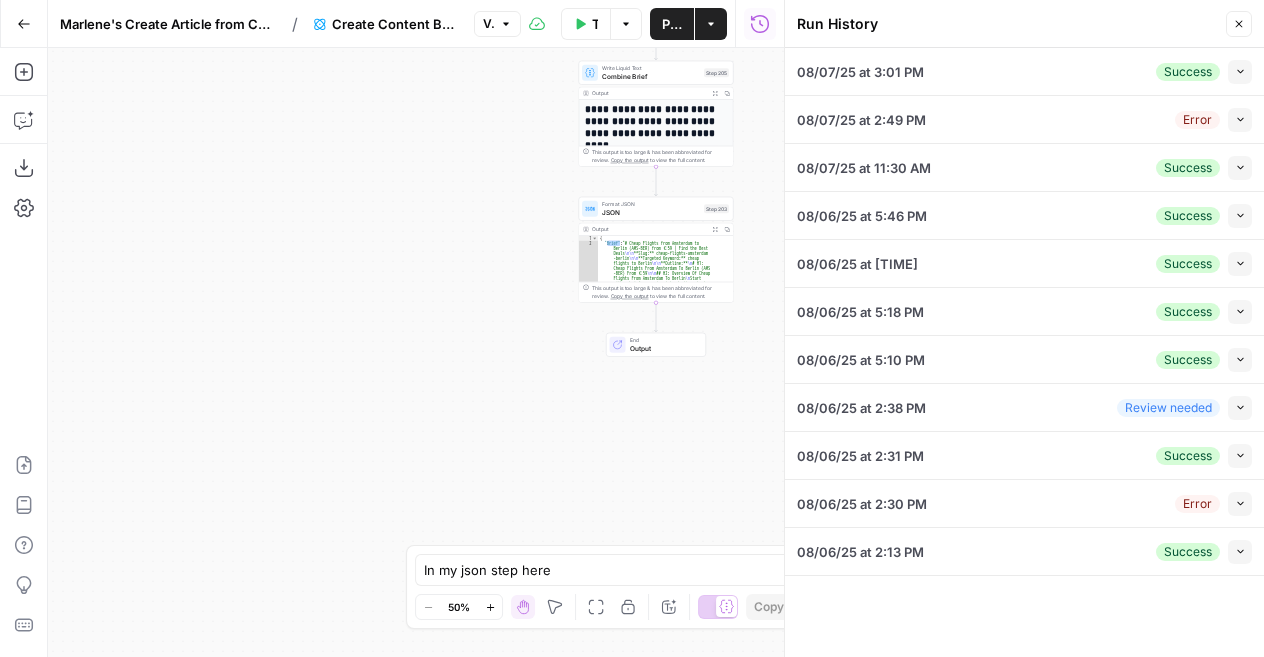 click 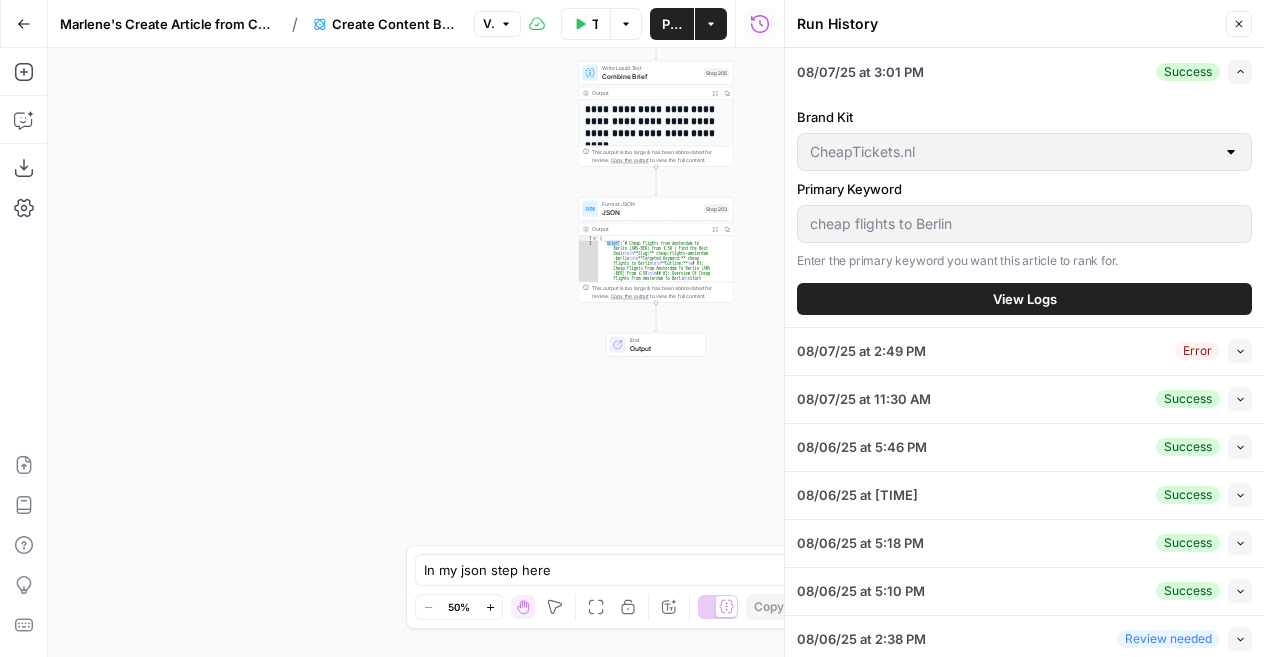 click on "View Logs" at bounding box center [1025, 299] 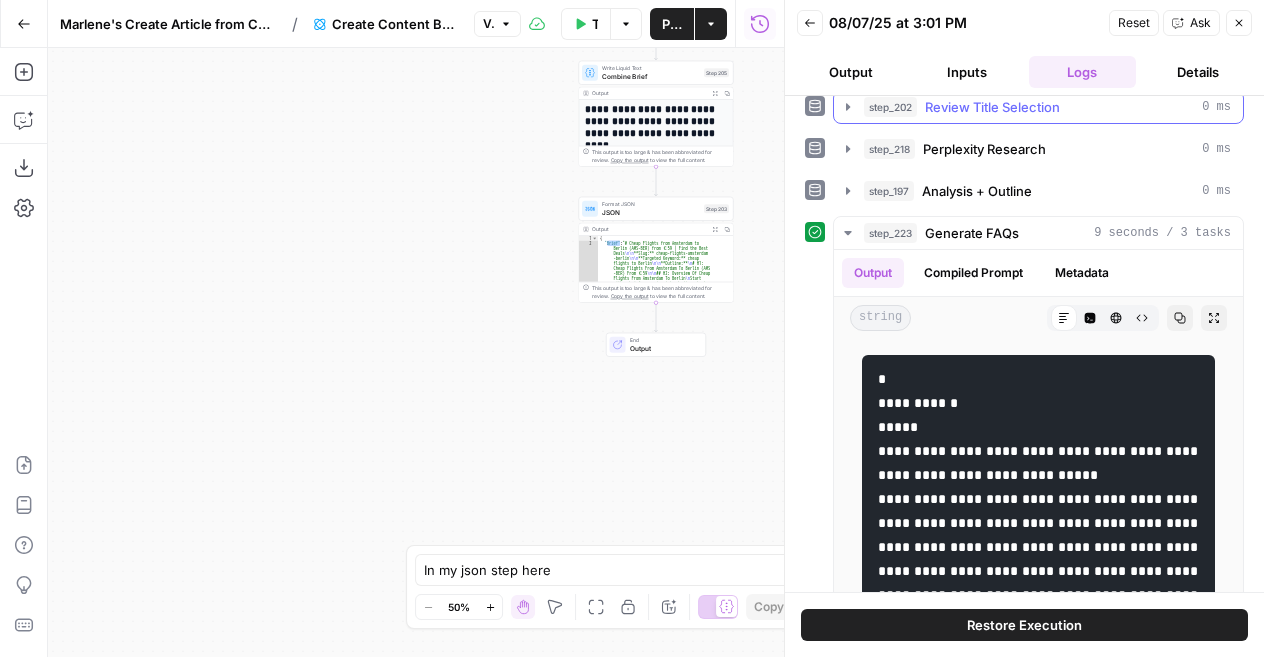 scroll, scrollTop: 312, scrollLeft: 0, axis: vertical 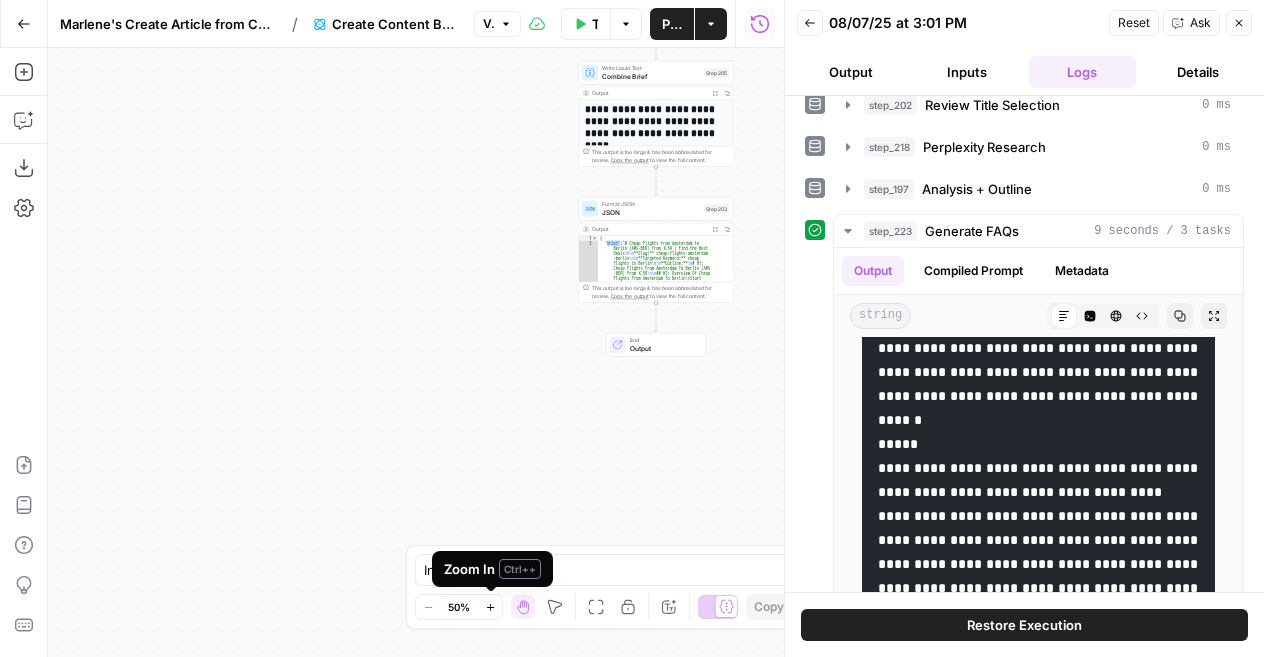 click on "Zoom In" at bounding box center [484, 607] 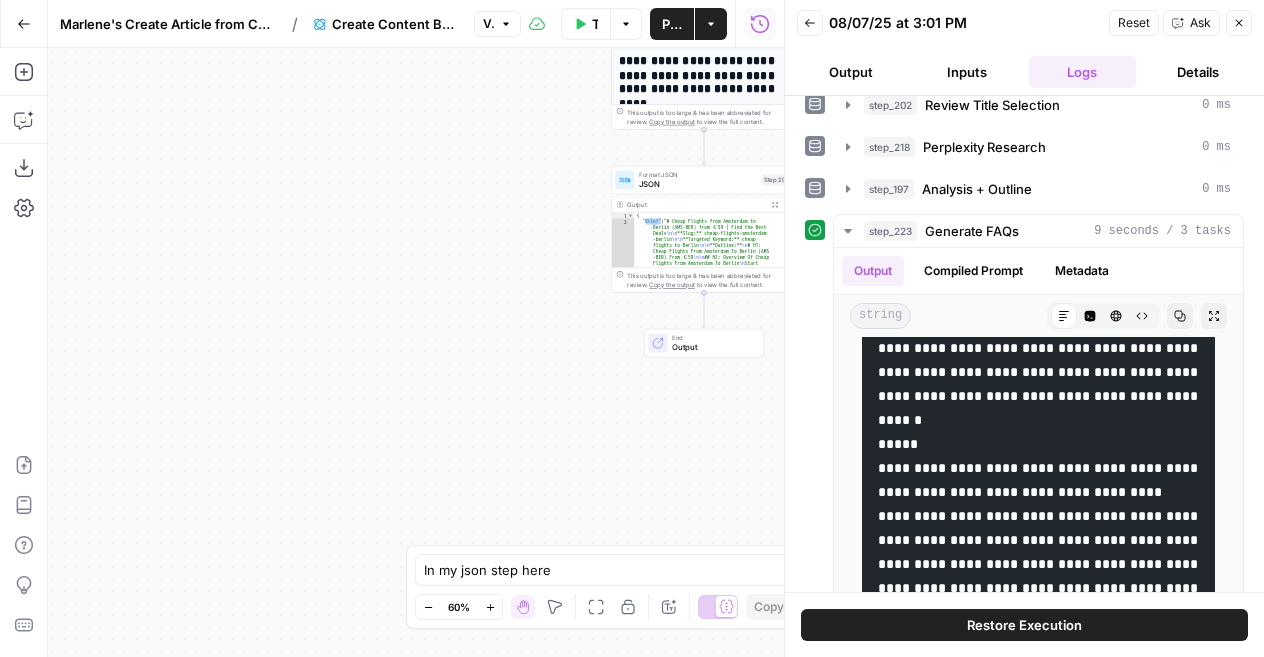 click on "Zoom In" at bounding box center [484, 607] 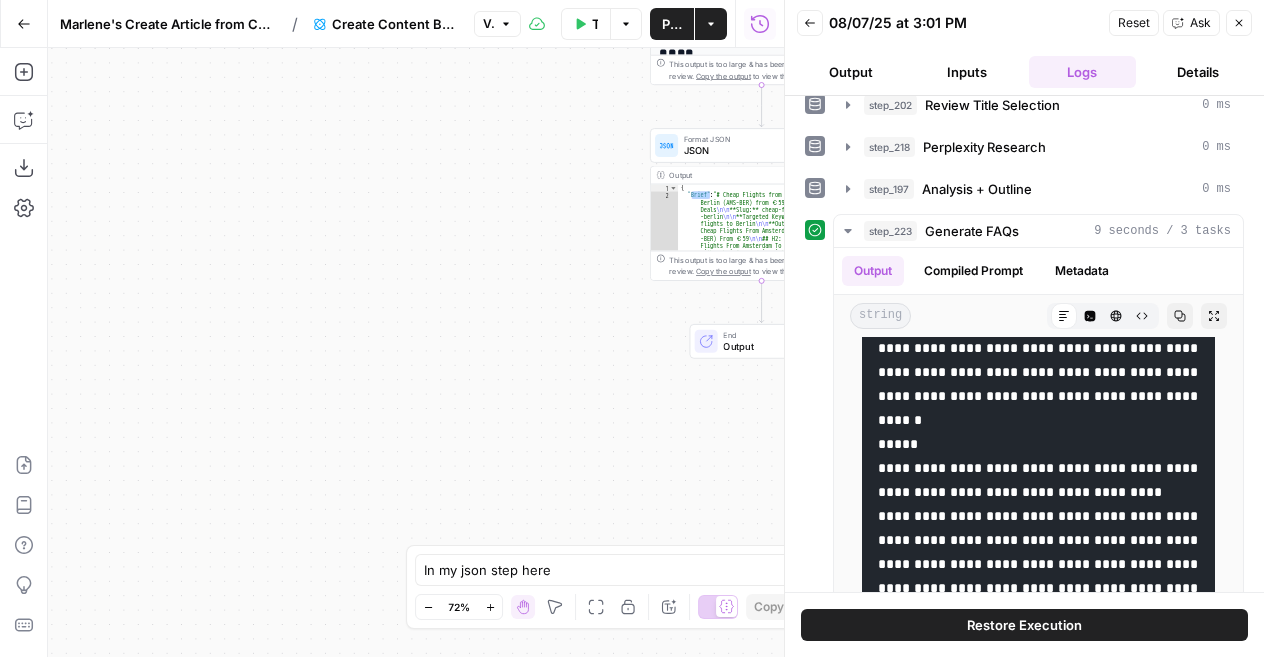 click on "Zoom In" at bounding box center (484, 607) 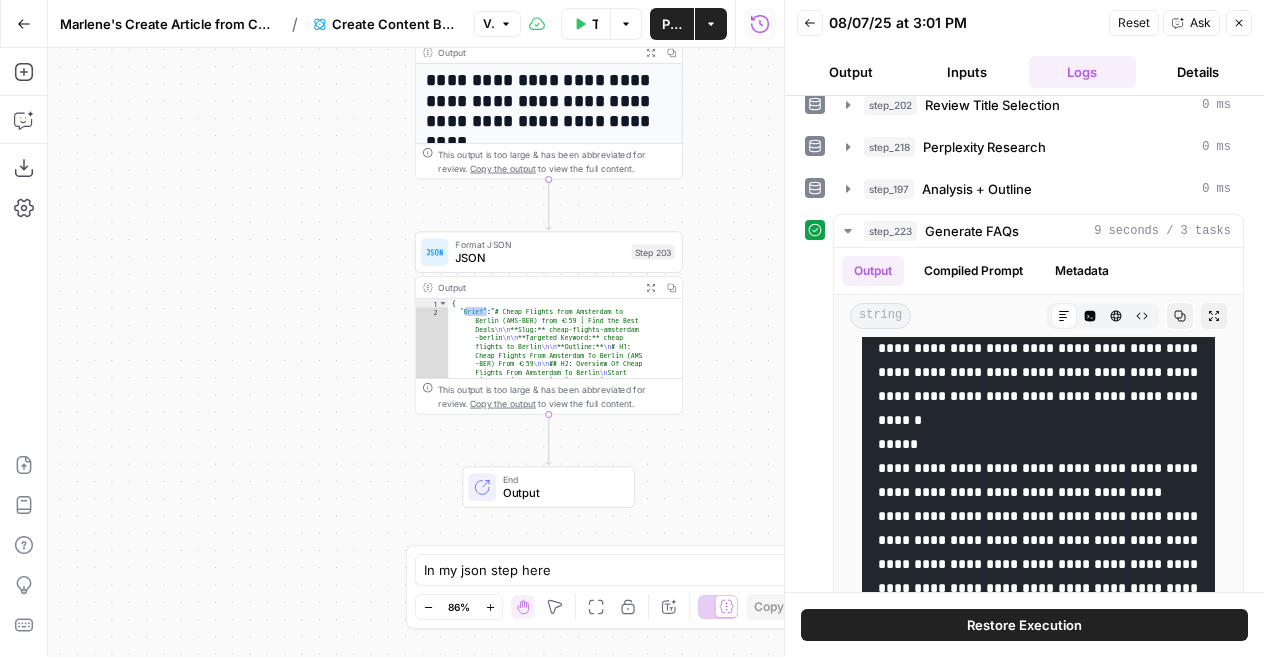 drag, startPoint x: 486, startPoint y: 221, endPoint x: 204, endPoint y: 370, distance: 318.94357 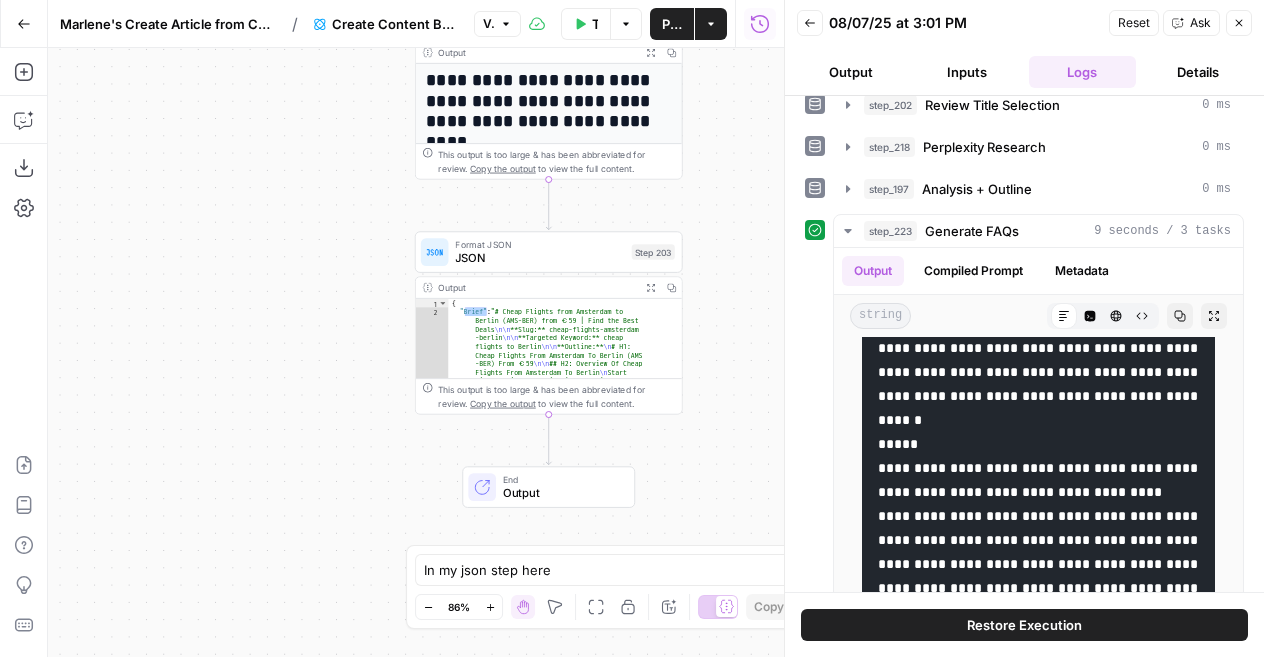 click on "Workflow Set Inputs Inputs Google Search Perform Google Search Step 51 Output Expand Output Copy 1 2 3 4 5 6 7 8 9 {    "search_metadata" :  {      "id" :  "[ID]" ,      "status" :  "Success" ,      "json_endpoint" :  "https://serpapi.com          /searches/3bc9310f62c719b3          /[ID].json" ,      "pixel_position_endpoint" :  "https://serpapi          .com/searches/3bc9310f62c719b3          /[ID]          .json_with_pixel_position" ,      "created_at" :  "[DATE] [TIME] UTC" ,      "processed_at" :  "[DATE] [TIME] UTC" ,      "google_url" :  "https://www.google.com          /search?q=cheap+flights+to+Berlin&oq          =cheap+flights+to+Berlin&gl=us&num          =5&sourceid=chrome&ie=UTF-8" ,     Loop Iteration Label if relevant Step 207 Output Expand Output Copy 1 2 3 4 5 6 7 8 9 10 11 12 13 14 15 [    {      "relevant" :  "true"    } ,    {      "relevant" :  "true"" at bounding box center (416, 352) 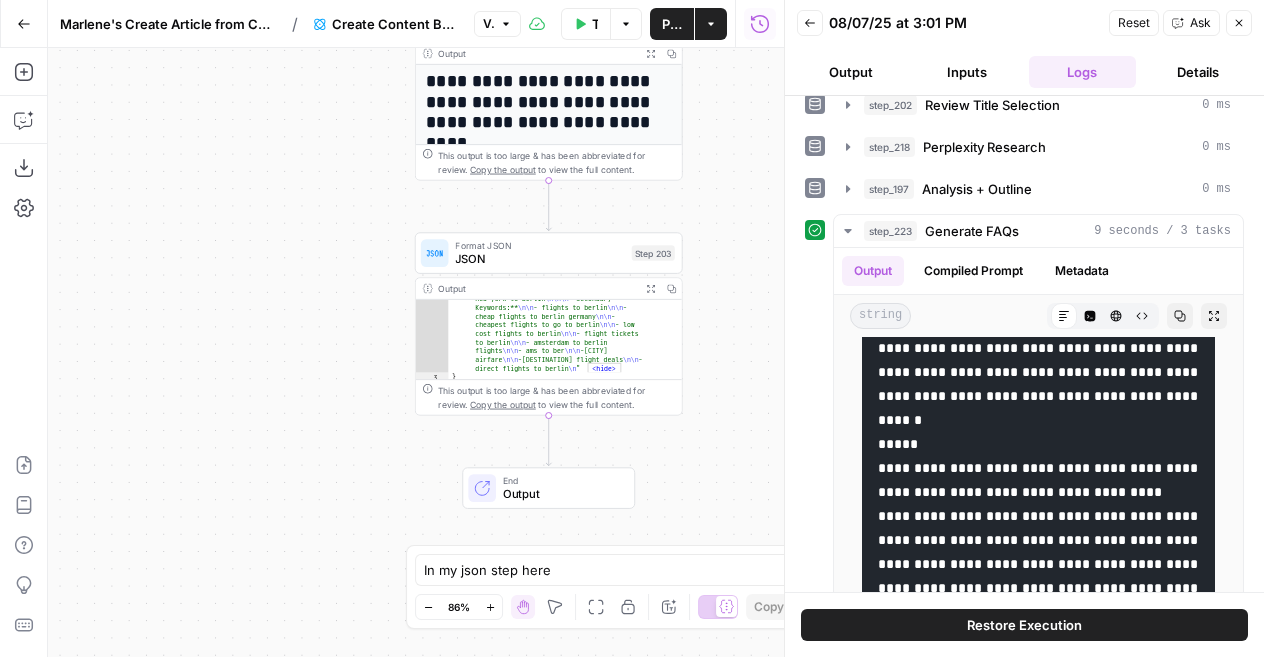 scroll, scrollTop: 2826, scrollLeft: 0, axis: vertical 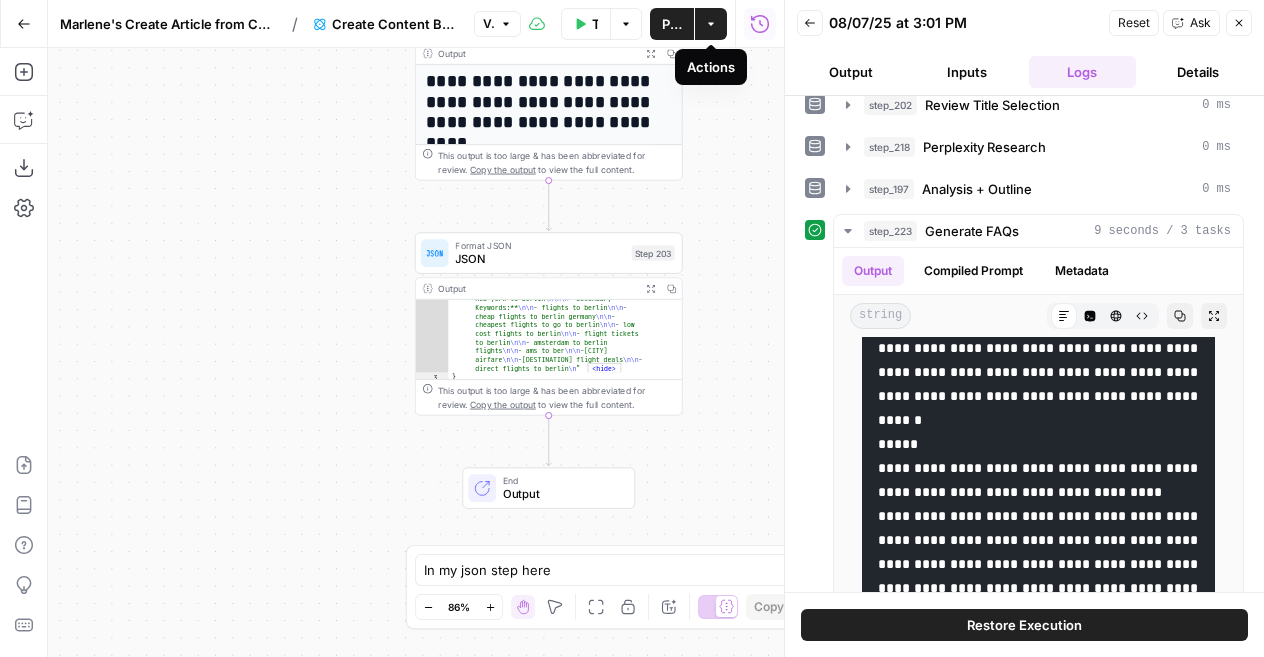 click on "Actions" at bounding box center [711, 24] 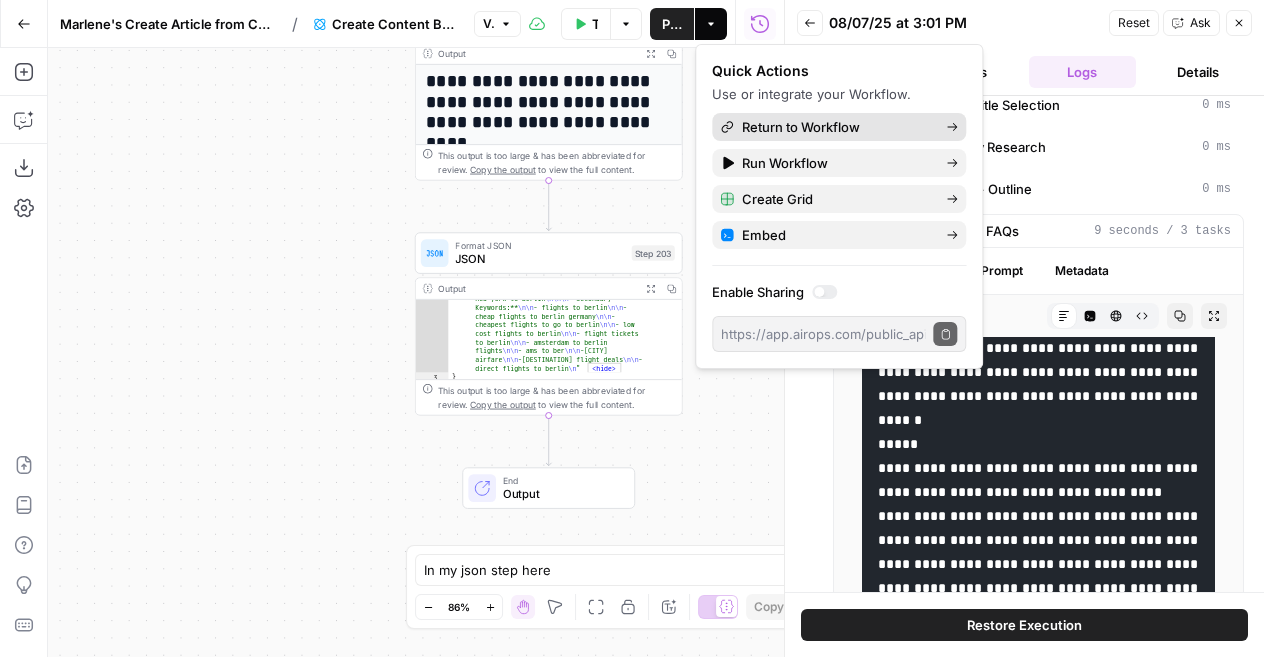 click on "Return to Workflow" at bounding box center (836, 127) 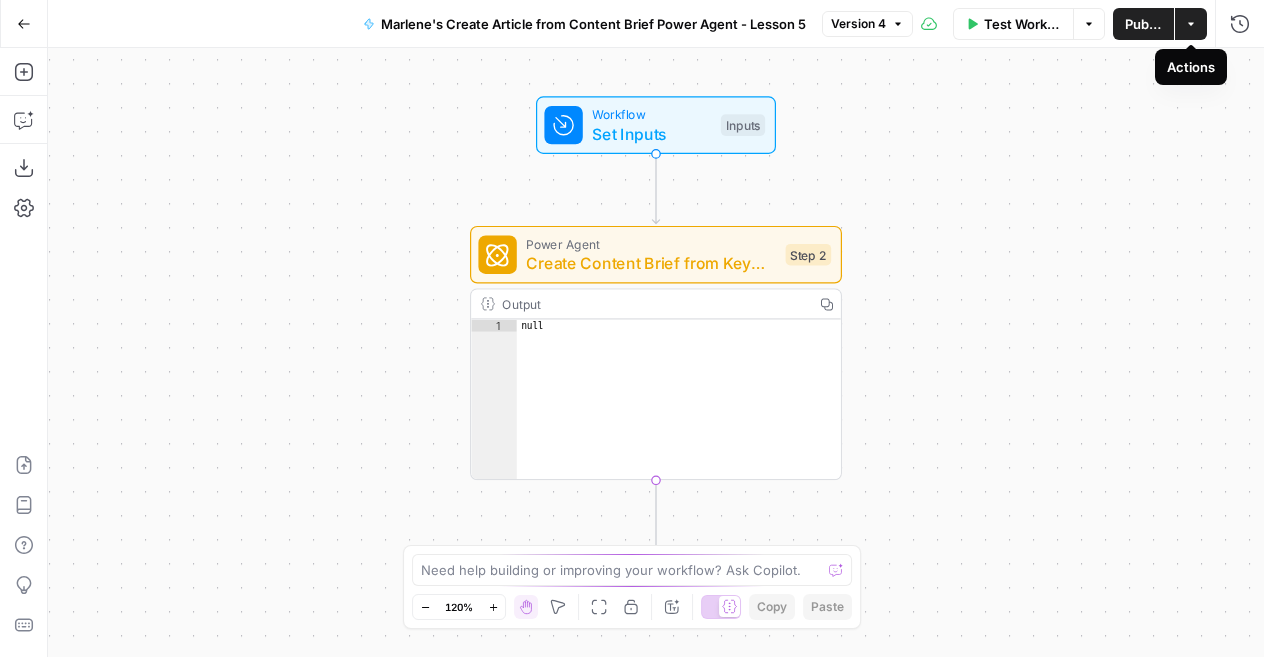 click on "Actions" at bounding box center (1191, 24) 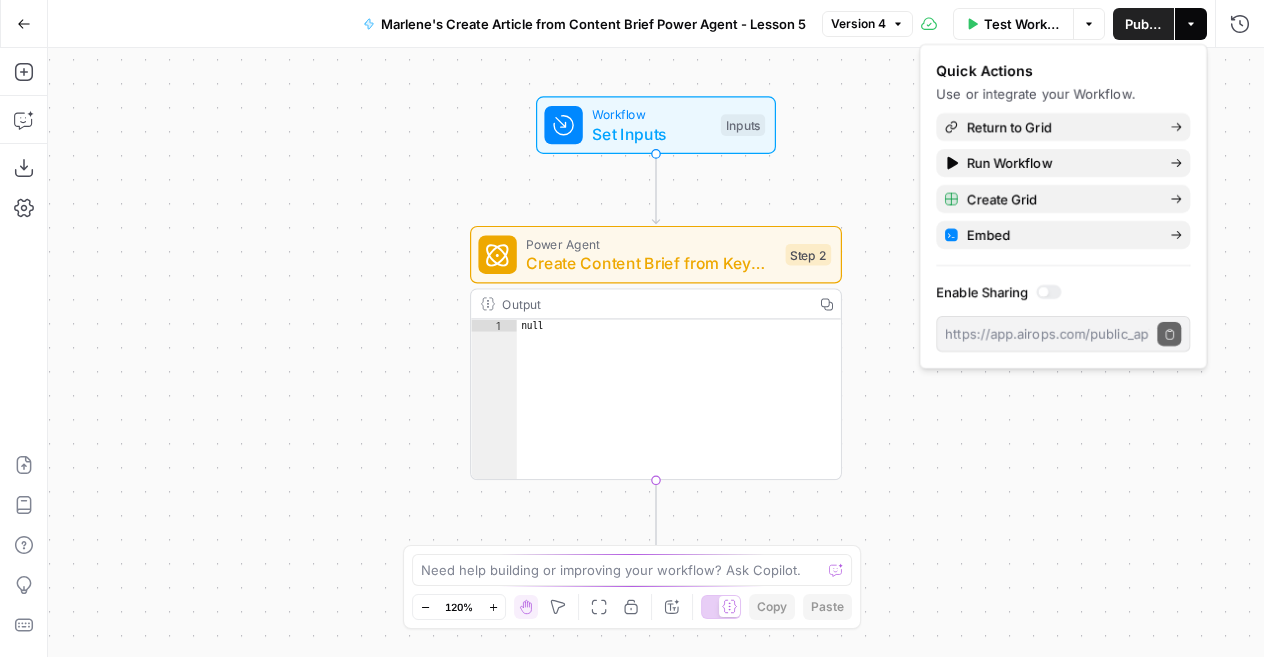 scroll, scrollTop: 0, scrollLeft: 0, axis: both 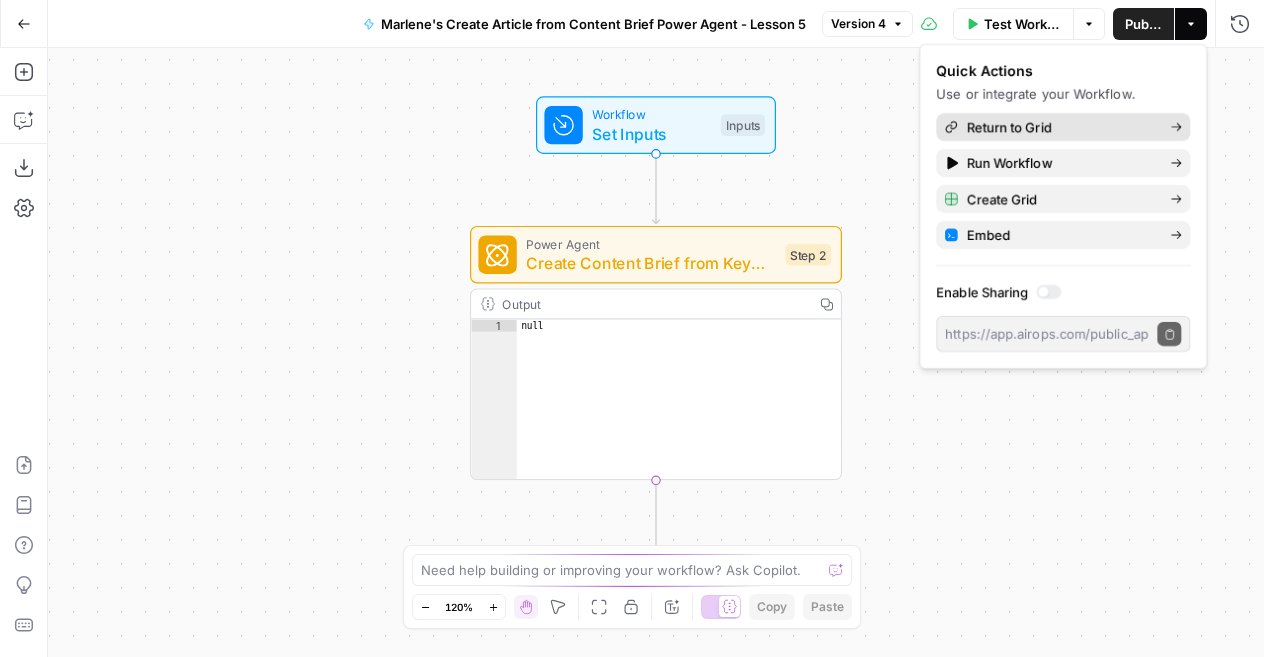 click on "Return to Grid" at bounding box center (1060, 127) 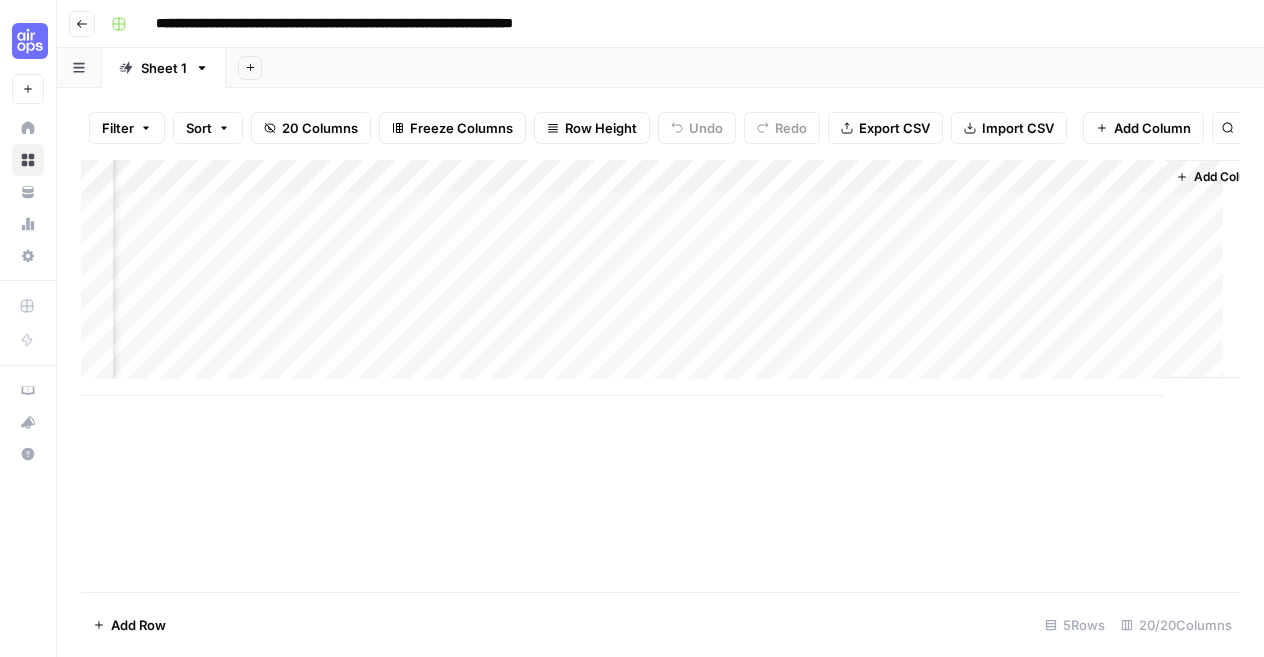 scroll, scrollTop: 0, scrollLeft: 2710, axis: horizontal 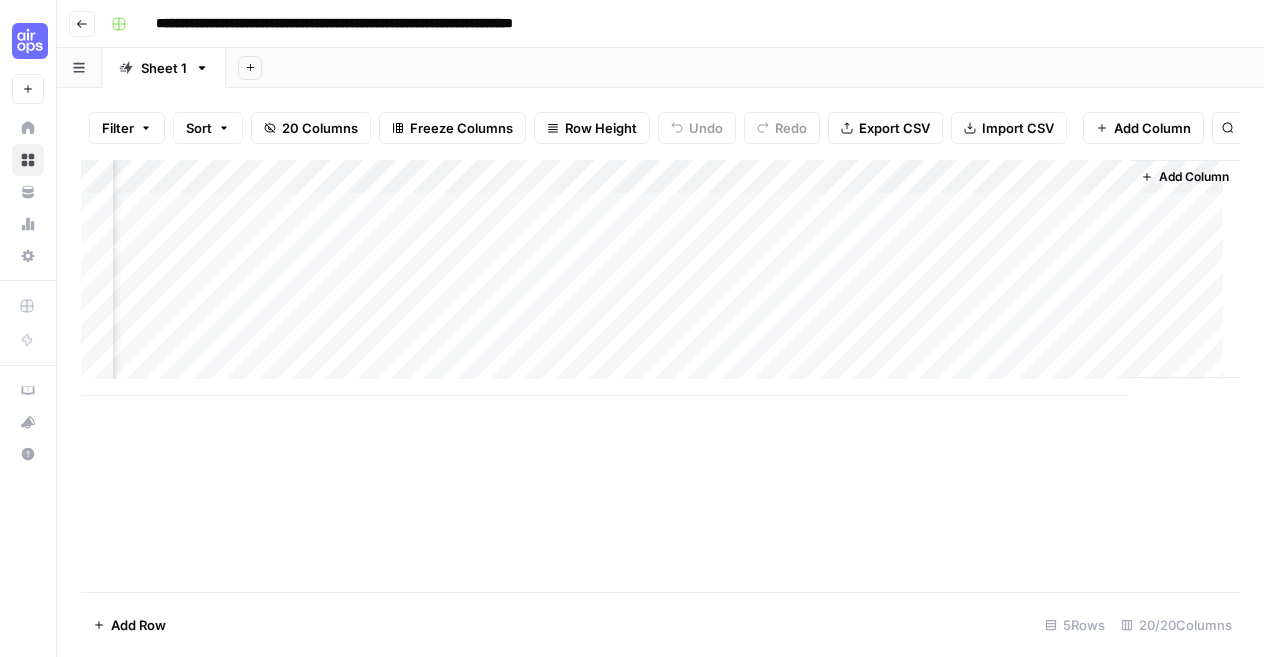 click on "Add Column" at bounding box center (660, 278) 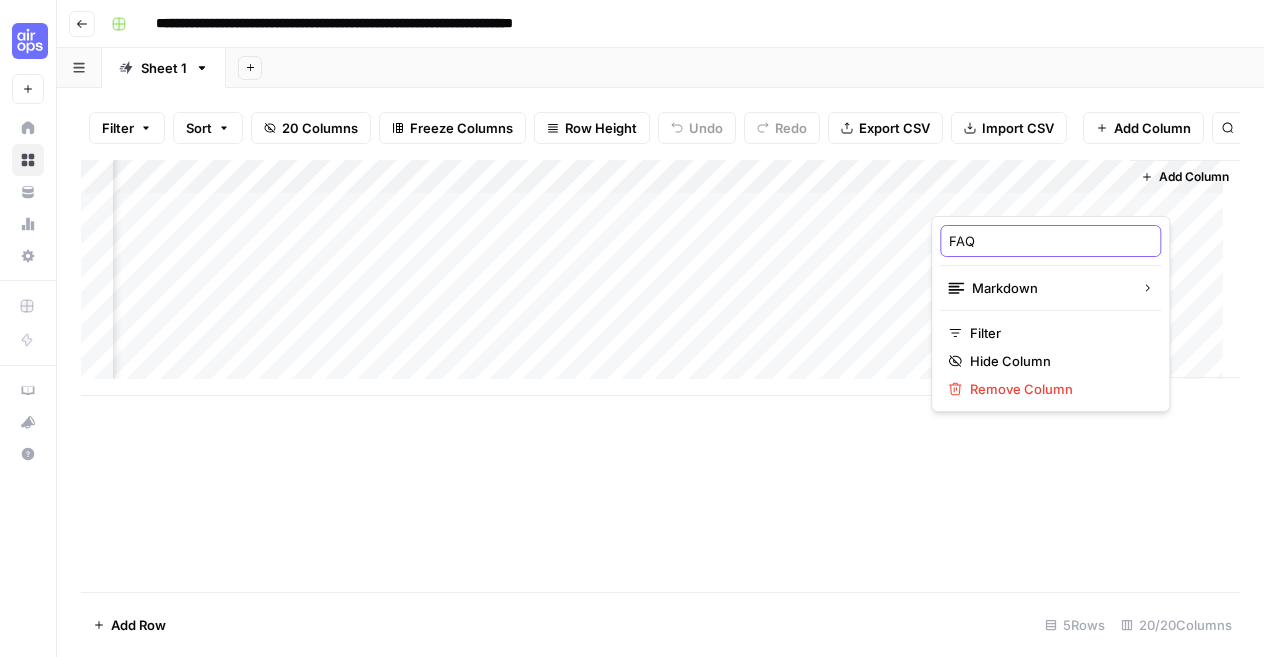 click on "FAQ" at bounding box center (1050, 241) 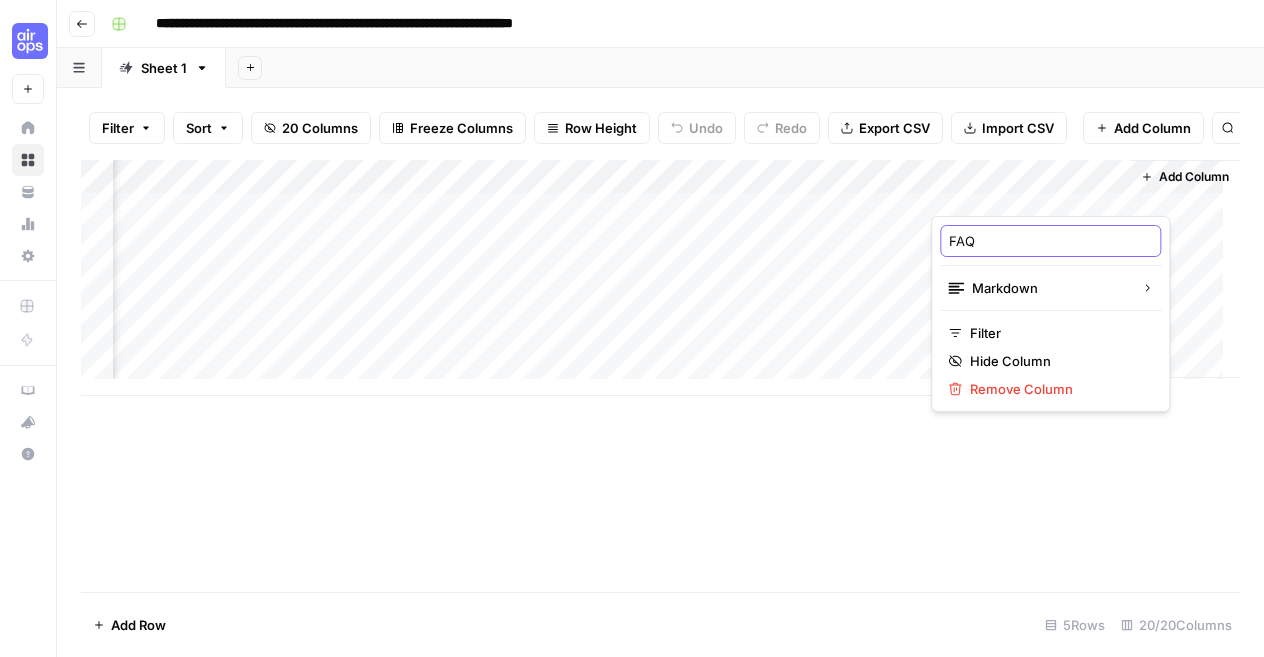 type on "FAQs" 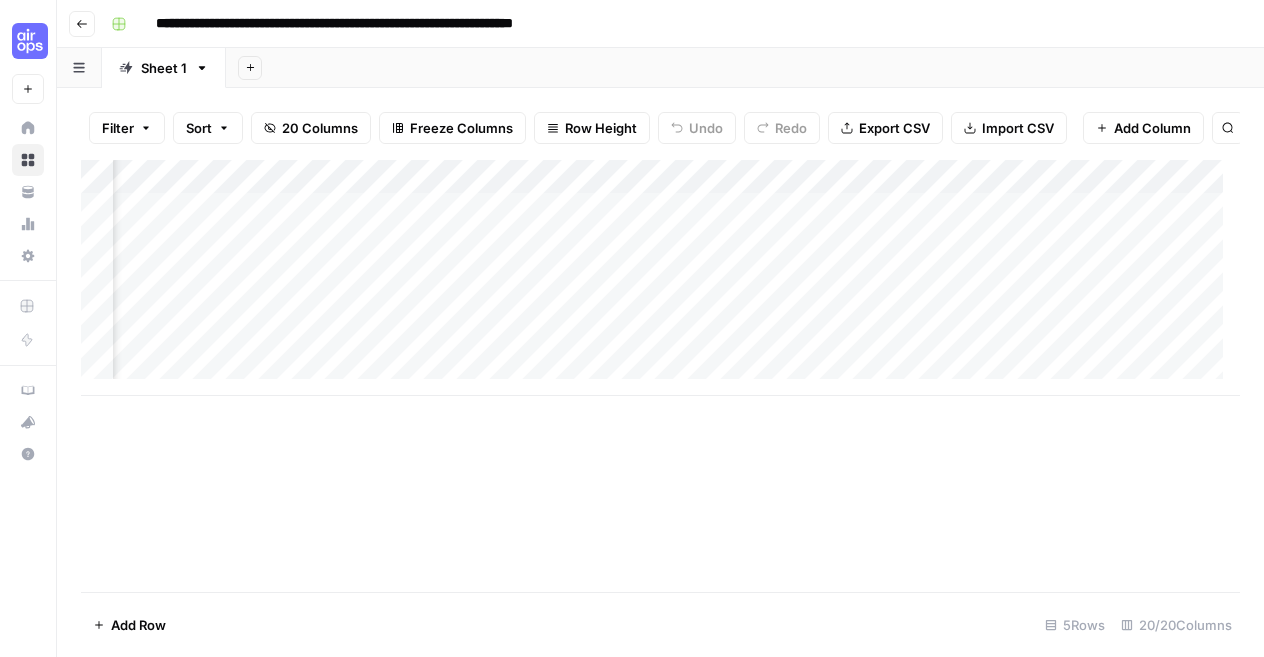 scroll, scrollTop: 0, scrollLeft: 0, axis: both 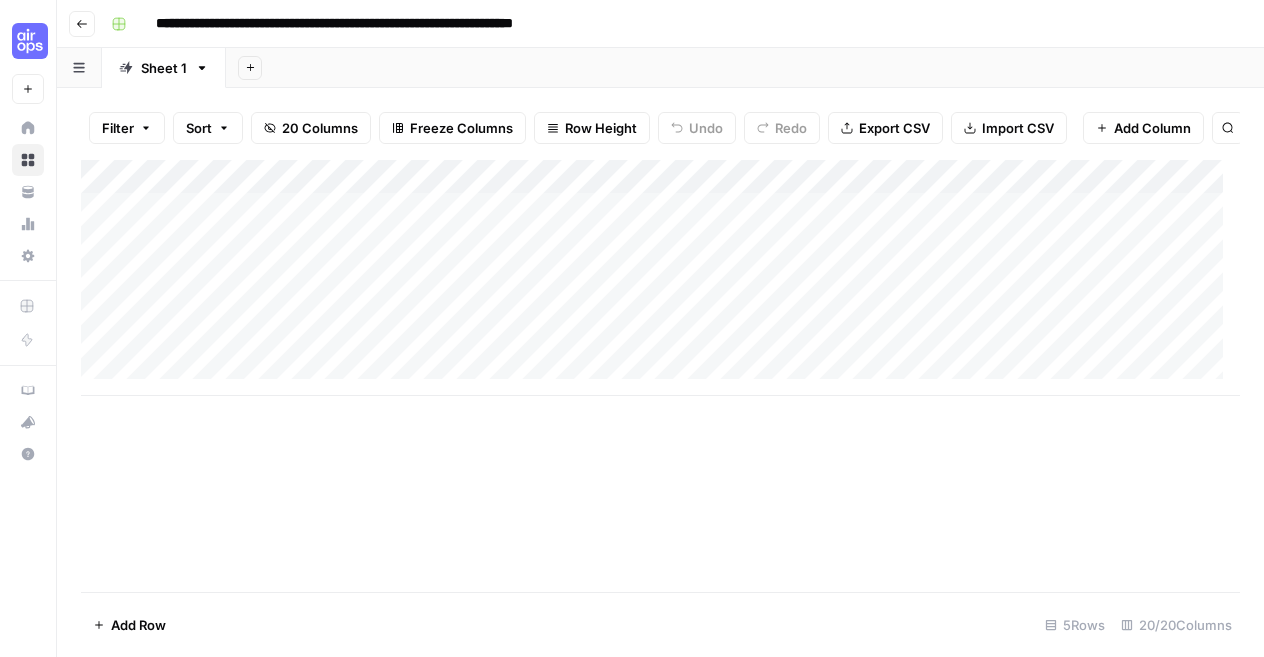 click on "Add Column" at bounding box center [660, 278] 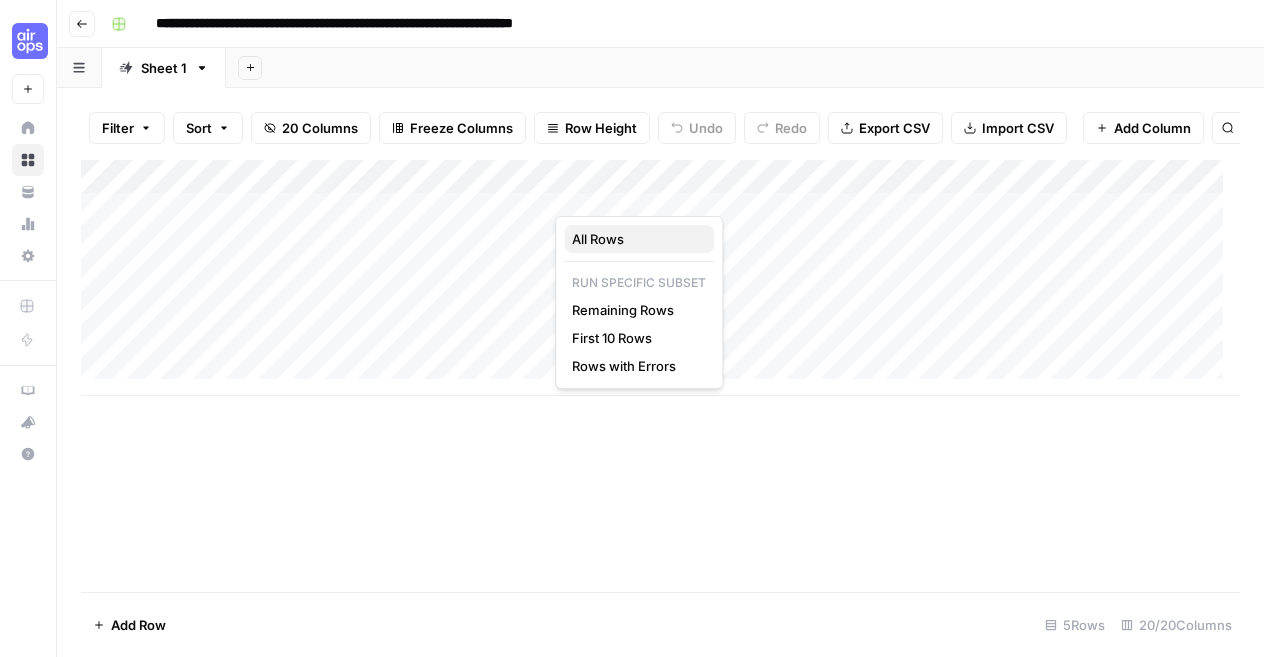 click on "All Rows" at bounding box center (635, 239) 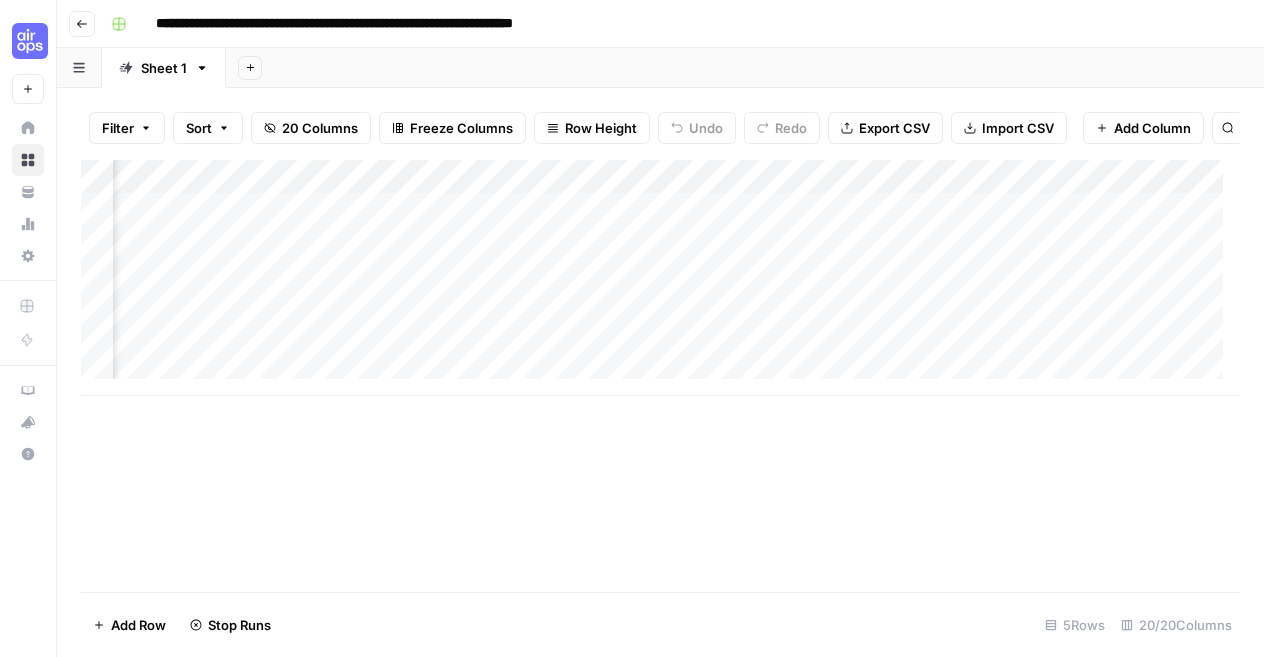 scroll, scrollTop: 0, scrollLeft: 0, axis: both 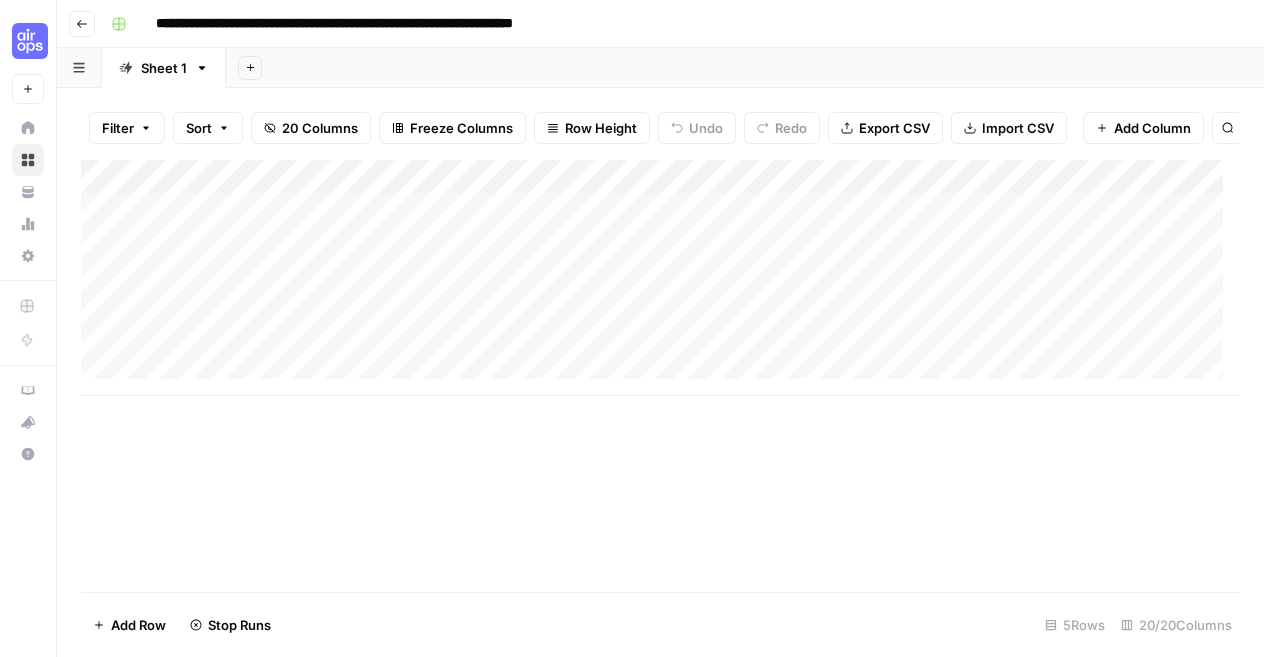 click on "Add Column" at bounding box center (660, 278) 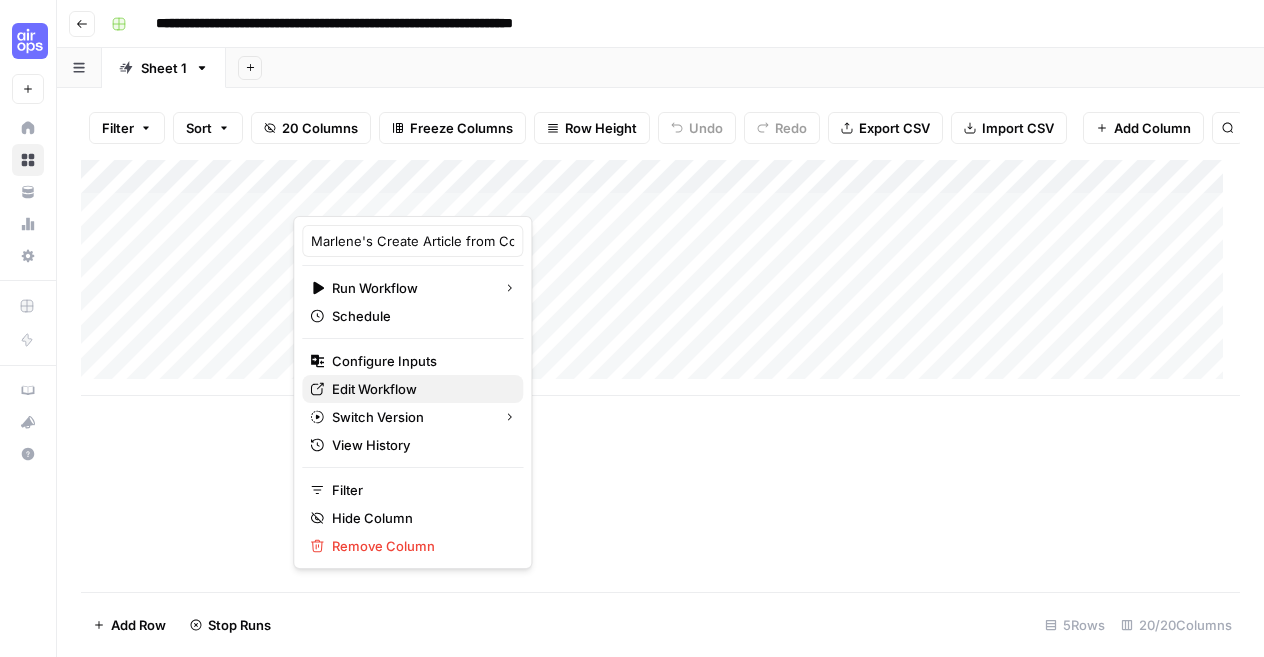 click on "Edit Workflow" at bounding box center [419, 389] 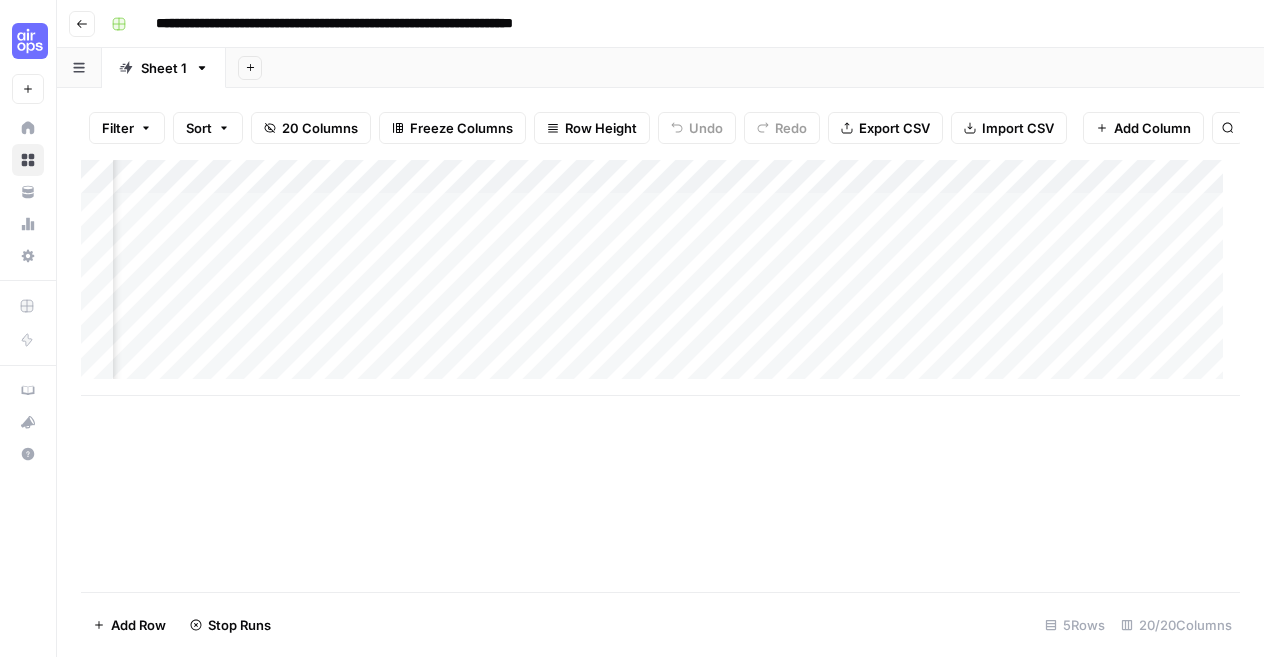 scroll, scrollTop: 0, scrollLeft: 633, axis: horizontal 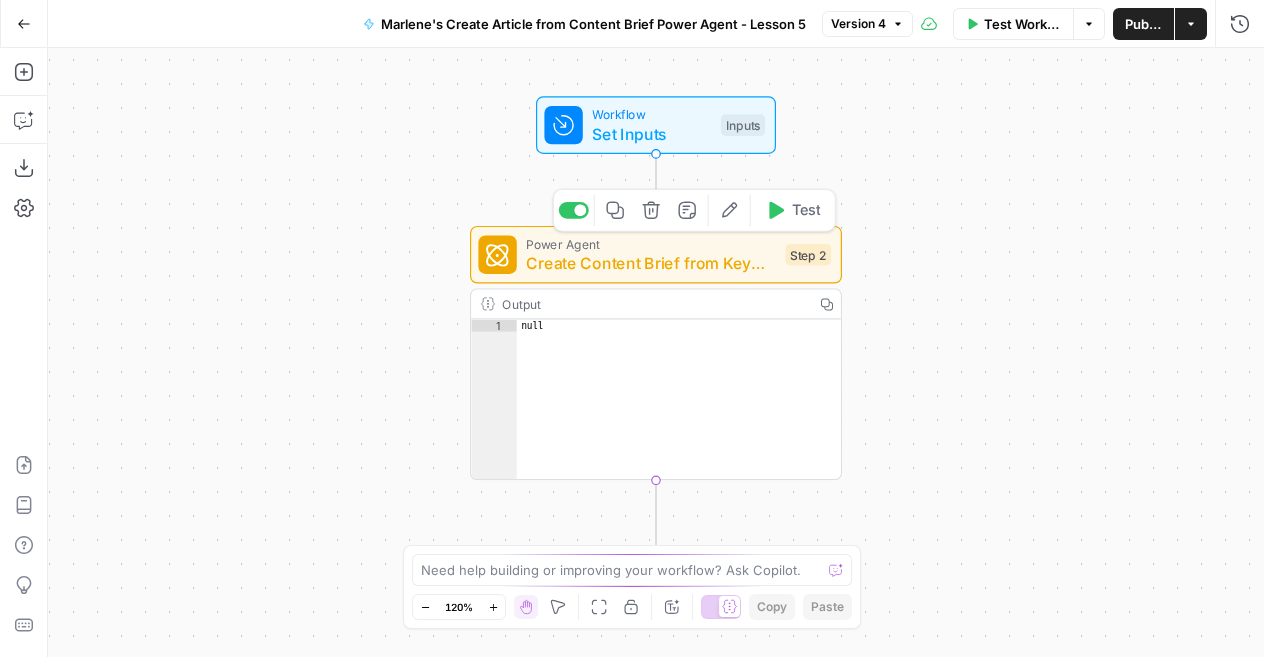 click on "Create Content Brief from Keyword - Fork" at bounding box center [651, 263] 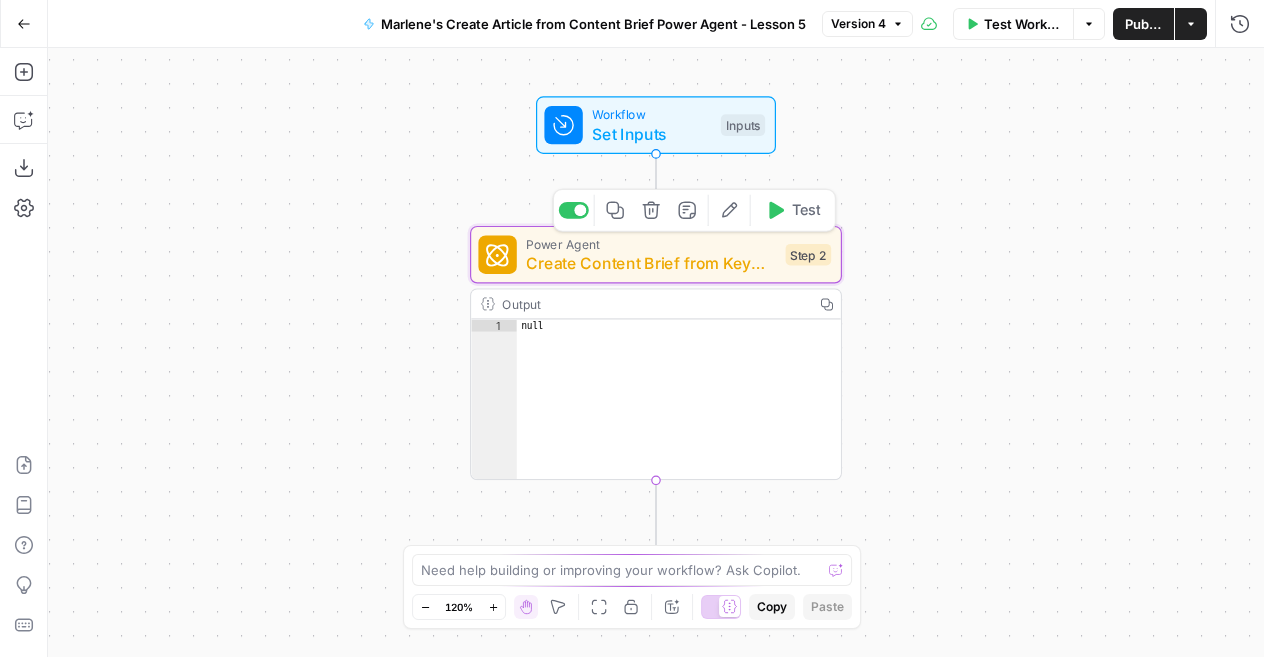 click on "Create Content Brief from Keyword - Fork" at bounding box center [651, 263] 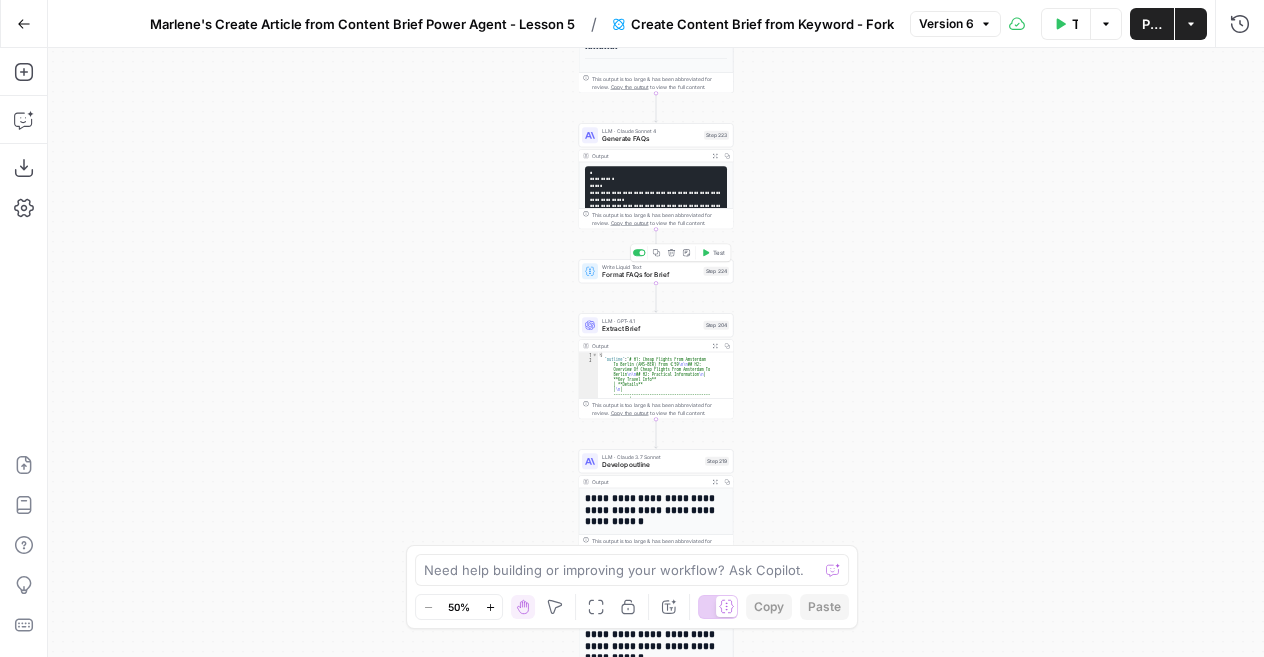 click on "Format FAQs for Brief" at bounding box center [651, 275] 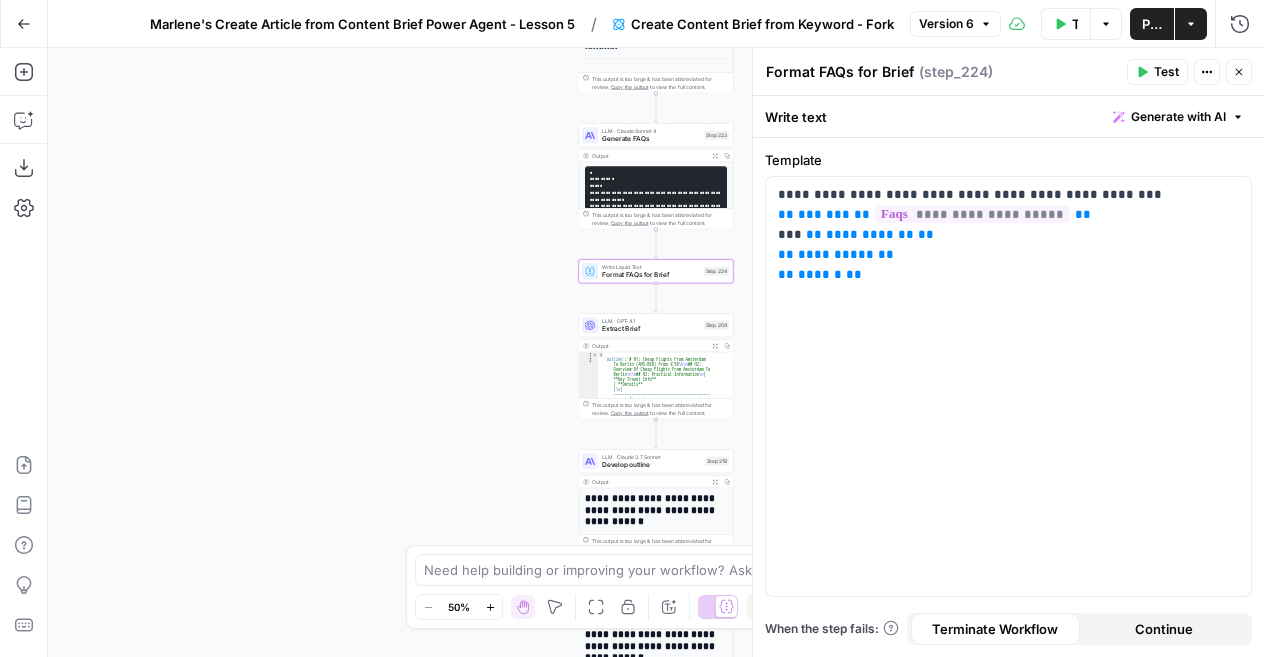 click 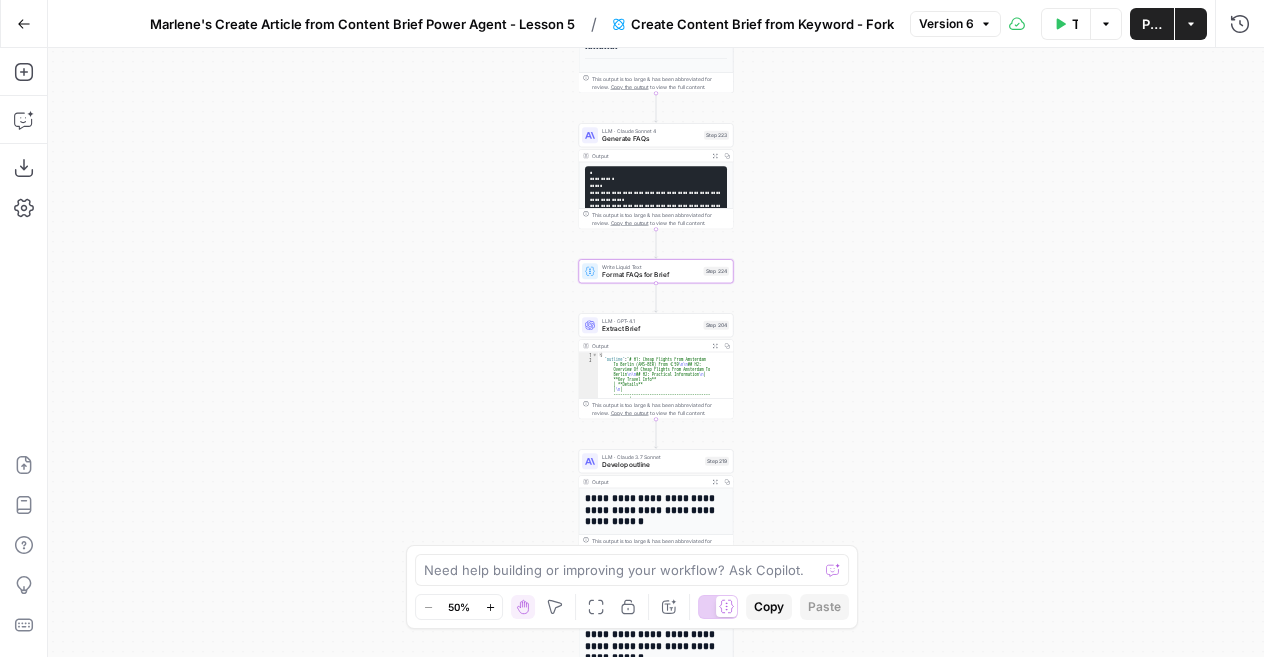 click 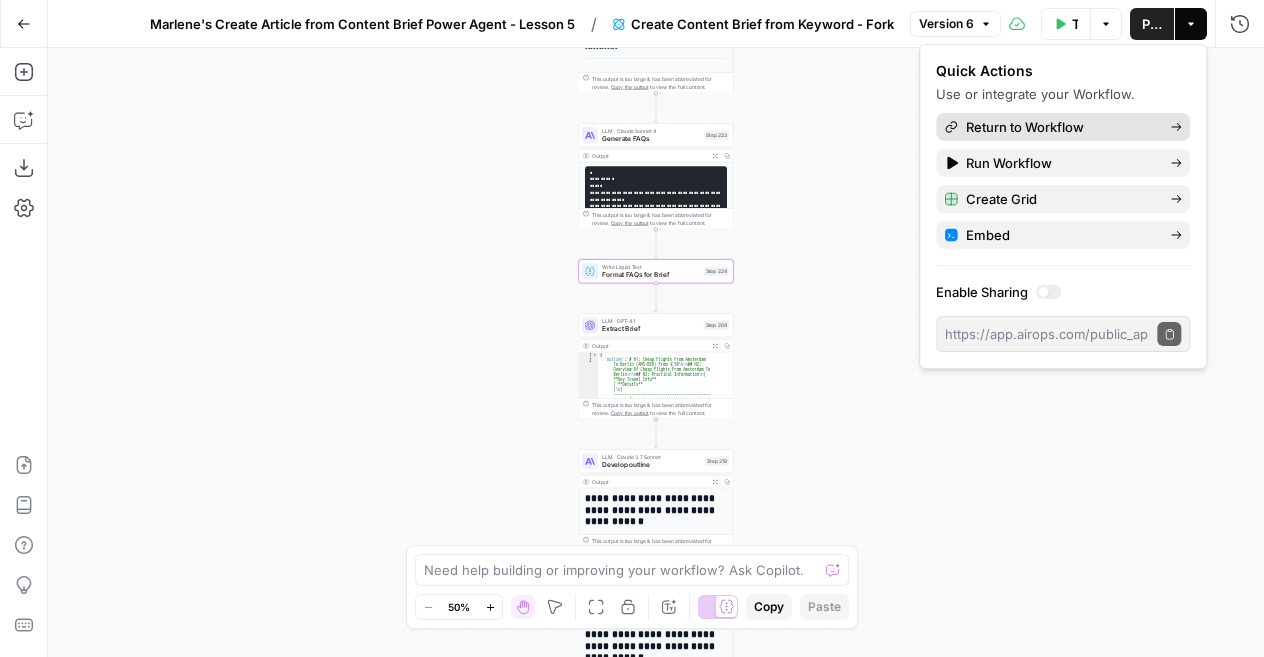 click on "Return to Workflow" at bounding box center [1060, 127] 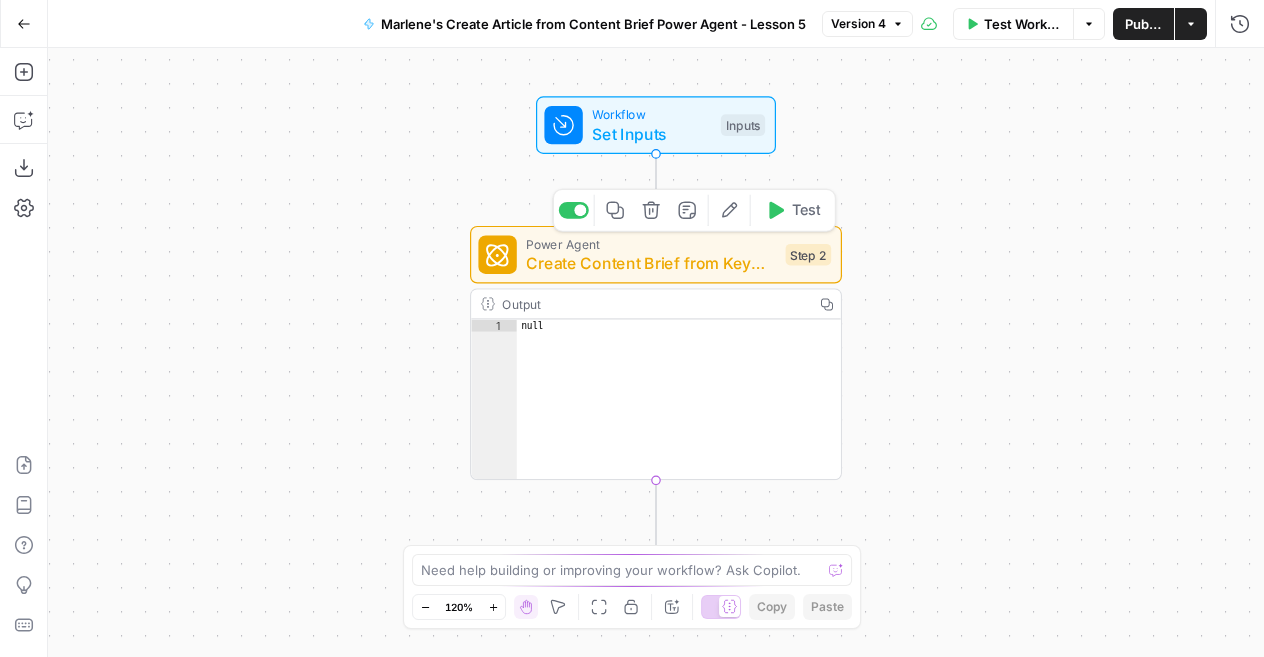 click on "Power Agent" at bounding box center (651, 243) 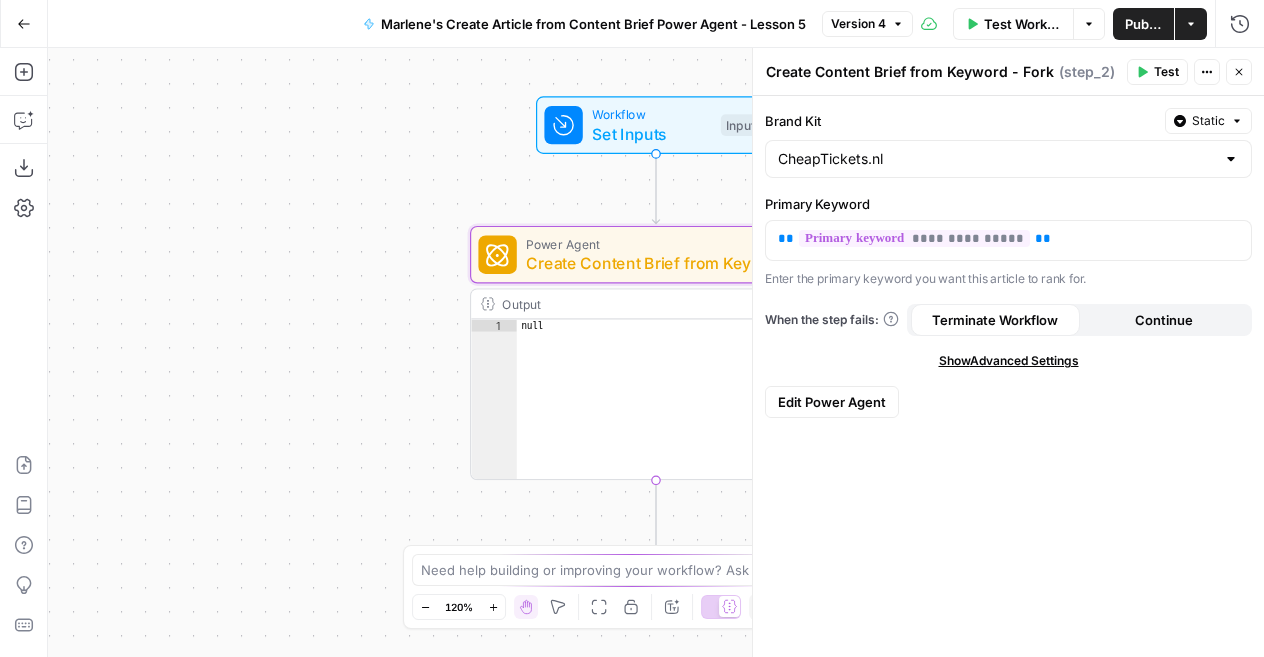 click 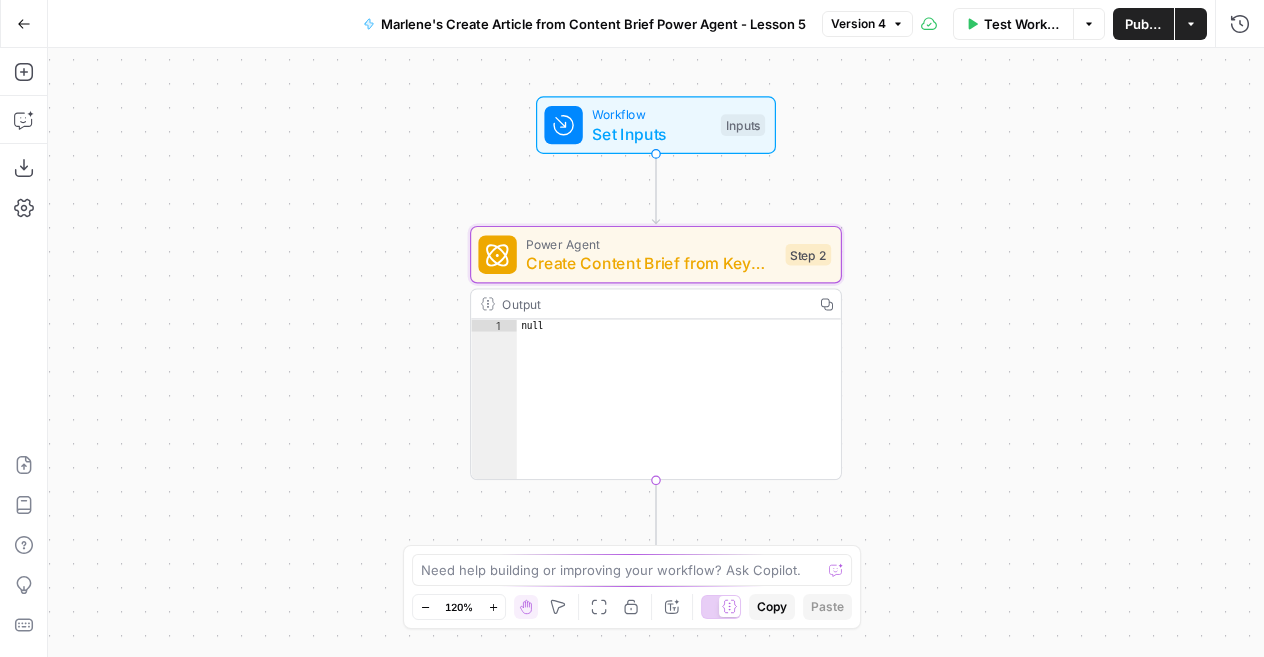 click on "Actions" at bounding box center (1191, 24) 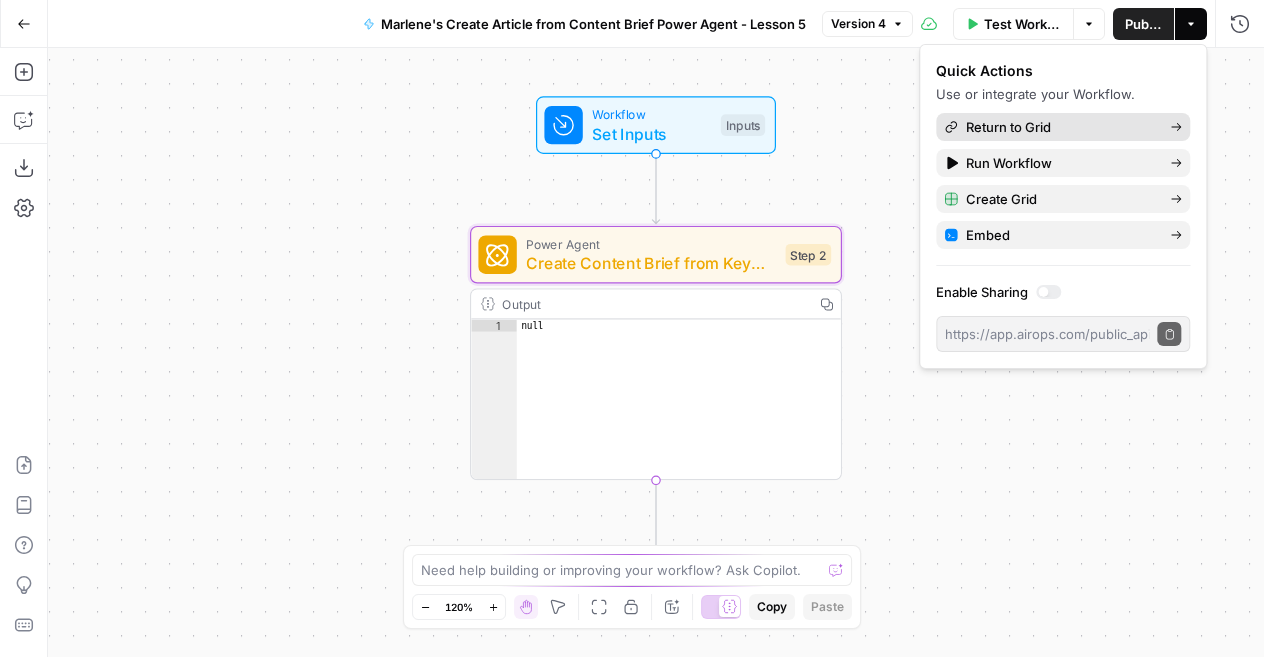click on "Return to Grid" at bounding box center (1060, 127) 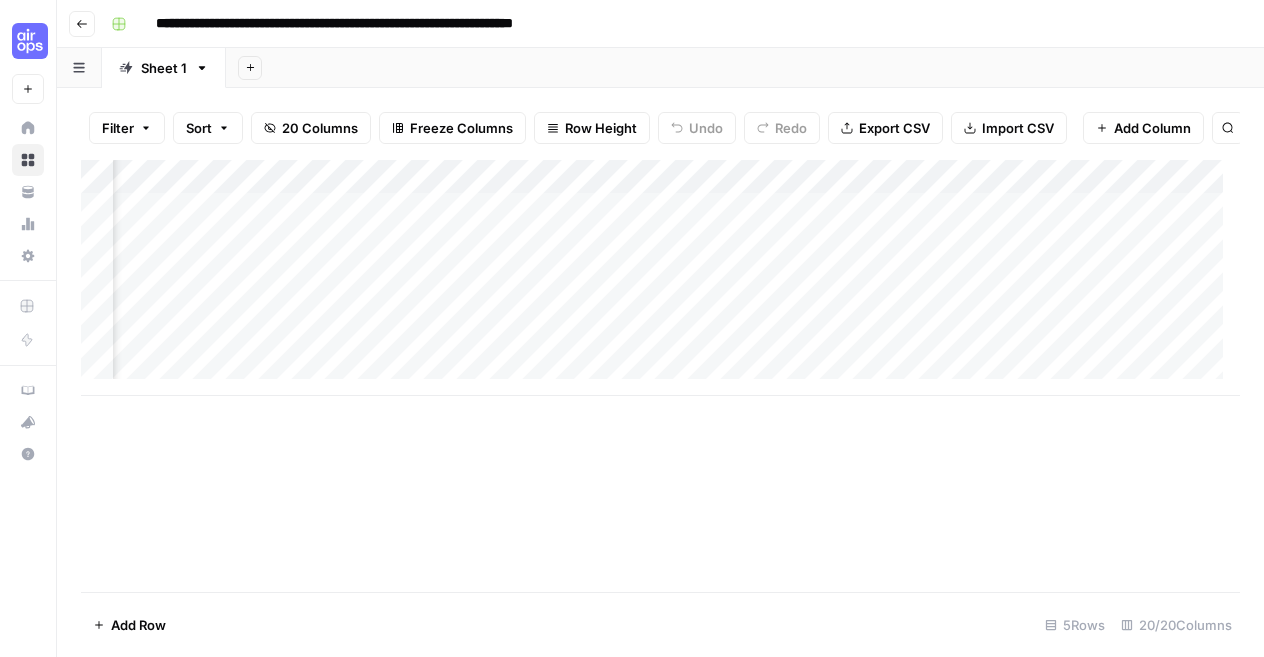 scroll, scrollTop: 0, scrollLeft: 0, axis: both 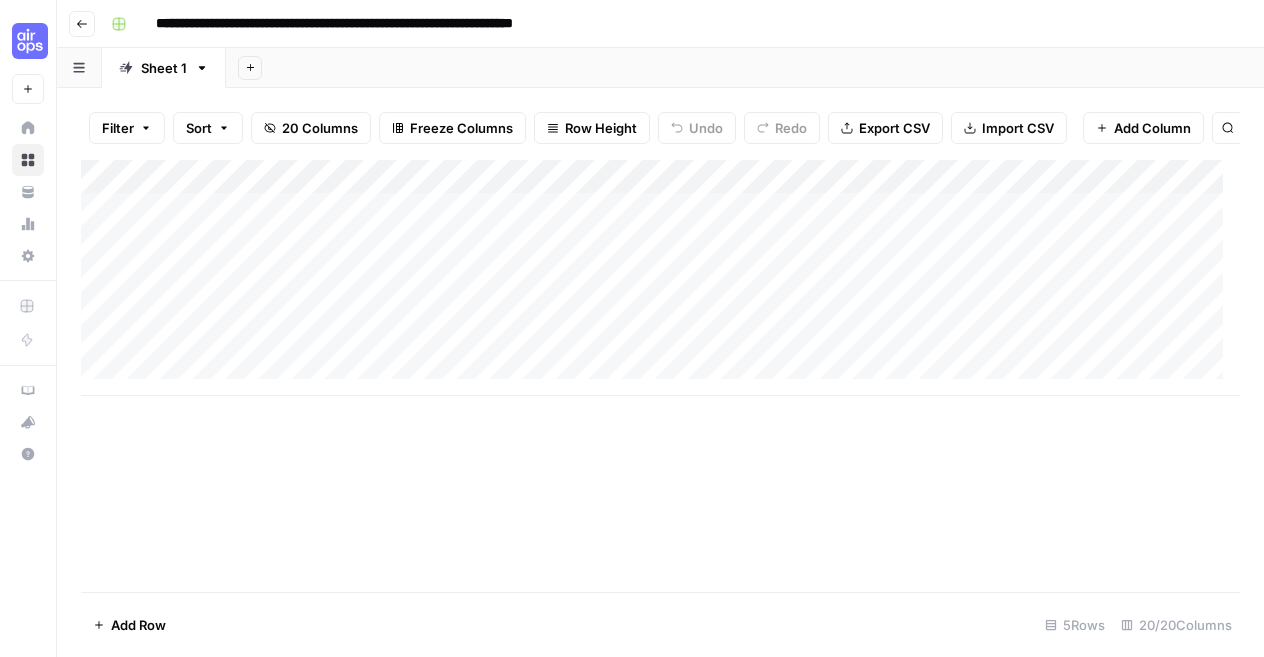 click on "Add Column" at bounding box center (660, 278) 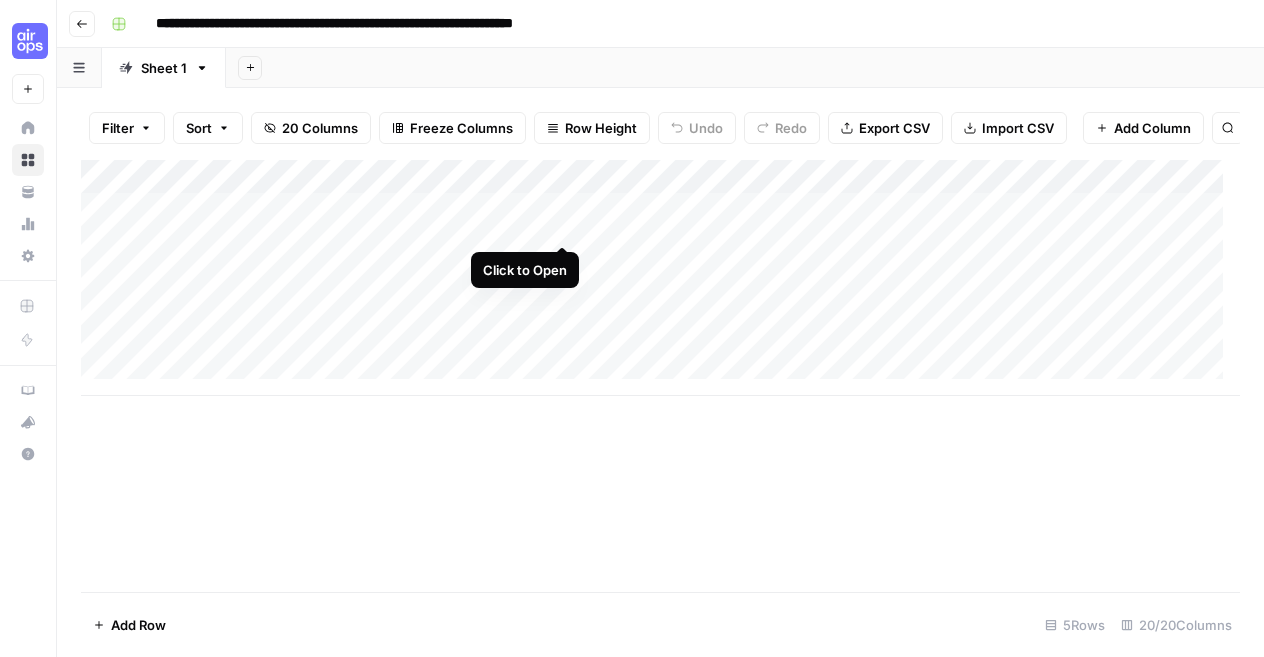click on "Add Column" at bounding box center [660, 278] 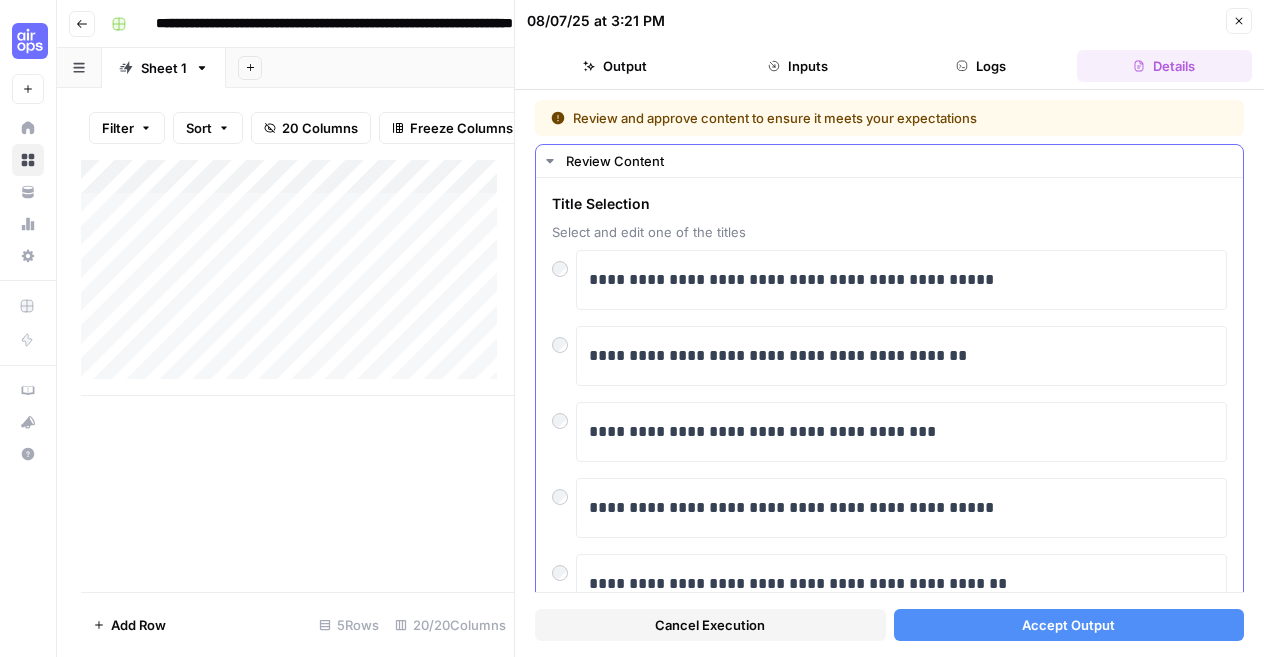 scroll, scrollTop: 72, scrollLeft: 0, axis: vertical 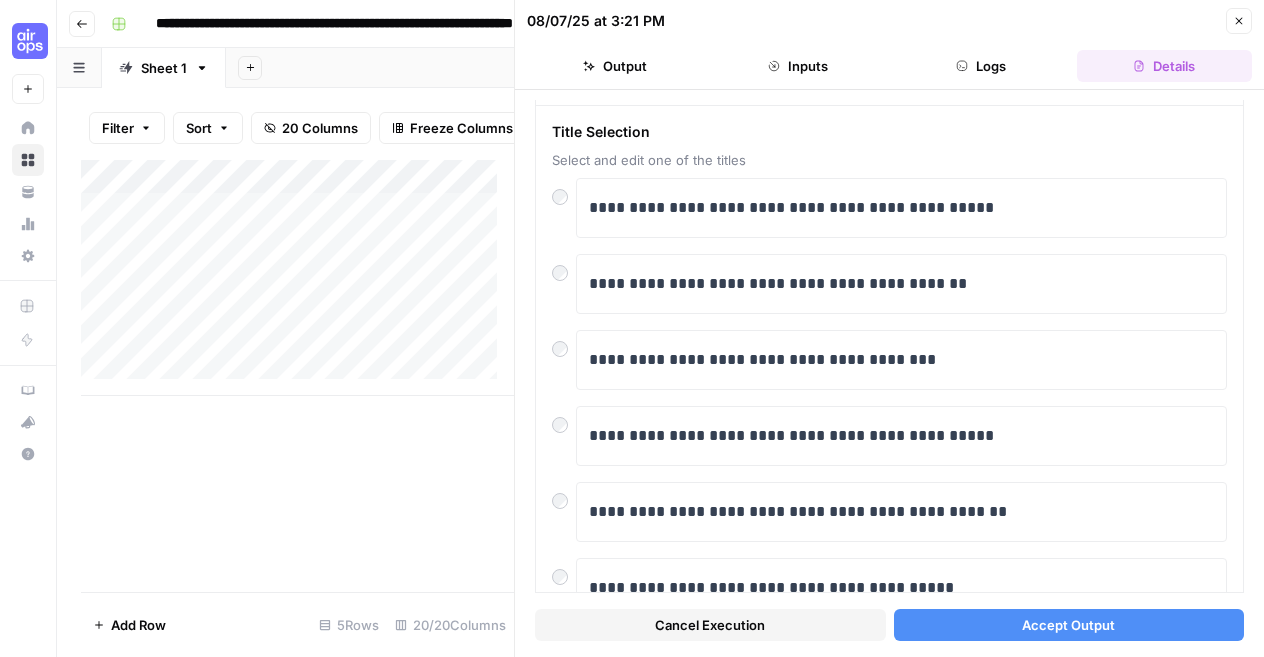 click on "Accept Output" at bounding box center (1069, 625) 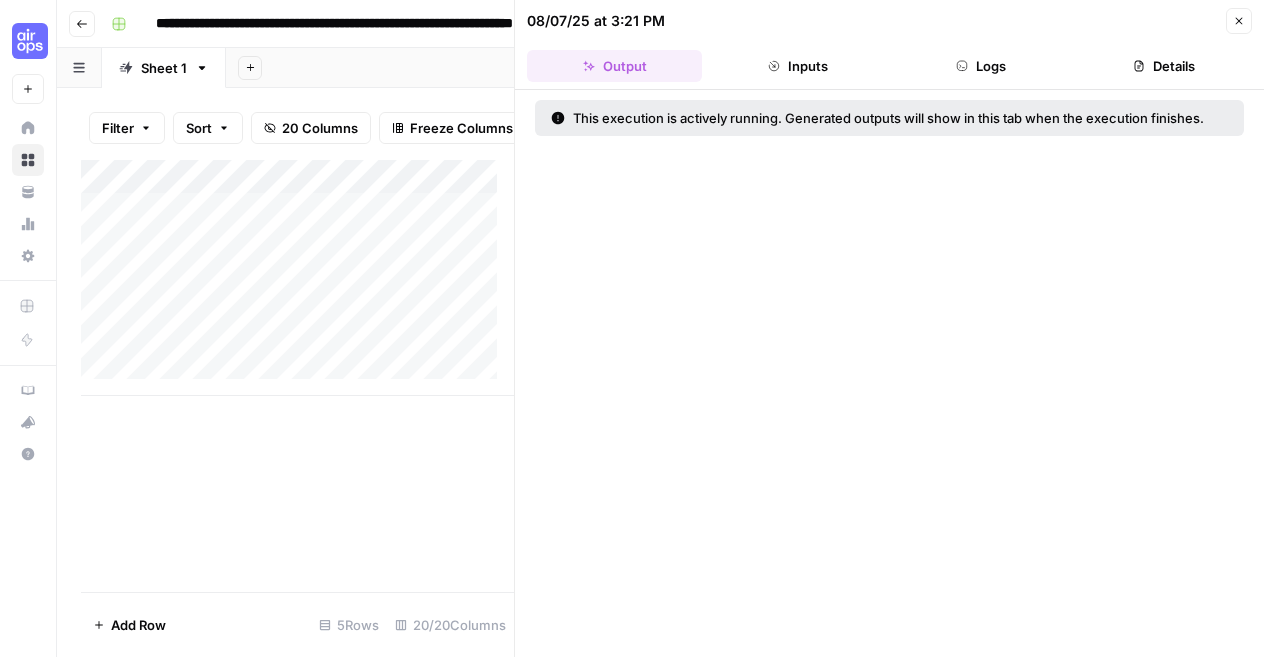 click on "Logs" at bounding box center (981, 66) 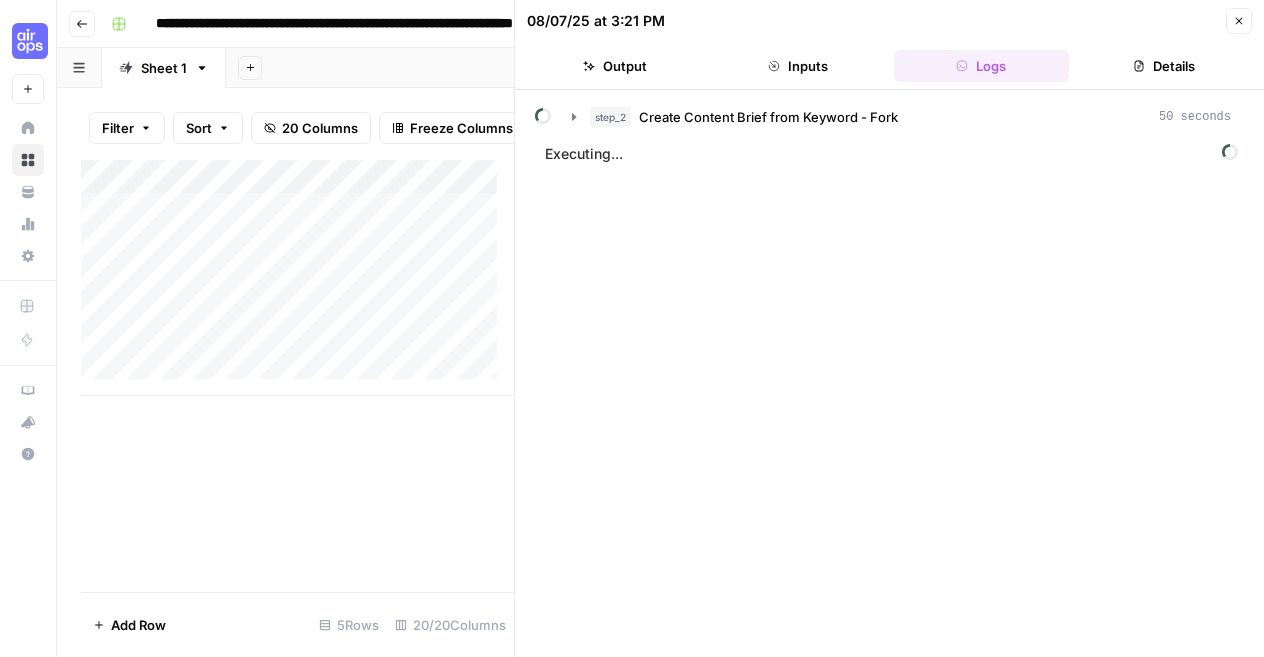 click on "Close" at bounding box center [1239, 21] 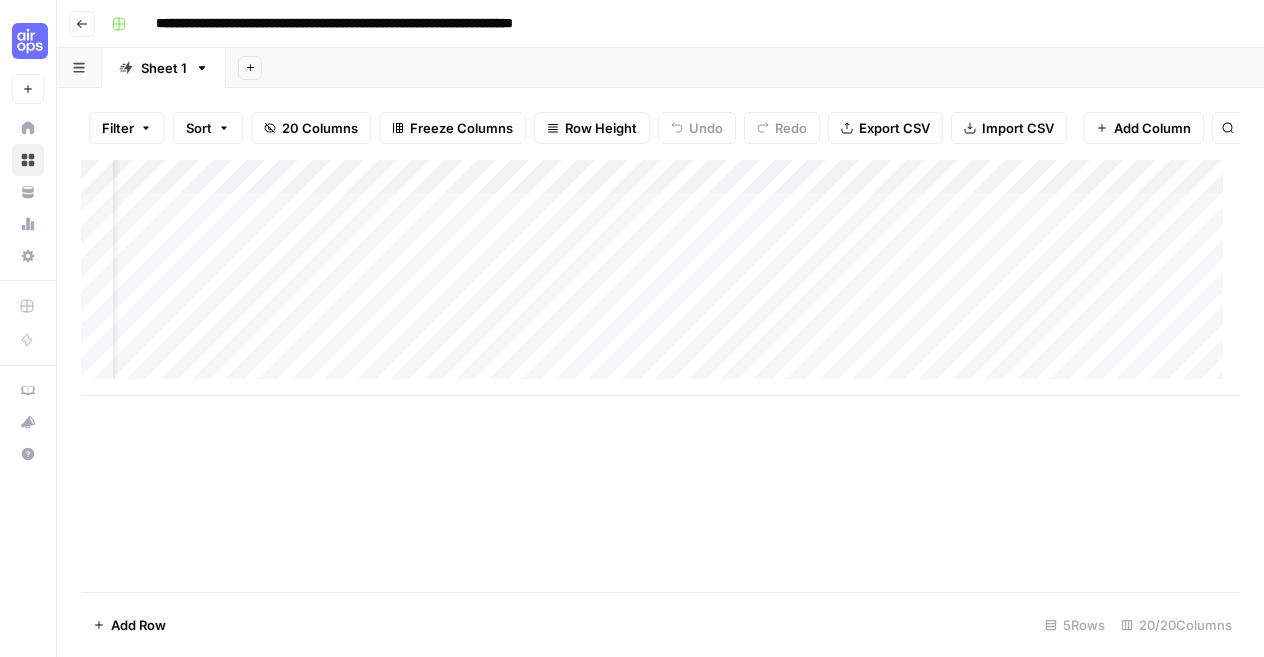 scroll, scrollTop: 0, scrollLeft: 0, axis: both 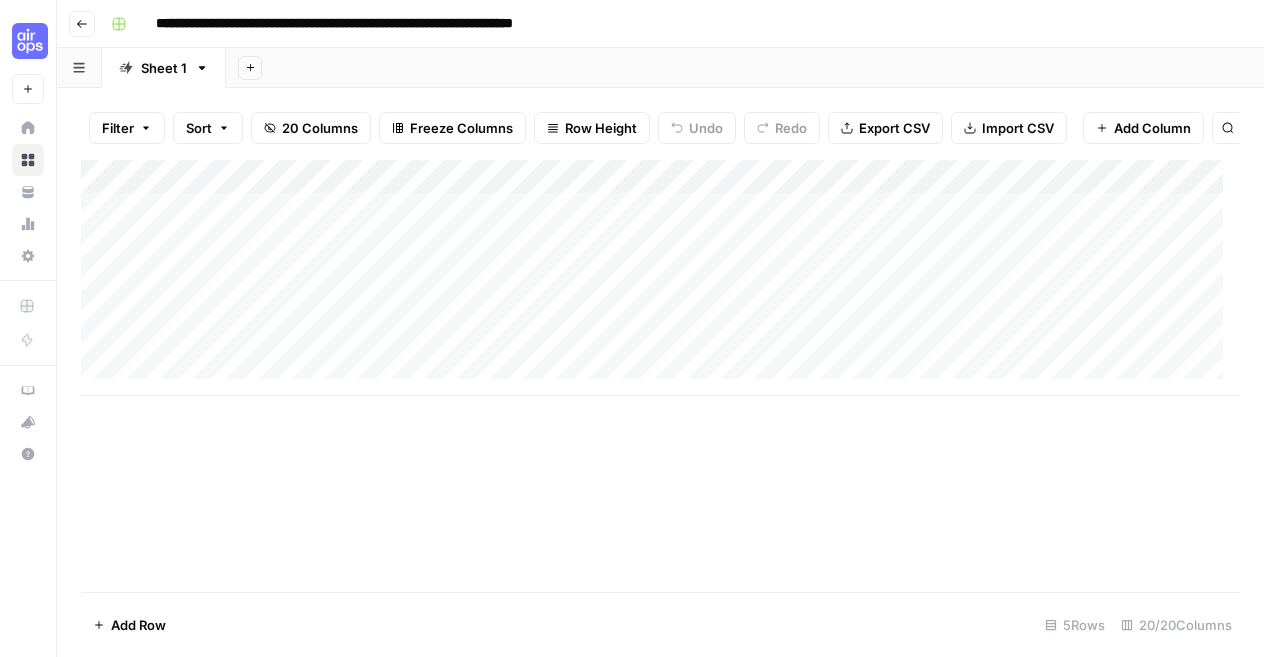 click 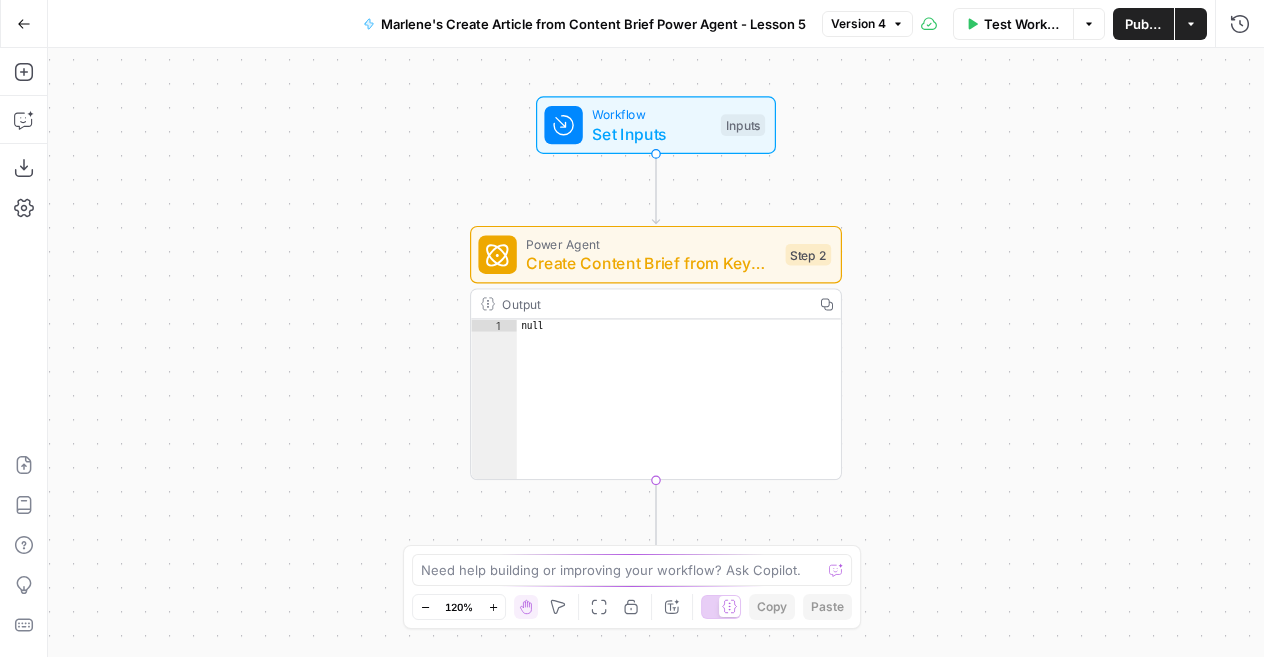 click 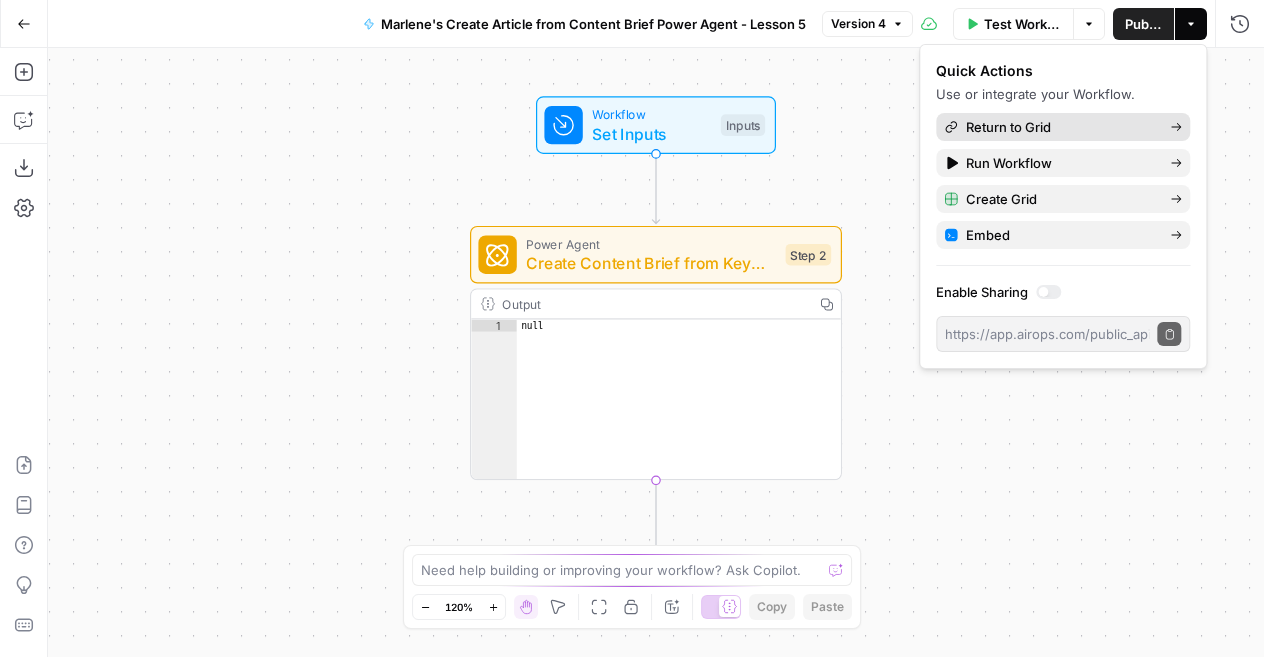 click on "Return to Grid" at bounding box center [1060, 127] 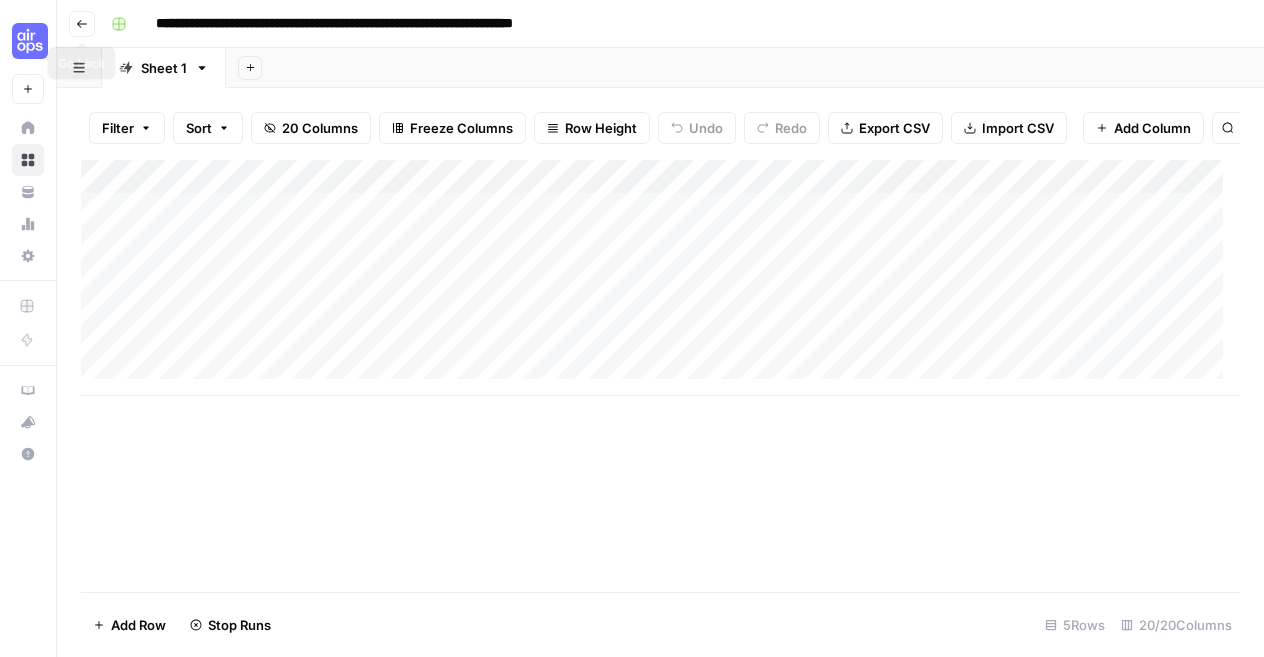 click 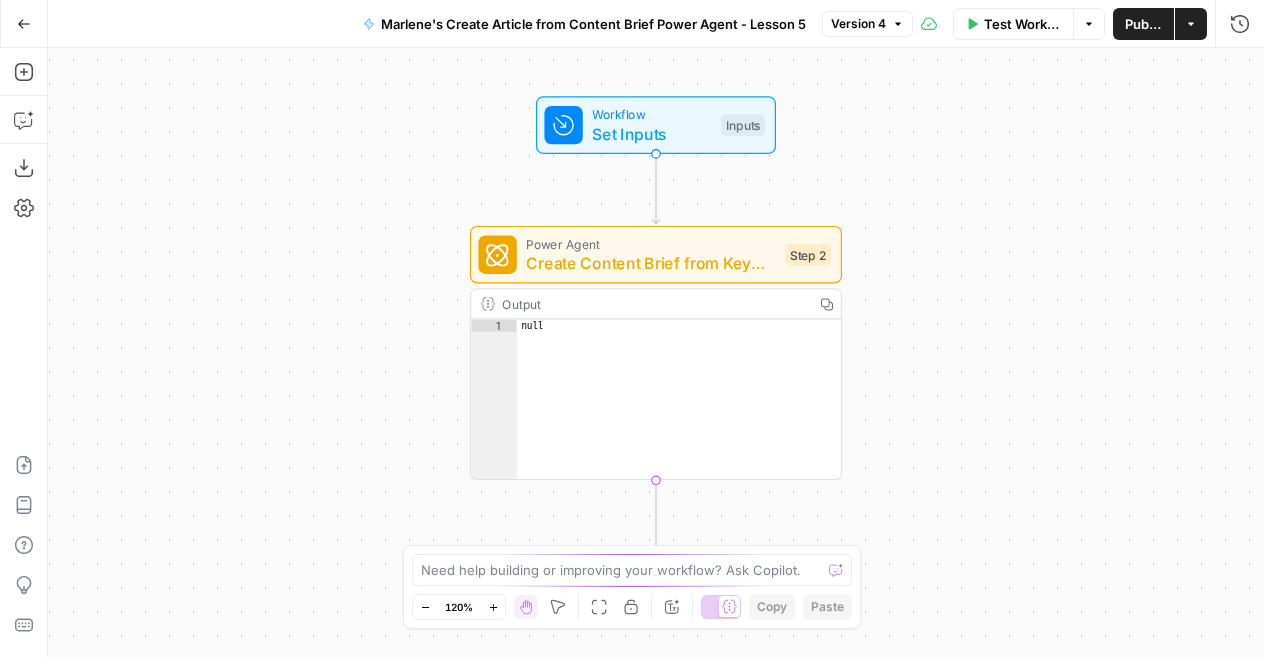 click on "Power Agent" at bounding box center (651, 243) 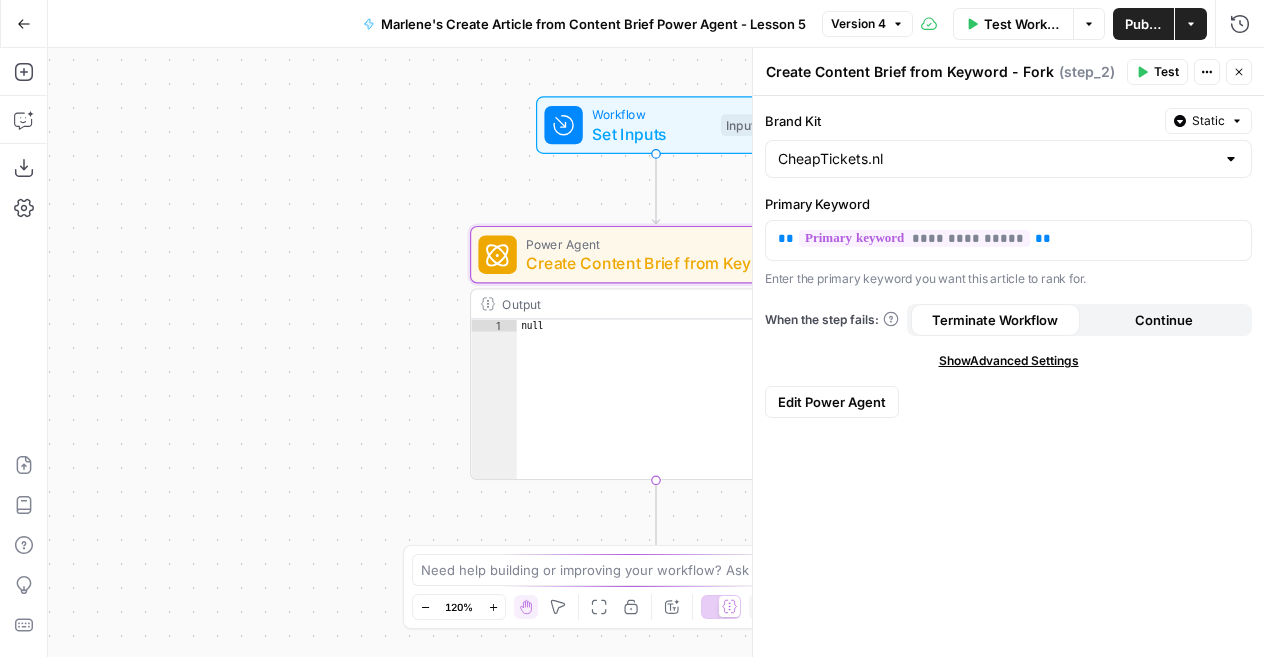 click on "Edit Power Agent" at bounding box center (832, 402) 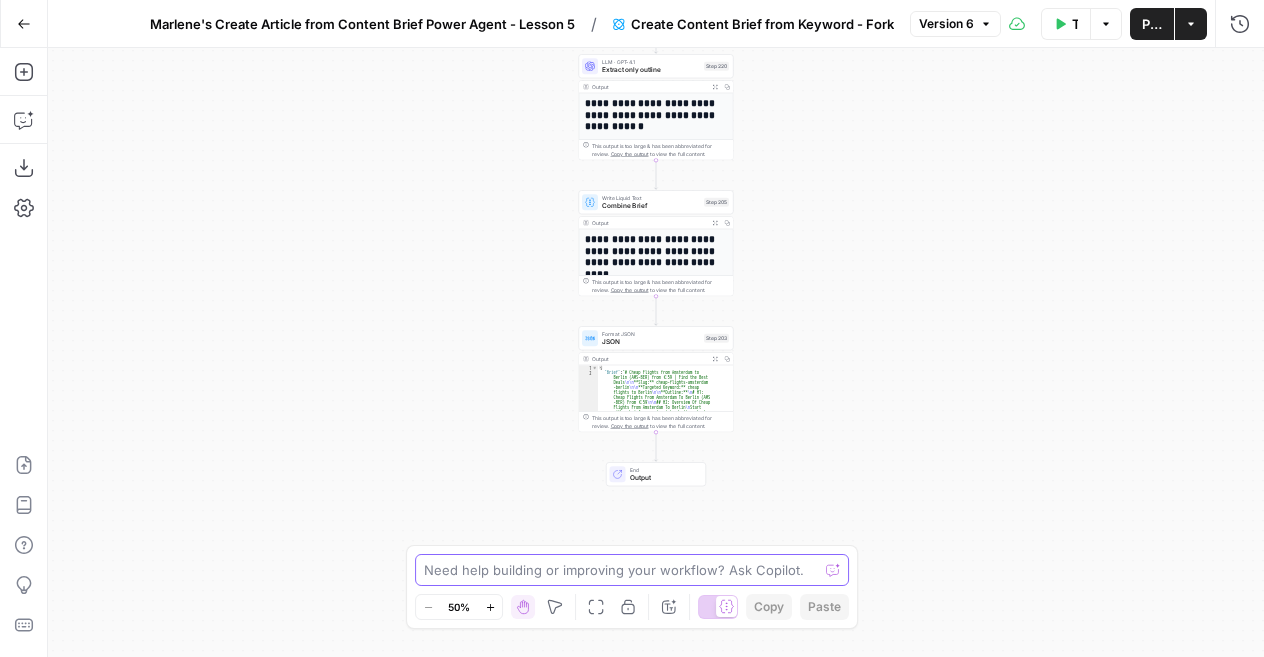 click at bounding box center [621, 570] 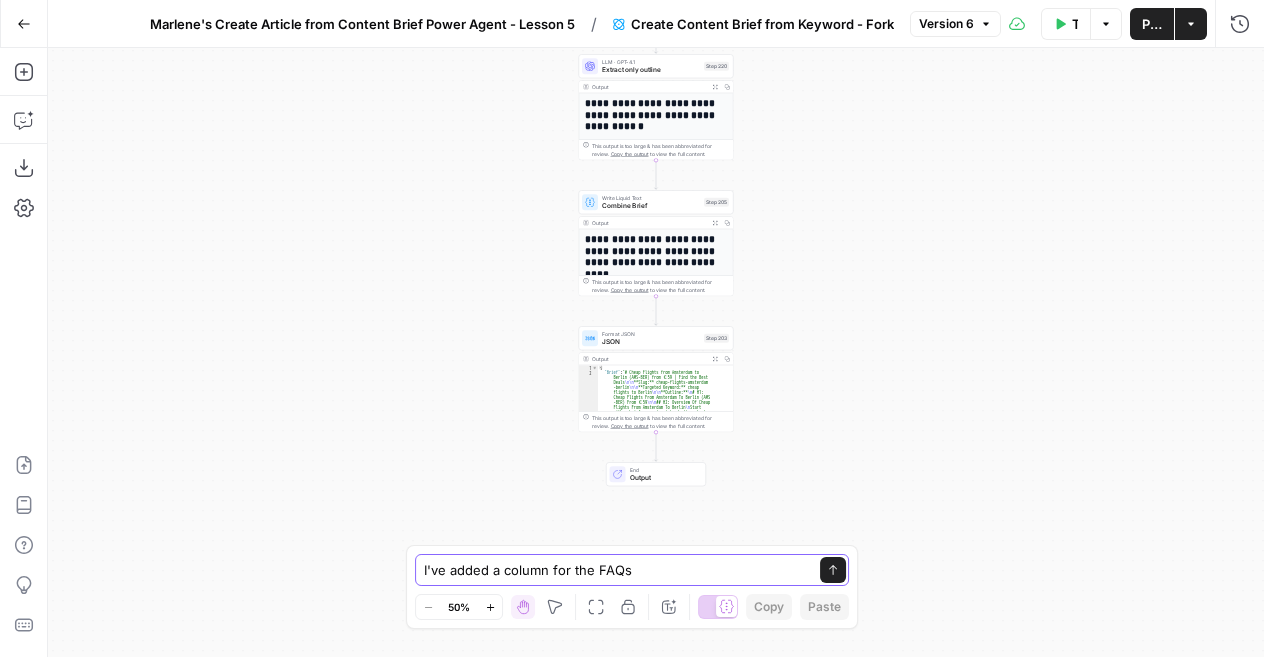 click on "I've added a column for the FAQs" at bounding box center (612, 570) 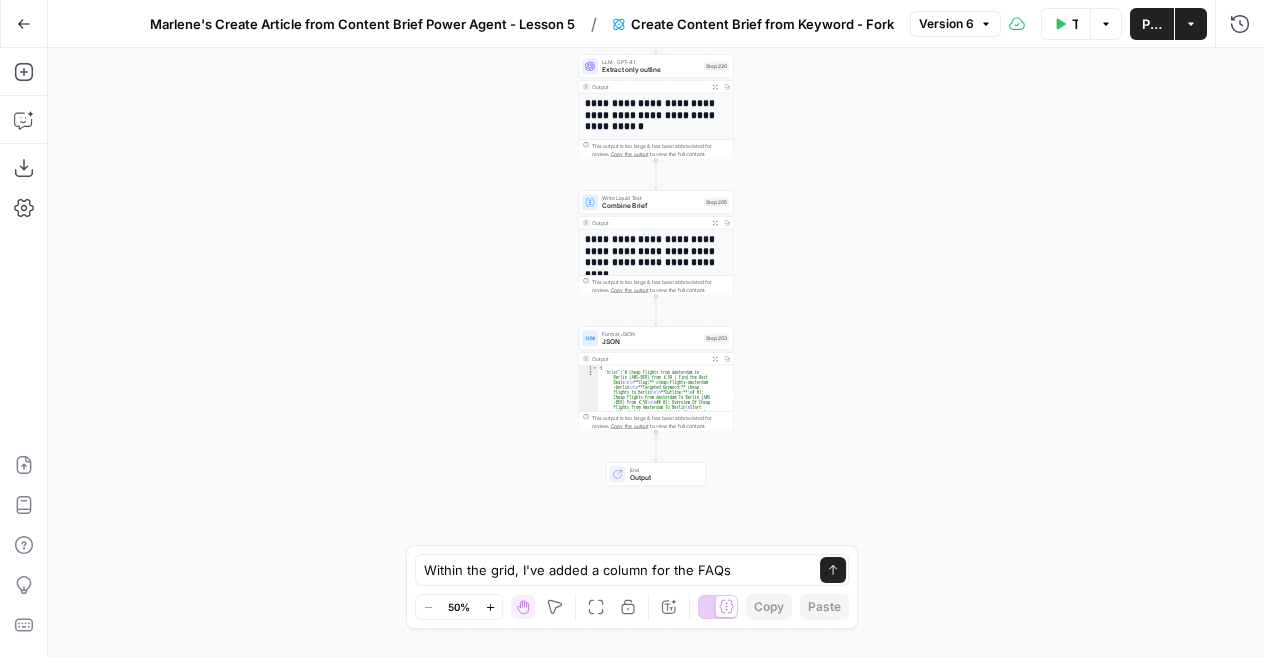 click on "Within the grid, I've added a column for the FAQs  Within the grid, I've added a column for the FAQs  Send" at bounding box center (632, 570) 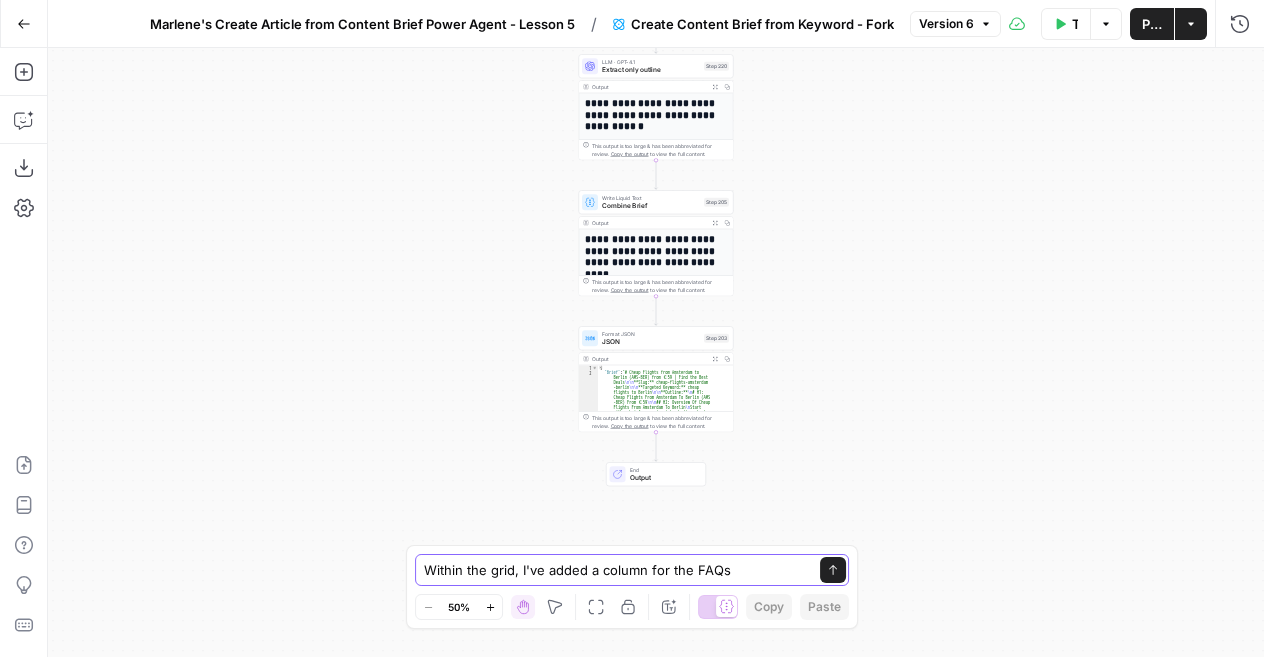 click on "Within the grid, I've added a column for the FAQs" at bounding box center (612, 570) 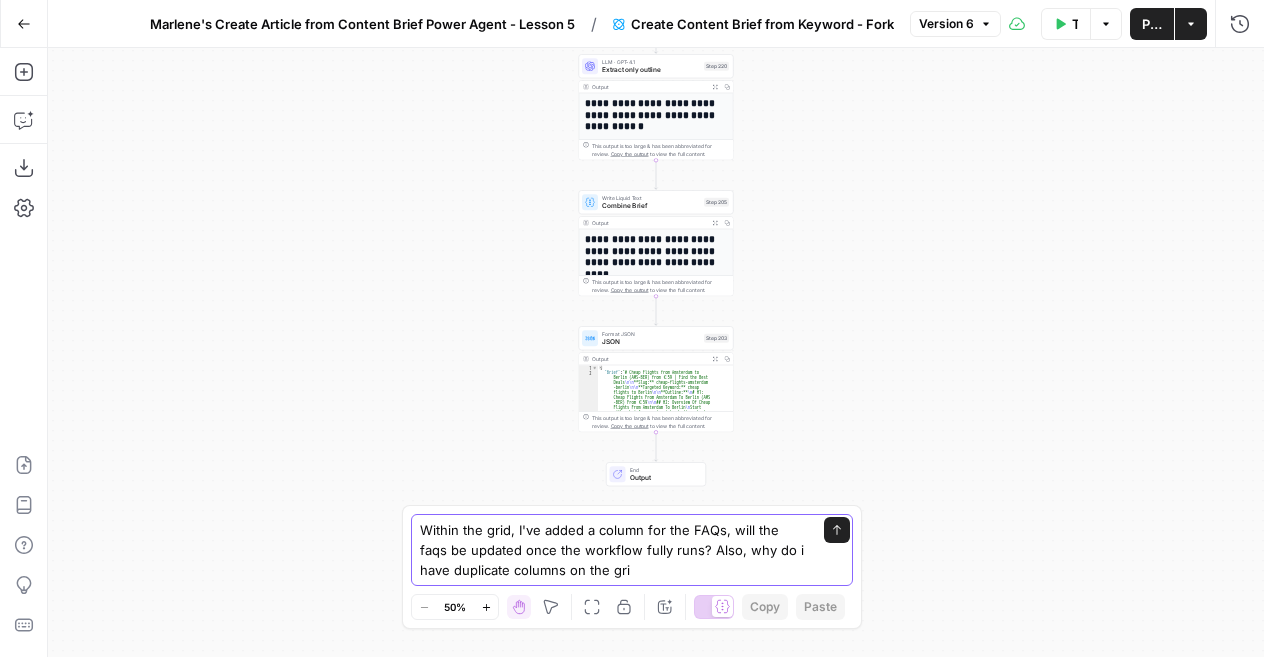 type on "Within the grid, I've added a column for the FAQs, will the faqs be updated once the workflow fully runs? Also, why do i have duplicate columns on the grid" 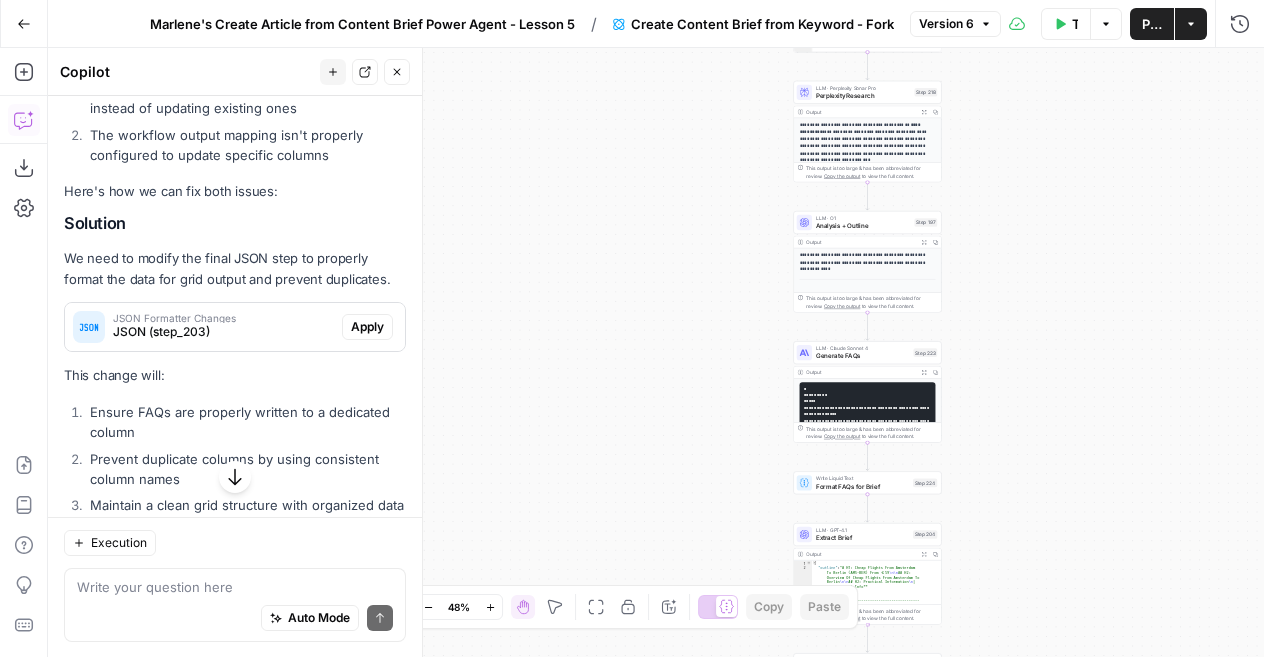 scroll, scrollTop: 611, scrollLeft: 0, axis: vertical 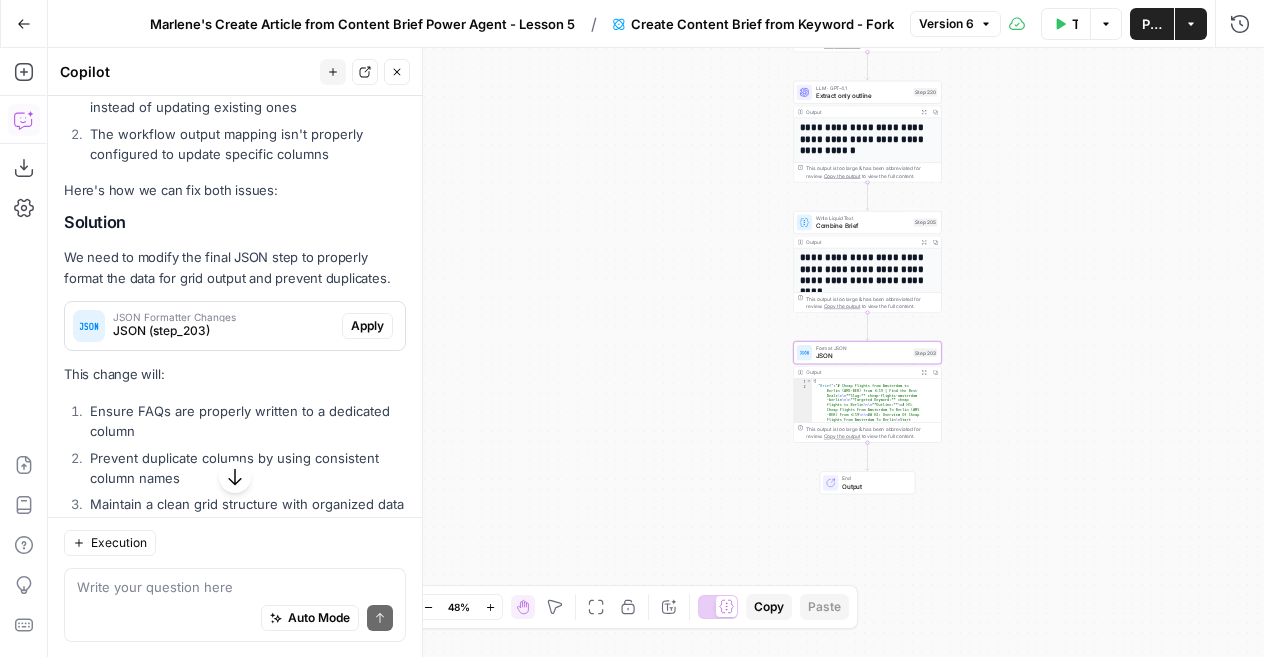 click on "Apply" at bounding box center [367, 326] 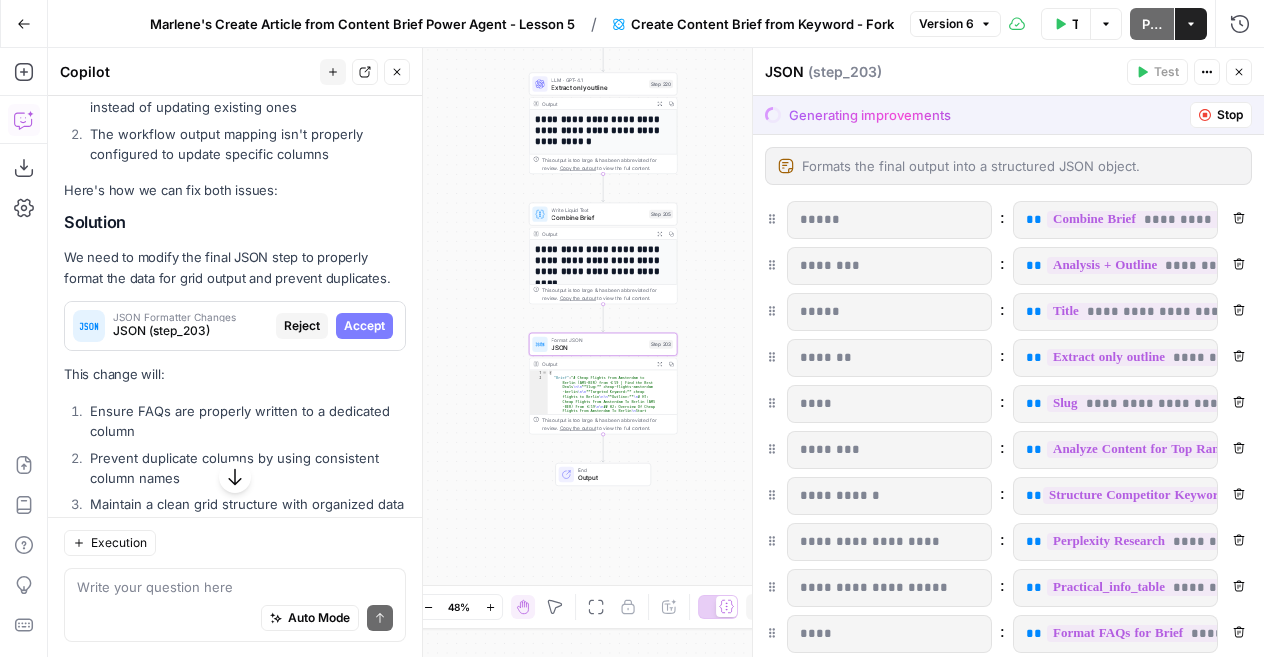 click on "Accept" at bounding box center [364, 326] 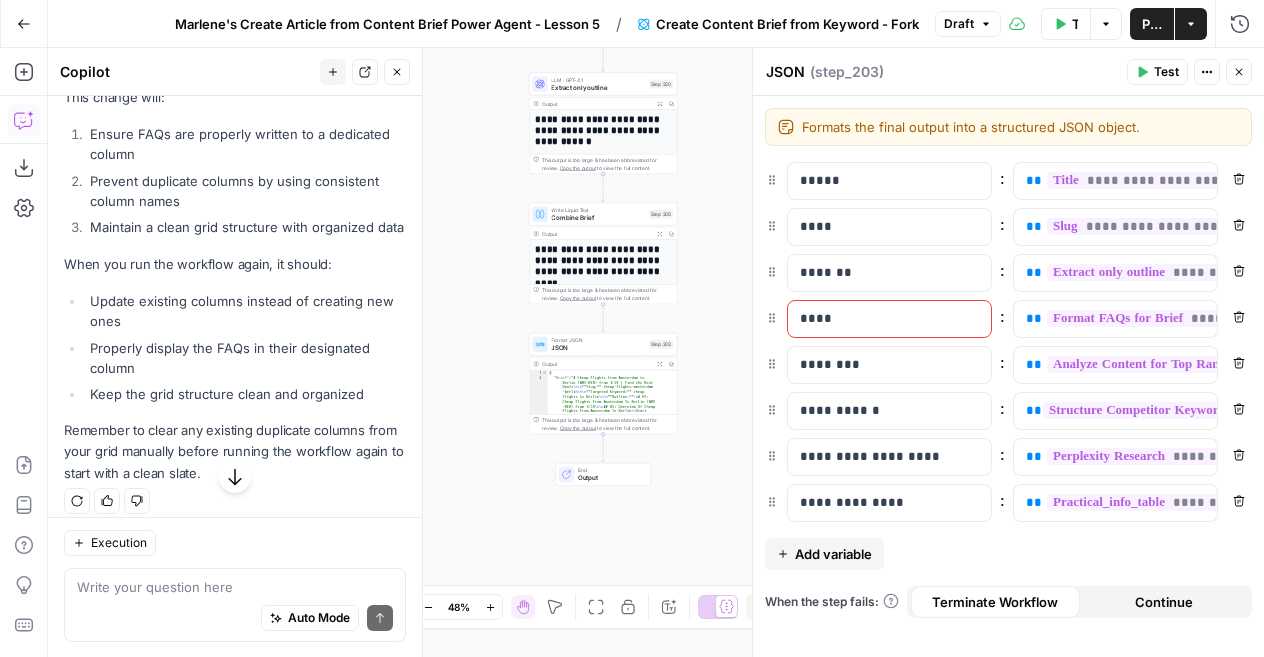 scroll, scrollTop: 974, scrollLeft: 0, axis: vertical 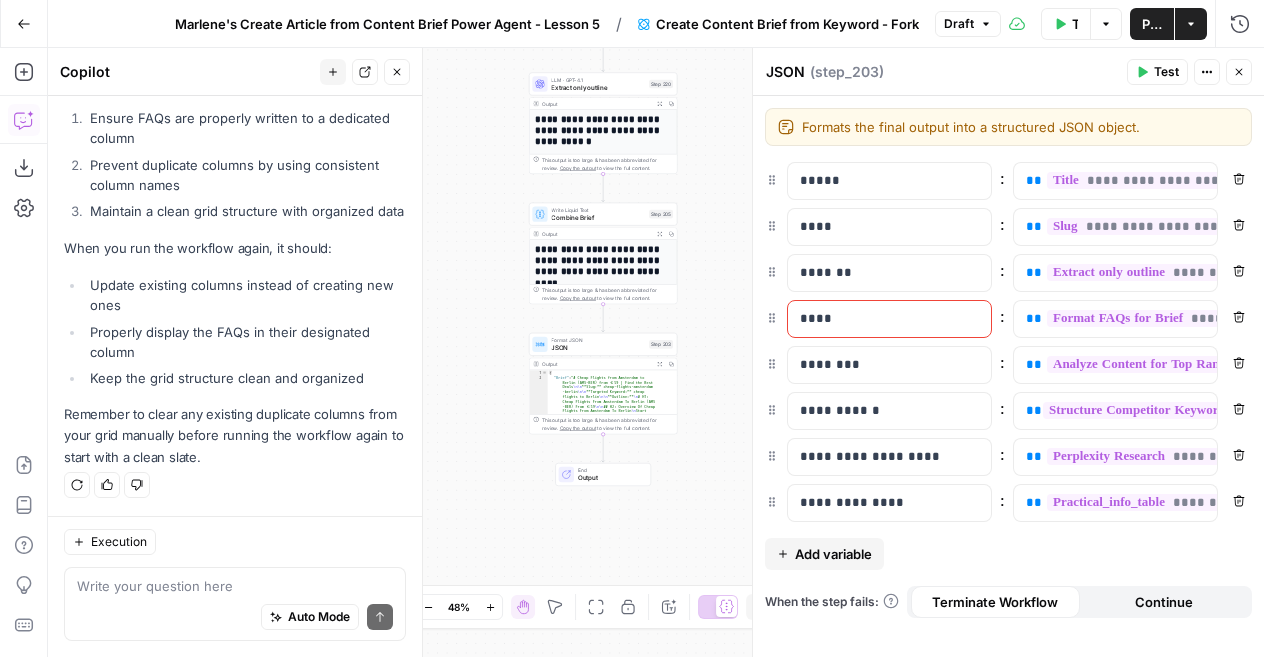 click on "Workflow Set Inputs Inputs Google Search Perform Google Search Step 51 Output Expand Output Copy 1 2 3 4 5 6 7 8 9 {    "search_metadata" :  {      "id" :  "[ID]" ,      "status" :  "Success" ,      "json_endpoint" :  "https://serpapi.com        /[ID].json" ,      "pixel_position_endpoint" :  "https://serpapi        .com/searches/[ID]        .json_with_pixel_position" ,      "created_at" :  "2025-08-07 12:49:34 UTC" ,      "processed_at" :  "2025-08-07 12:49:34 UTC" ,      "google_url" :  "https://www.google.com        /search?q=cheap+flights+to+Berlin&oq        =cheap+flights+to+Berlin&gl=us&num        =5&sourceid=chrome&ie=UTF-8" ,     Loop Iteration Label if relevant Step 207 Output Expand Output Copy 1 2 3 4 5 6 7 8 9 10 11 12 13 14 15 [    {      "relevant" :  "true"    } ,    {      "relevant" :  "true"" at bounding box center (656, 352) 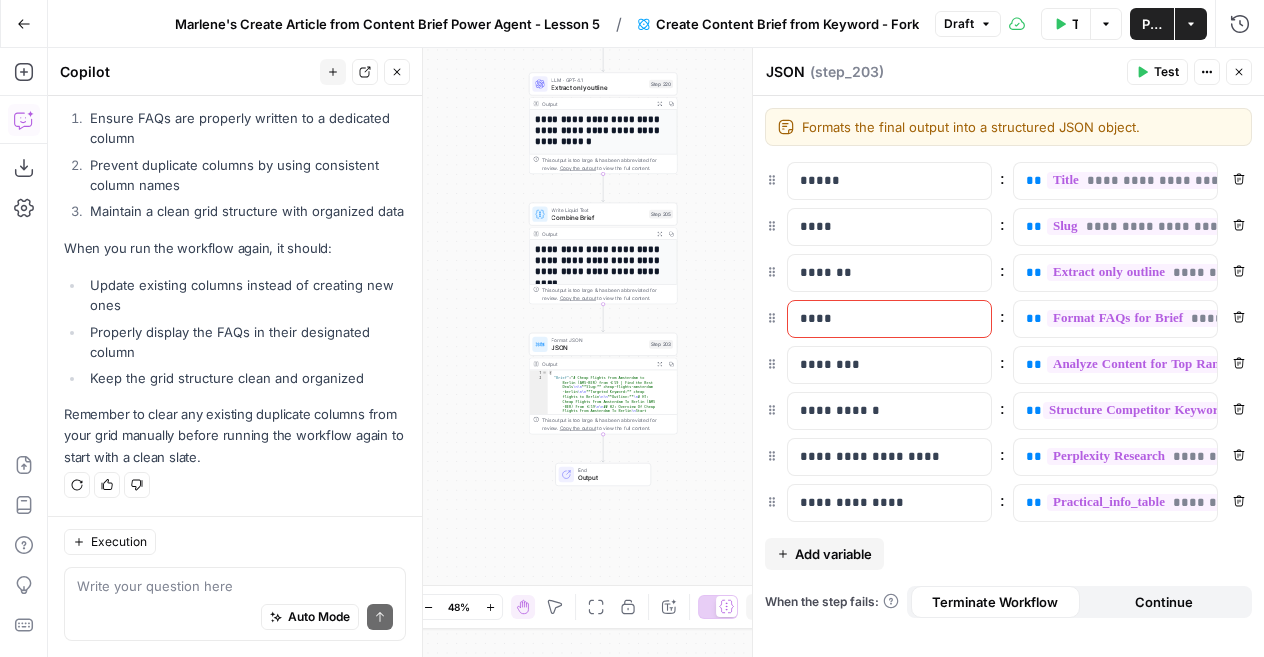 click on "Test" at bounding box center [1157, 72] 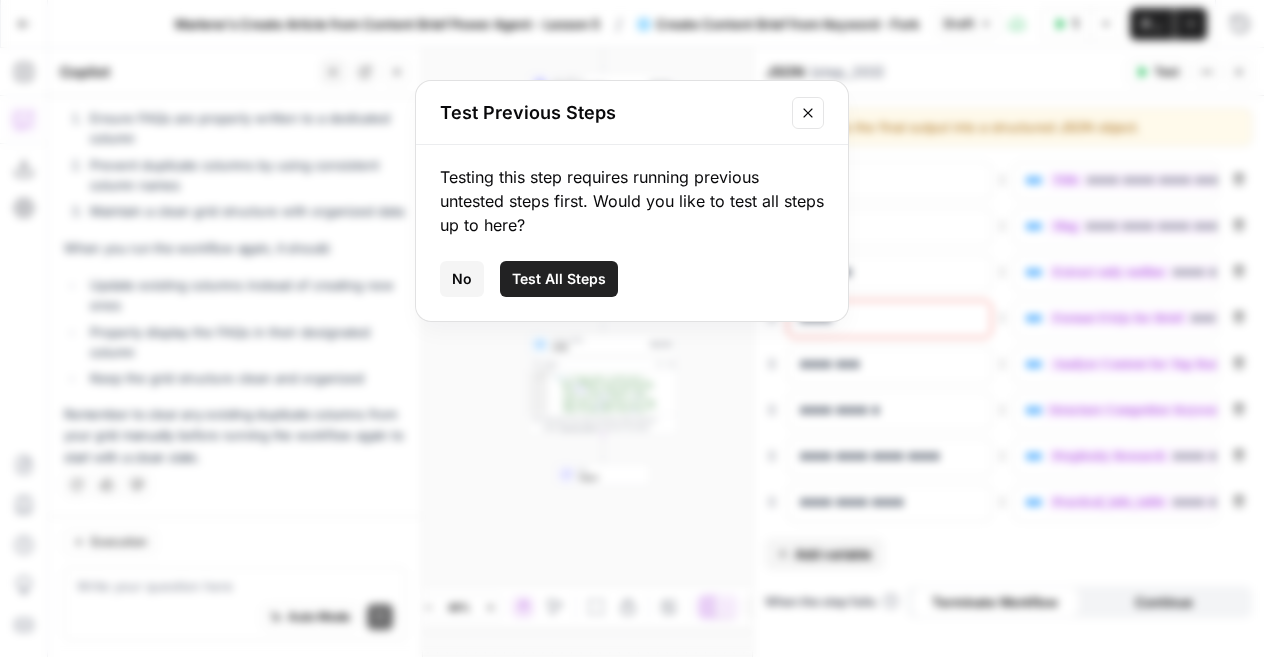 click on "Testing this step requires running previous untested steps first. Would you like to test all steps up to here?" at bounding box center (632, 201) 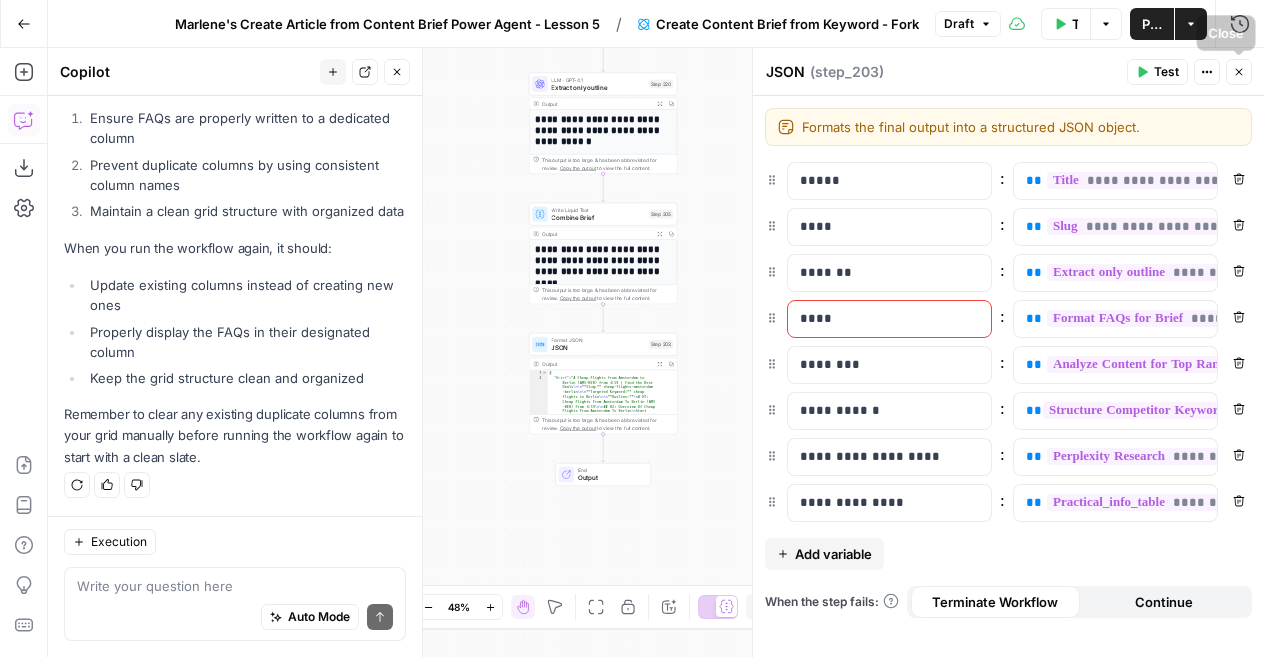 click 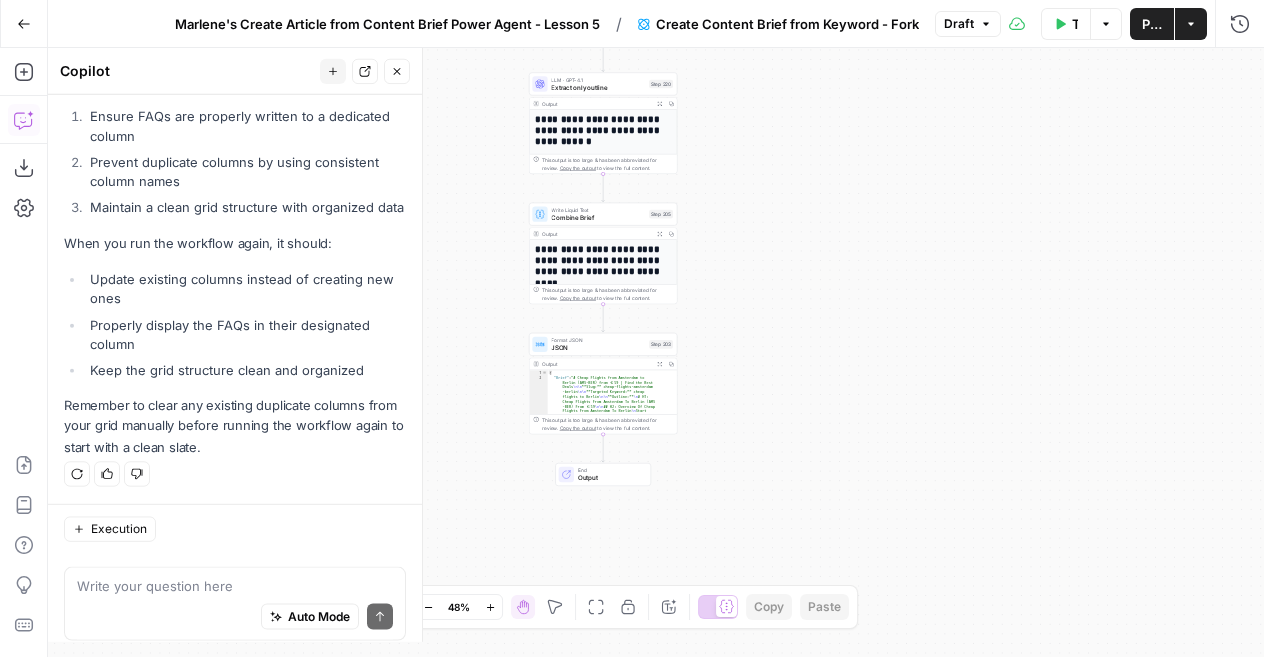 scroll, scrollTop: 974, scrollLeft: 0, axis: vertical 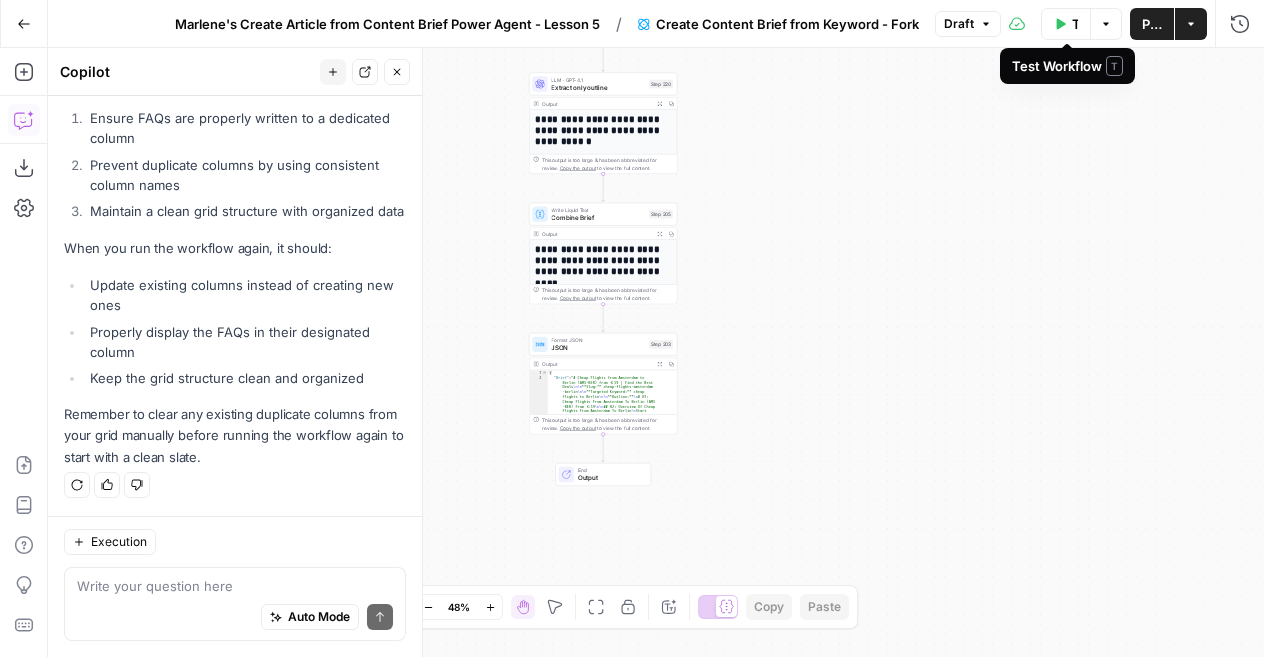 click 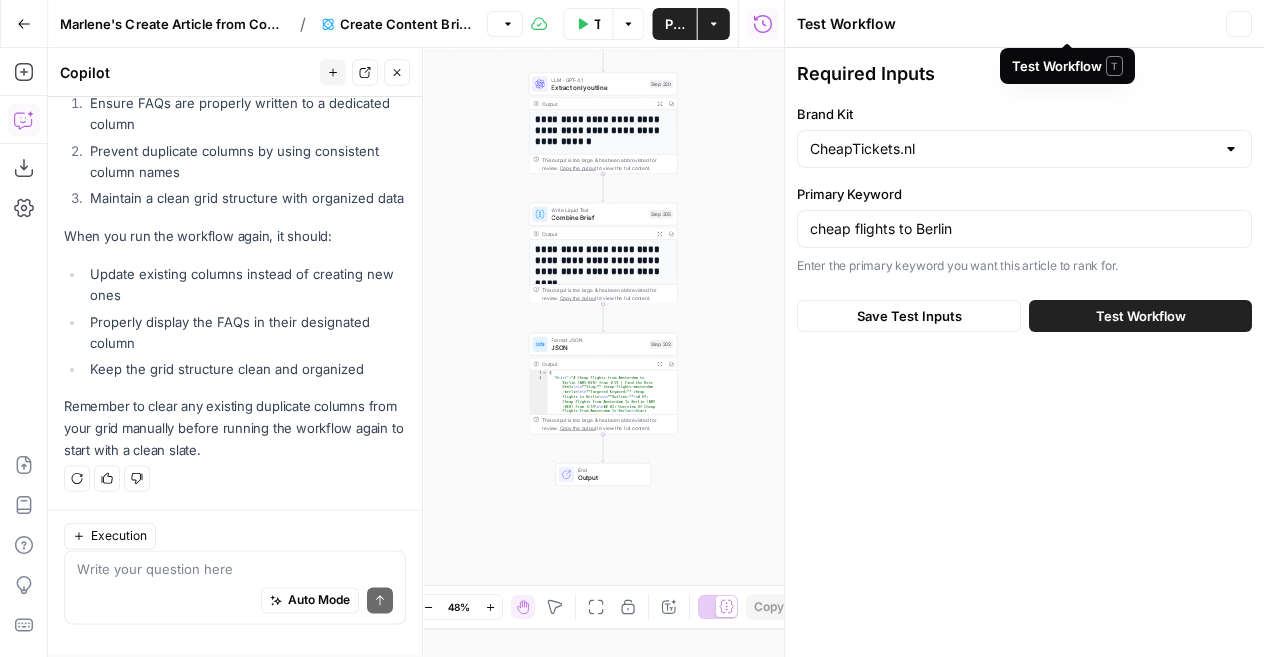 scroll, scrollTop: 974, scrollLeft: 0, axis: vertical 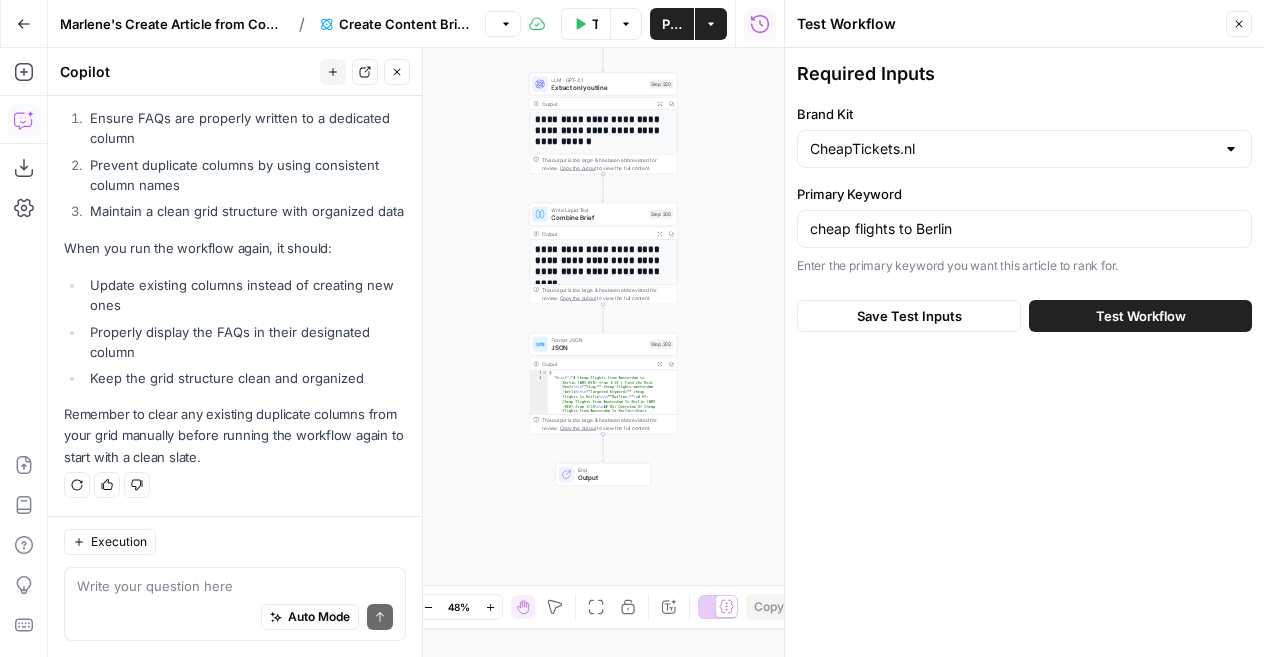 click on "Test Workflow" at bounding box center (1140, 316) 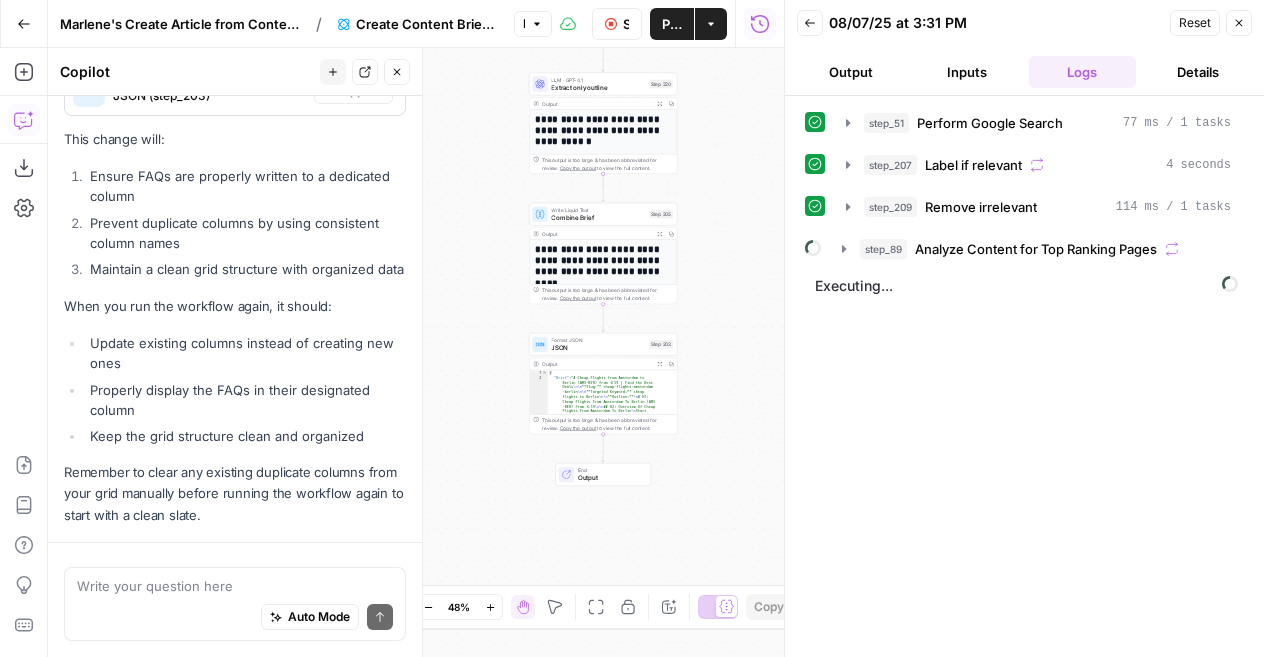 scroll, scrollTop: 974, scrollLeft: 0, axis: vertical 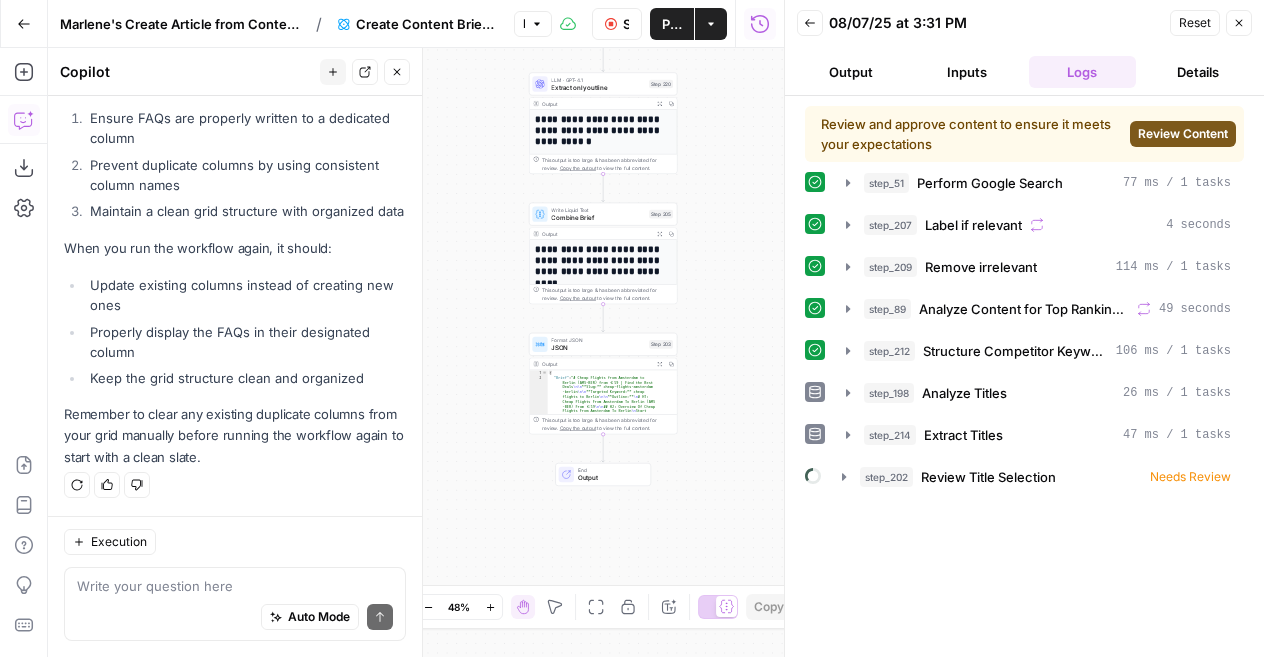 click on "Review Content" at bounding box center [1183, 134] 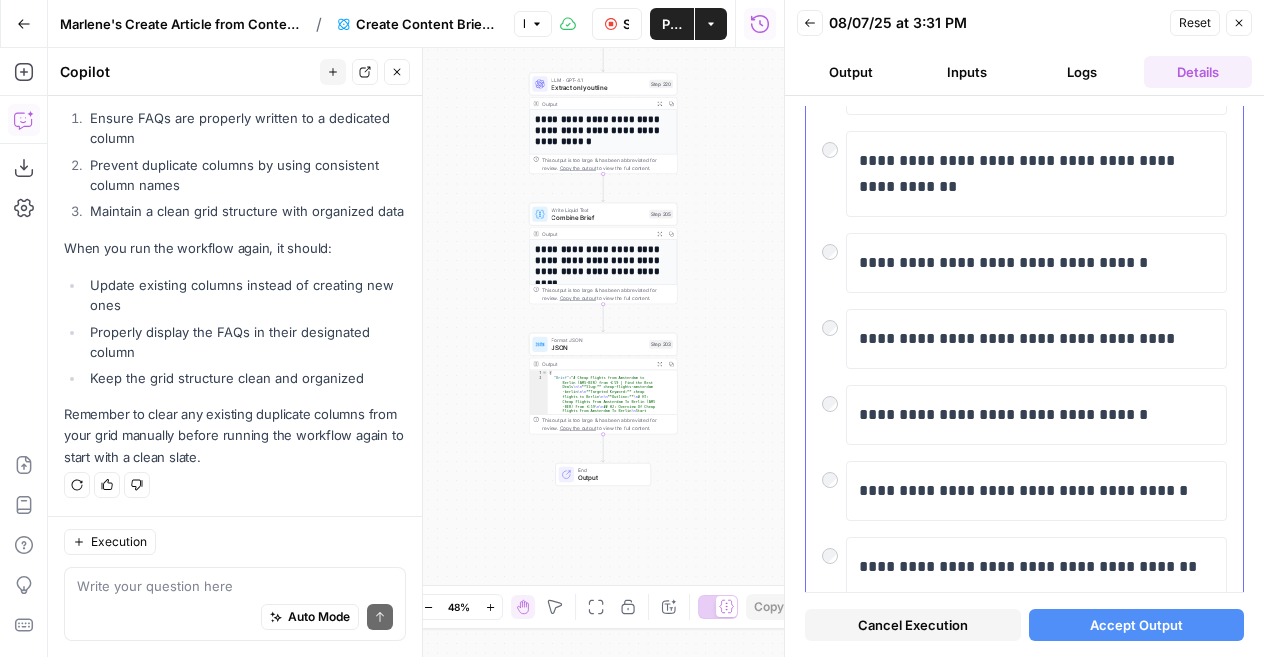 scroll, scrollTop: 434, scrollLeft: 0, axis: vertical 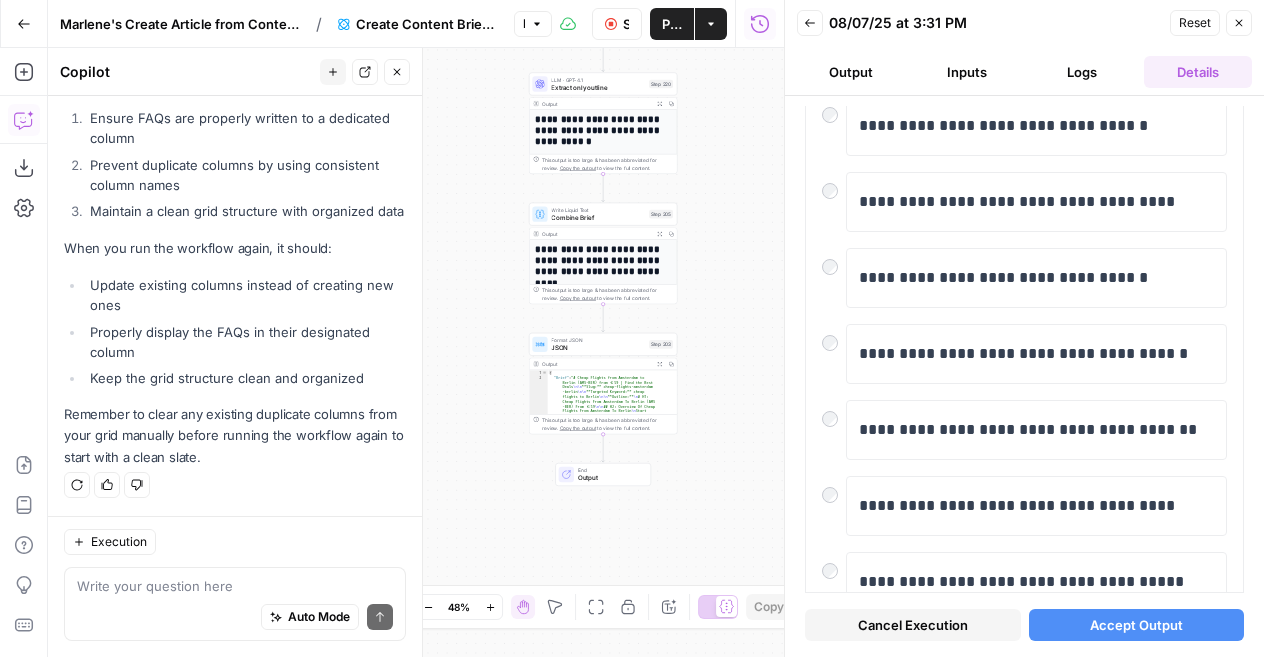 click on "Accept Output" at bounding box center [1137, 625] 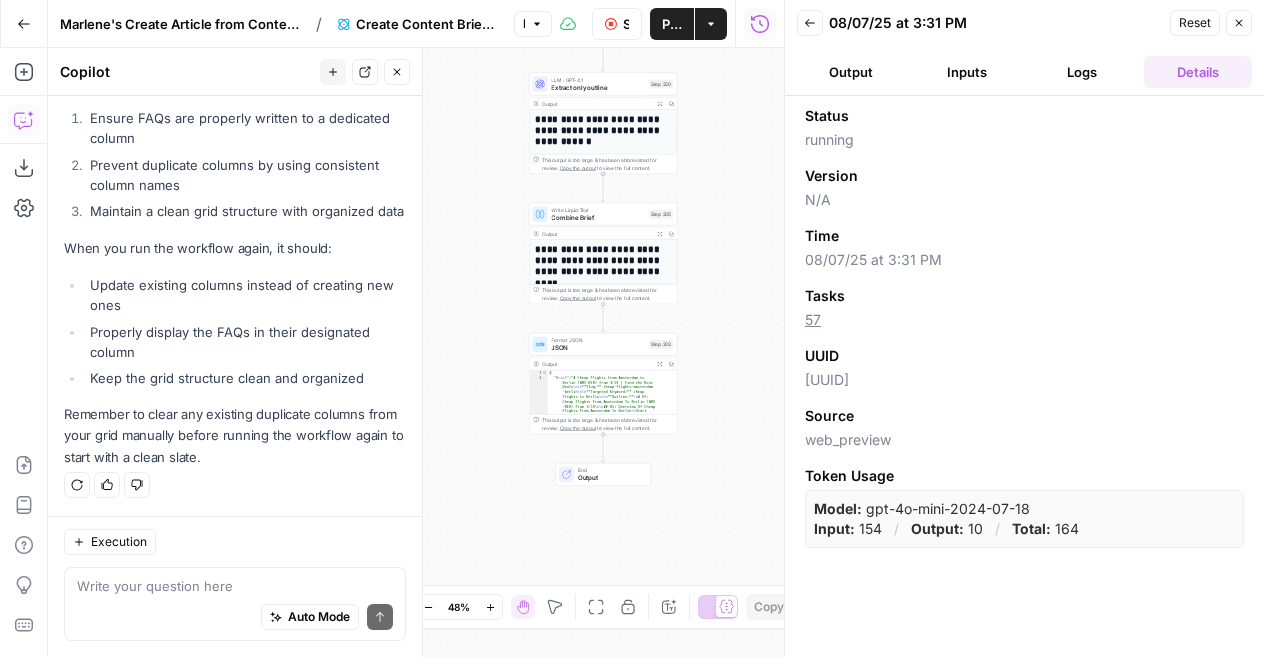 click on "Back 08/07/25 at 3:31 PM Reset Close Output Inputs Logs Details" at bounding box center [1024, 48] 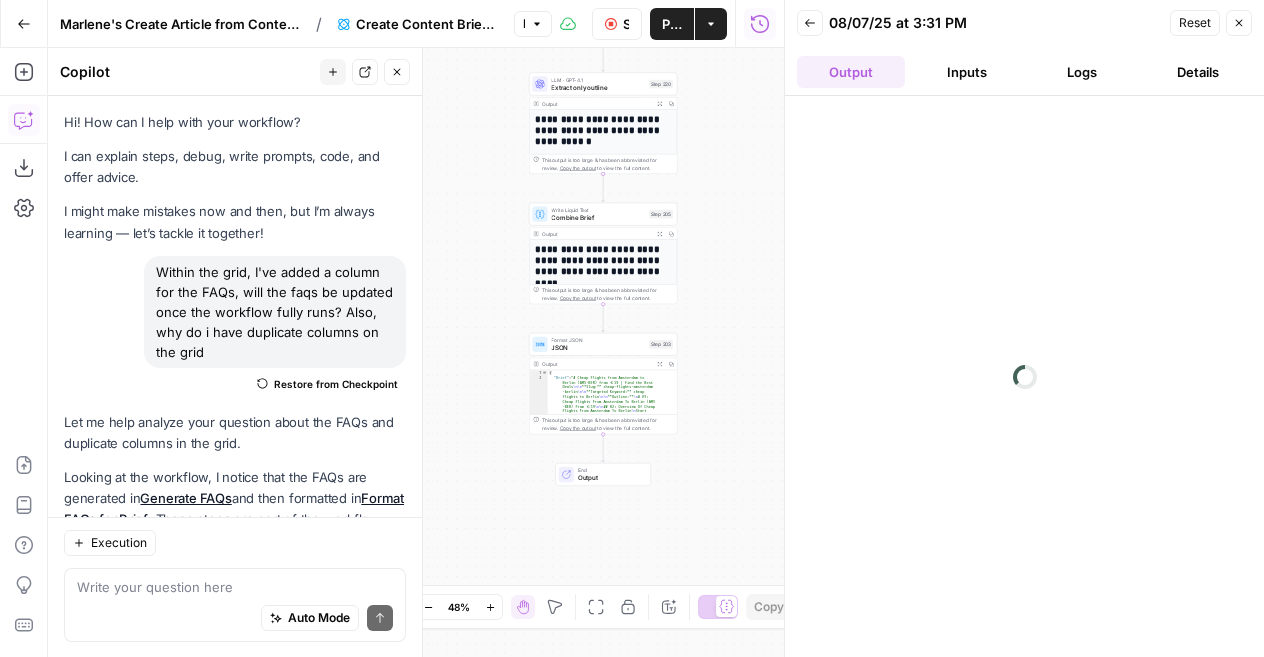 scroll, scrollTop: 0, scrollLeft: 0, axis: both 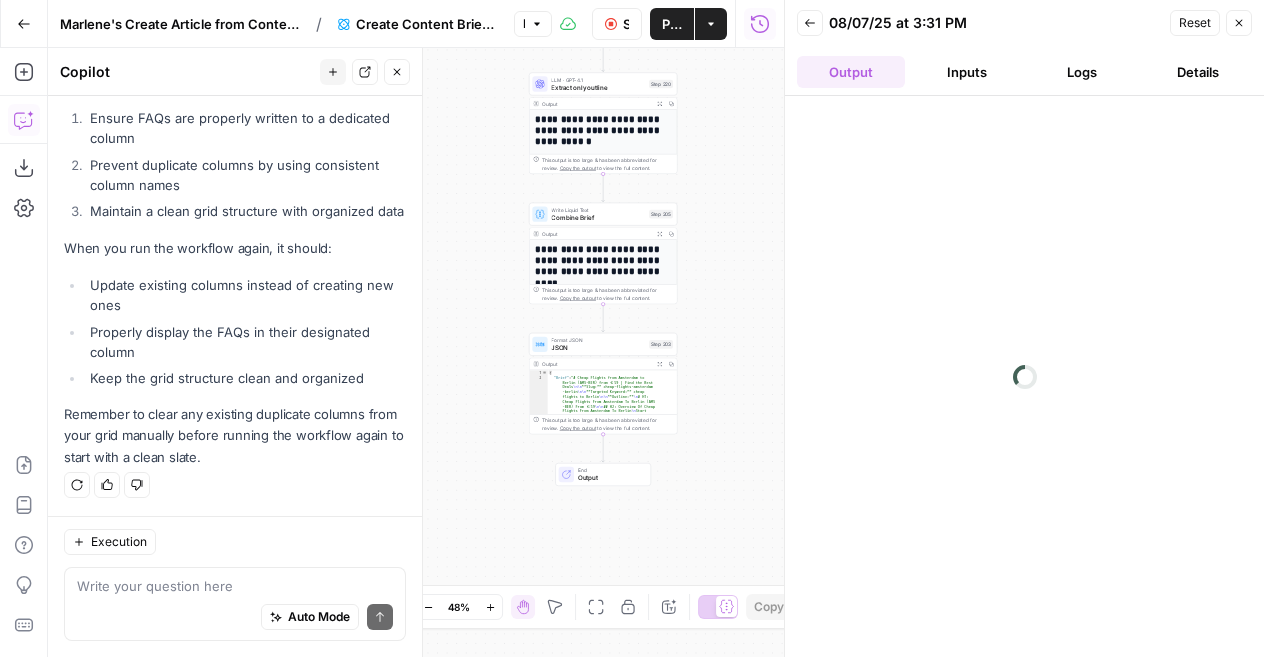 click on "Inputs" at bounding box center [967, 72] 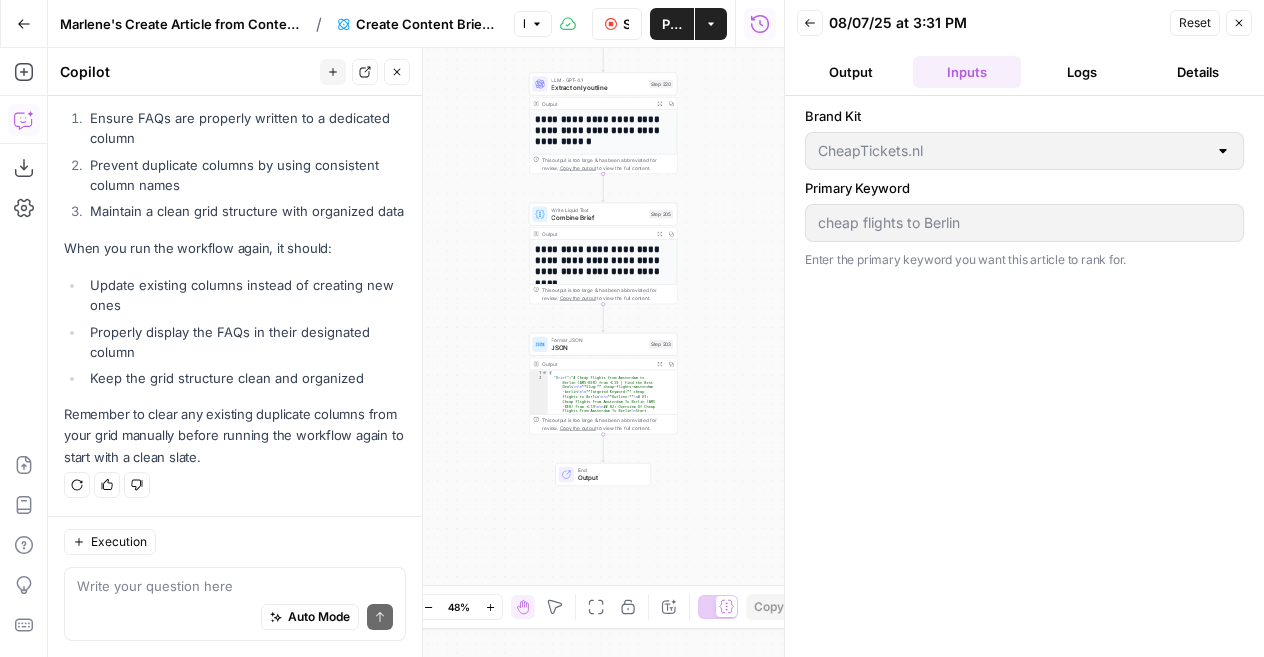 click on "Logs" at bounding box center (1083, 72) 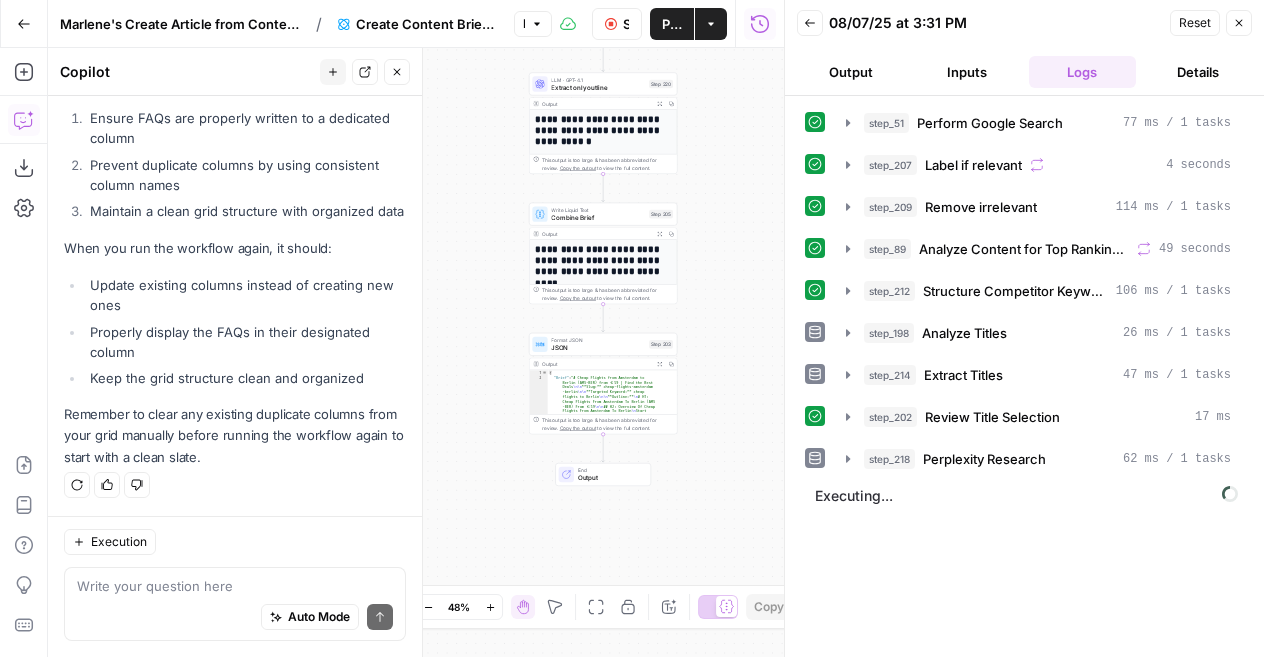 click on "Back 08/07/25 at 3:31 PM Reset Close Output Inputs Logs Details" at bounding box center [1024, 48] 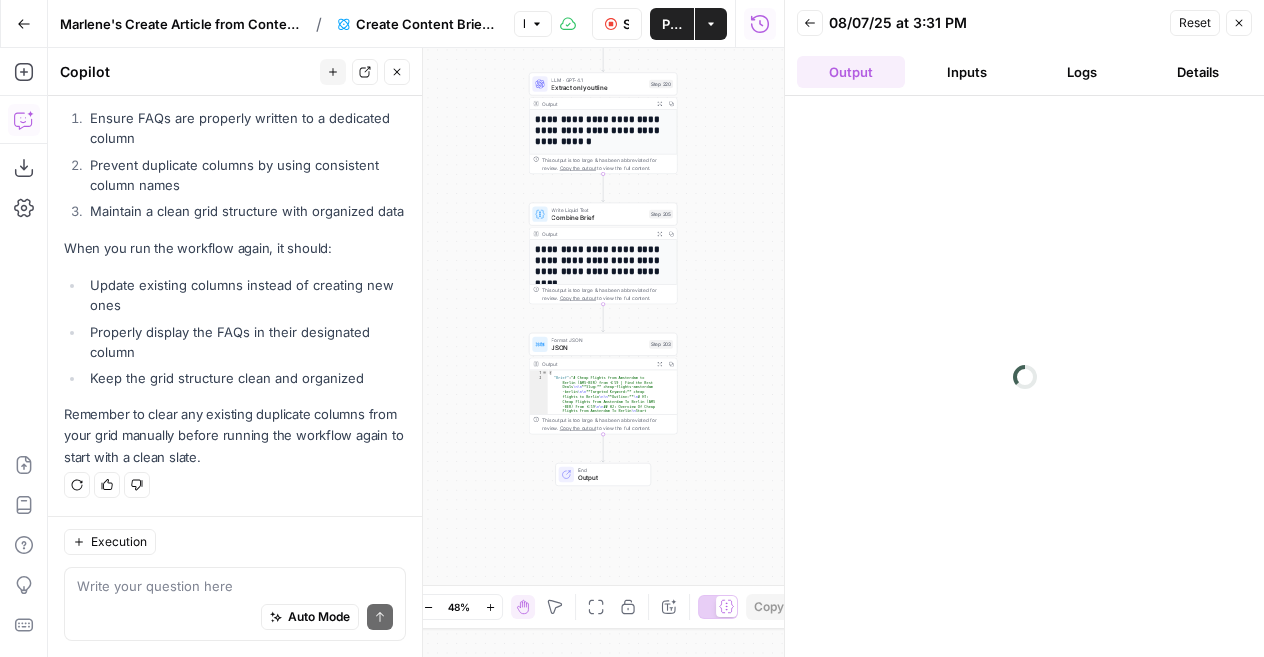 click on "Logs" at bounding box center [1083, 72] 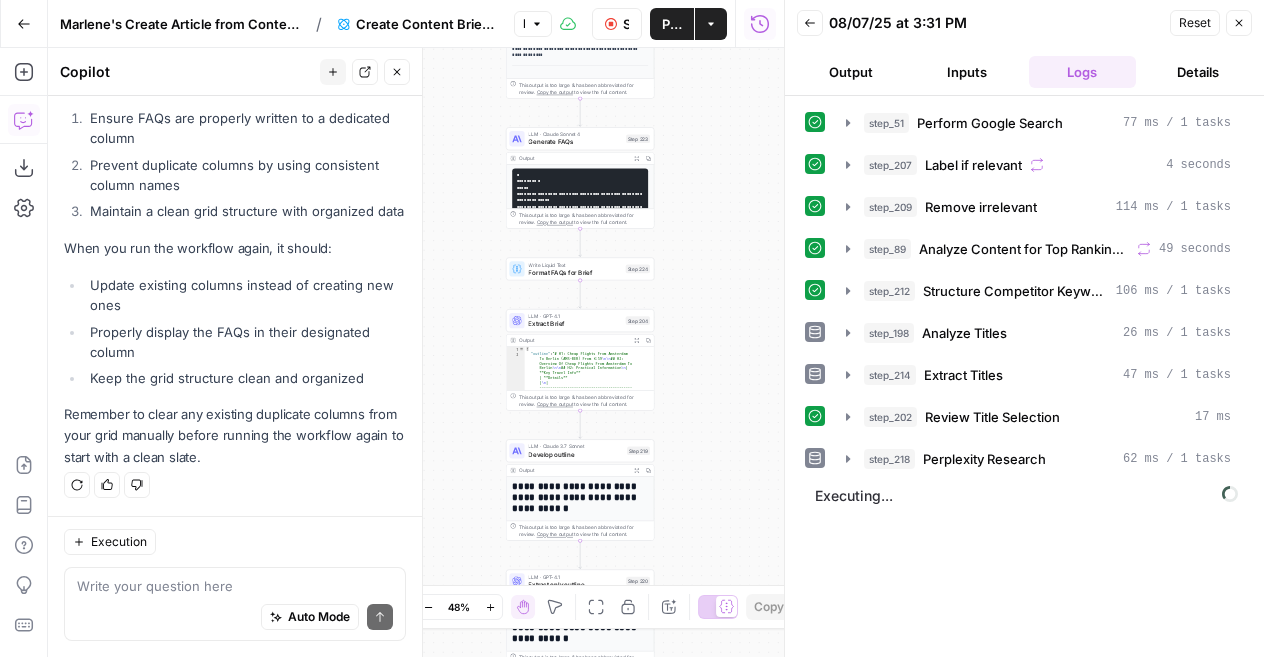 drag, startPoint x: 758, startPoint y: 214, endPoint x: 735, endPoint y: 711, distance: 497.53192 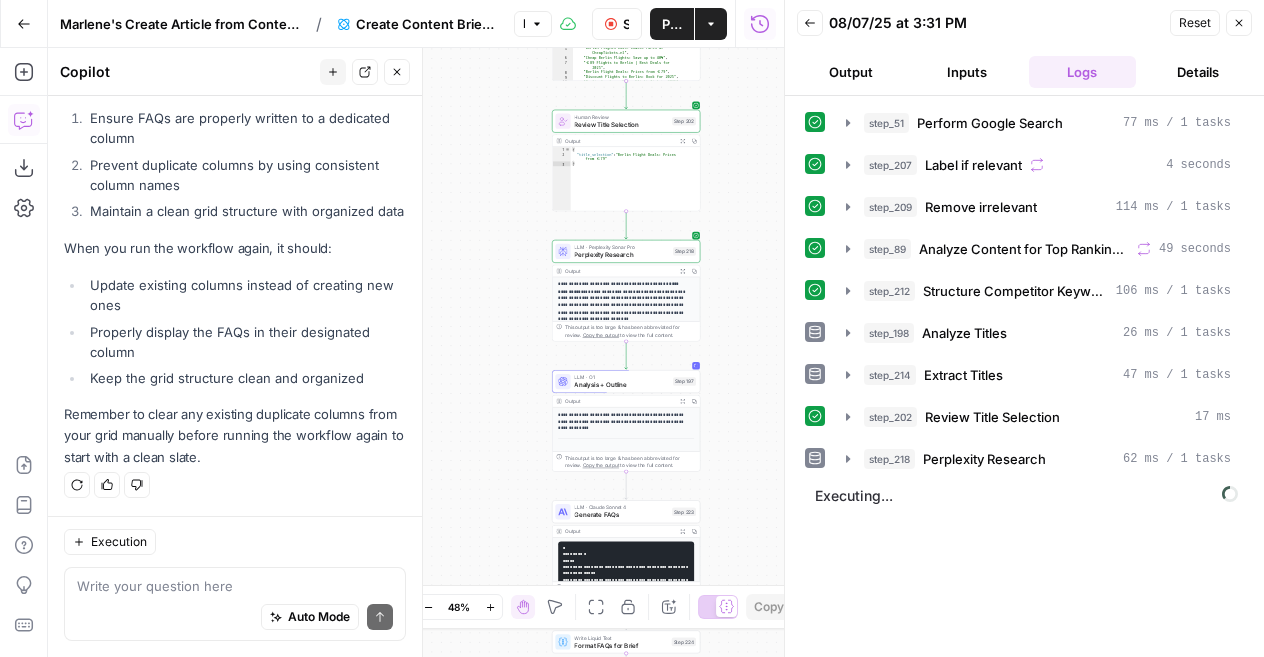 drag, startPoint x: 694, startPoint y: 314, endPoint x: 742, endPoint y: 690, distance: 379.05145 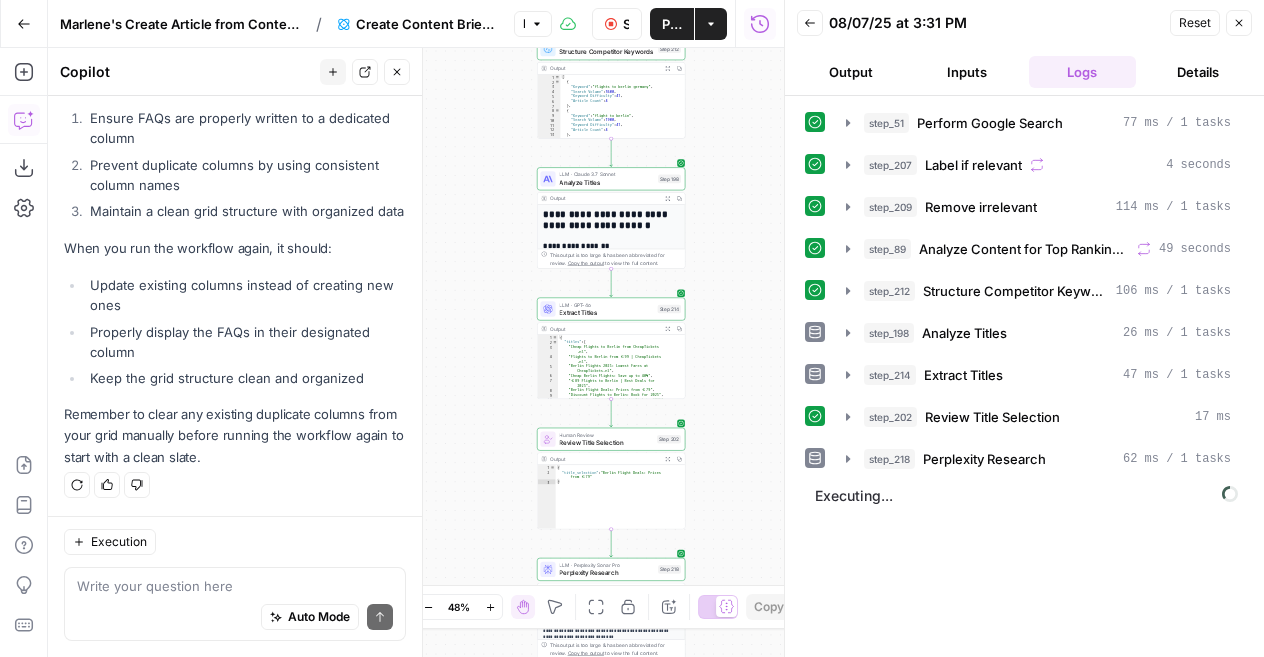 drag, startPoint x: 764, startPoint y: 315, endPoint x: 747, endPoint y: 631, distance: 316.45694 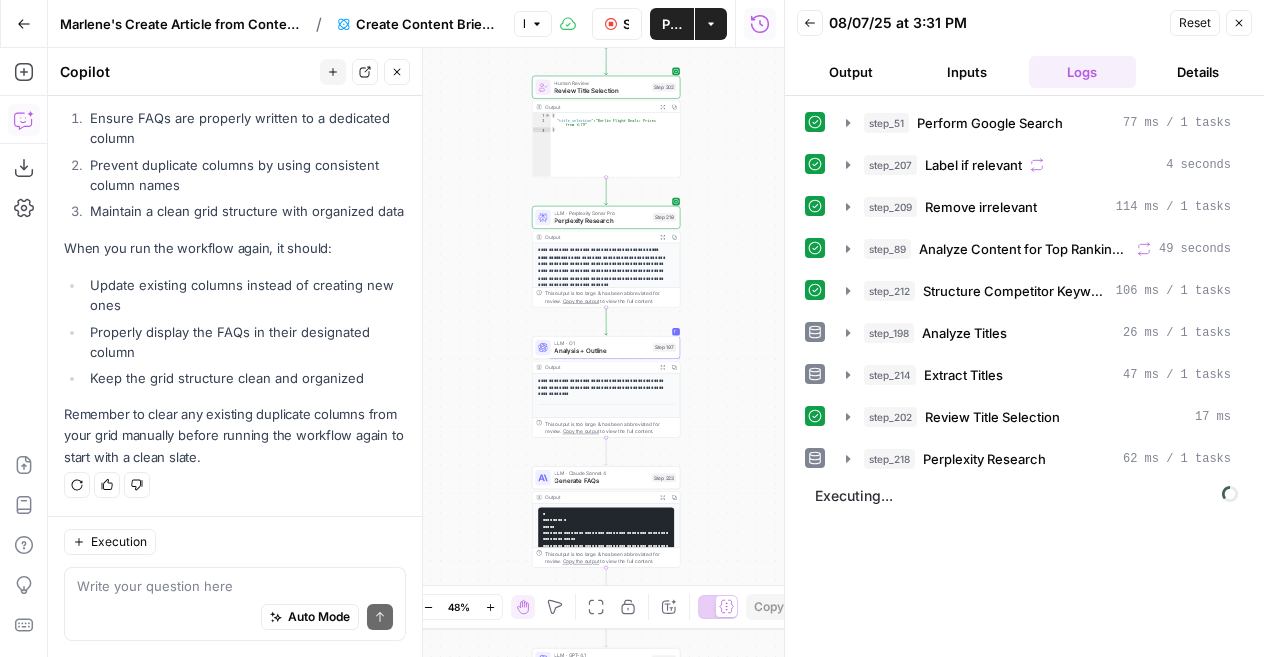 drag, startPoint x: 721, startPoint y: 429, endPoint x: 716, endPoint y: 76, distance: 353.0354 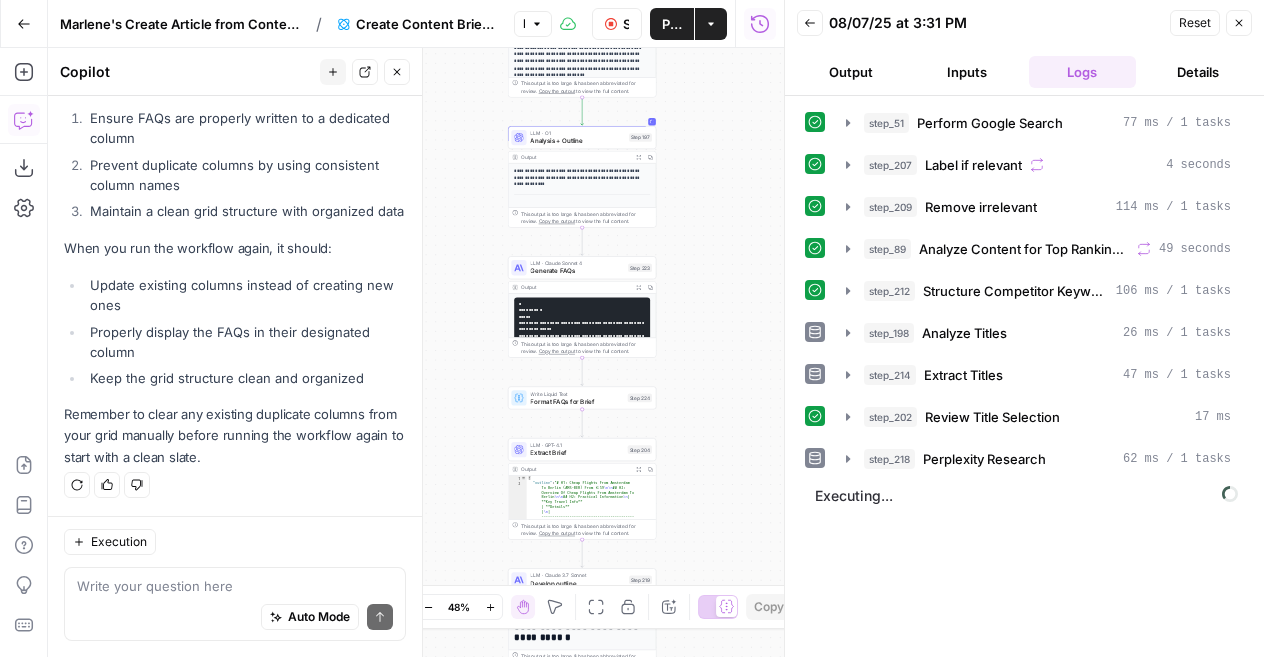 drag, startPoint x: 740, startPoint y: 329, endPoint x: 716, endPoint y: 119, distance: 211.36697 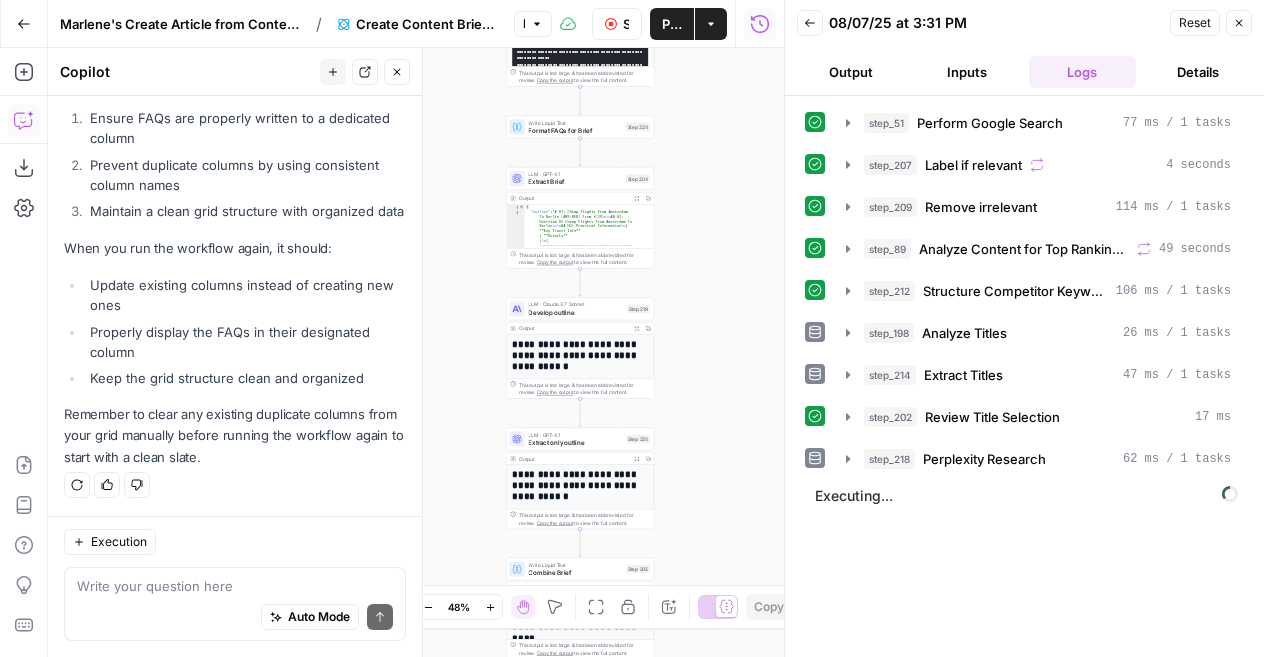 drag, startPoint x: 722, startPoint y: 425, endPoint x: 720, endPoint y: 154, distance: 271.0074 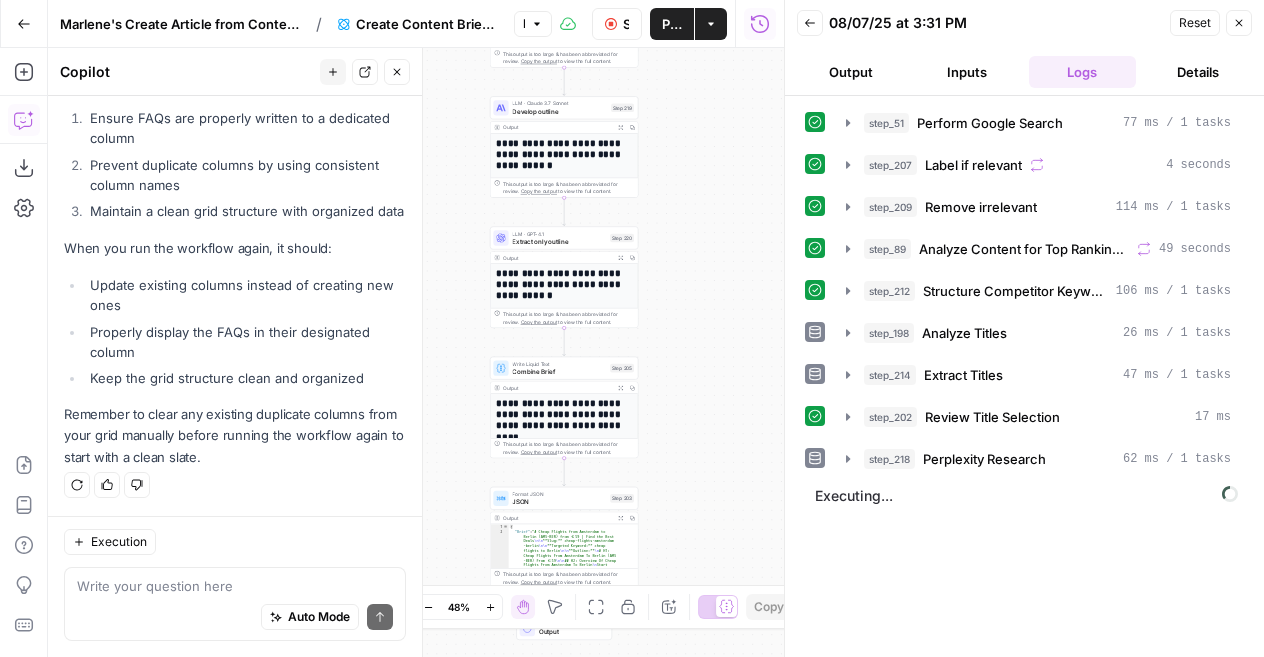 drag, startPoint x: 722, startPoint y: 357, endPoint x: 706, endPoint y: 156, distance: 201.6358 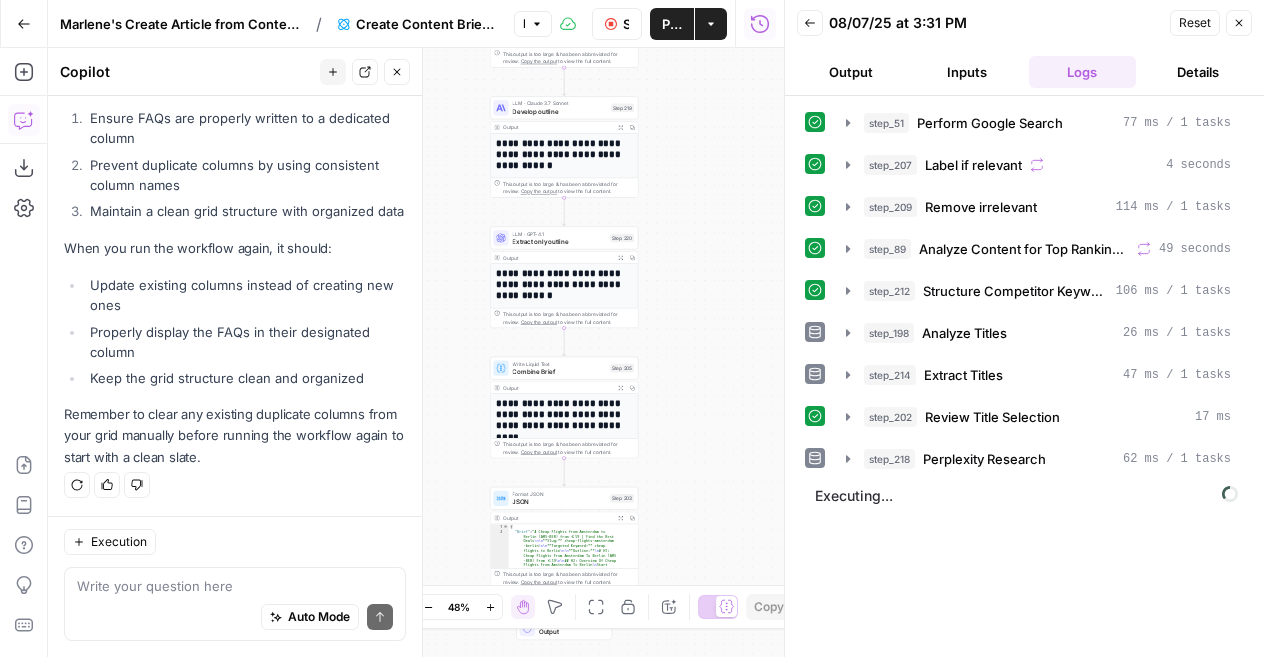 click on "Workflow Set Inputs Inputs Google Search Perform Google Search Step 51 Output Expand Output Copy 1 2 3 4 5 6 7 8 9 {    "search_metadata" :  {      "id" :  "6894a0de97c19ff32ab401de" ,      "status" :  "Success" ,      "json_endpoint" :  "https://serpapi.com          /searches/3bc9310f62c719b3          /6894a0de97c19ff32ab401de.json" ,      "pixel_position_endpoint" :  "https://serpapi          .com/searches/3bc9310f62c719b3          /6894a0de97c19ff32ab401de          .json_with_pixel_position" ,      "created_at" :  "2025-08-07 12:49:34 UTC" ,      "processed_at" :  "2025-08-07 12:49:34 UTC" ,      "google_url" :  "https://www.google.com          /search?q=cheap+flights+to+Berlin&oq          =cheap+flights+to+Berlin&gl=us&num          =5&sourceid=chrome&ie=UTF-8" ,     Loop Iteration Label if relevant Step 207 Output Expand Output Copy 1 2 3 4 5 6 7 8 9 10 11 12 13 14 15 [    {      "relevant" :  "true"    } ,    {      "relevant" :  "true"" at bounding box center [416, 352] 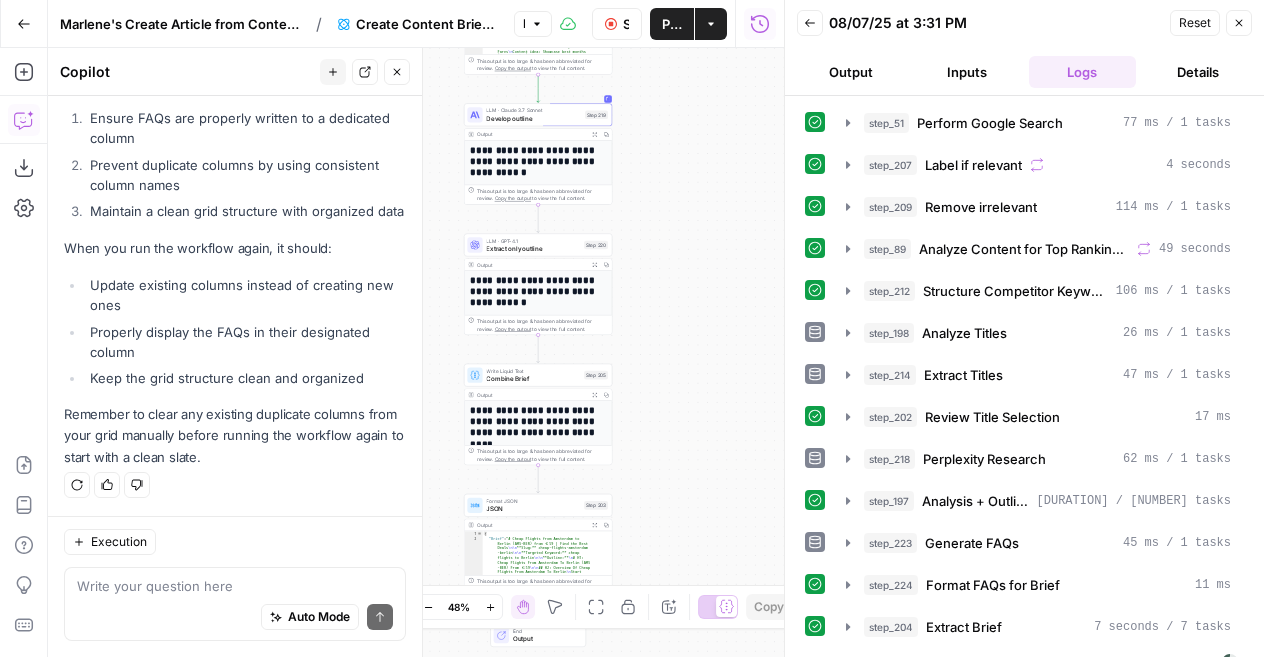 drag, startPoint x: 696, startPoint y: 161, endPoint x: 670, endPoint y: 474, distance: 314.078 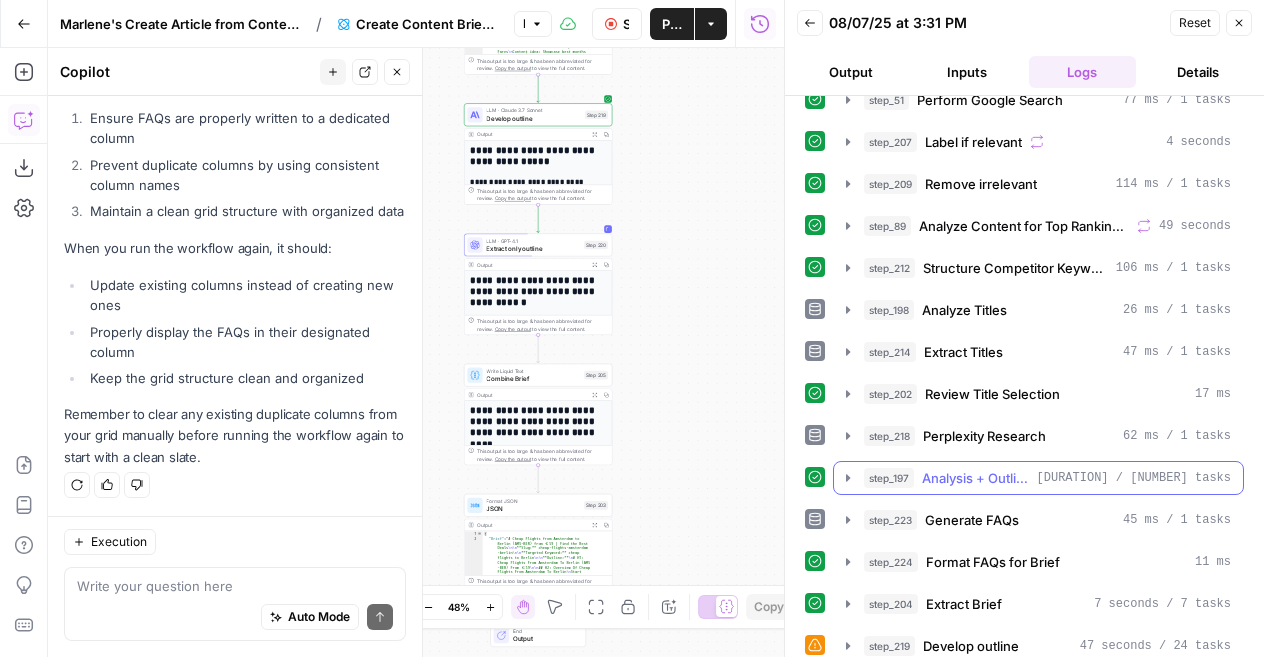 scroll, scrollTop: 64, scrollLeft: 0, axis: vertical 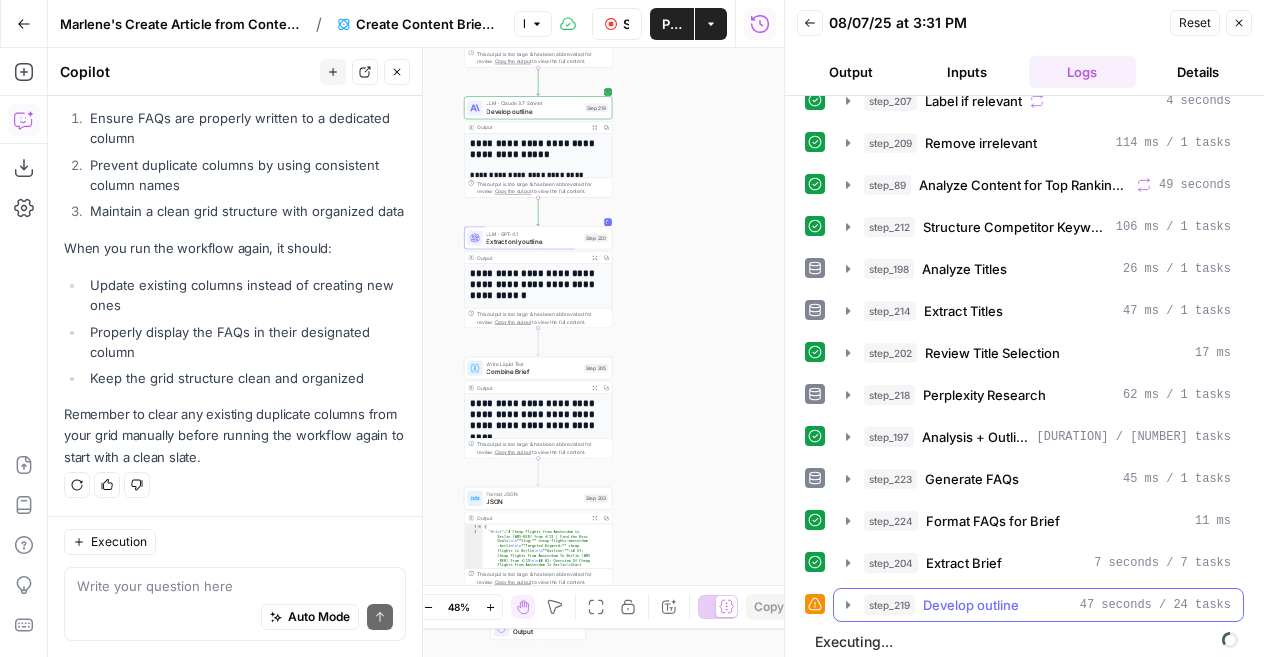 click on "Develop outline" at bounding box center (971, 605) 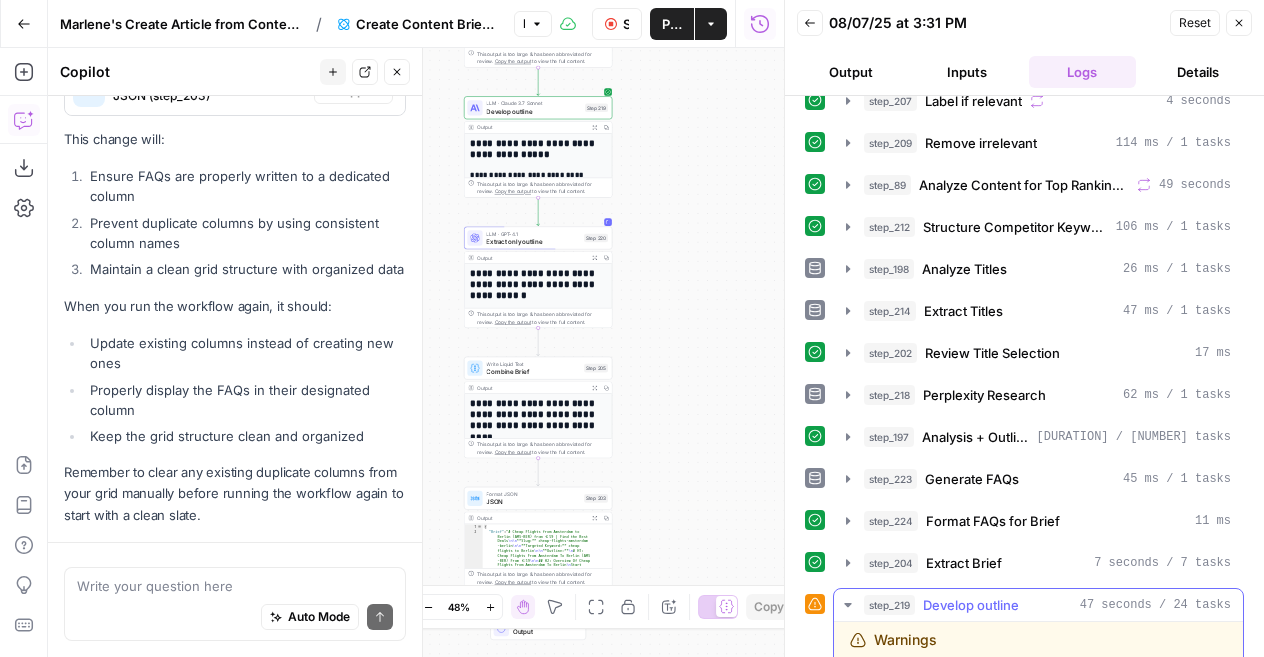 scroll, scrollTop: 580, scrollLeft: 0, axis: vertical 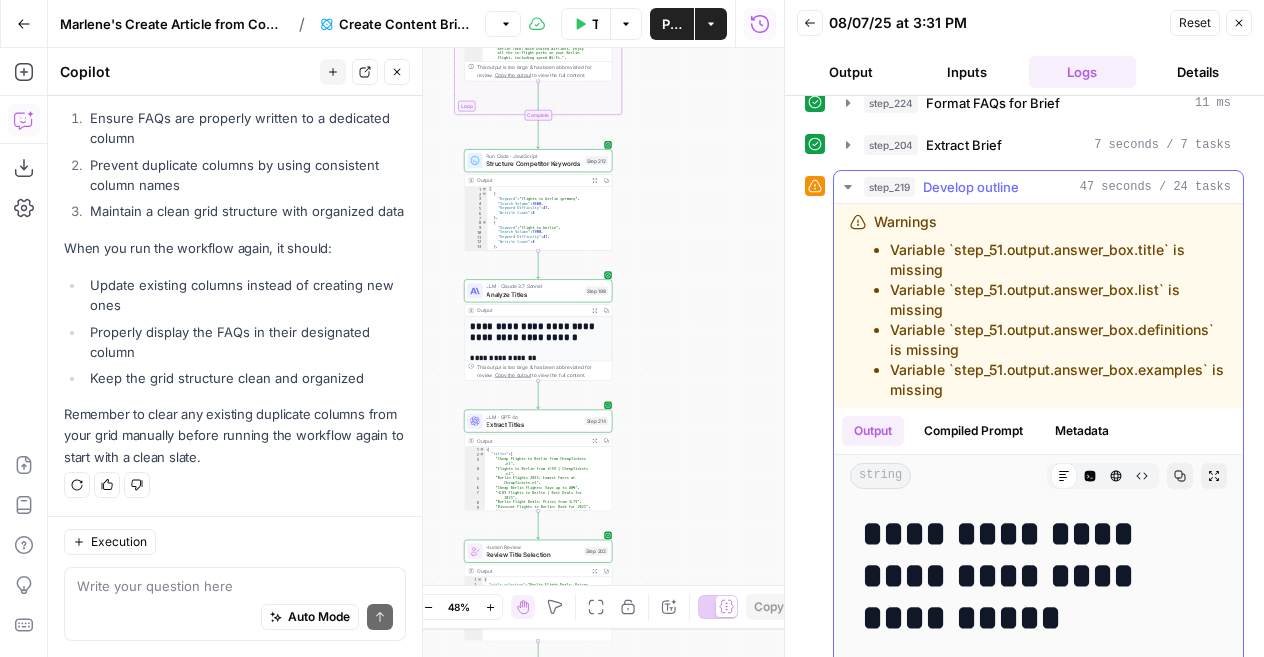 click on "Develop outline" at bounding box center (971, 187) 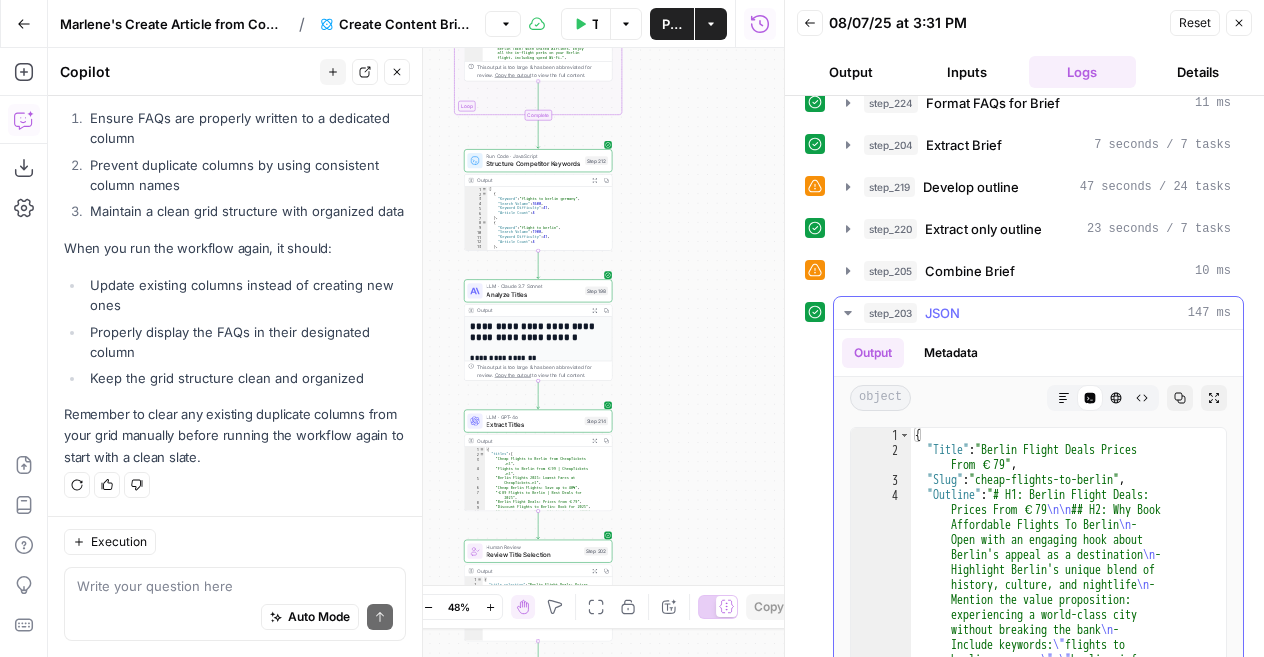 click on "Metadata" at bounding box center [951, 353] 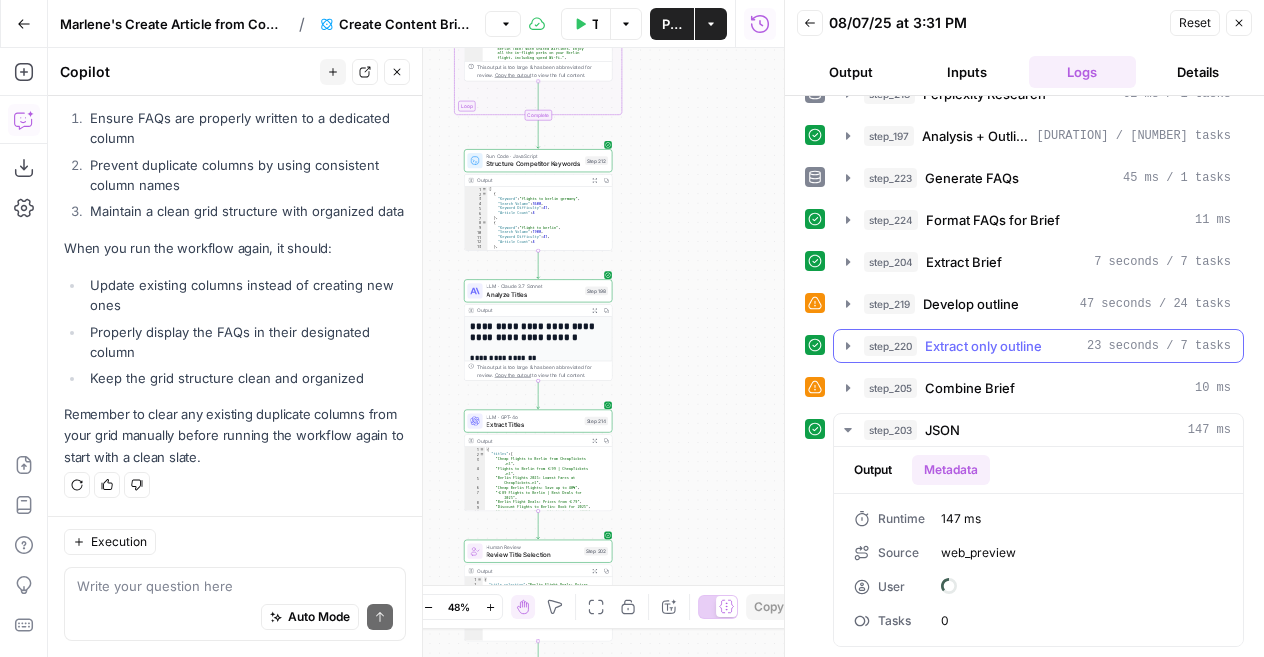 scroll, scrollTop: 352, scrollLeft: 0, axis: vertical 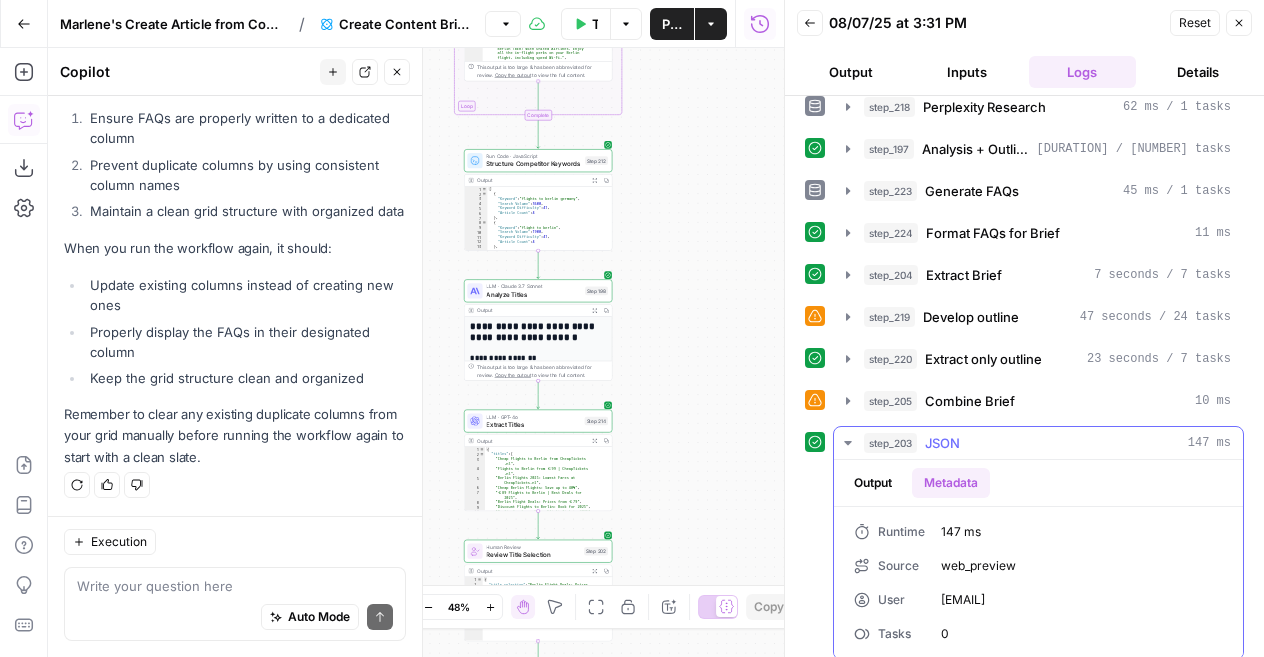 click on "step_203 JSON 147 ms" at bounding box center [1047, 443] 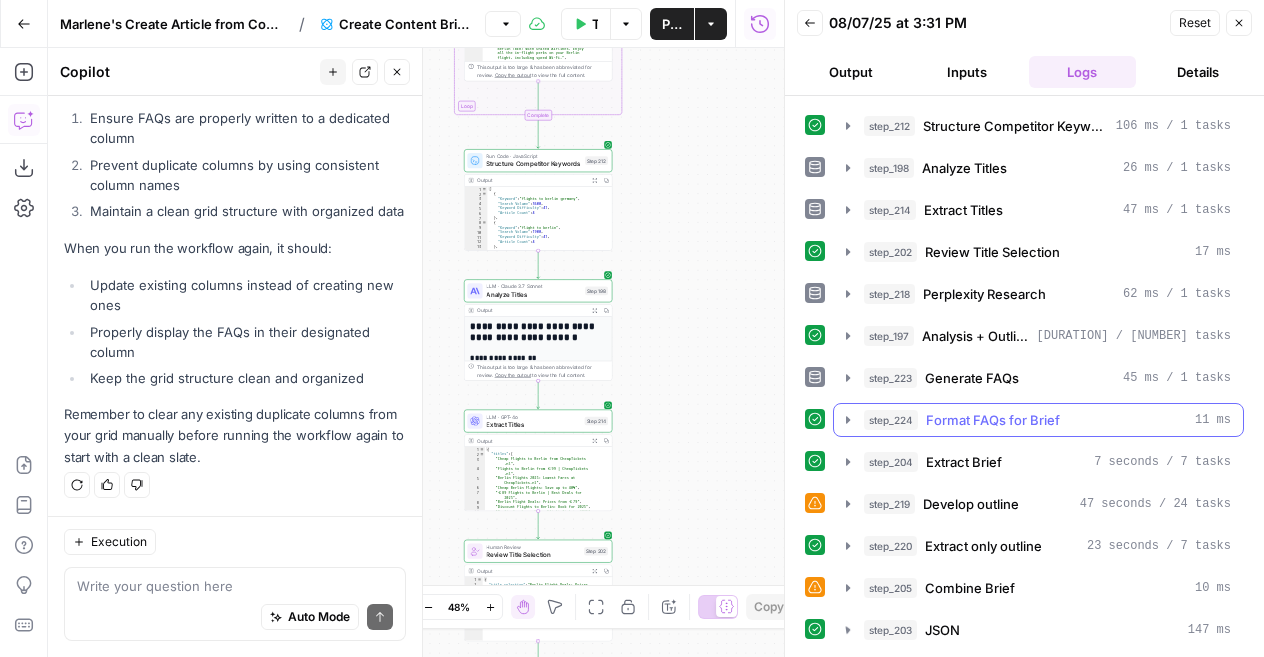 scroll, scrollTop: 152, scrollLeft: 0, axis: vertical 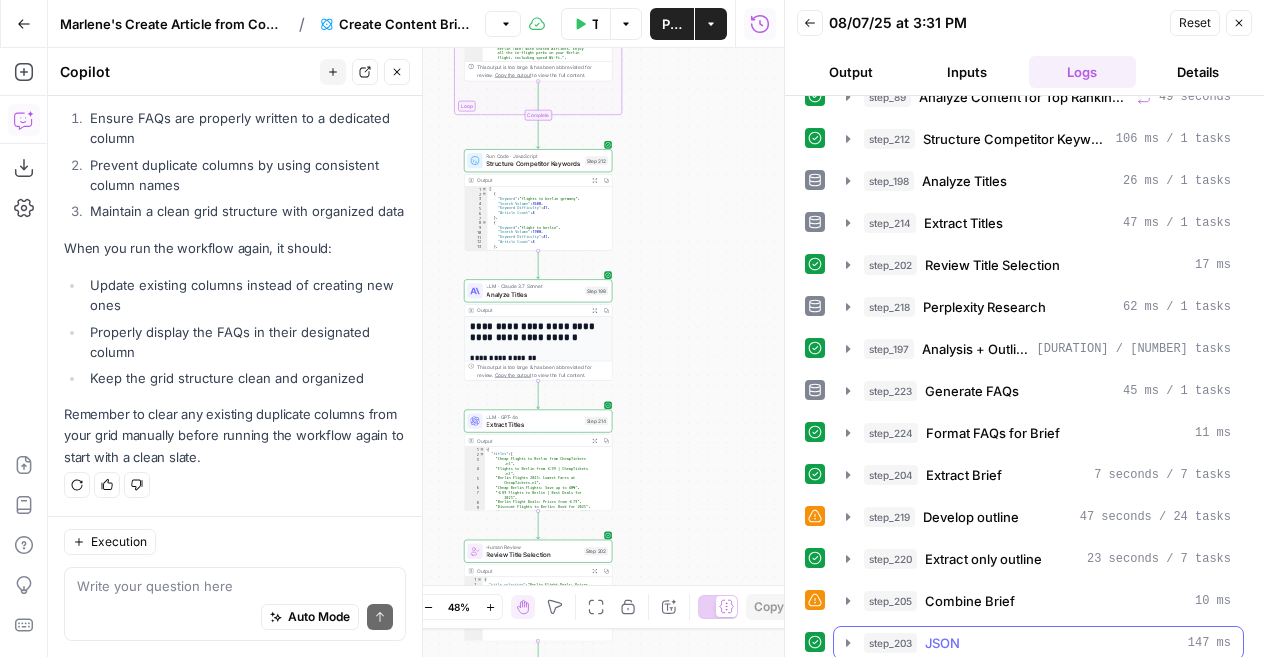 click on "JSON" at bounding box center (942, 643) 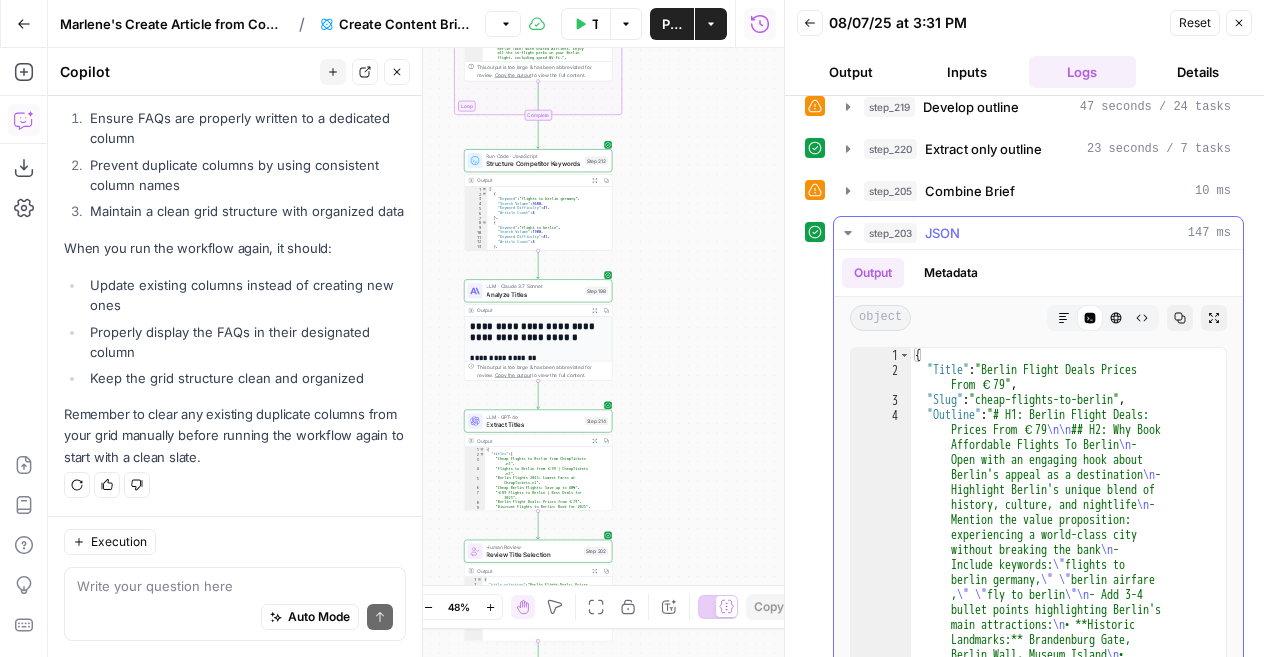 scroll, scrollTop: 653, scrollLeft: 0, axis: vertical 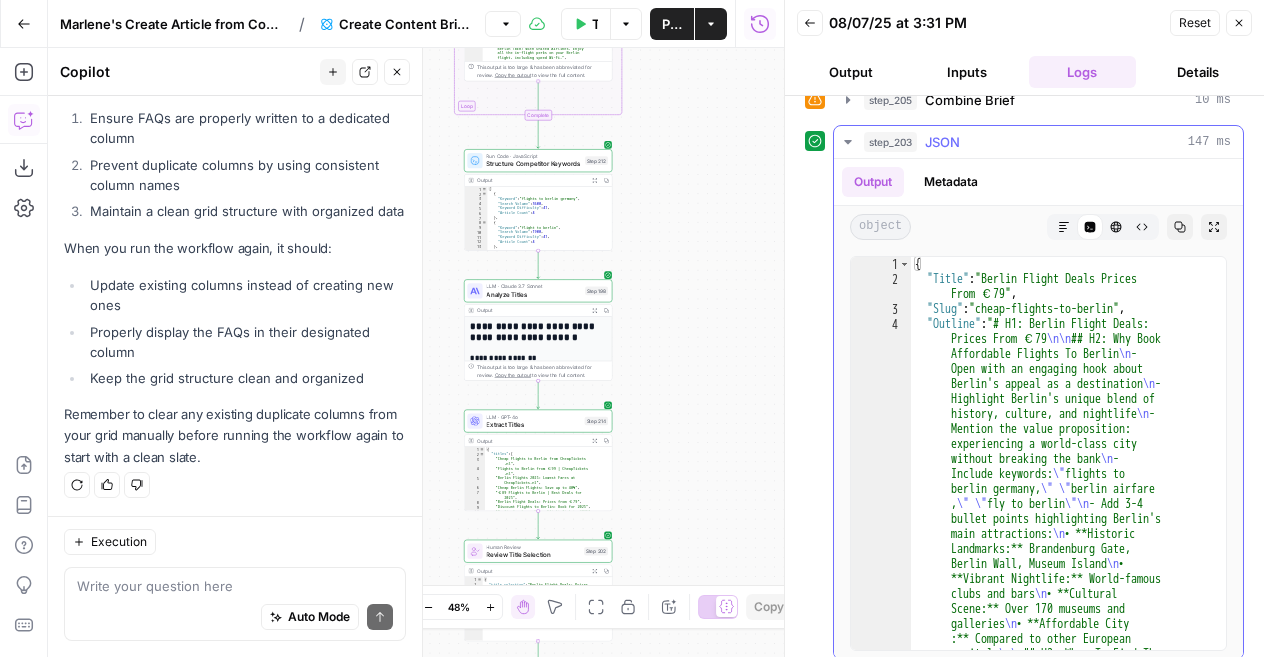 click on "Metadata" at bounding box center (951, 182) 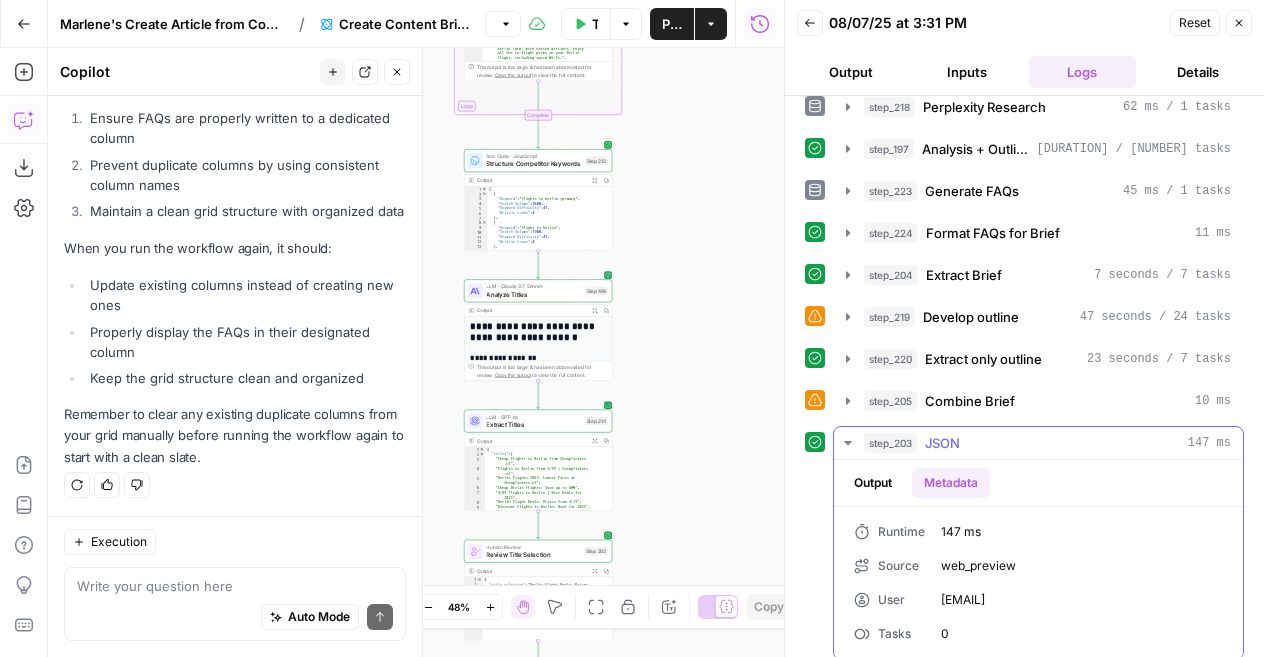 click on "Output" at bounding box center (873, 483) 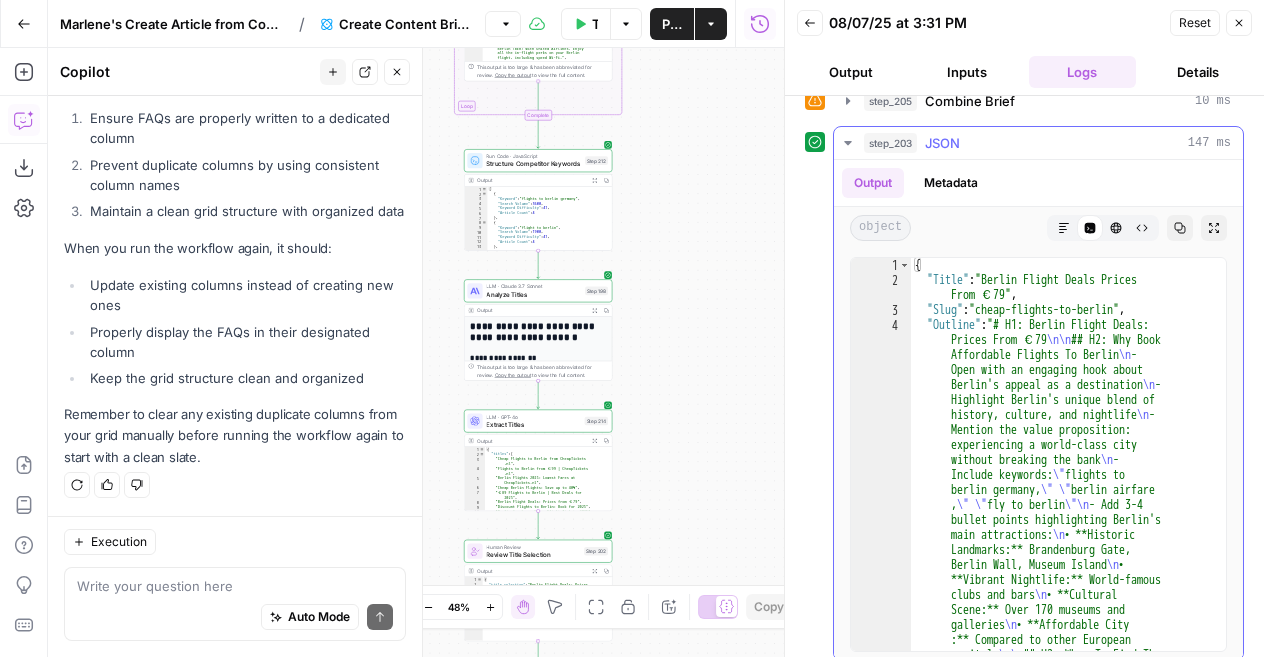 scroll, scrollTop: 653, scrollLeft: 0, axis: vertical 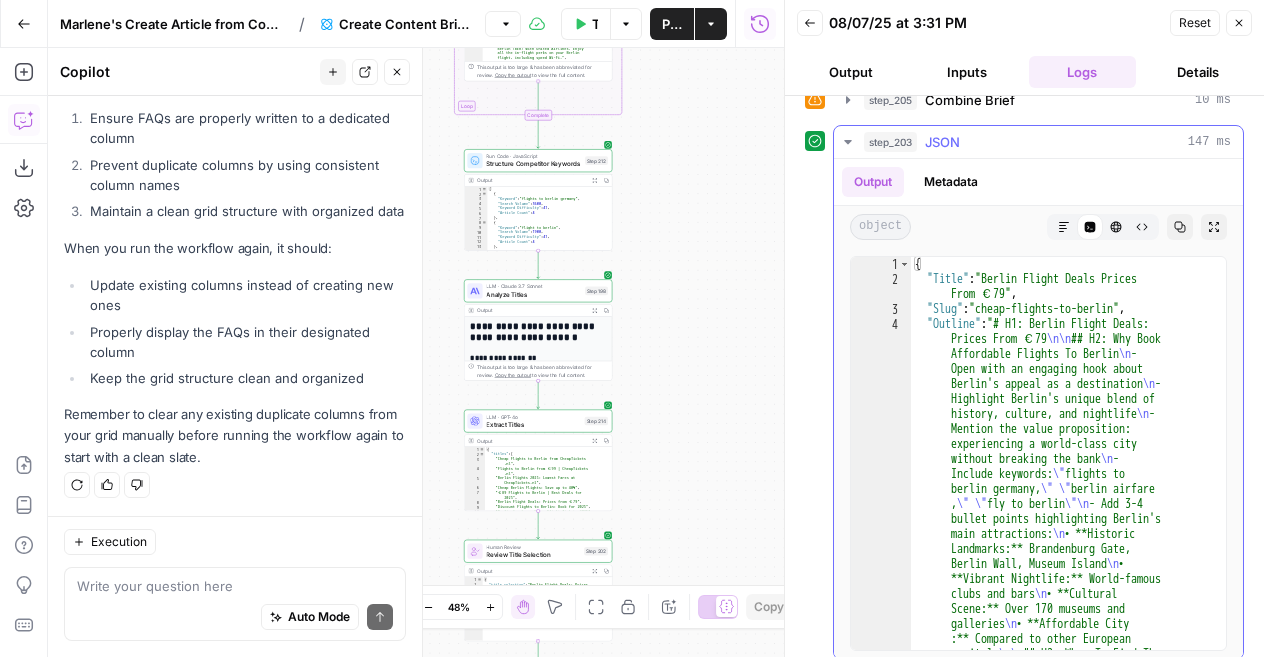 click on "Markdown" at bounding box center (1064, 227) 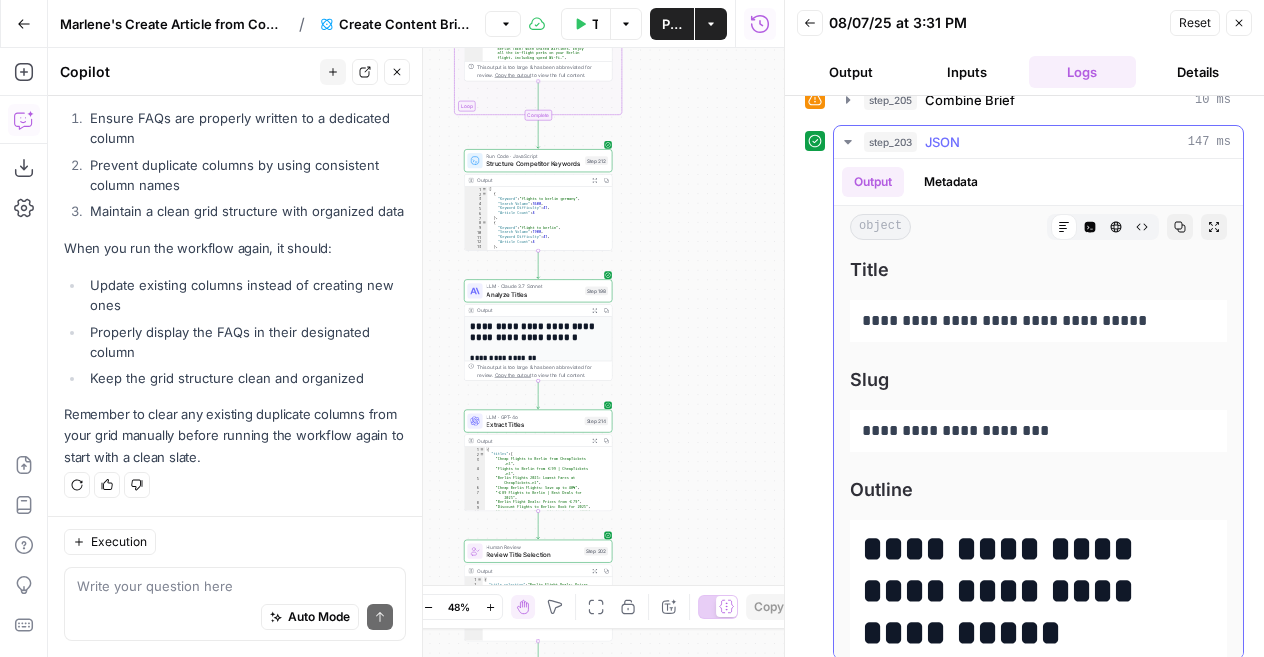 click on "Code Editor" at bounding box center (1090, 227) 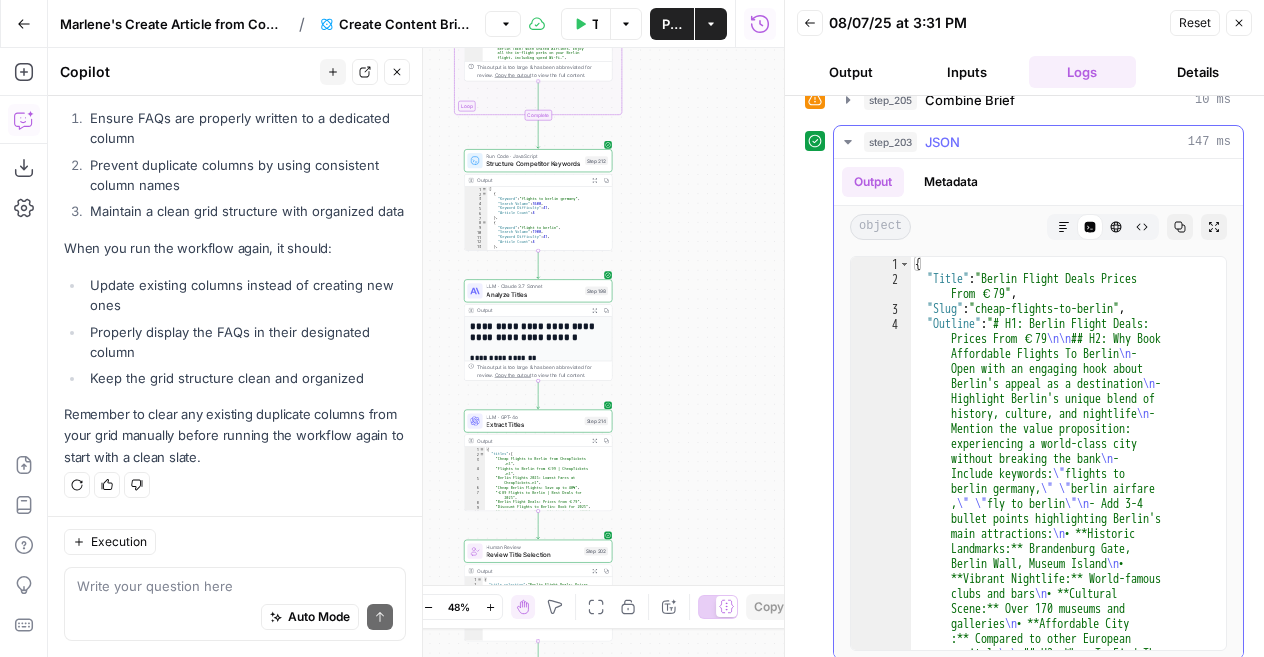 click on "HTML Viewer" at bounding box center (1116, 227) 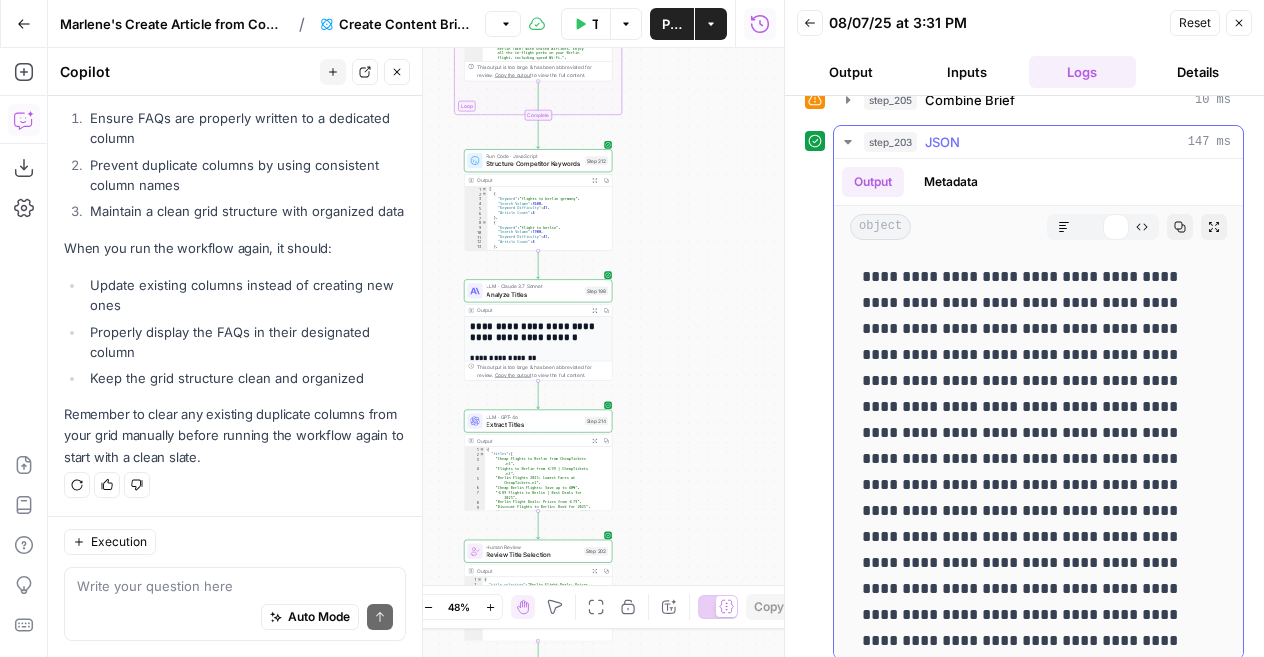 click on "Markdown" at bounding box center [1064, 227] 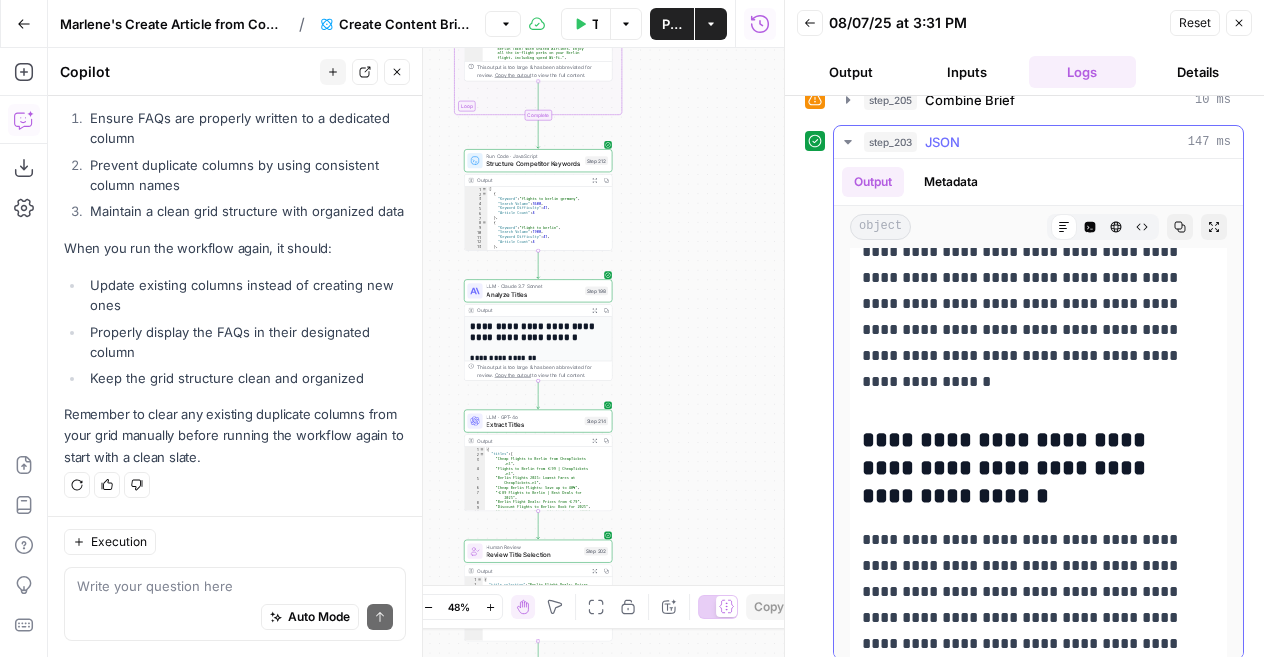 scroll, scrollTop: 8549, scrollLeft: 0, axis: vertical 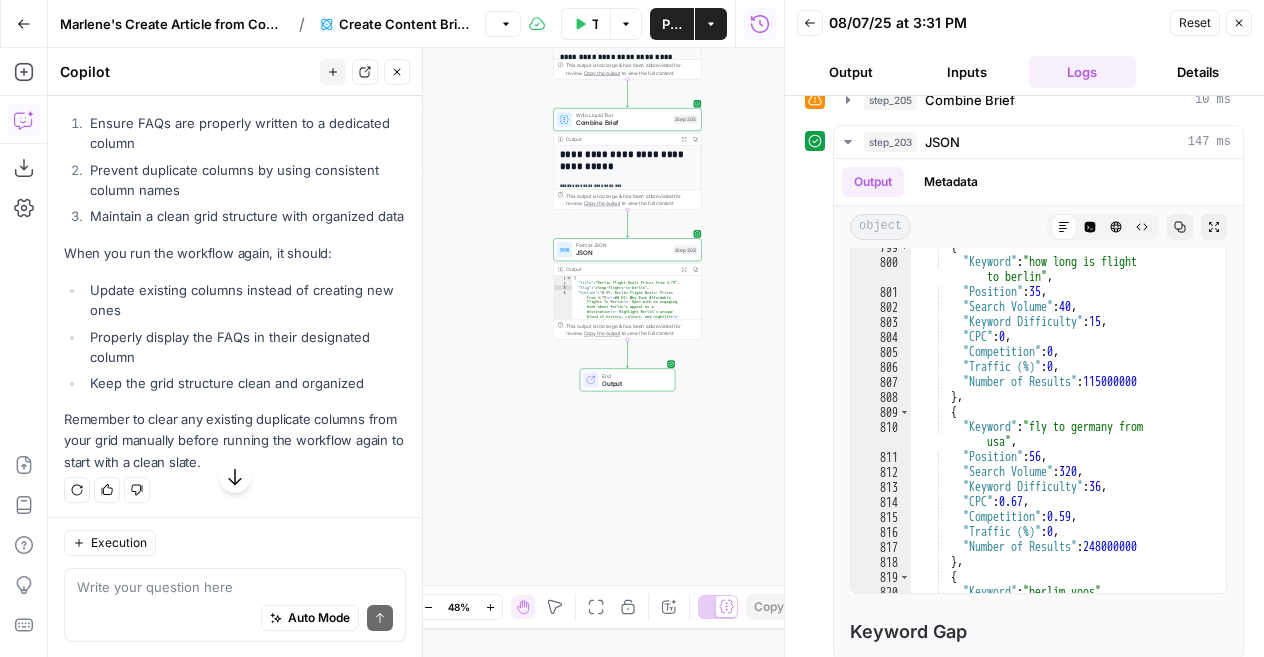 click on "Output" at bounding box center [851, 72] 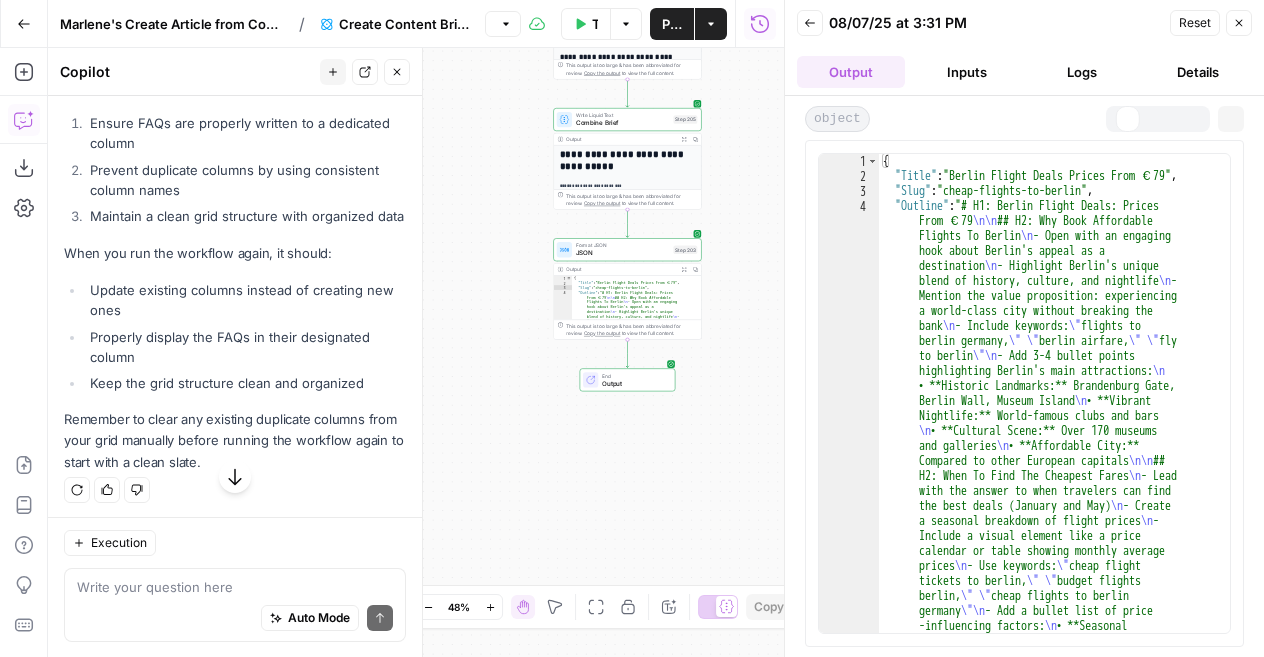 scroll, scrollTop: 0, scrollLeft: 0, axis: both 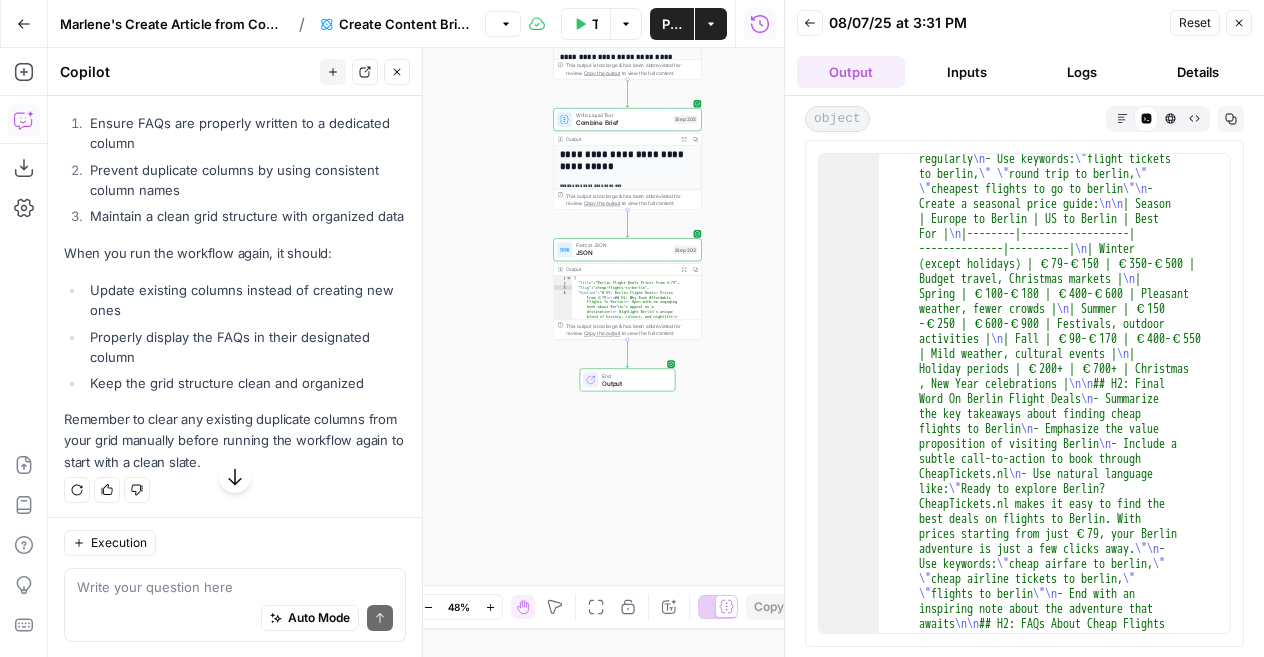 type 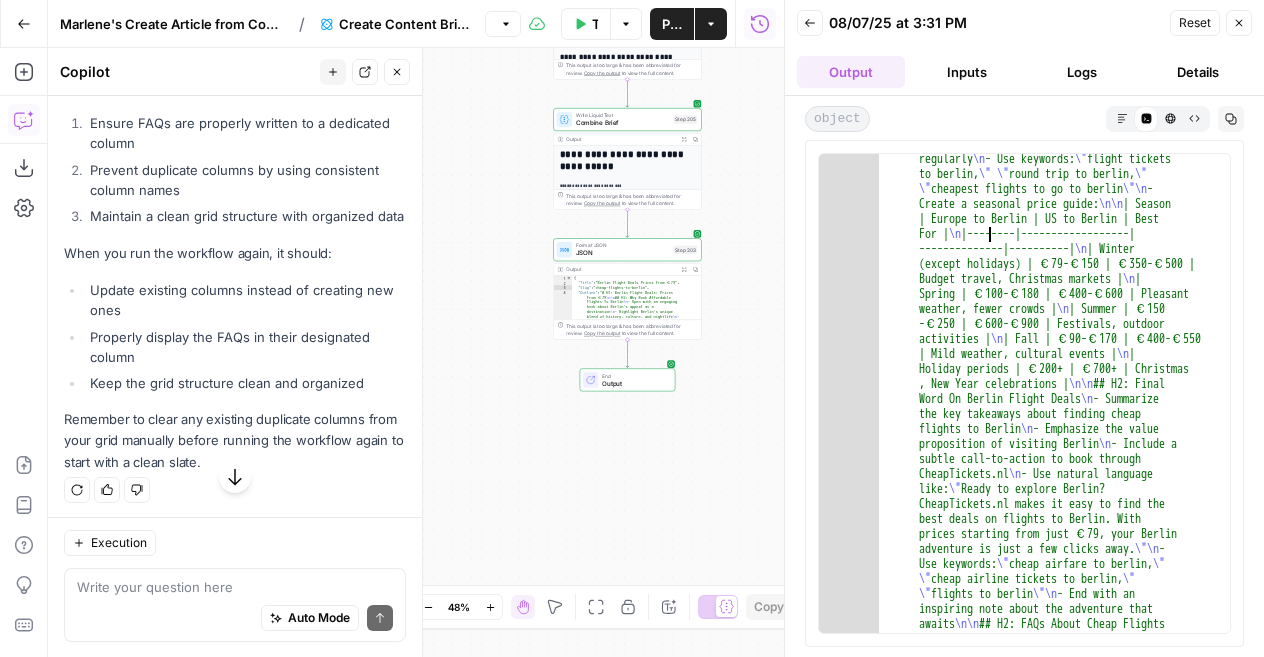 click on ""Outline" :  "# H1: Berlin Flight Deals: Prices         From €79 \n\n ## H2: Why Book Affordable         Flights To Berlin \n - Open with an engaging         hook about Berlin's appeal as a         destination \n - Highlight Berlin's unique         blend of history, culture, and nightlife \n -         Mention the value proposition: experiencing         a world-class city without breaking the         bank \n - Include keywords:  \" flights to         berlin germany, \"   \" berlin airfare, \"   \" fly         to berlin \"\n - Add 3-4 bullet points         highlighting Berlin's main attractions: \n           • **Historic Landmarks:** Brandenburg Gate,         Berlin Wall, Museum Island   \n   • **Vibrant         Nightlife:** World-famous clubs and bars          \n   • **Cultural Scene:** Over 170 museums         and galleries   \n   • **Affordable City:**         Compared to other European capitals" at bounding box center (1047, 1637) 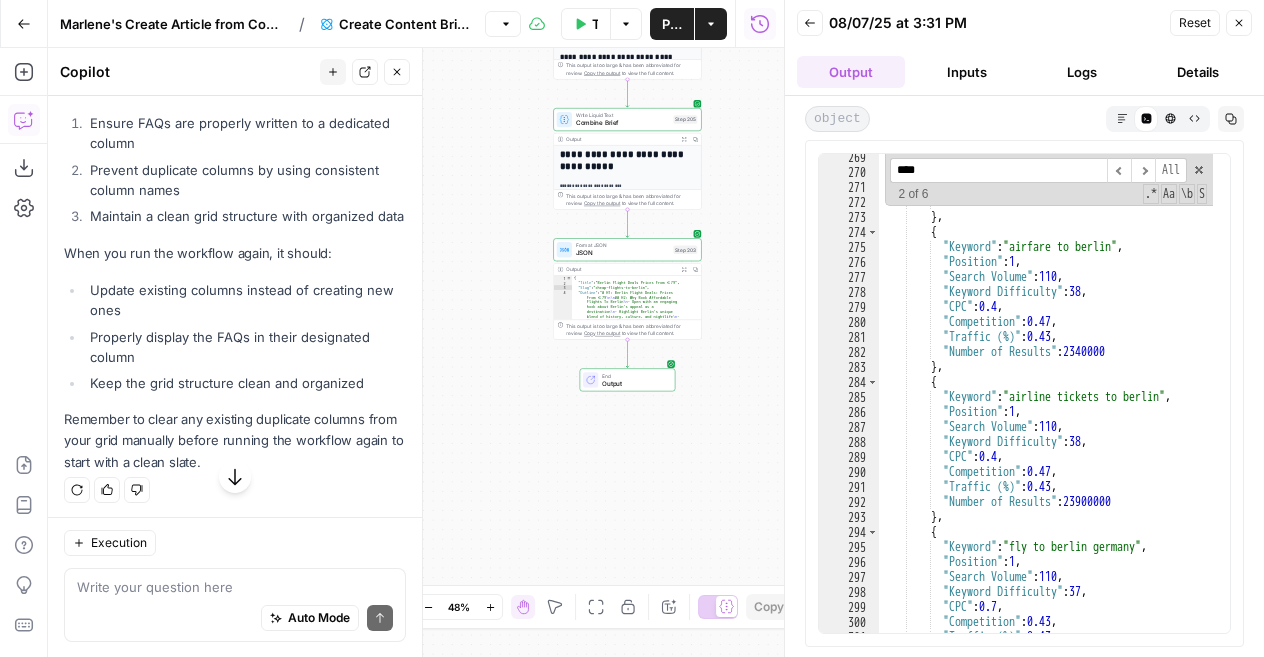 scroll, scrollTop: 1970, scrollLeft: 0, axis: vertical 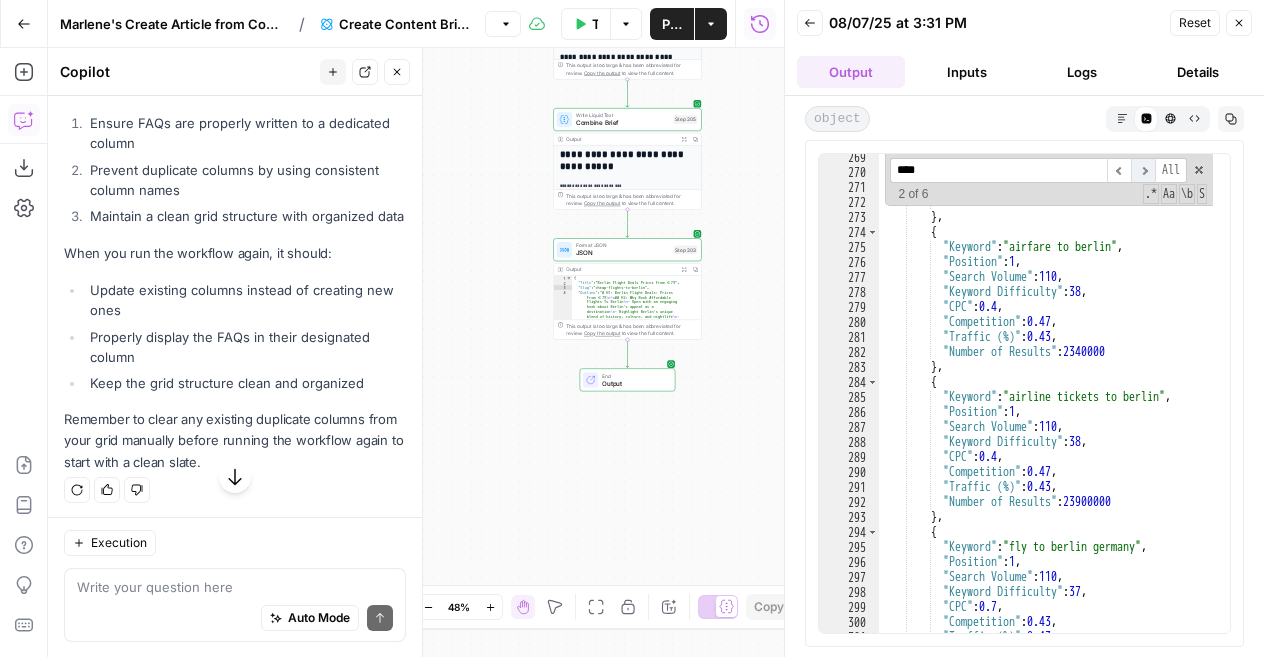 type on "****" 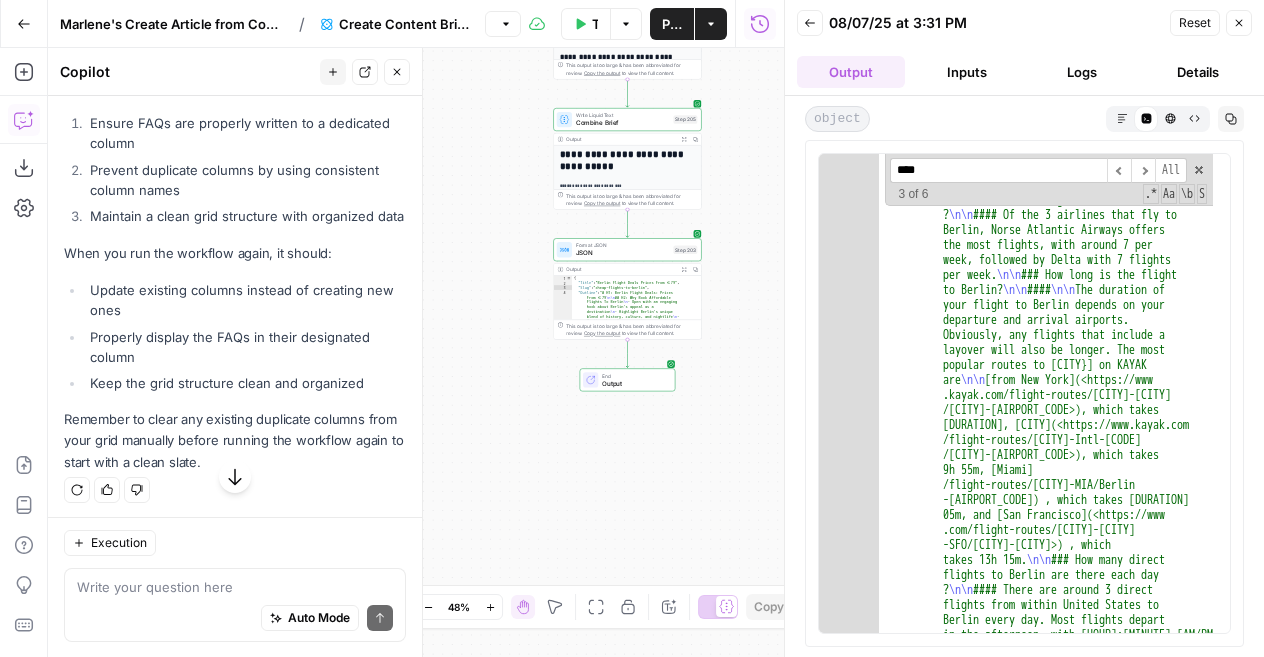 scroll, scrollTop: 7578, scrollLeft: 0, axis: vertical 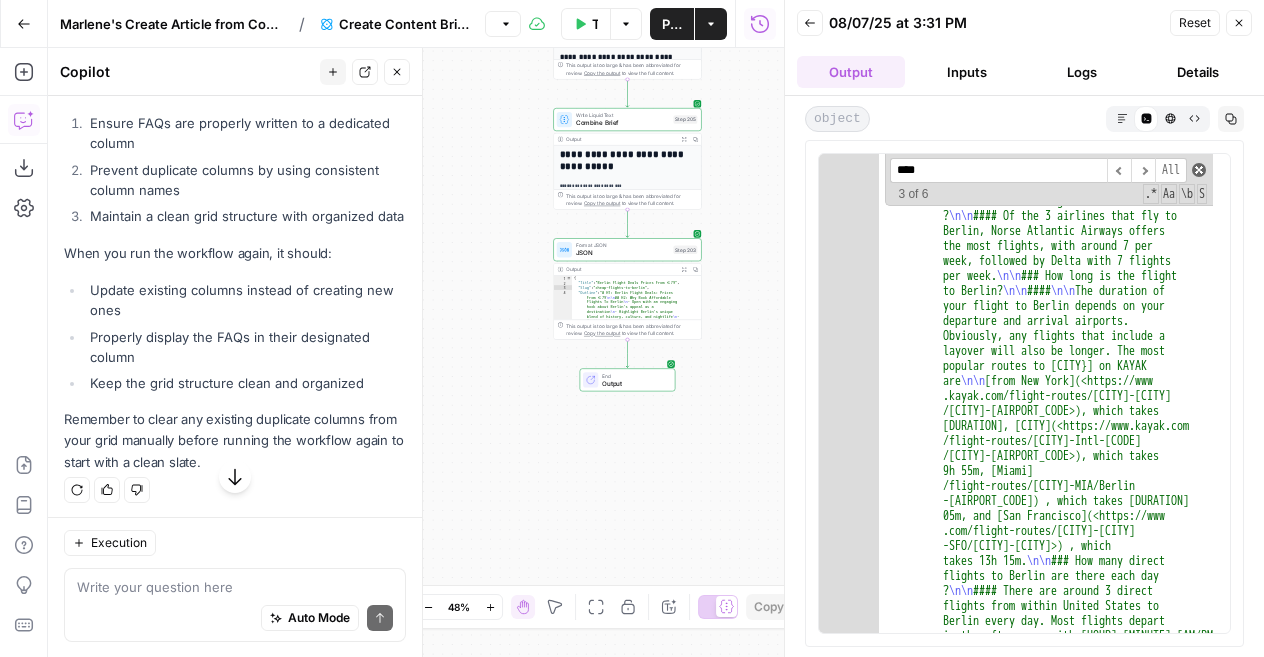 click at bounding box center [1199, 170] 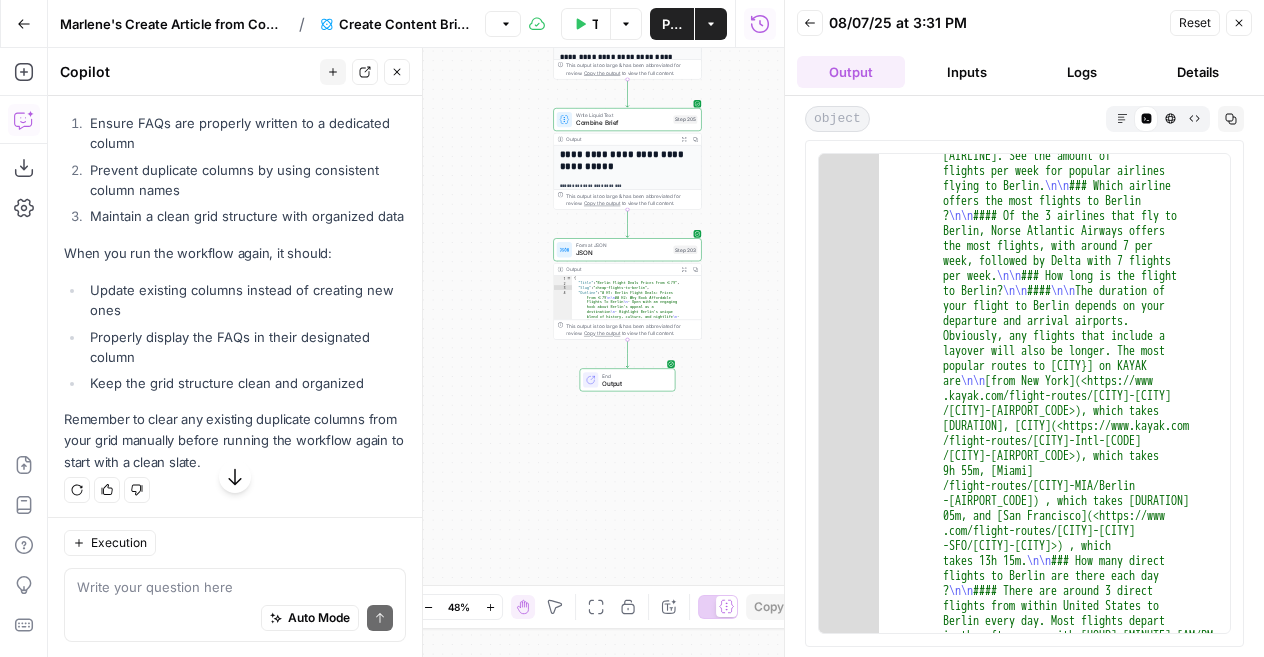 click on "Logs" at bounding box center [1083, 72] 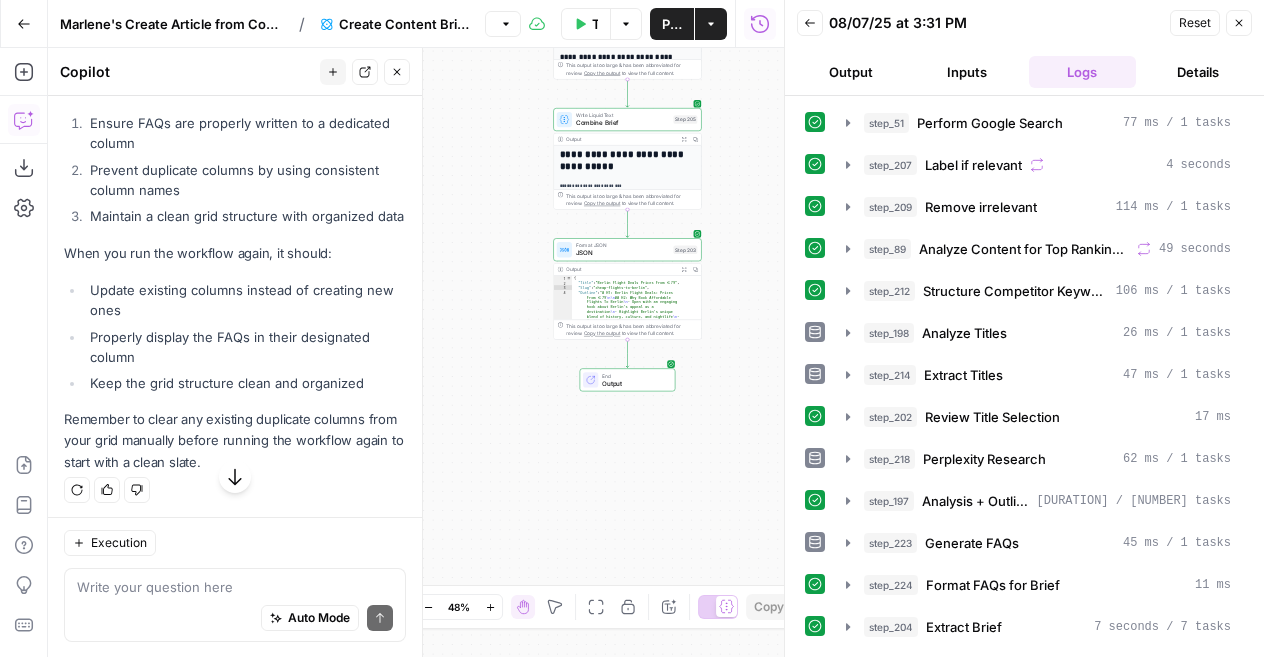 click on "Back" at bounding box center [810, 23] 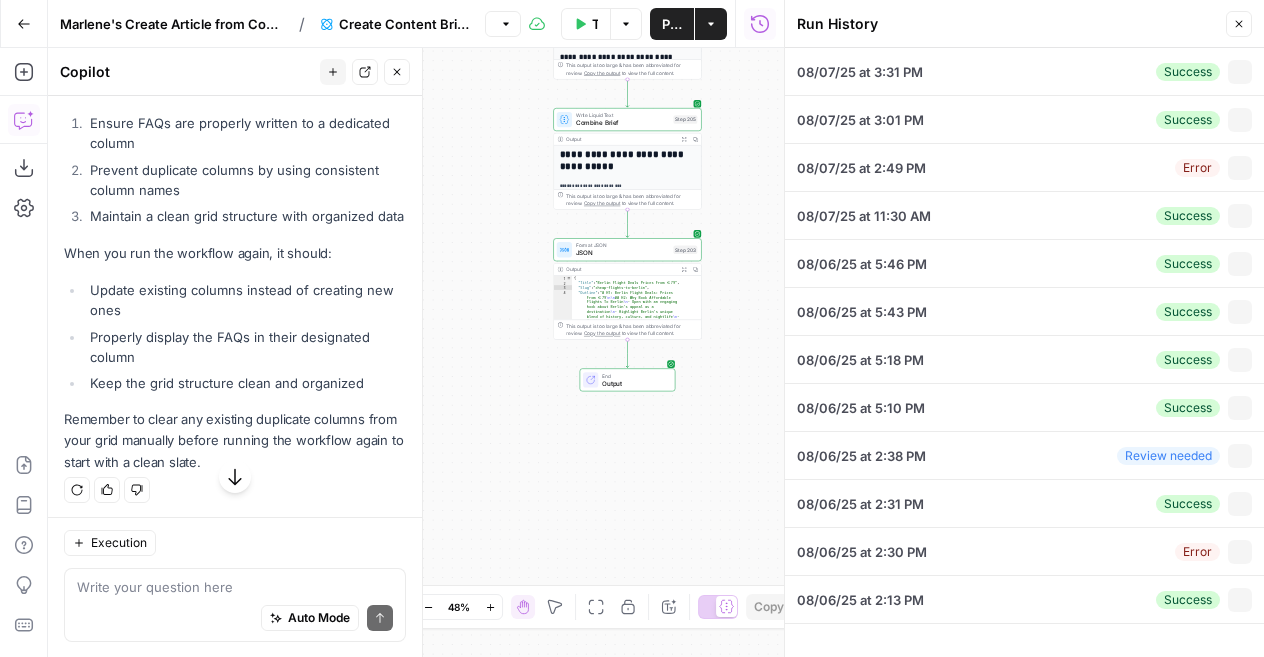 type on "CheapTickets.nl" 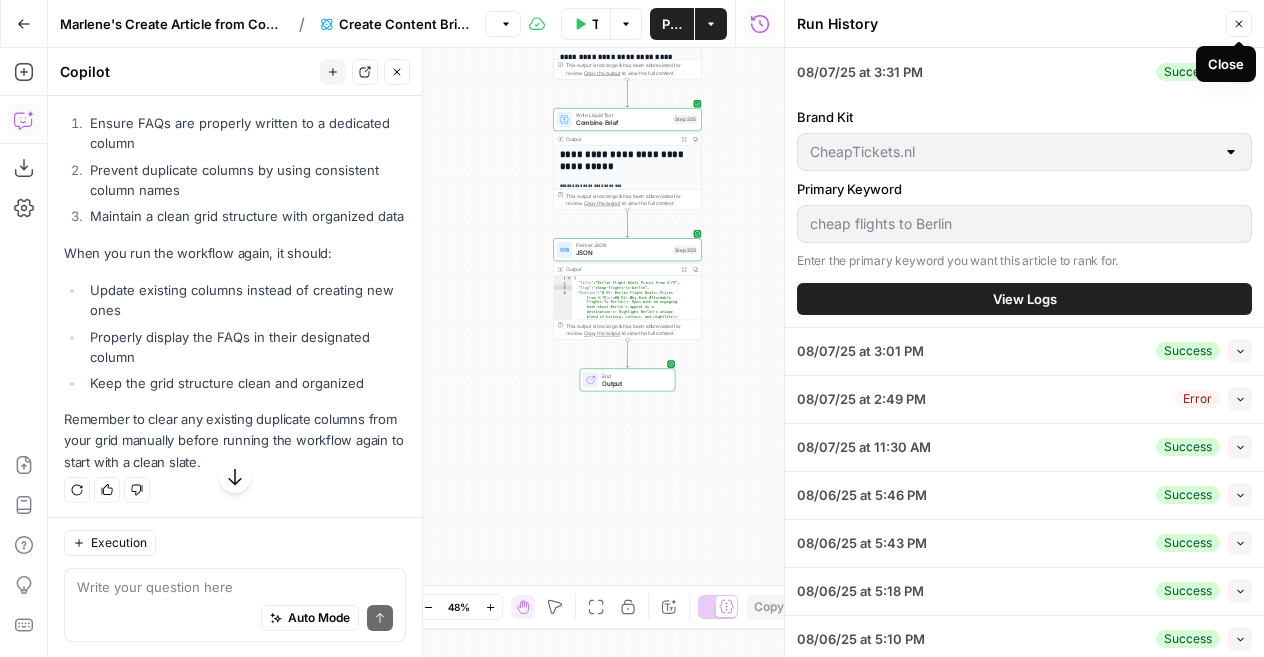 click 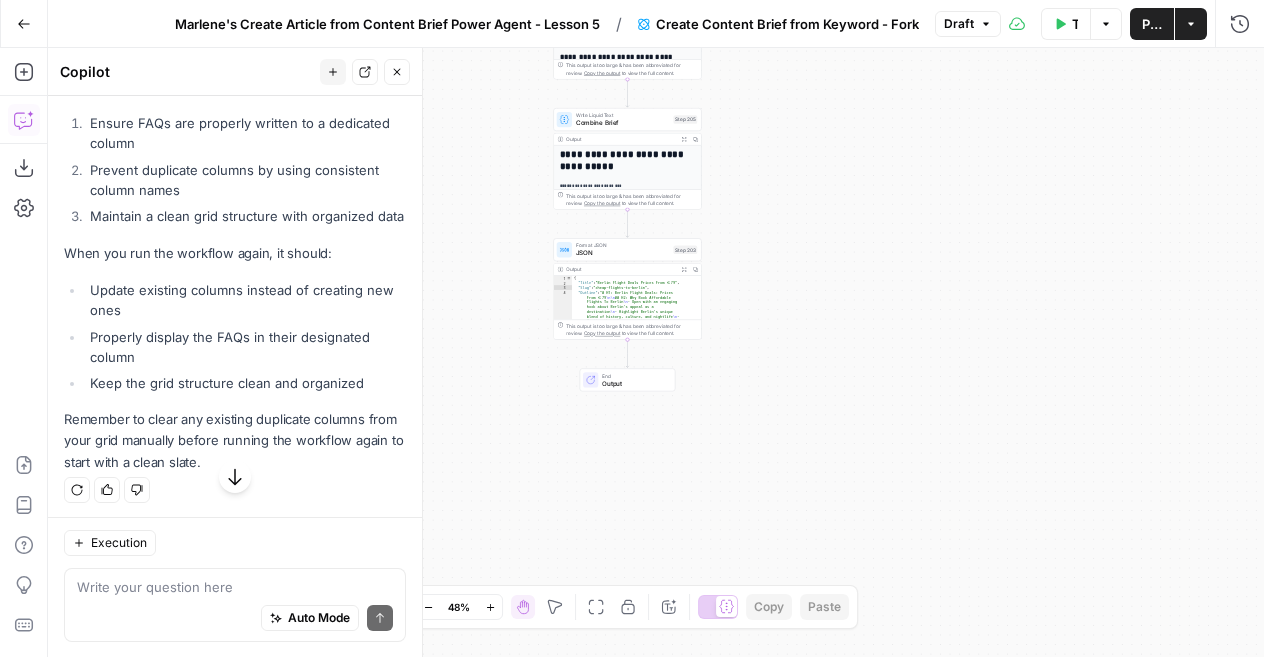 click 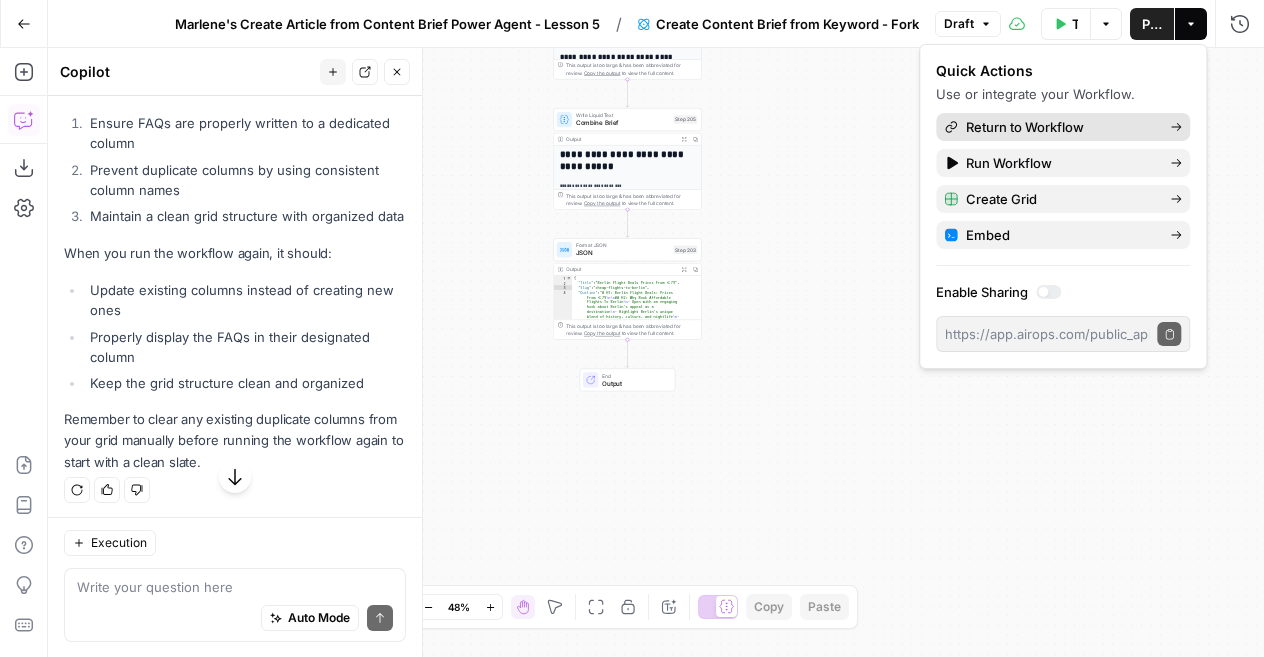 click on "Return to Workflow" at bounding box center [1060, 127] 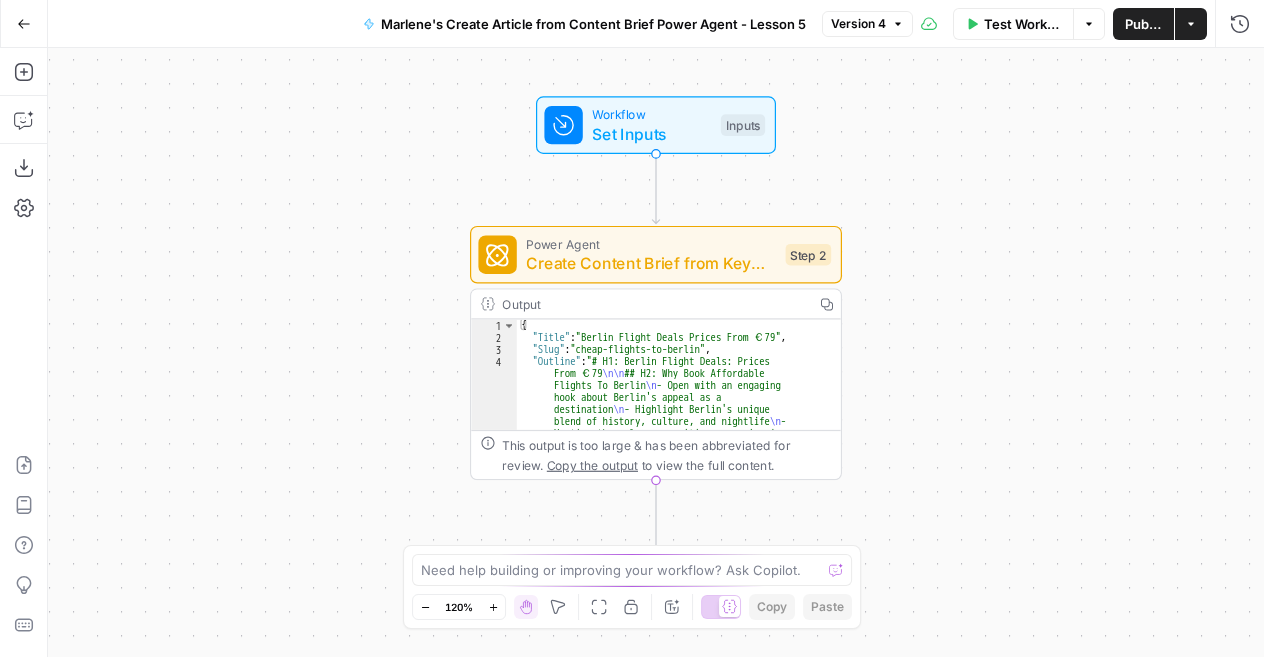click on "Actions" at bounding box center [1191, 24] 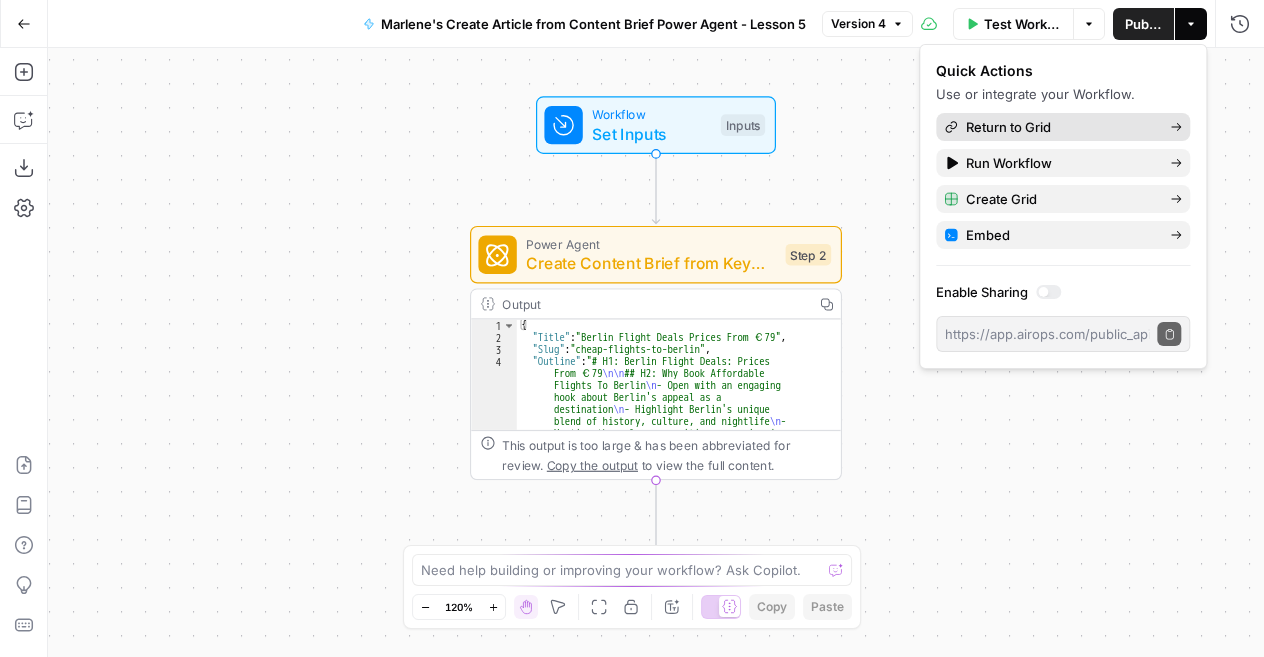 click on "Return to Grid" at bounding box center [1060, 127] 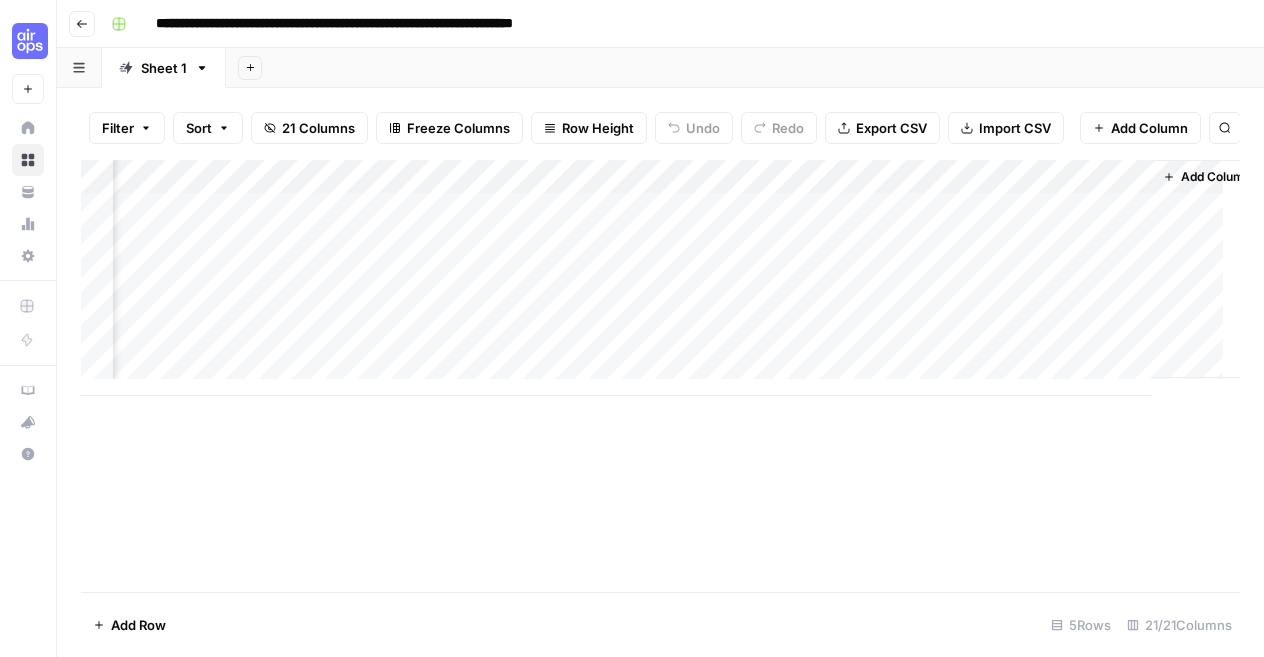 scroll, scrollTop: 0, scrollLeft: 2890, axis: horizontal 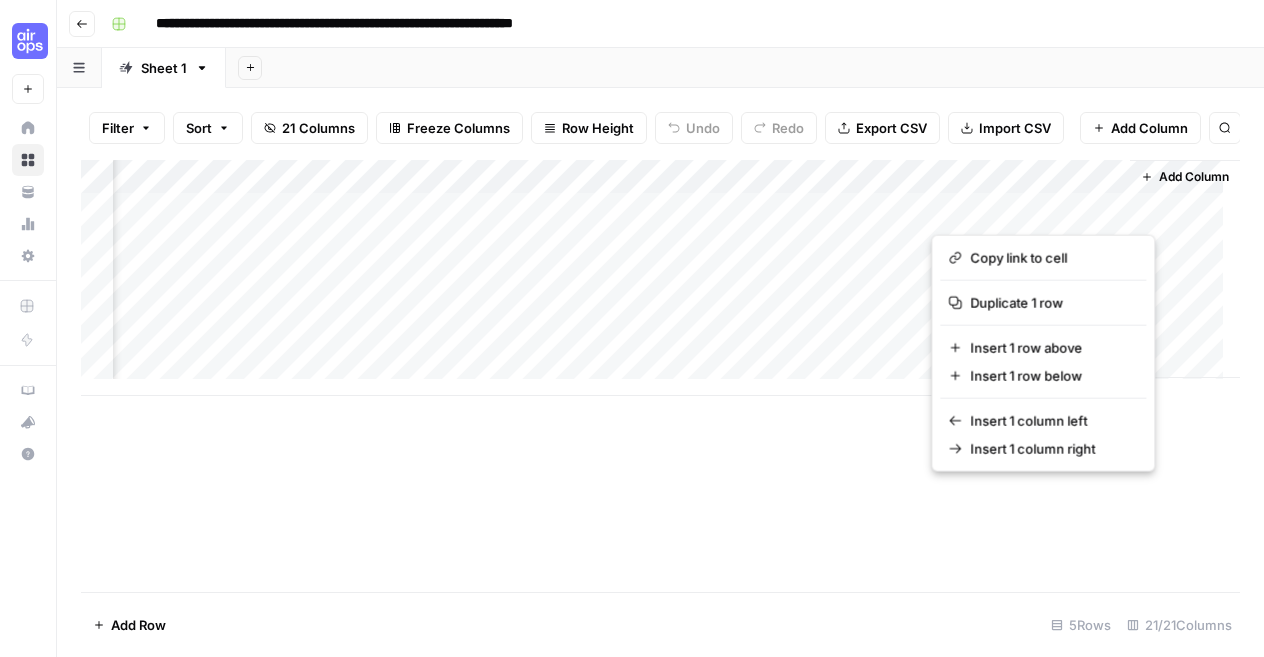 drag, startPoint x: 994, startPoint y: 205, endPoint x: 1043, endPoint y: 212, distance: 49.497475 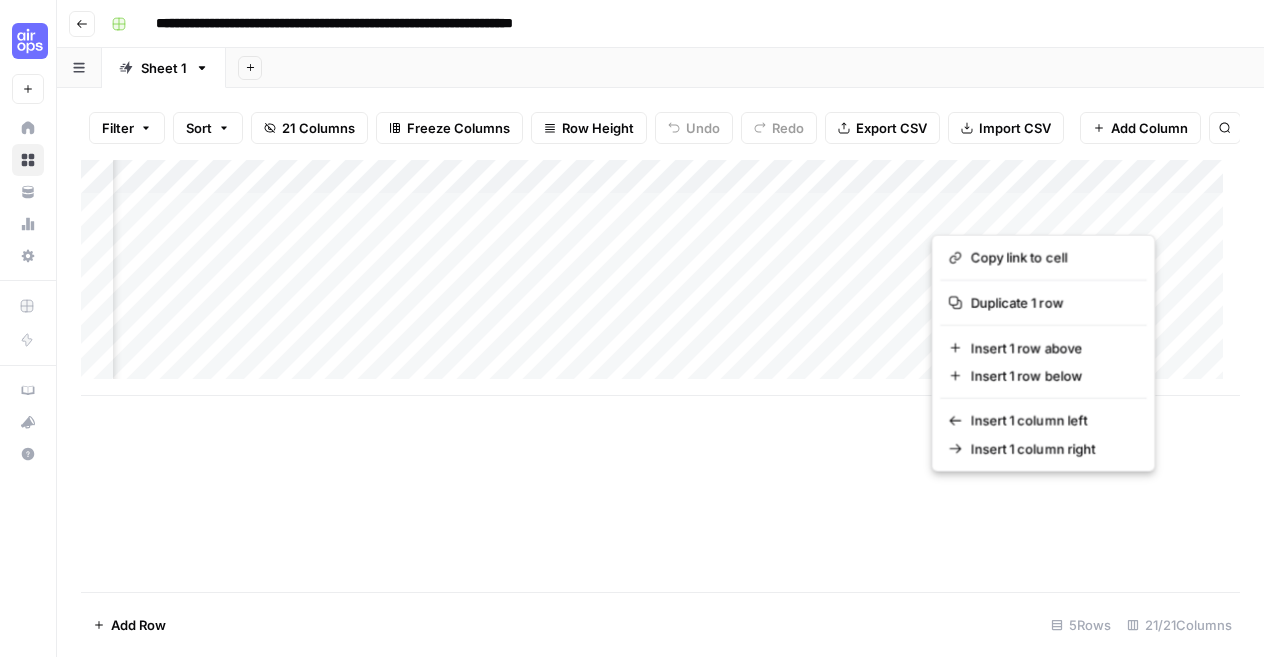 scroll, scrollTop: 0, scrollLeft: 0, axis: both 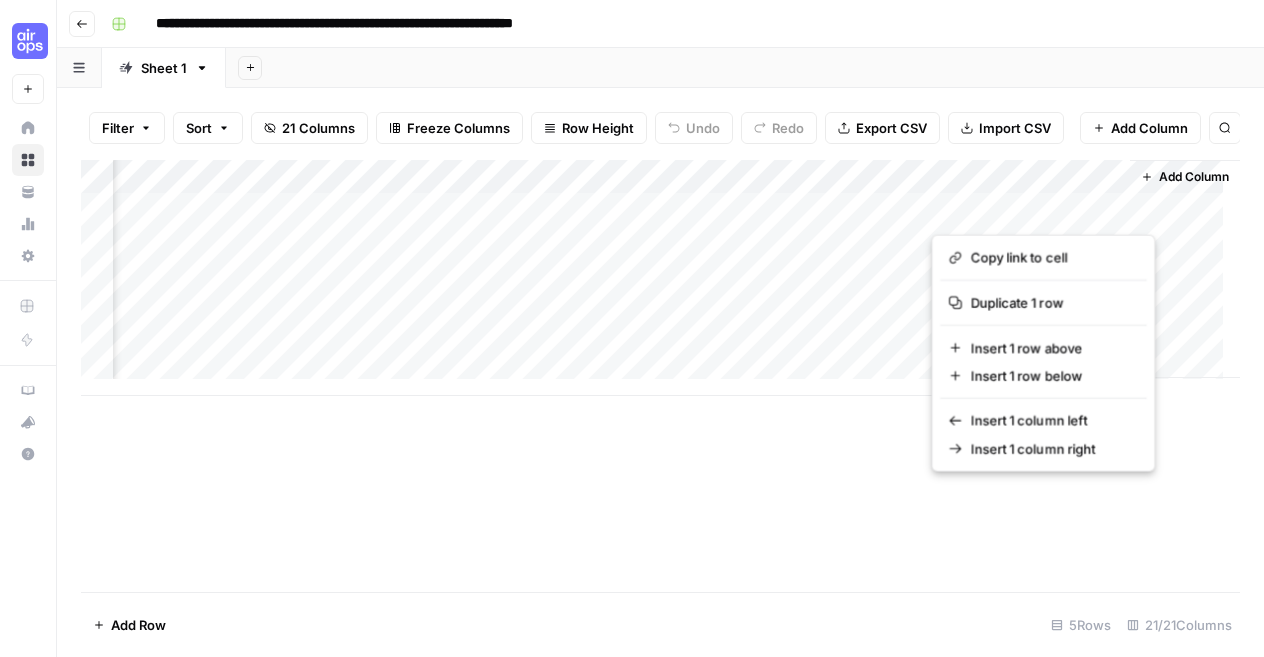 click at bounding box center [1021, 208] 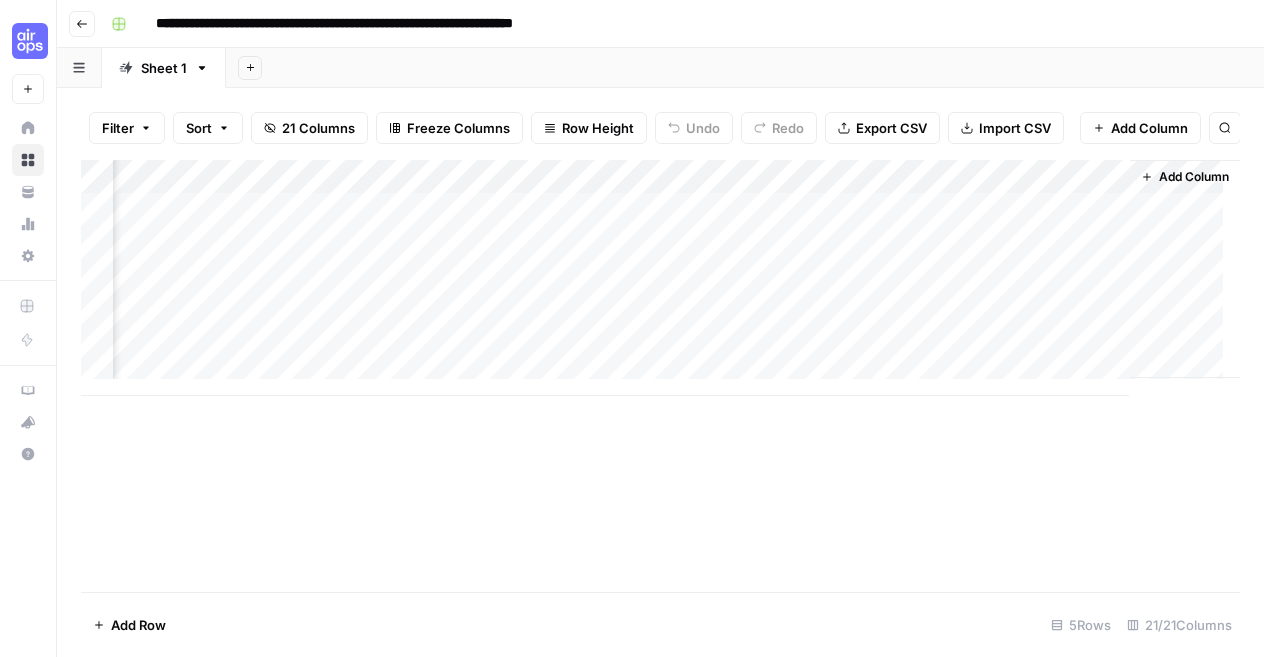 click on "Add Column" at bounding box center [660, 278] 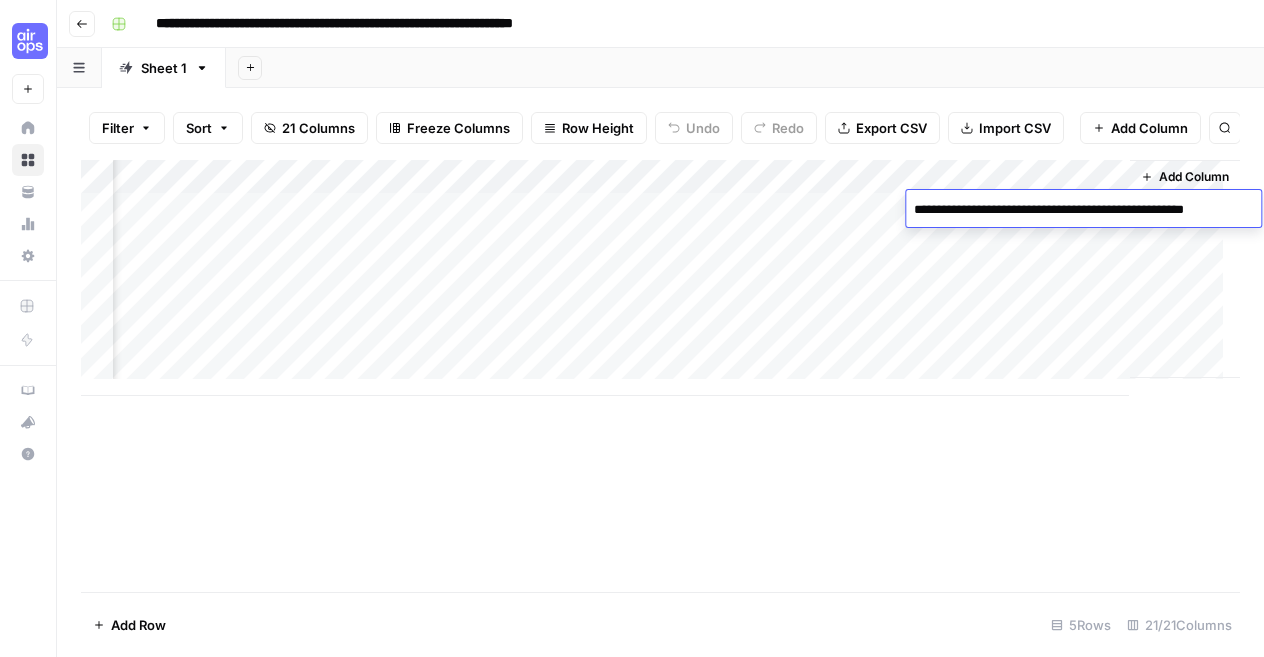click on "**********" at bounding box center [1080, 220] 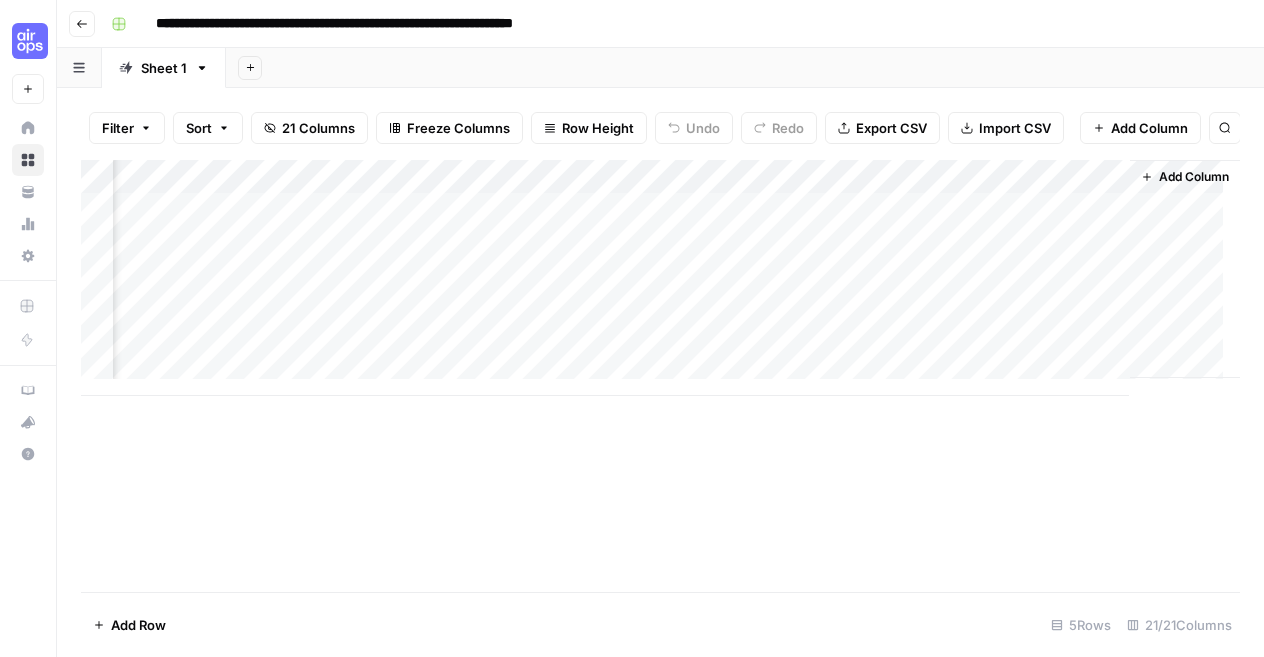 drag, startPoint x: 1037, startPoint y: 456, endPoint x: 1112, endPoint y: 452, distance: 75.10659 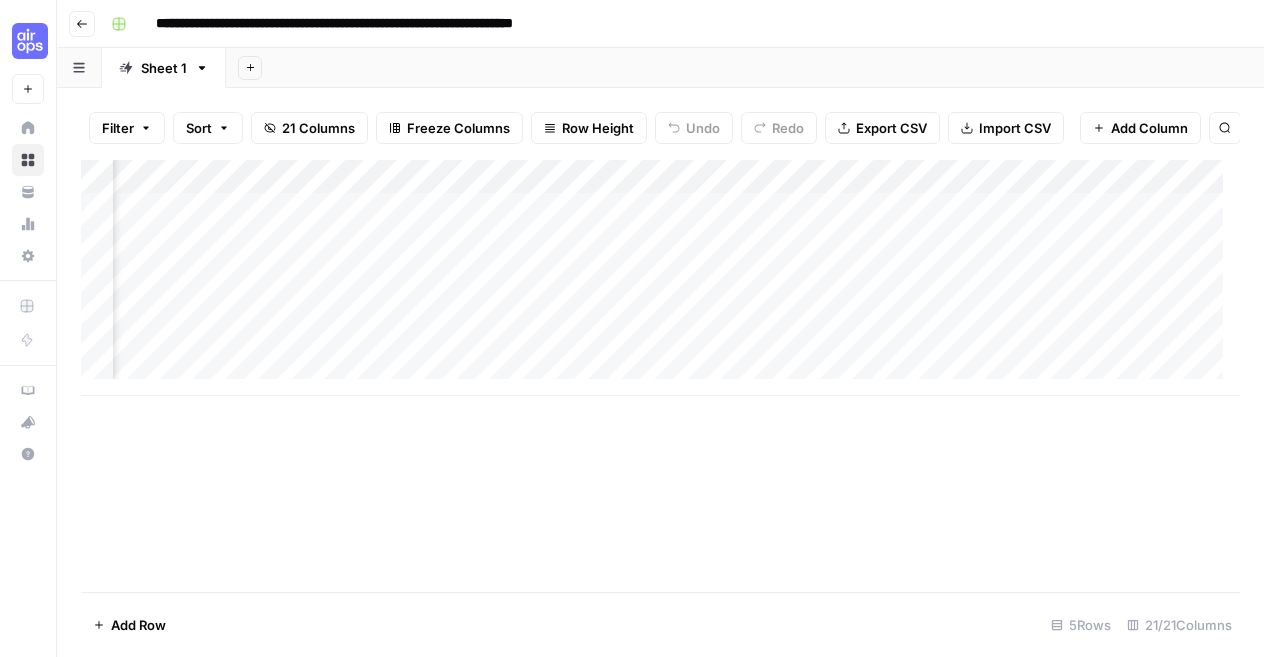 scroll, scrollTop: 0, scrollLeft: 0, axis: both 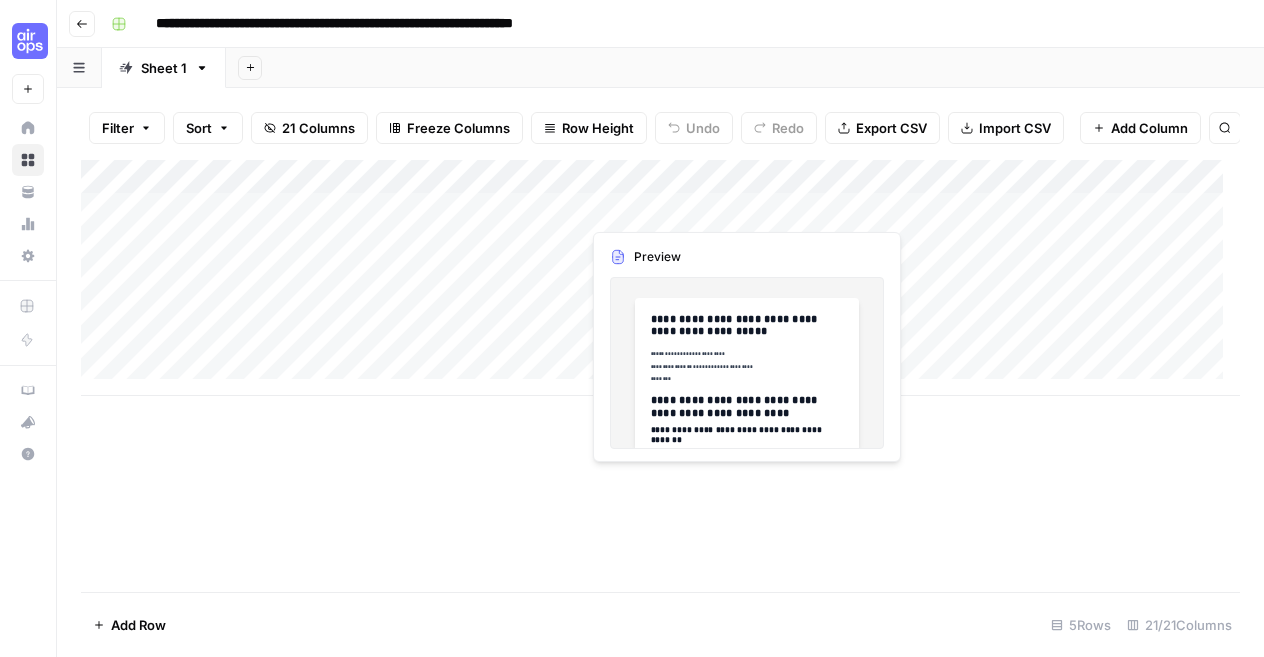 click on "Add Column" at bounding box center [660, 278] 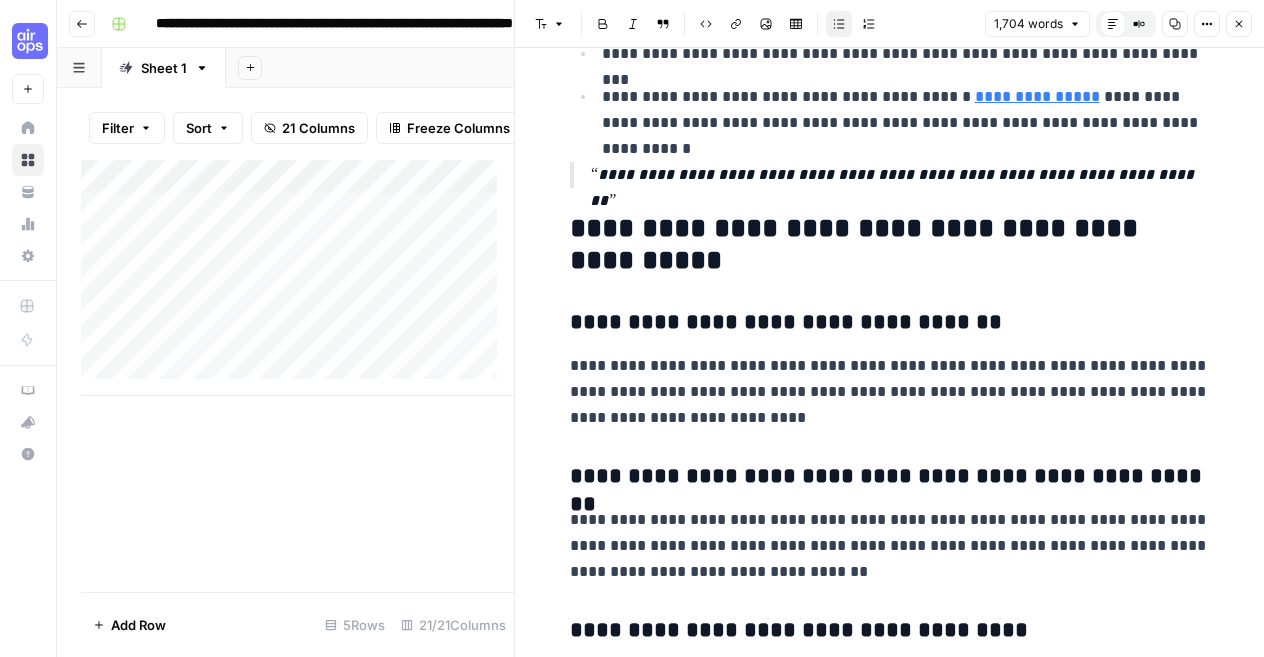 scroll, scrollTop: 6768, scrollLeft: 0, axis: vertical 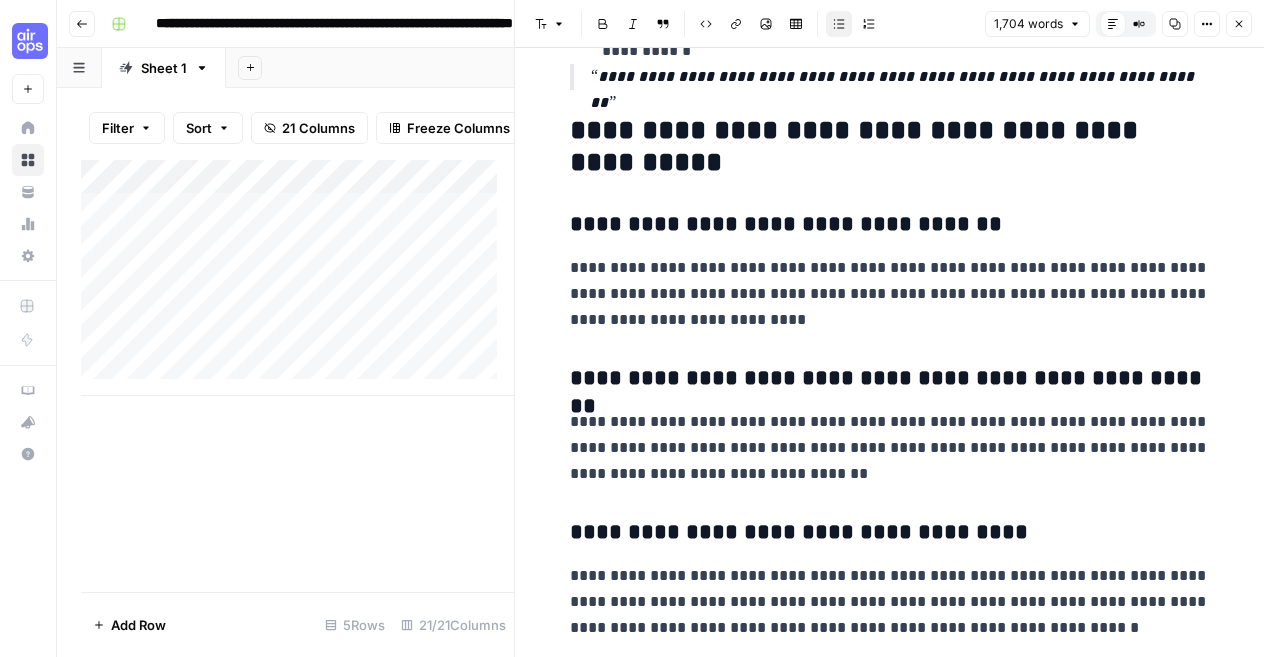 click 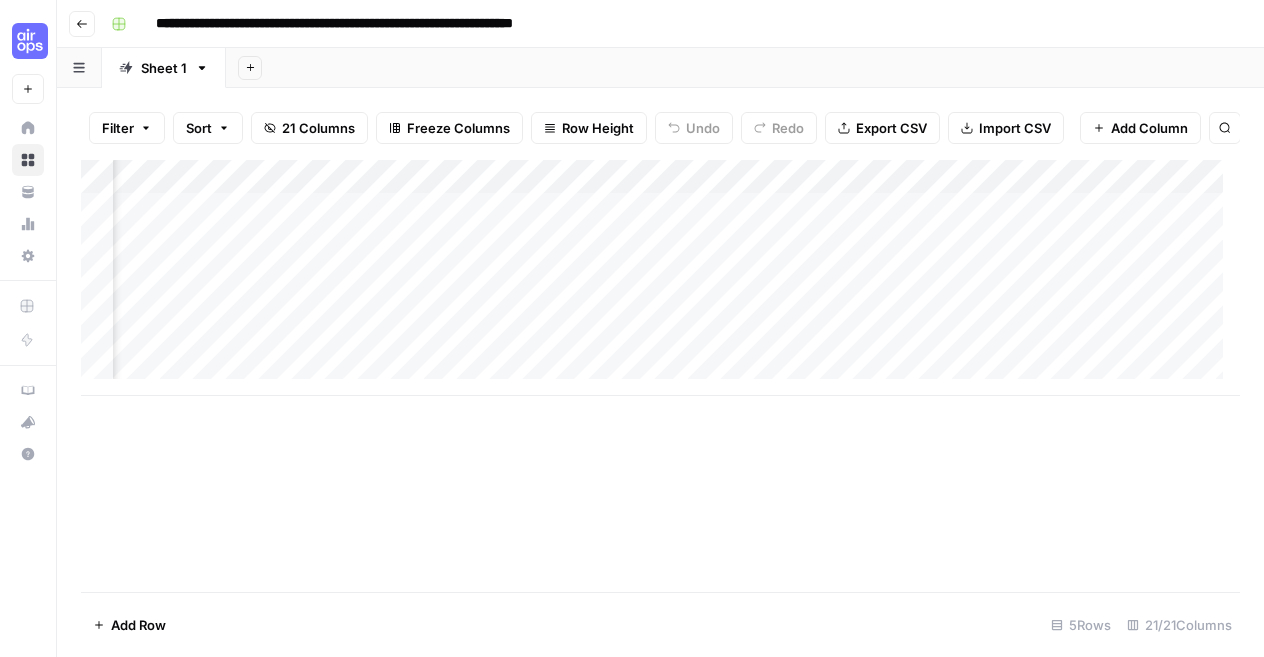 scroll, scrollTop: 0, scrollLeft: 376, axis: horizontal 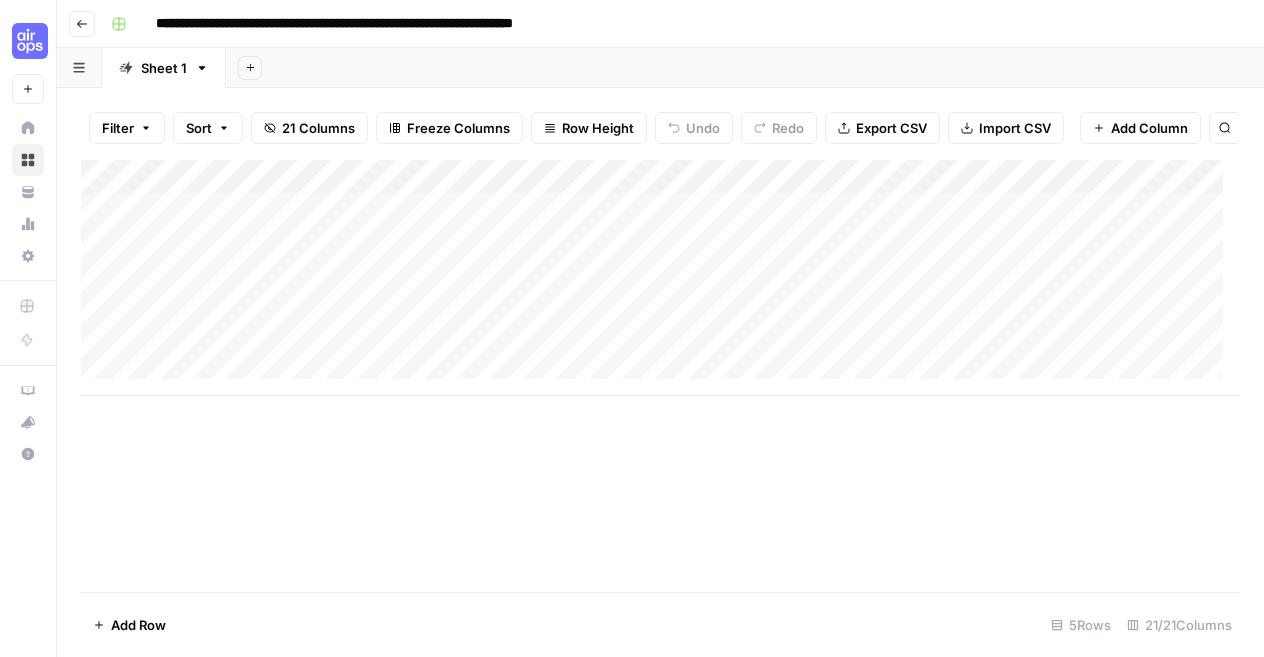 click on "Add Column" at bounding box center (660, 278) 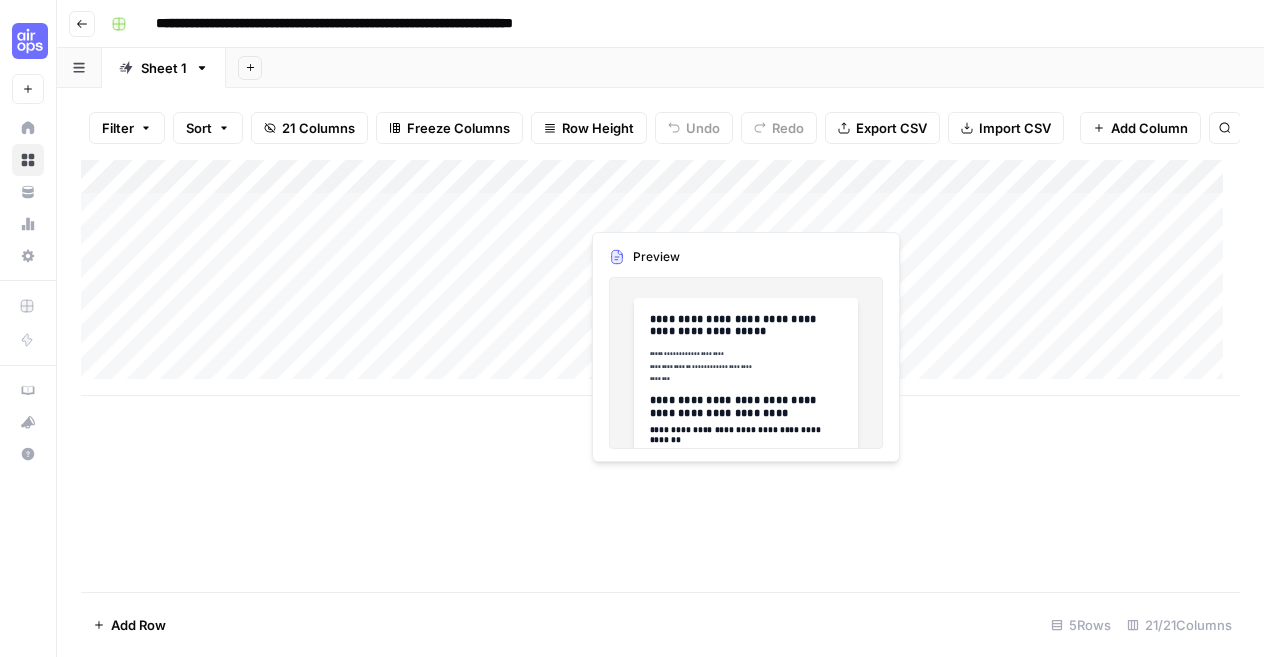 click on "Add Column" at bounding box center (660, 278) 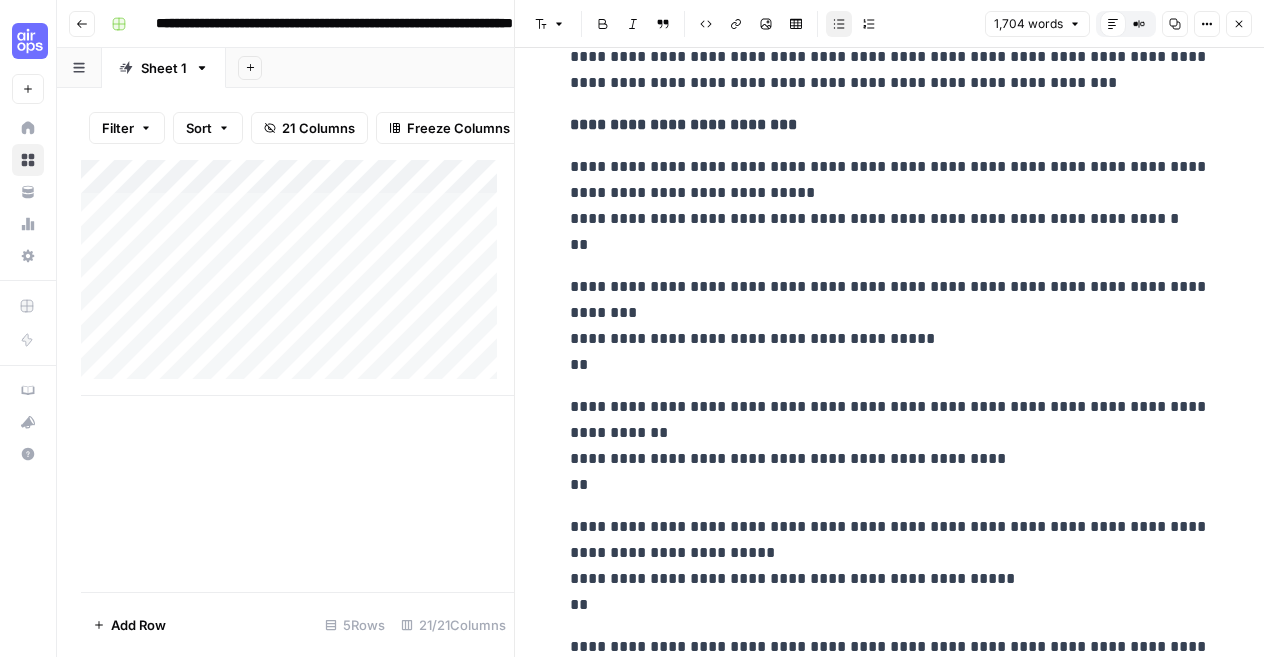scroll, scrollTop: 7362, scrollLeft: 0, axis: vertical 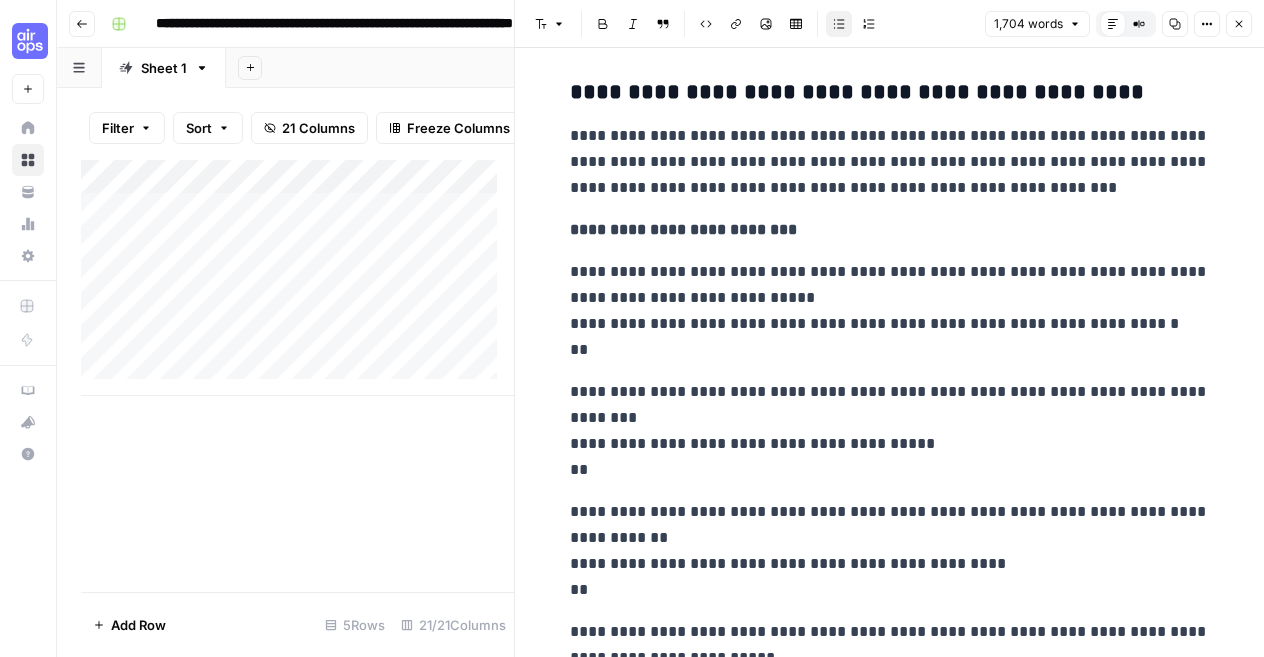 click on "Close" at bounding box center (1239, 24) 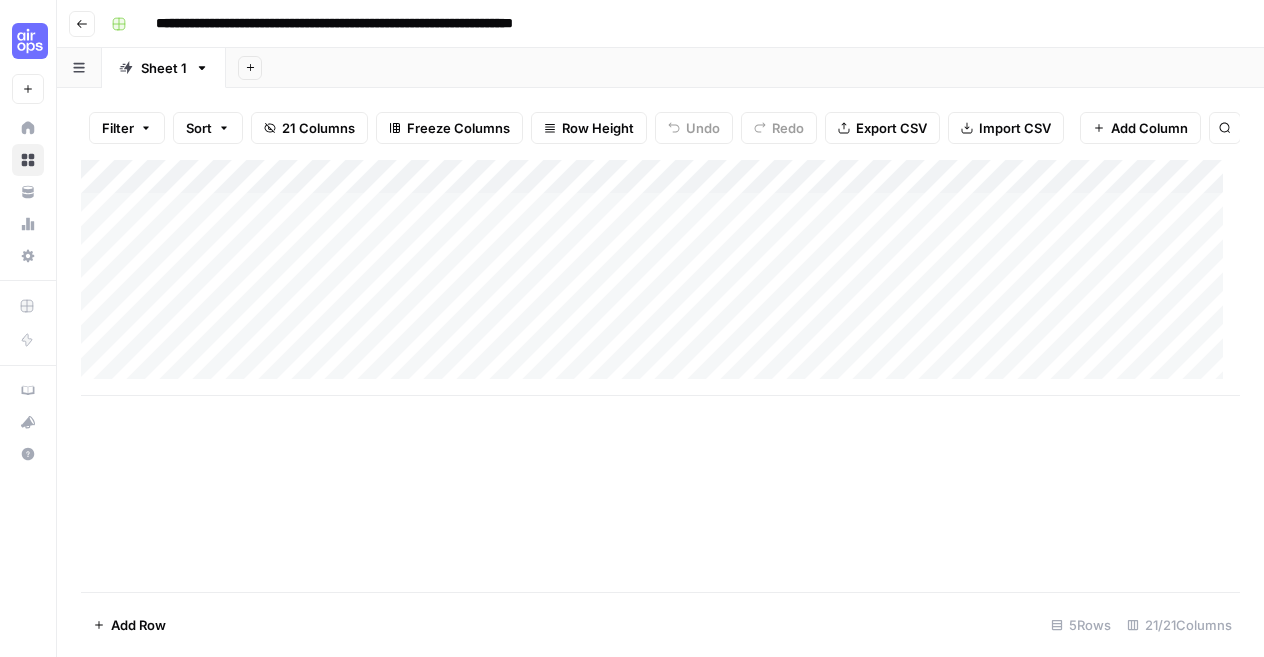 click on "Add Column" at bounding box center (660, 278) 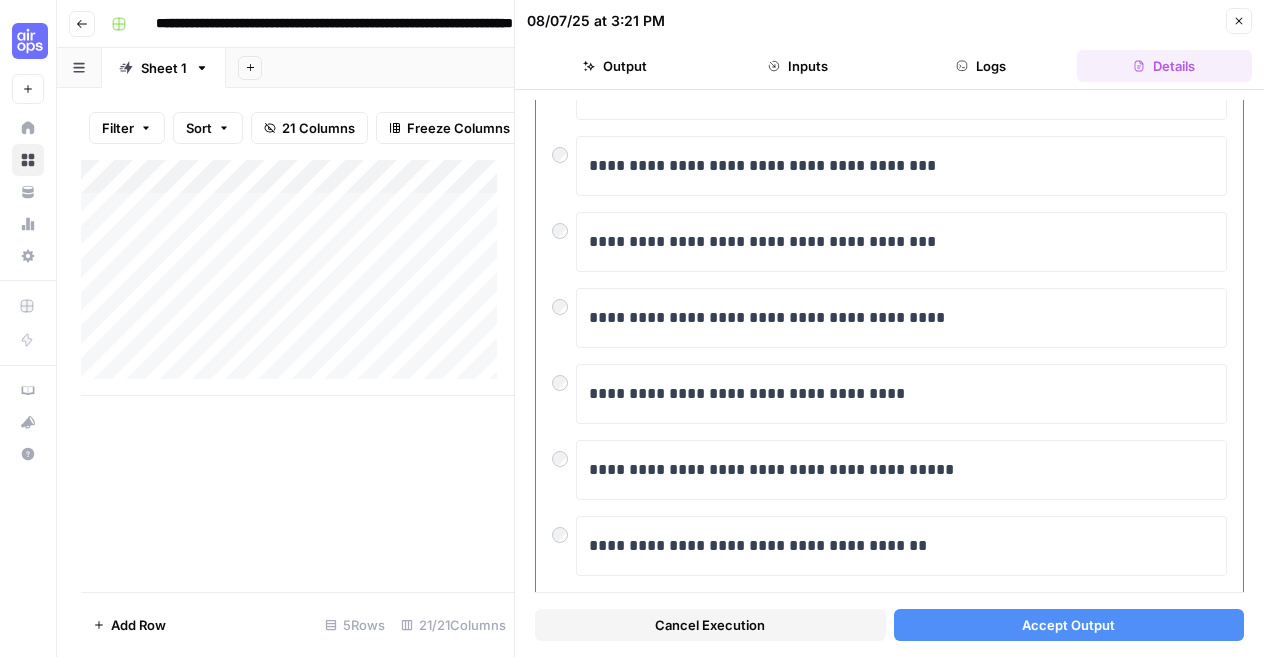 scroll, scrollTop: 191, scrollLeft: 0, axis: vertical 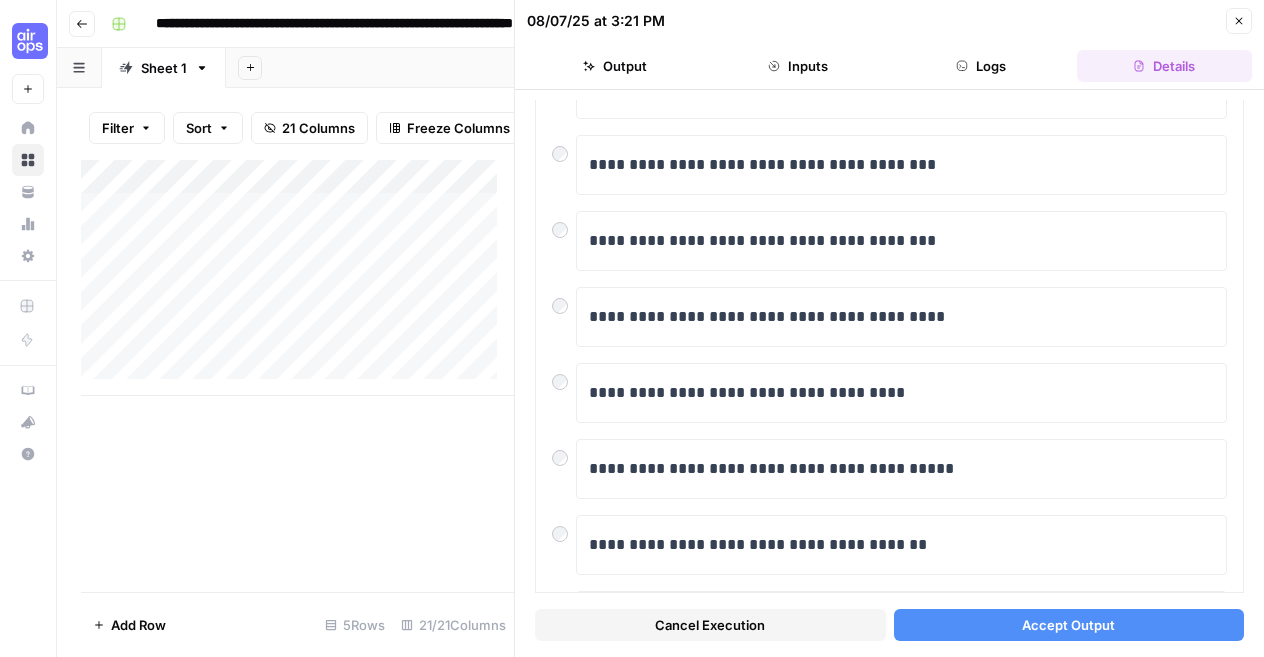 click on "Accept Output" at bounding box center (1069, 625) 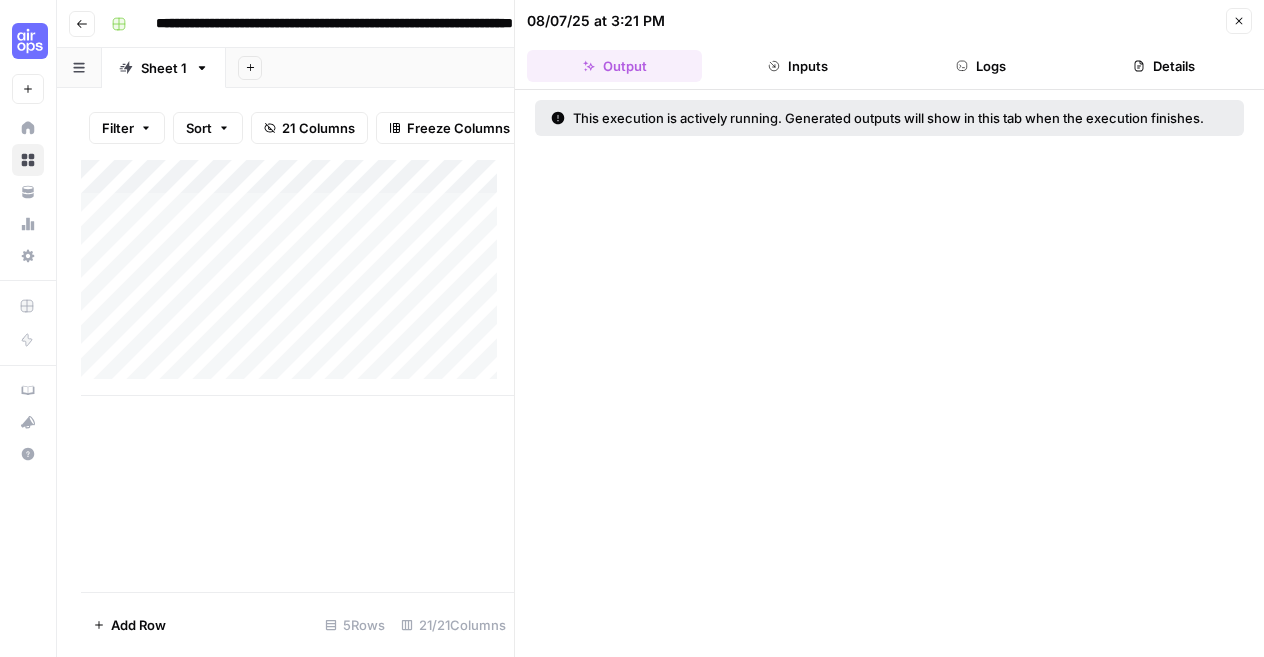 click 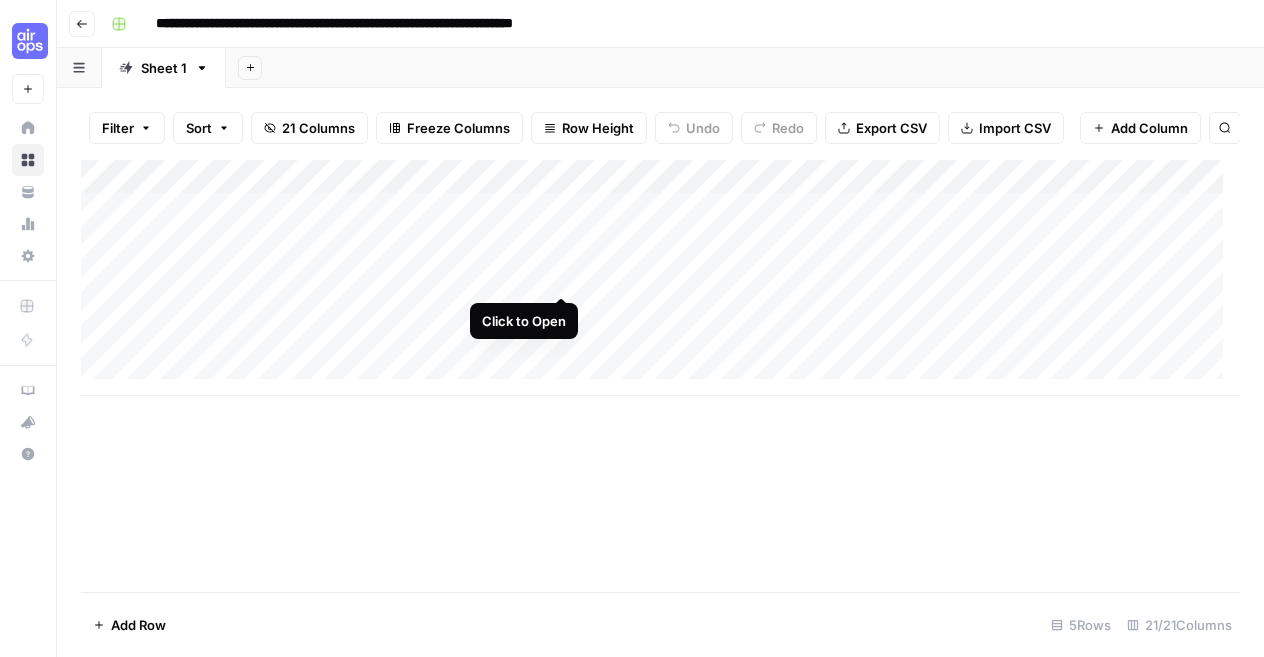 click on "Add Column" at bounding box center [660, 278] 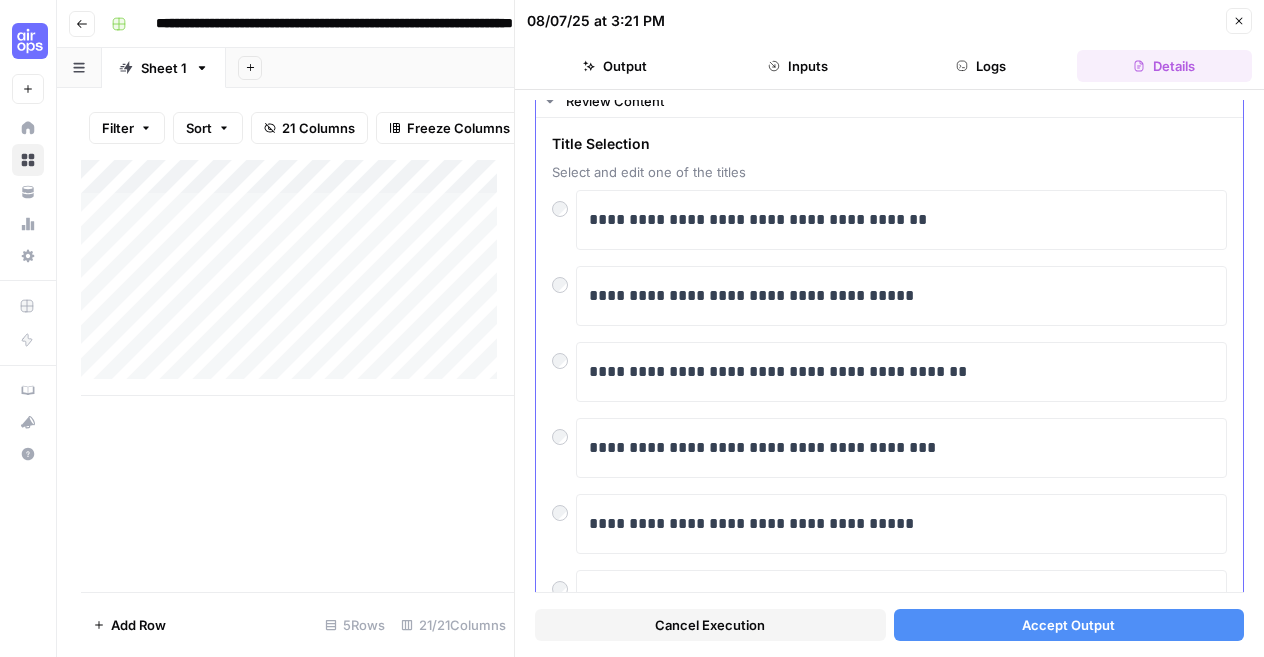 scroll, scrollTop: 122, scrollLeft: 0, axis: vertical 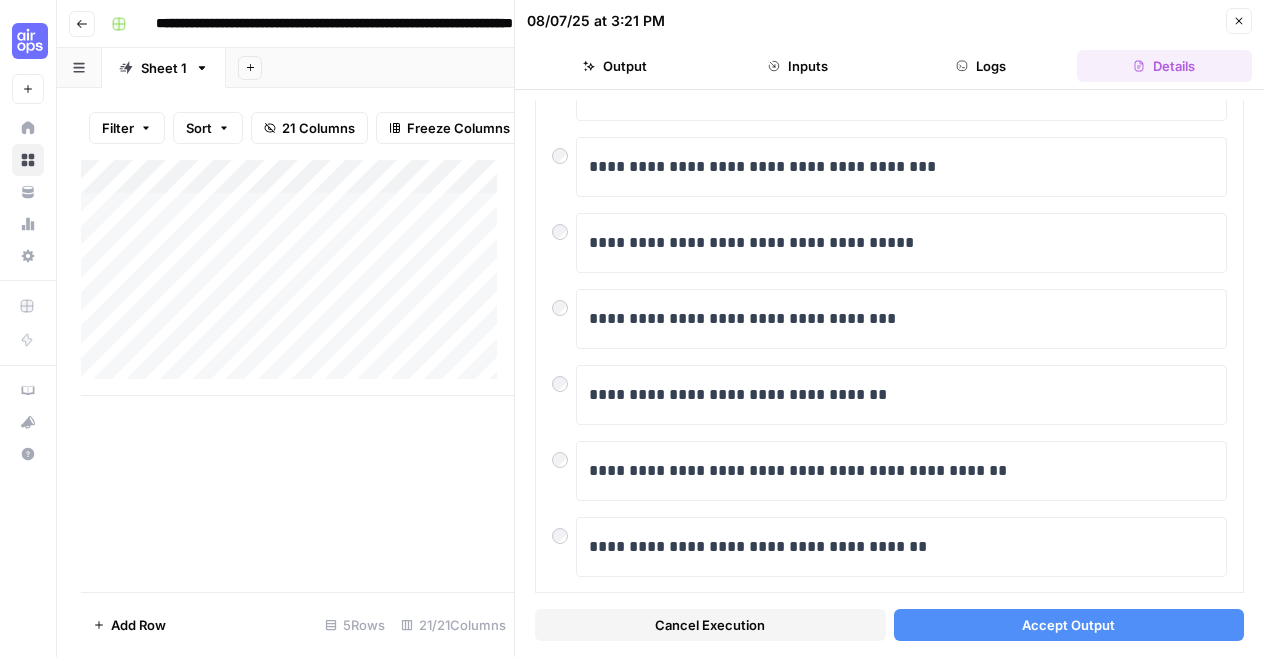 click on "Accept Output" at bounding box center (1069, 625) 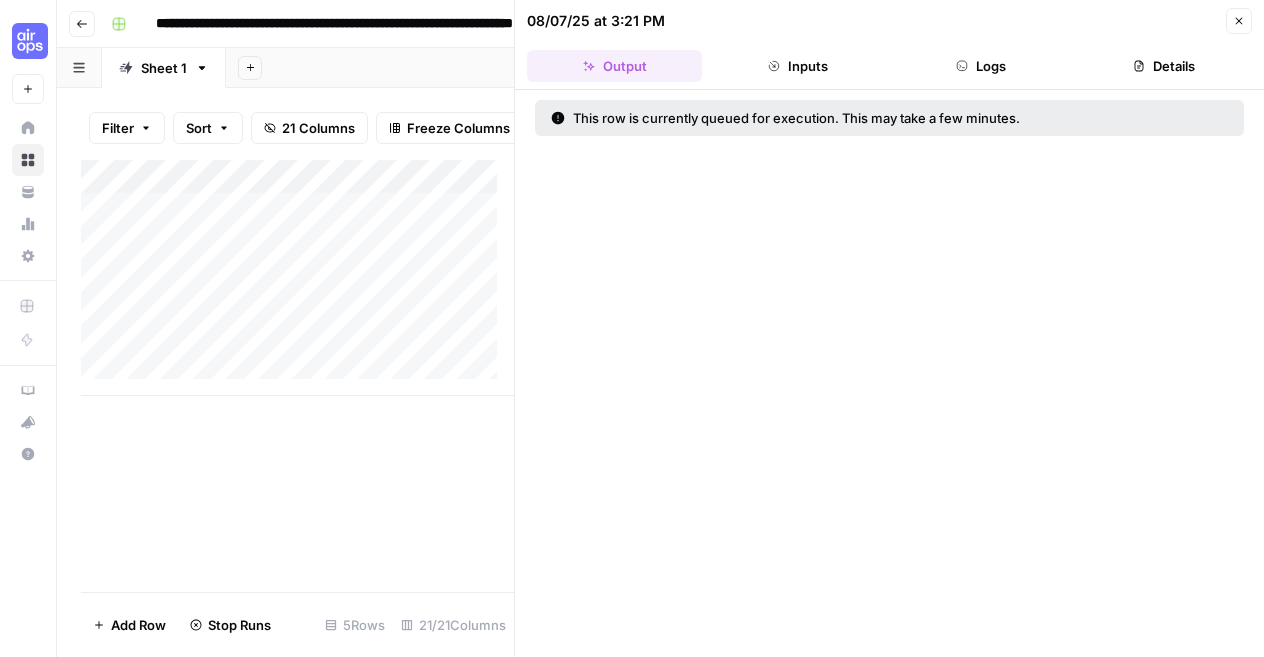 click on "Add Column" at bounding box center [297, 278] 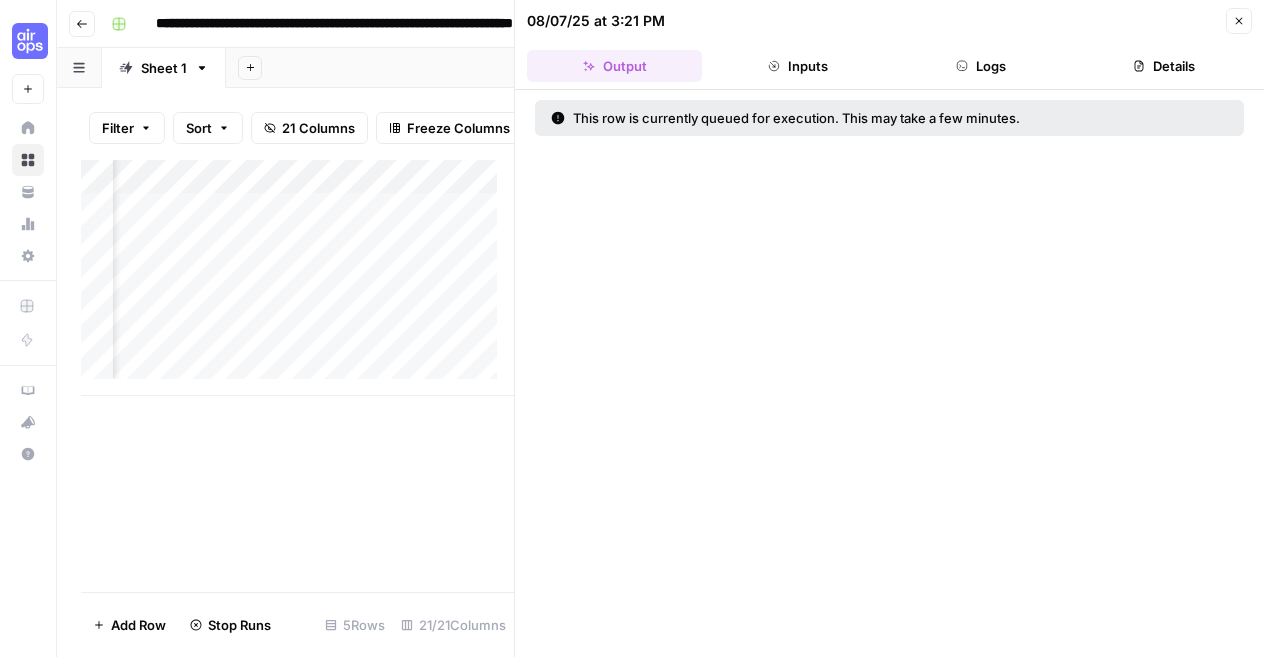scroll, scrollTop: 0, scrollLeft: 123, axis: horizontal 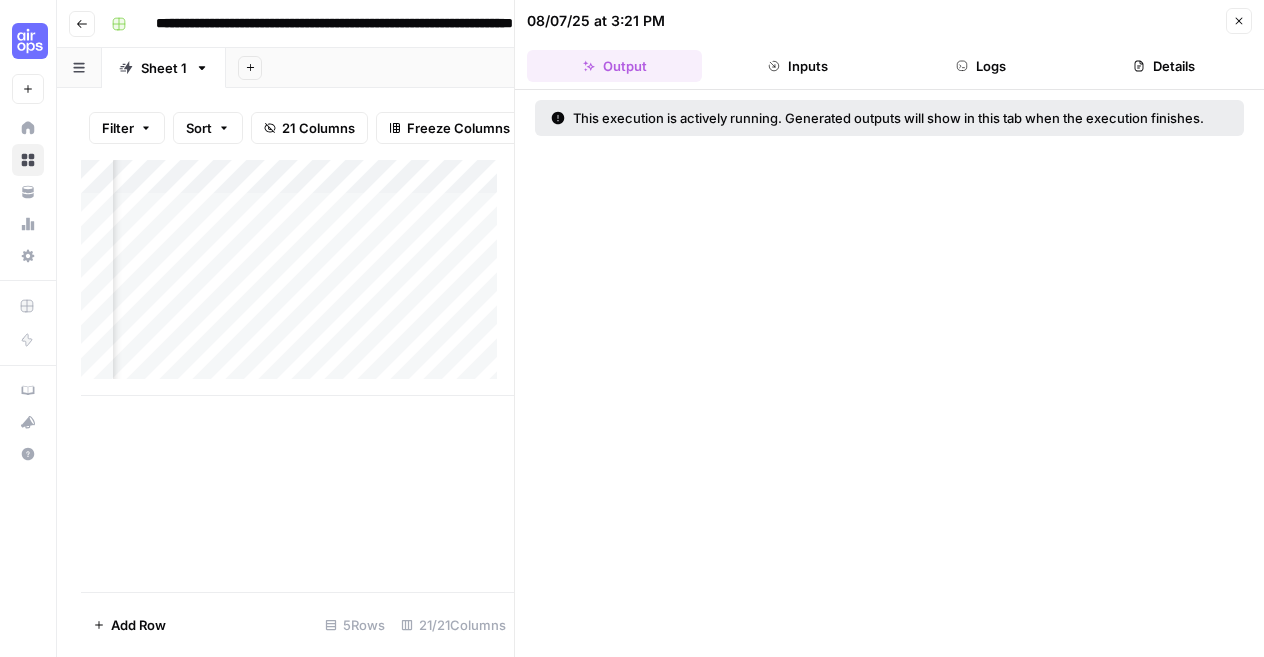 click on "Add Column" at bounding box center (297, 278) 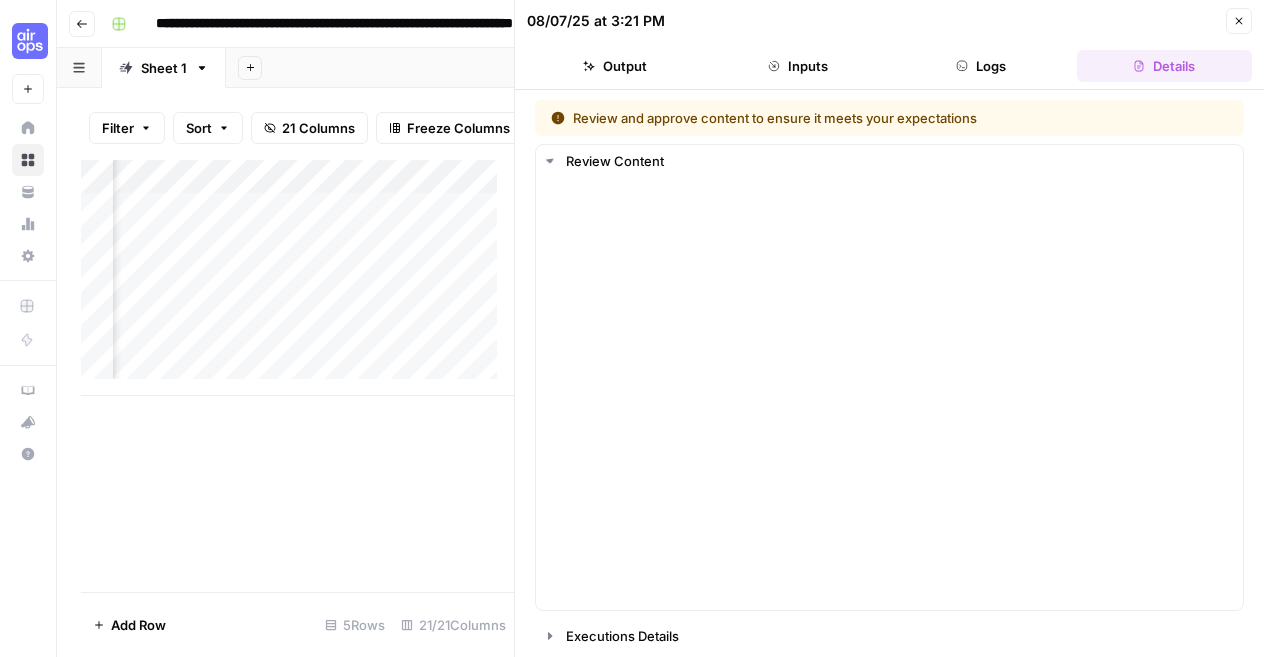 click at bounding box center (314, 327) 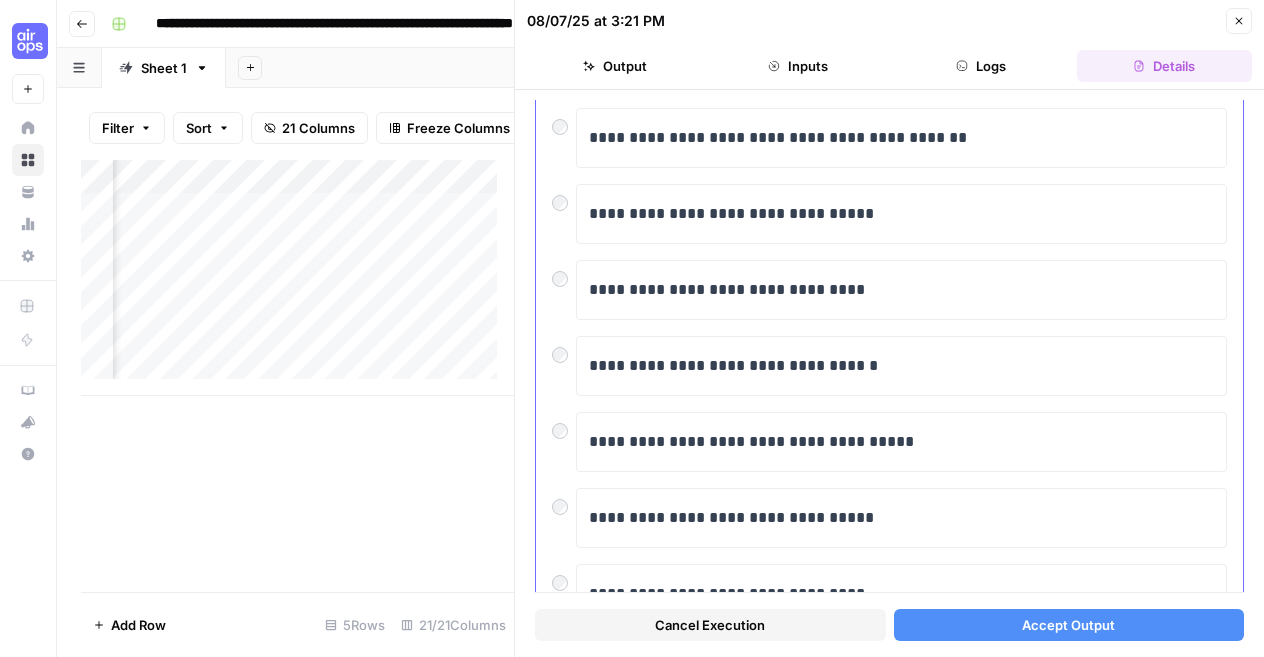 scroll, scrollTop: 149, scrollLeft: 0, axis: vertical 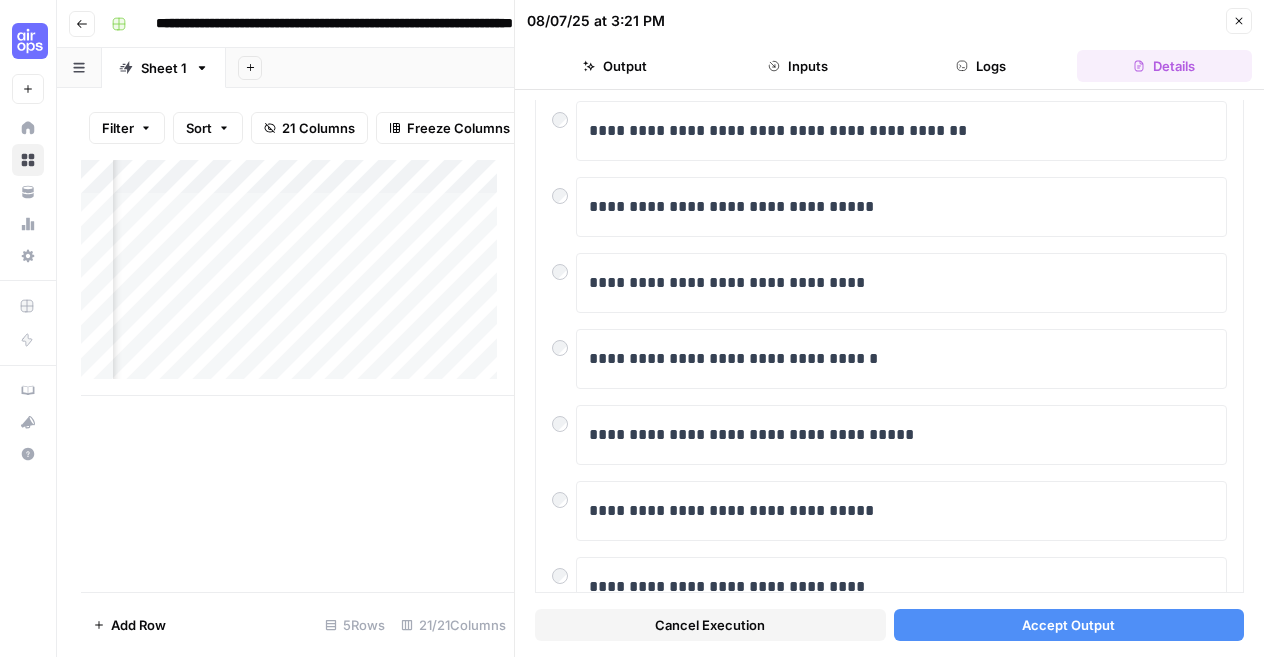 click on "Accept Output" at bounding box center (1069, 625) 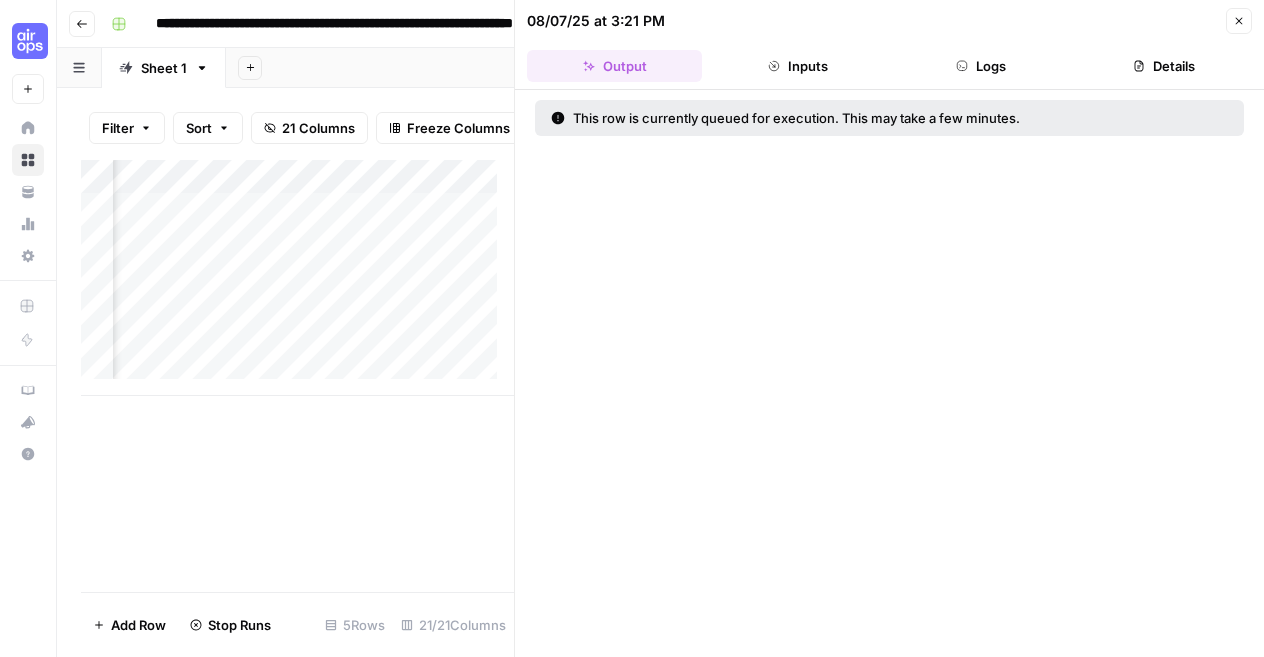 scroll, scrollTop: 16, scrollLeft: 123, axis: both 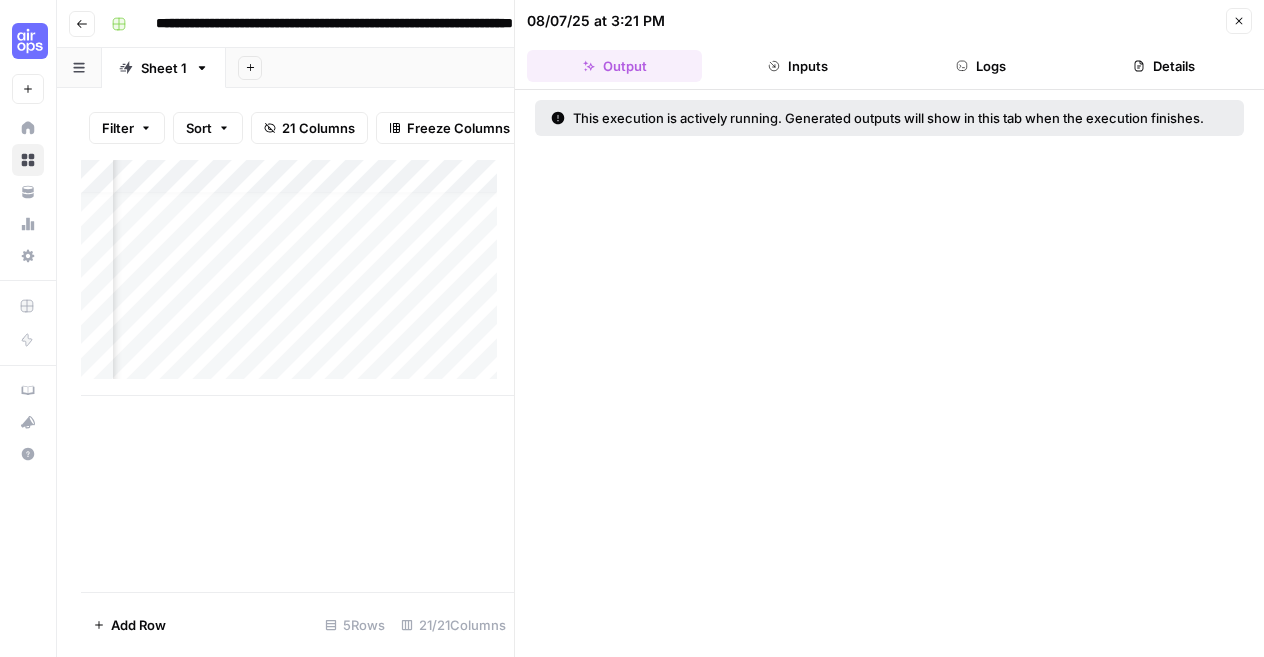click on "Add Column" at bounding box center [297, 278] 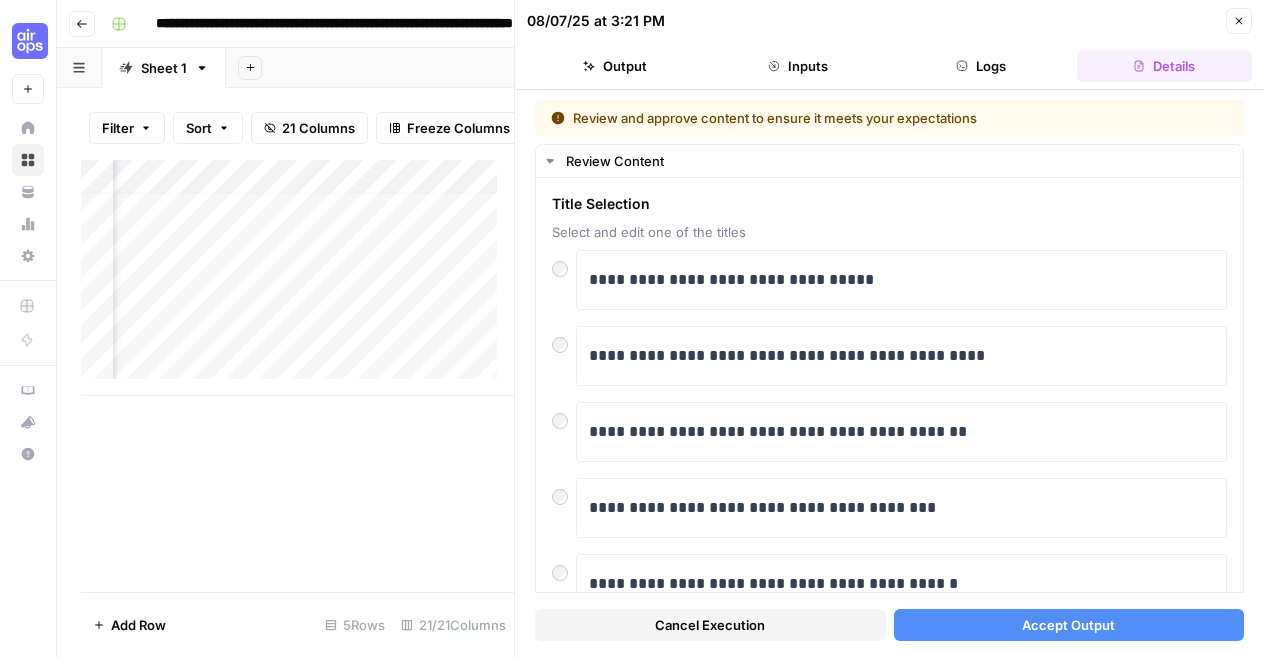 click at bounding box center [314, 344] 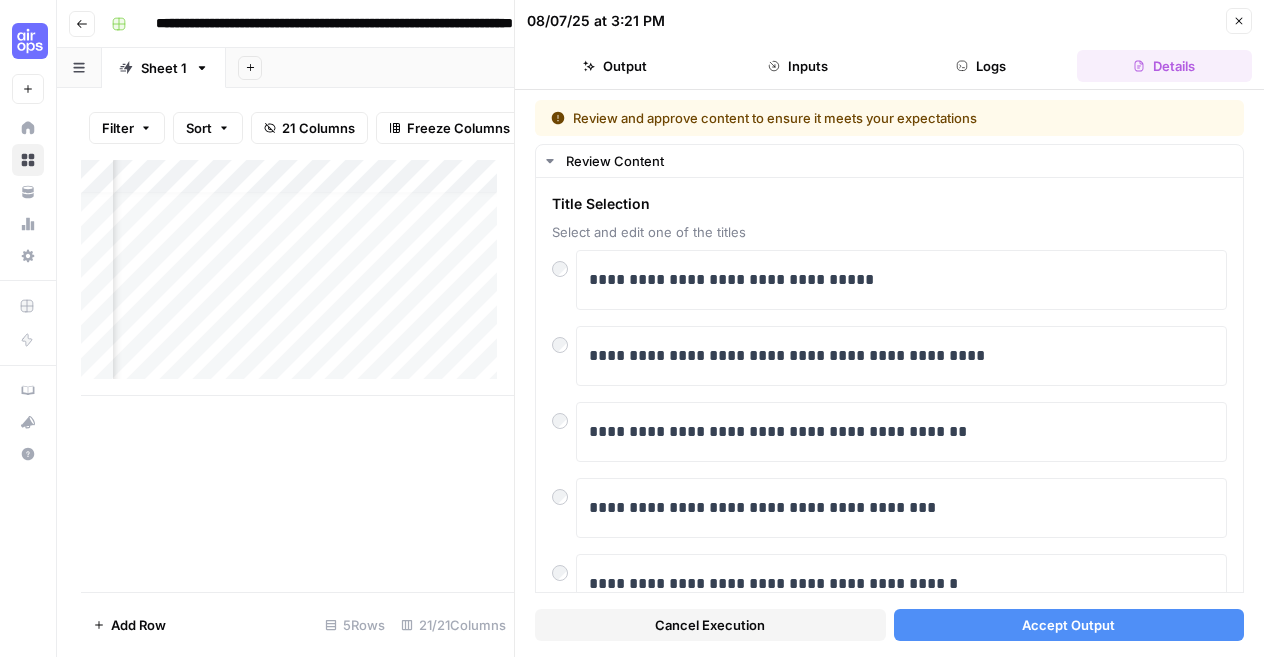 click on "Accept Output" at bounding box center [1069, 625] 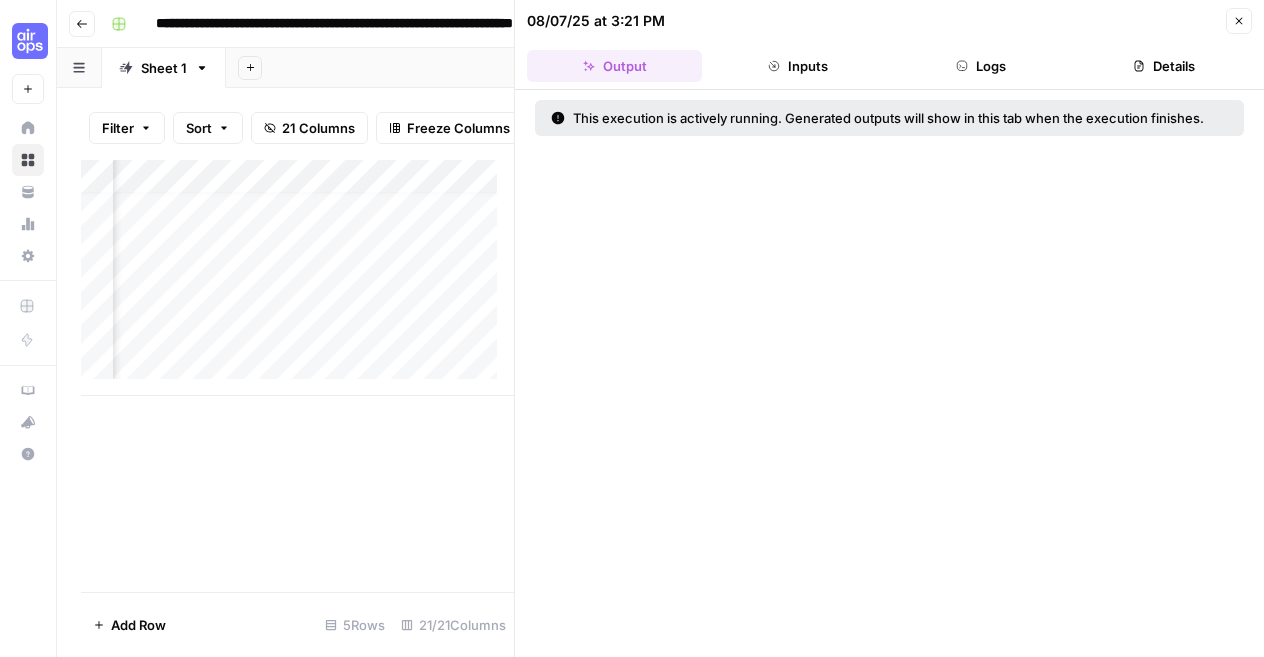 click 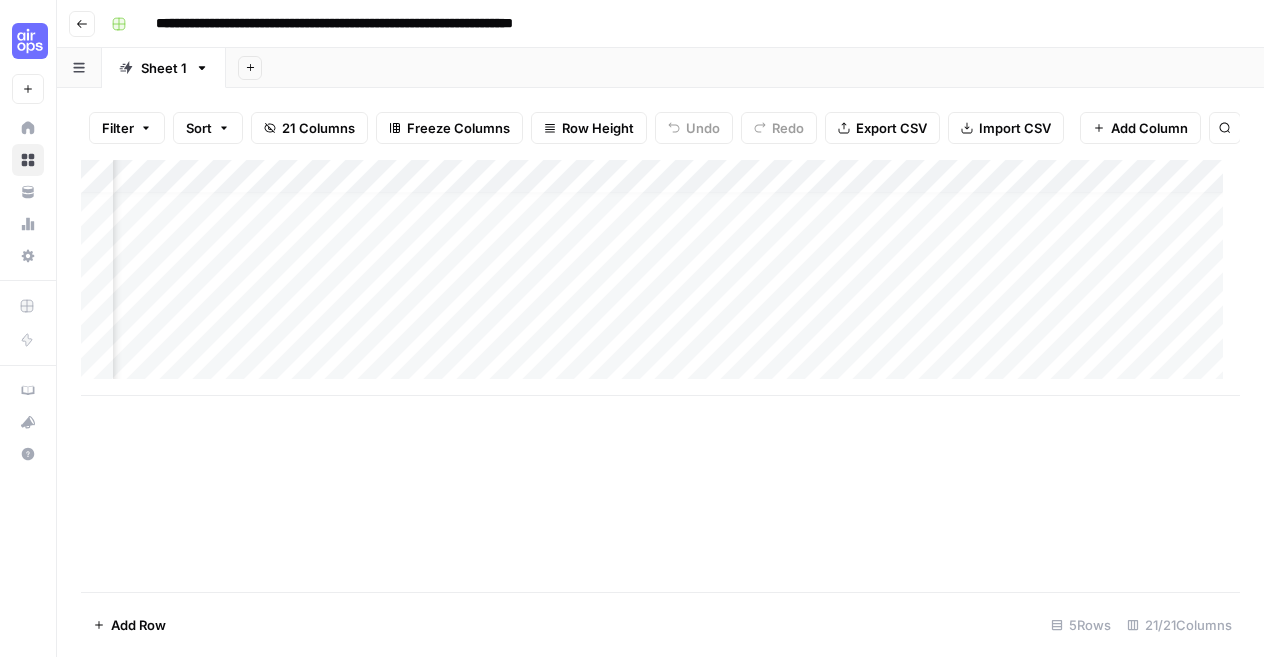 scroll, scrollTop: 16, scrollLeft: 0, axis: vertical 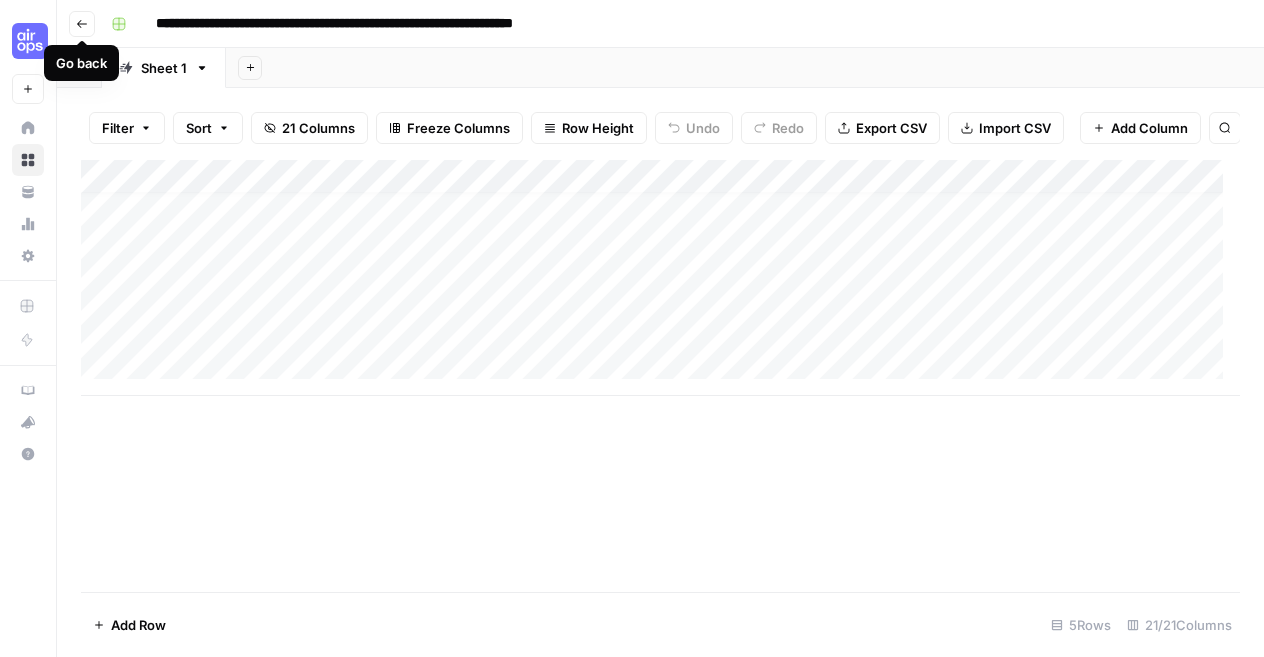 click 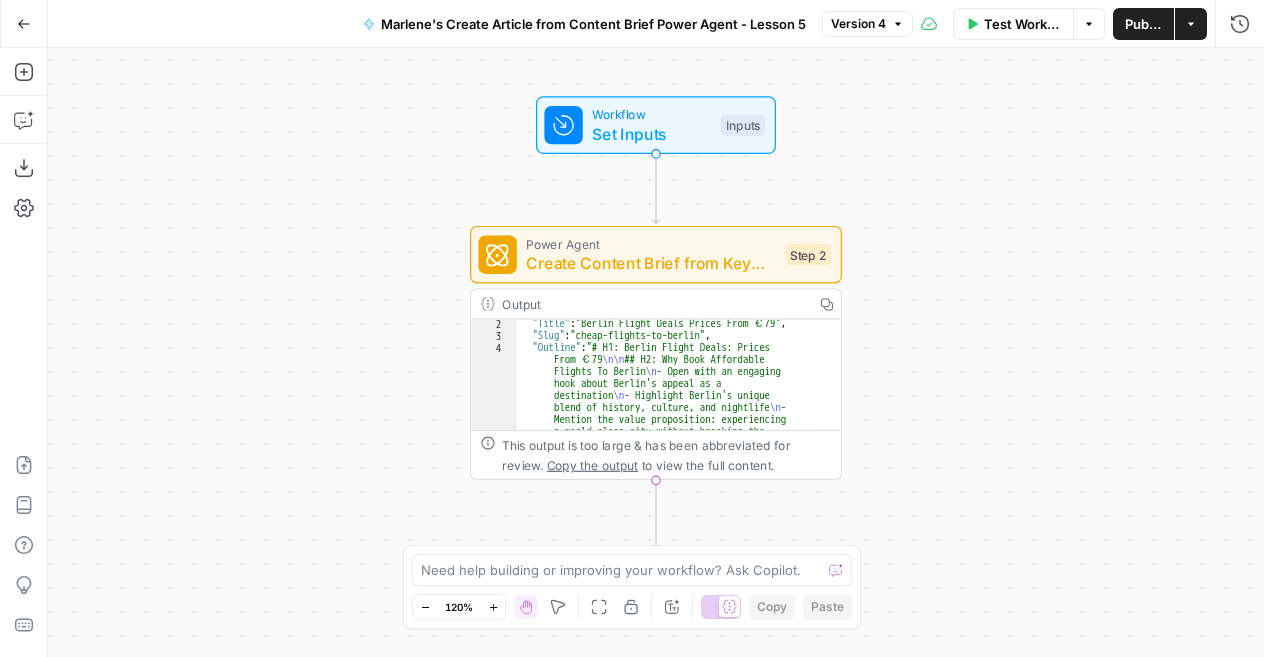 scroll, scrollTop: 12, scrollLeft: 0, axis: vertical 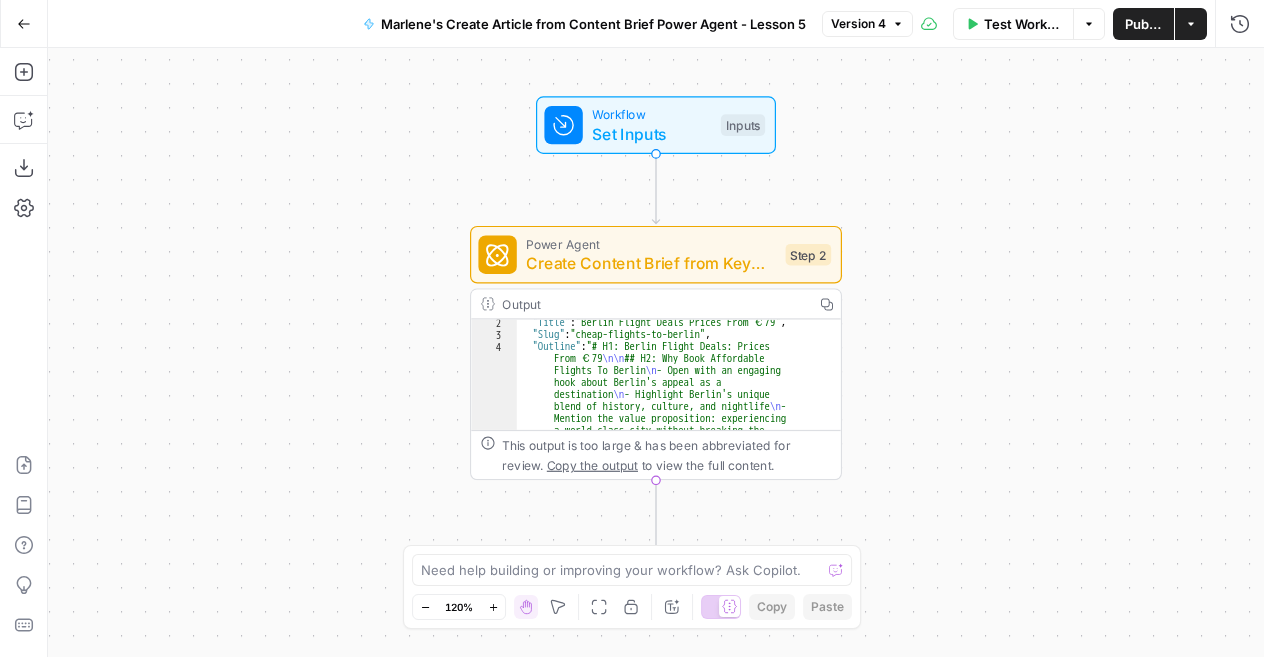 click on "Create Content Brief from Keyword - Fork" at bounding box center [651, 263] 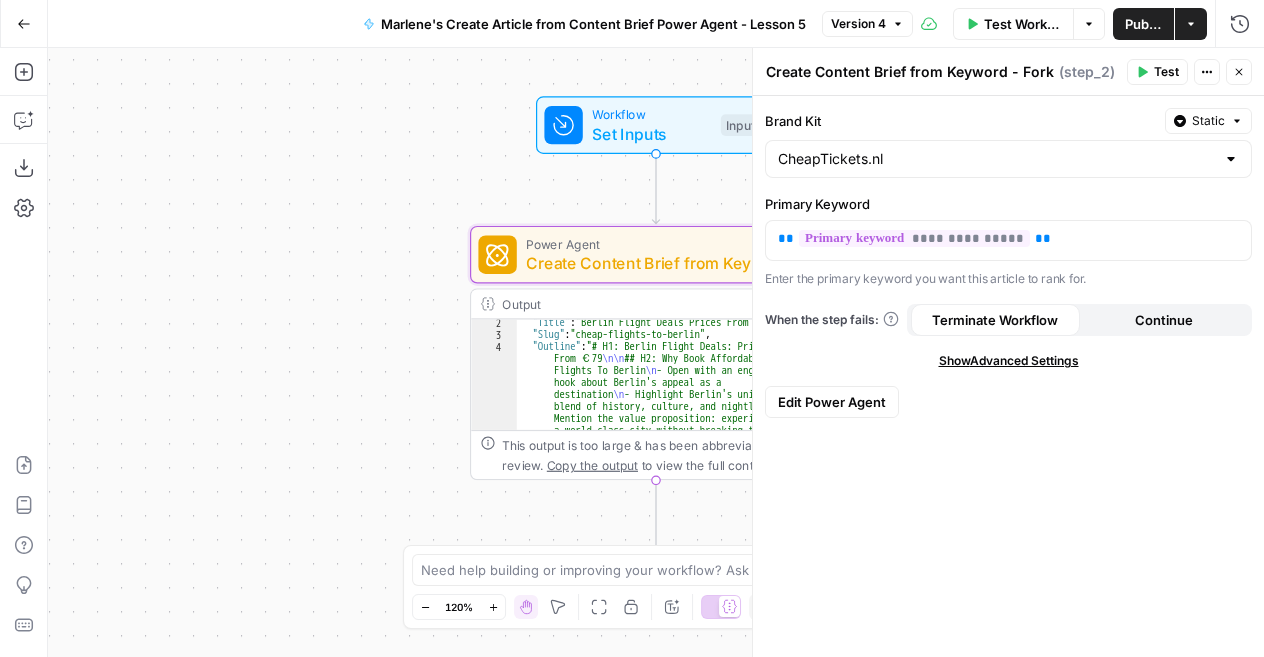 click on "Edit Power Agent" at bounding box center (832, 402) 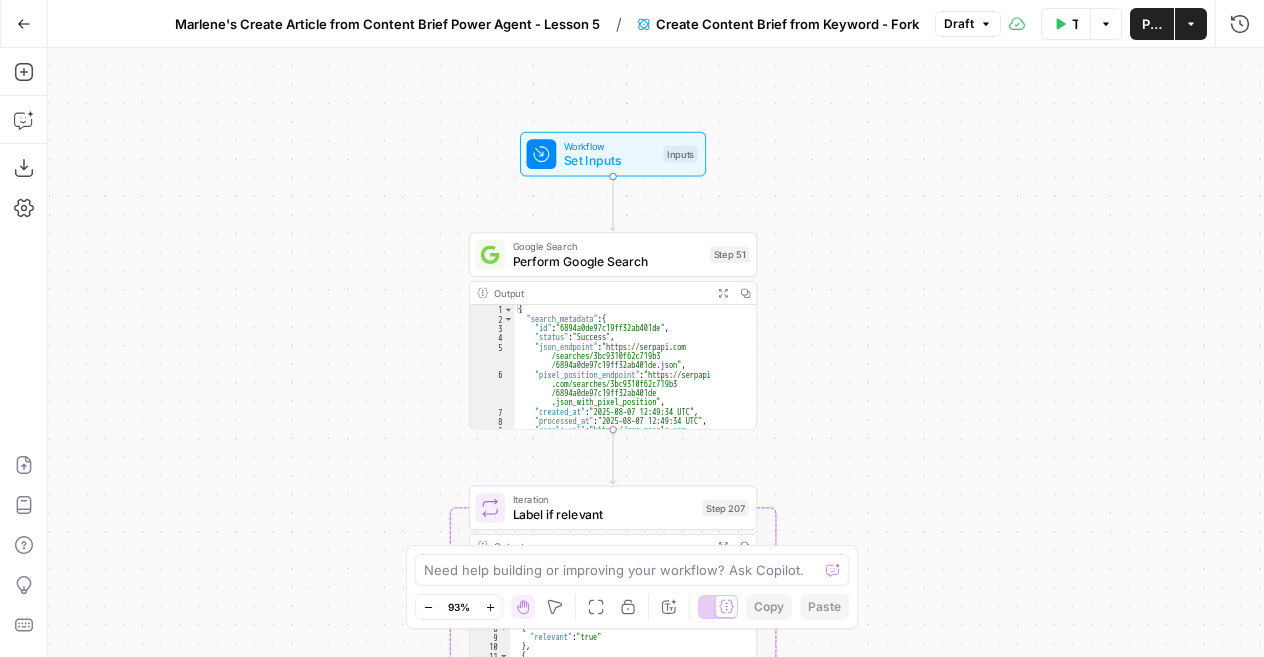 drag, startPoint x: 780, startPoint y: 359, endPoint x: 862, endPoint y: 367, distance: 82.38932 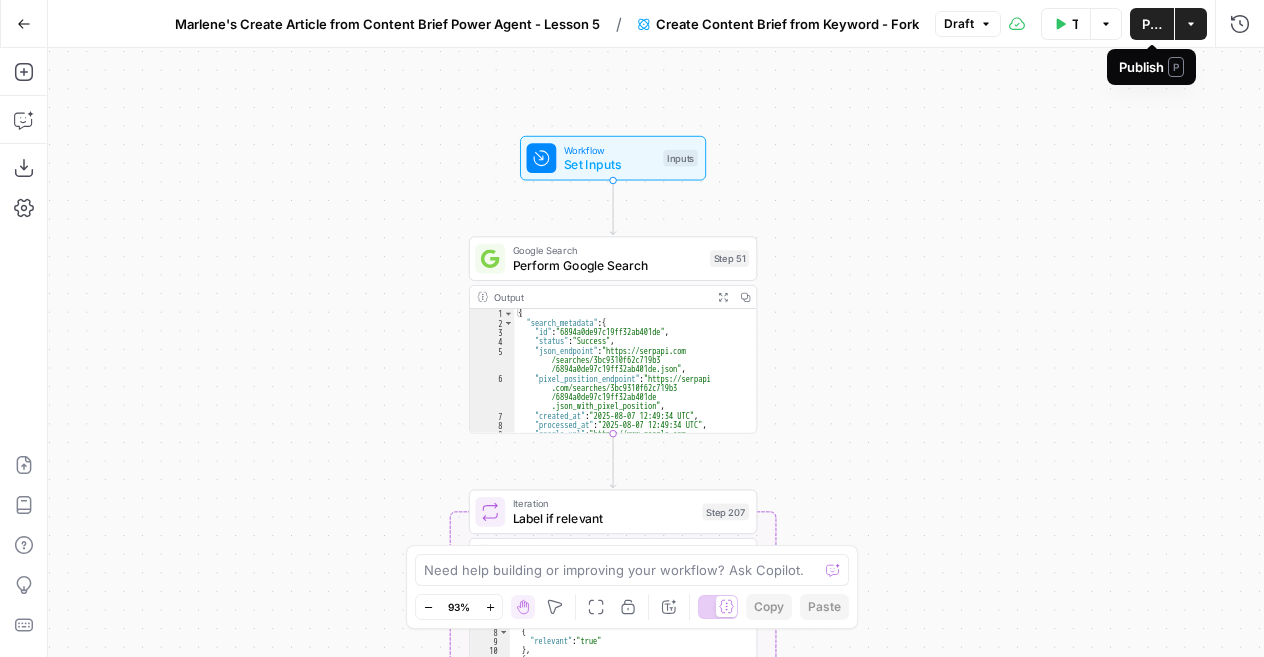 click on "Publish" at bounding box center (1152, 24) 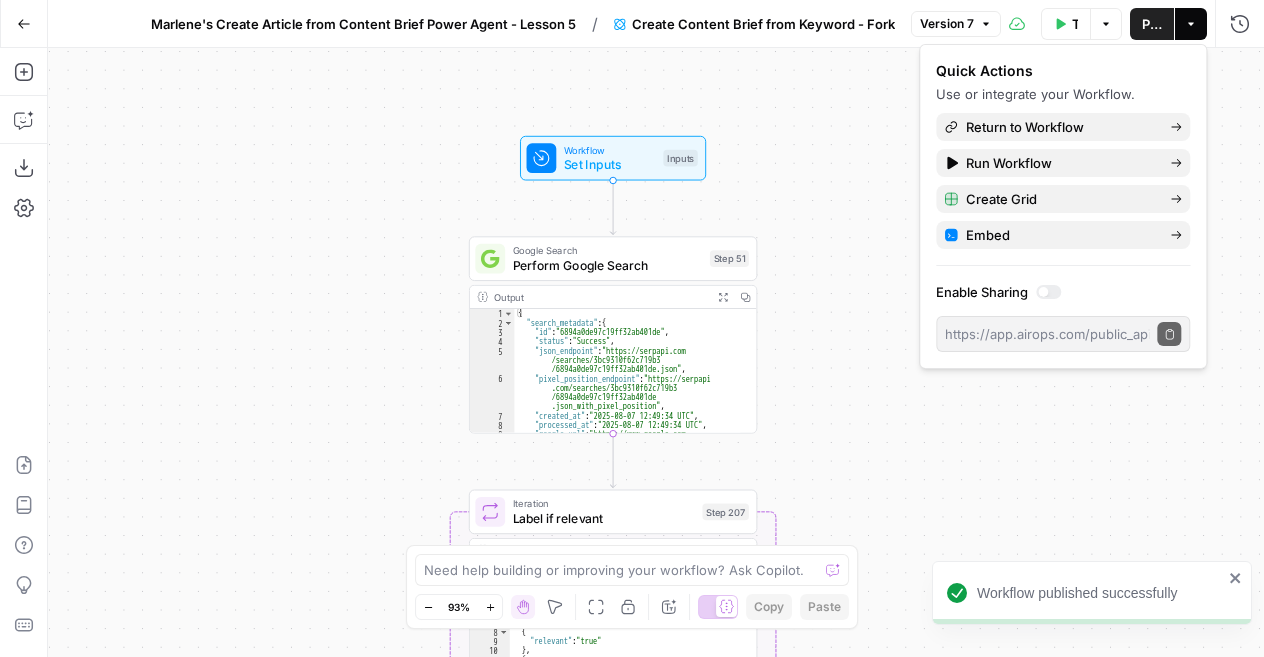 click on "Workflow Set Inputs Inputs Google Search Perform Google Search Step 51 Output Expand Output Copy 1 2 3 4 5 6 7 8 9 {    "search_metadata" :  {      "id" :  "[ID]" ,      "status" :  "Success" ,      "json_endpoint" :  "https://serpapi.com          /searches/3bc9310f62c719b3          /[ID].json" ,      "pixel_position_endpoint" :  "https://serpapi          .com/searches/3bc9310f62c719b3          /[ID]          .json_with_pixel_position" ,      "created_at" :  "[DATE] [TIME] UTC" ,      "processed_at" :  "[DATE] [TIME] UTC" ,      "google_url" :  "https://www.google.com          /search?q=cheap+flights+to+Berlin&oq          =cheap+flights+to+Berlin&gl=us&num          =5&sourceid=chrome&ie=UTF-8" ,     Loop Iteration Label if relevant Step 207 Output Expand Output Copy 1 2 3 4 5 6 7 8 9 10 11 12 13 14 15 [    {      "relevant" :  "true"    } ,    {      "relevant" :  "true"" at bounding box center (656, 352) 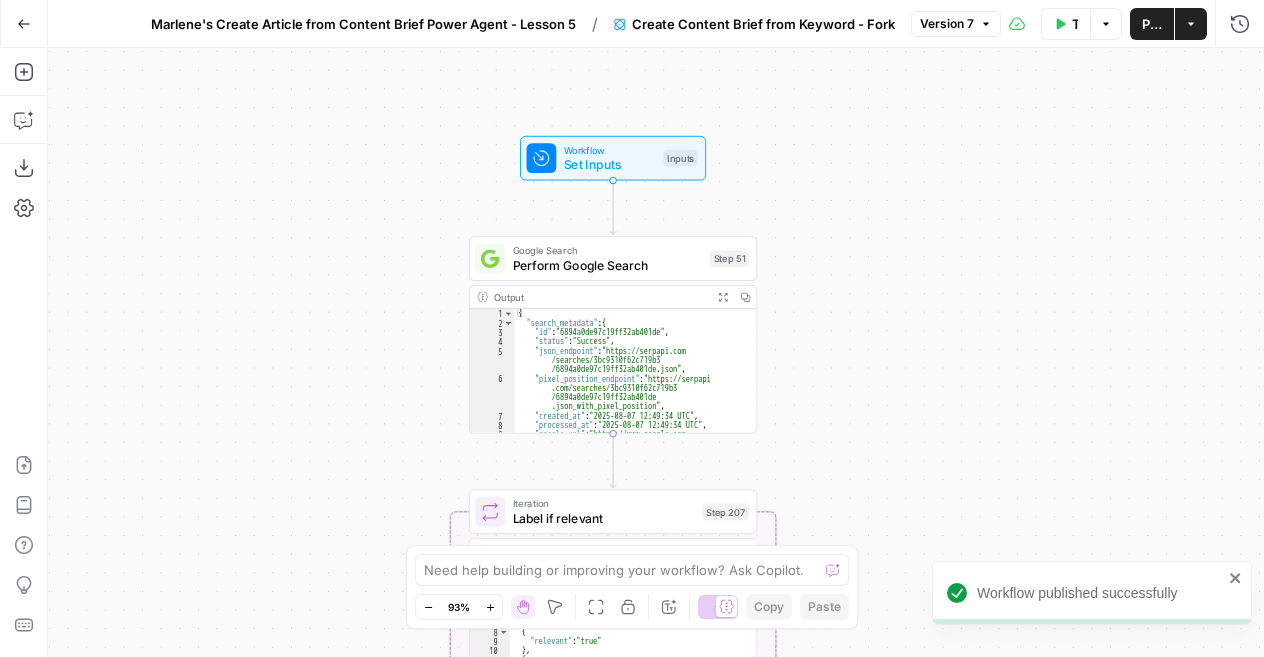 click on "Test Workflow" at bounding box center (1066, 24) 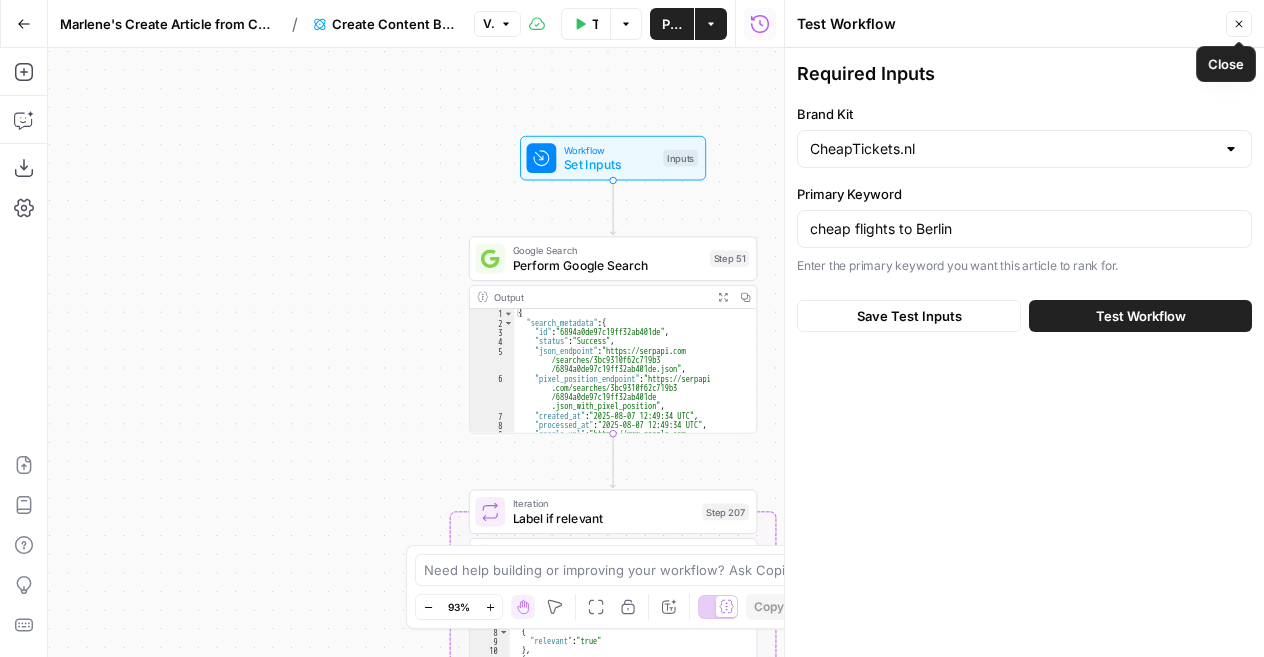click 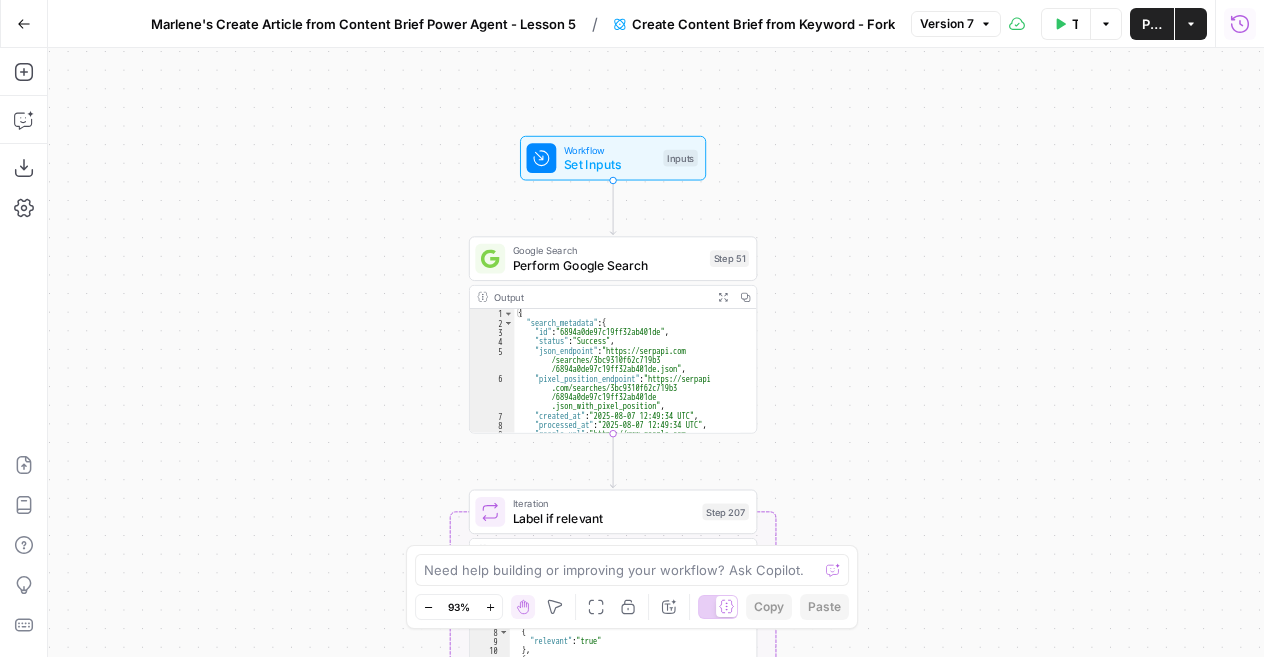 click 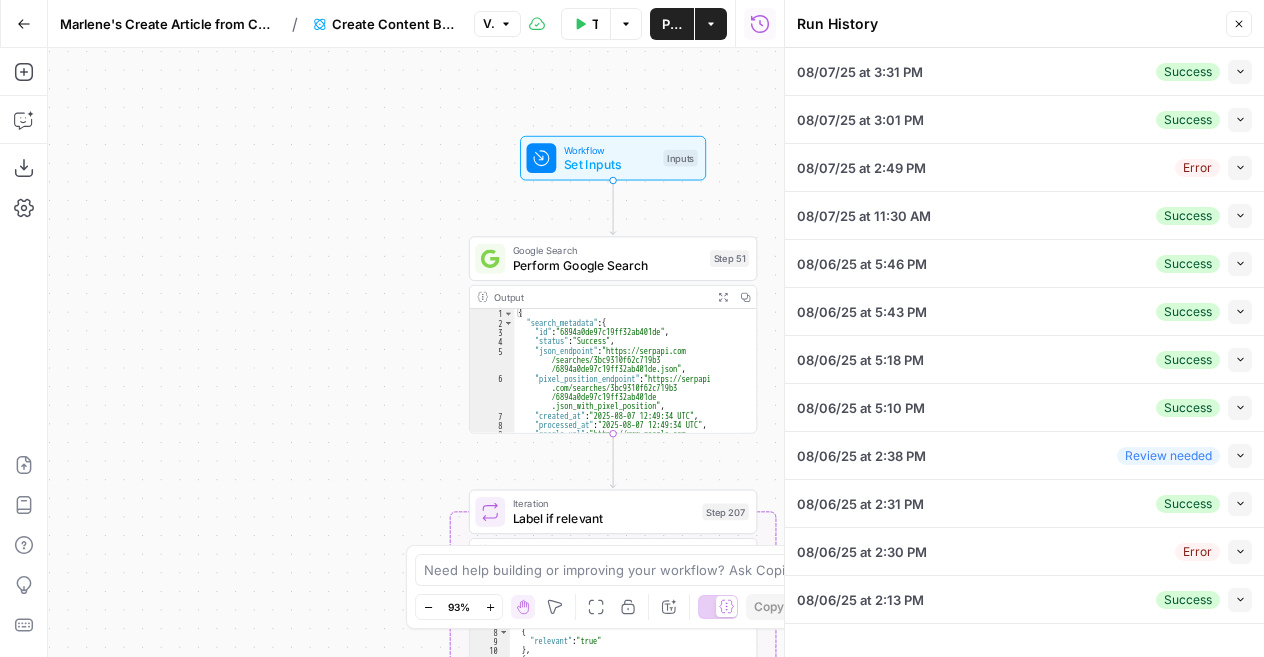 click on "[DATE] at [TIME] Success Collapse" at bounding box center [1024, 71] 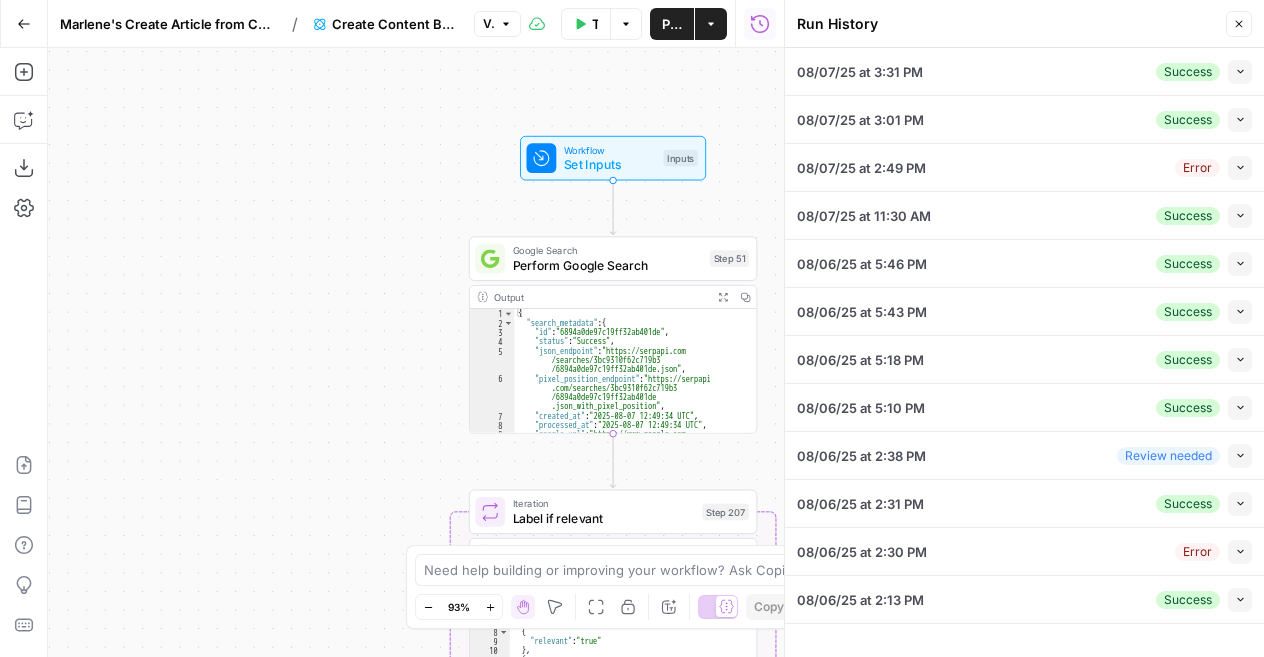click on "Collapse" at bounding box center (1240, 72) 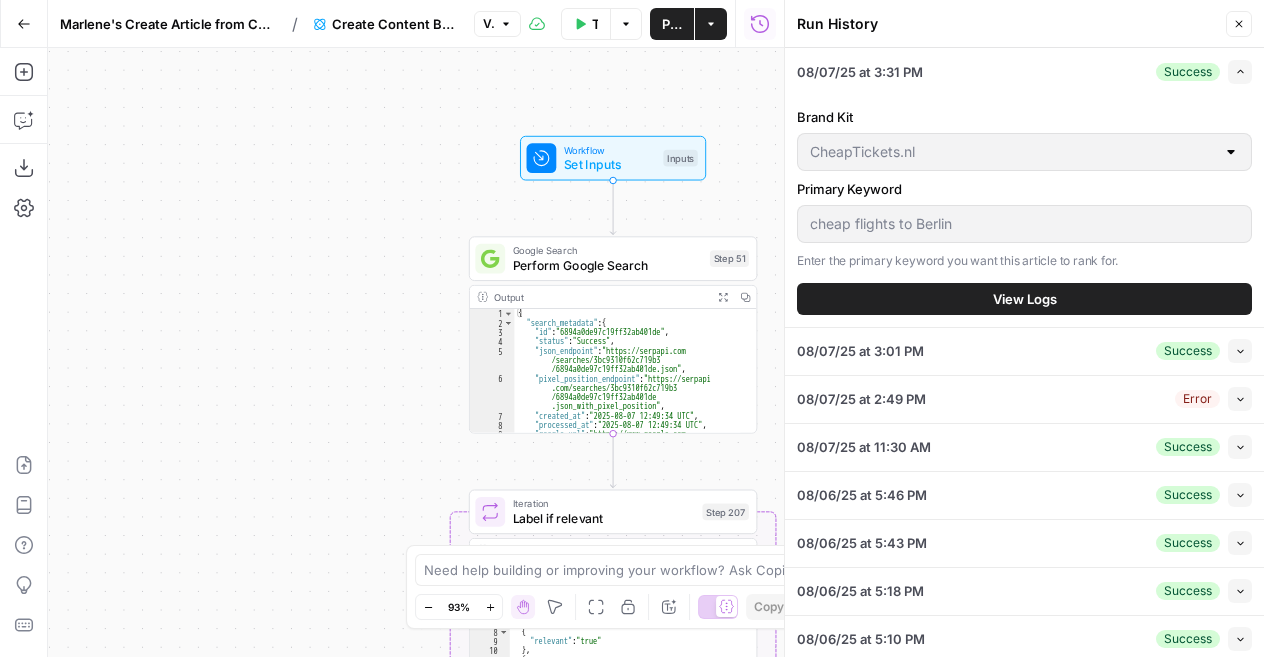 click on "View Logs" at bounding box center (1025, 299) 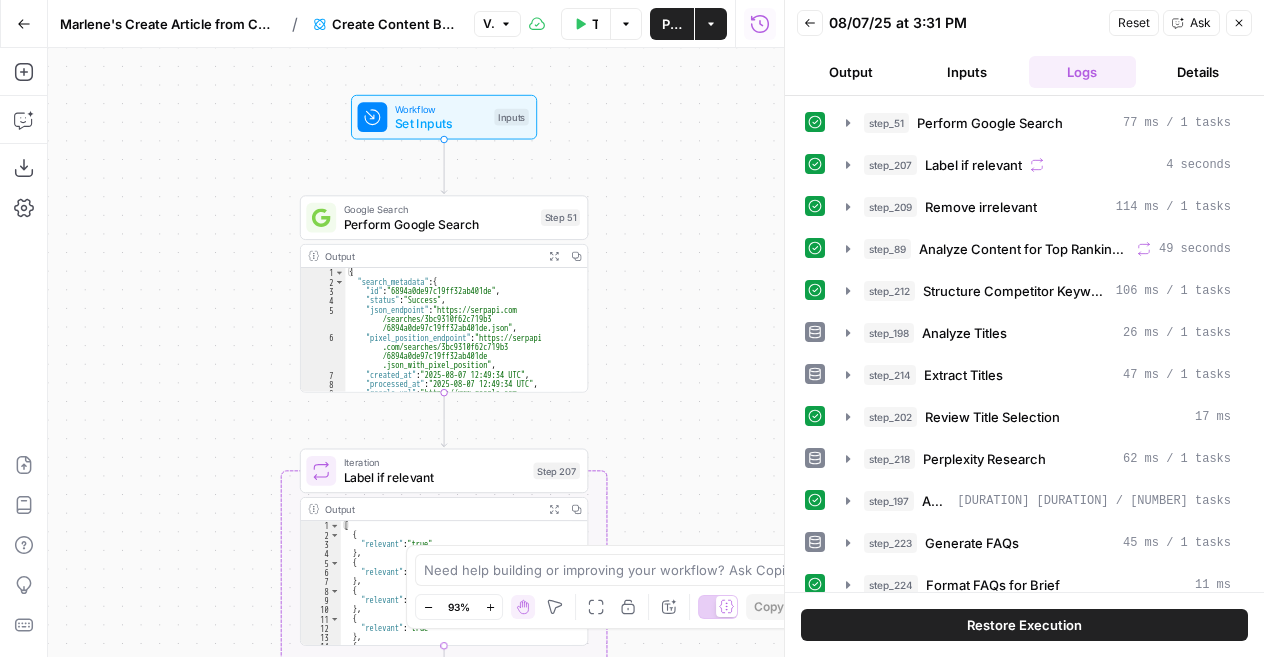 drag, startPoint x: 470, startPoint y: 185, endPoint x: 301, endPoint y: 143, distance: 174.14075 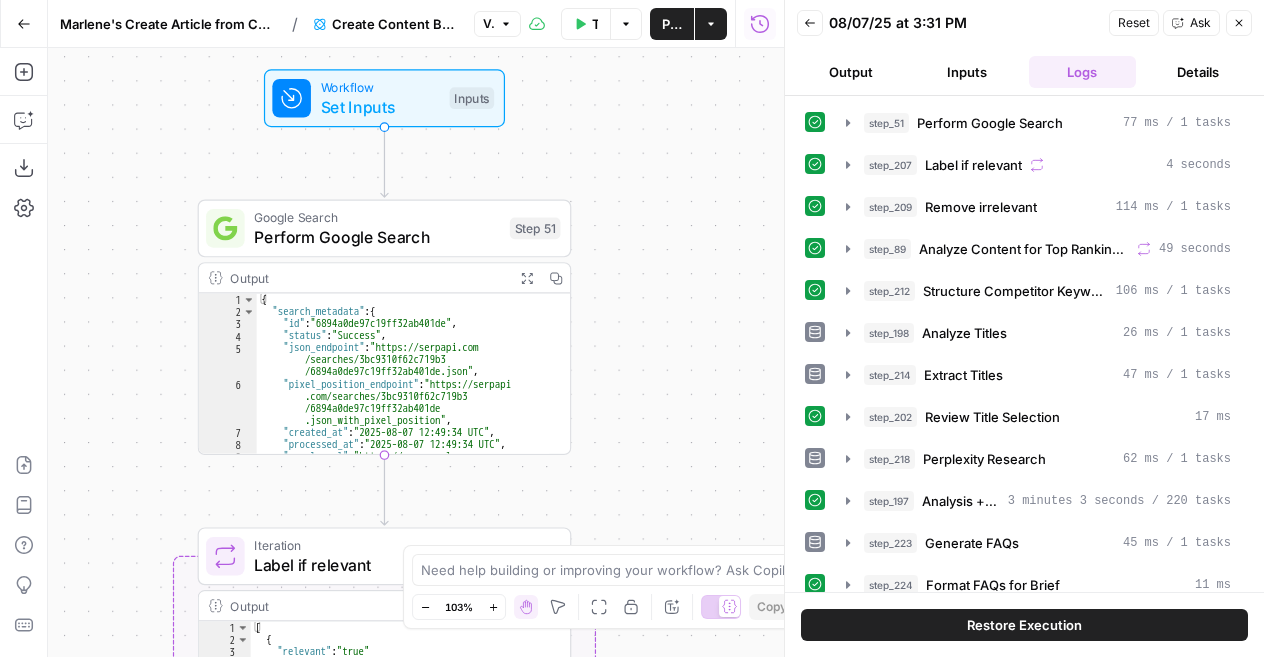 scroll, scrollTop: 0, scrollLeft: 0, axis: both 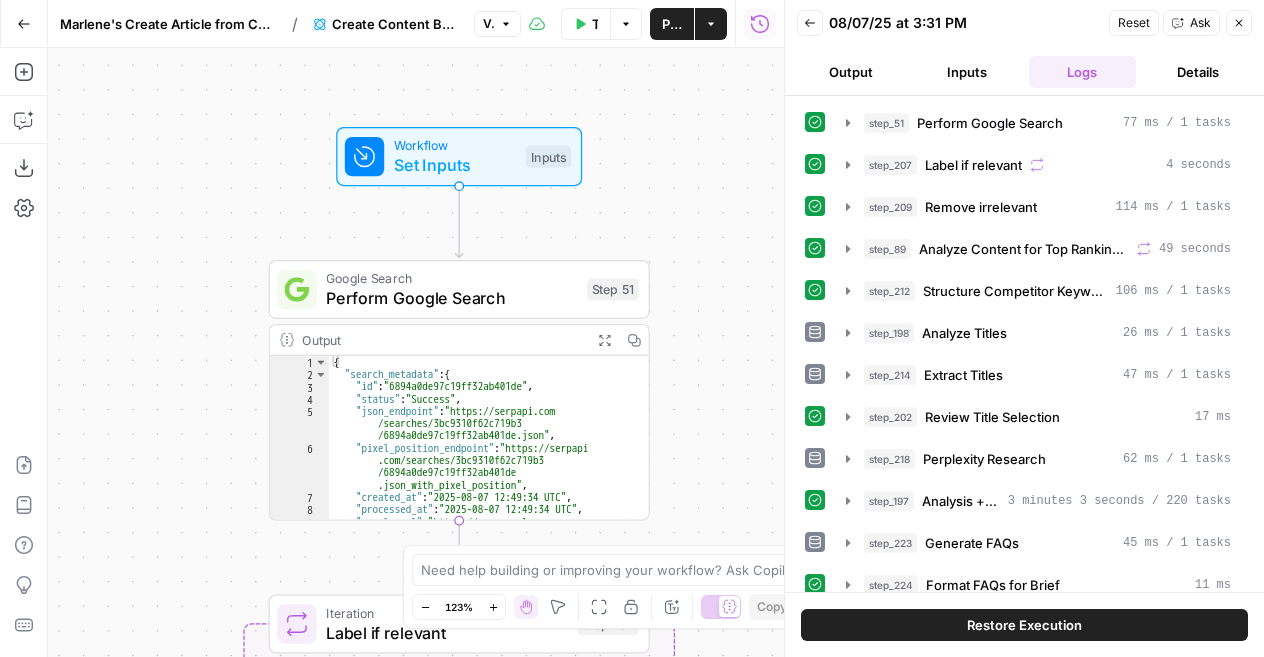drag, startPoint x: 606, startPoint y: 197, endPoint x: 686, endPoint y: 257, distance: 100 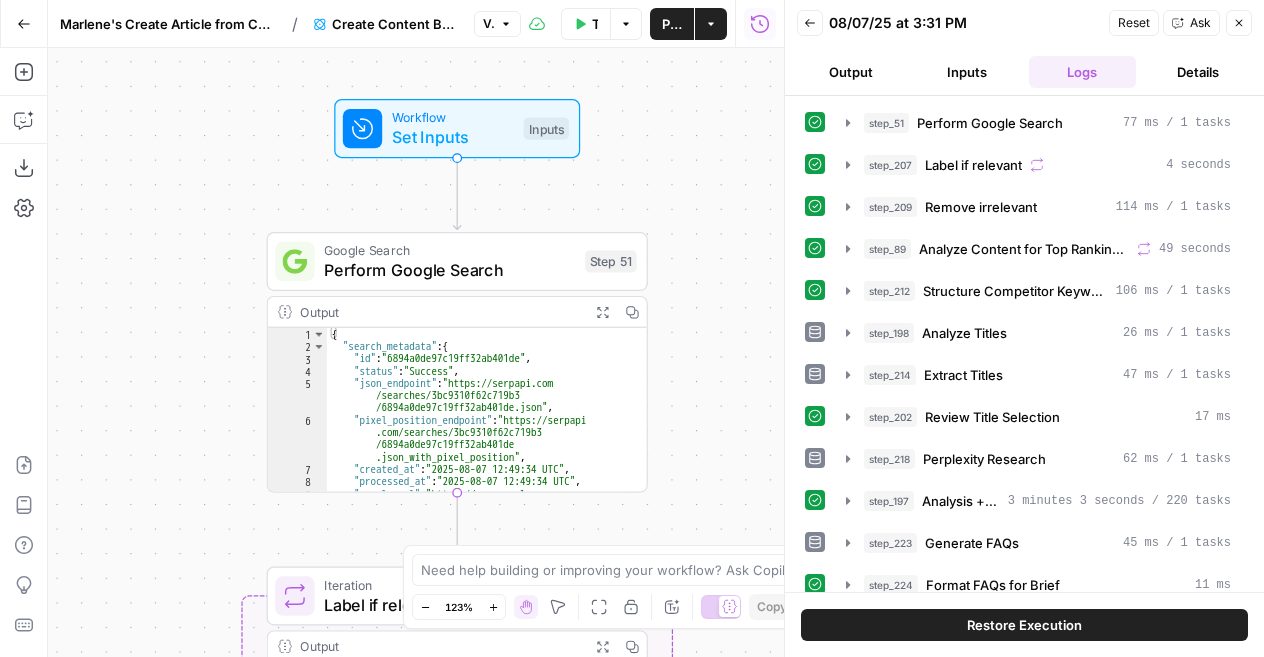 click on "Workflow Set Inputs Inputs Google Search Perform Google Search Step 51 Output Expand Output Copy 1 2 3 4 5 6 7 8 9 {    "search_metadata" :  {      "id" :  "[ID]" ,      "status" :  "Success" ,      "json_endpoint" :  "https://serpapi.com          /searches/[ID]          /[ID].json" ,      "pixel_position_endpoint" :  "https://serpapi          .com/searches/[ID]          /[ID]          .json_with_pixel_position" ,      "created_at" :  "[YEAR]-[MONTH]-[DAY] [HOUR]:[MINUTE]:[SECOND] UTC" ,      "processed_at" :  "[YEAR]-[MONTH]-[DAY] [HOUR]:[MINUTE]:[SECOND] UTC" ,      "google_url" :  "https://www.google.com          /search?q=[SEARCH_TERM]&oq          =[SEARCH_TERM]&gl=us&num          =5&sourceid=chrome&ie=UTF-8" ,     Loop Iteration Label if relevant Step 207 Output Expand Output Copy 1 2 3 4 5 6 7 8 9 10 11 12 13 14 15 [    {      "relevant" :  "true"    } ,    {      "relevant" :  "true"" at bounding box center (416, 352) 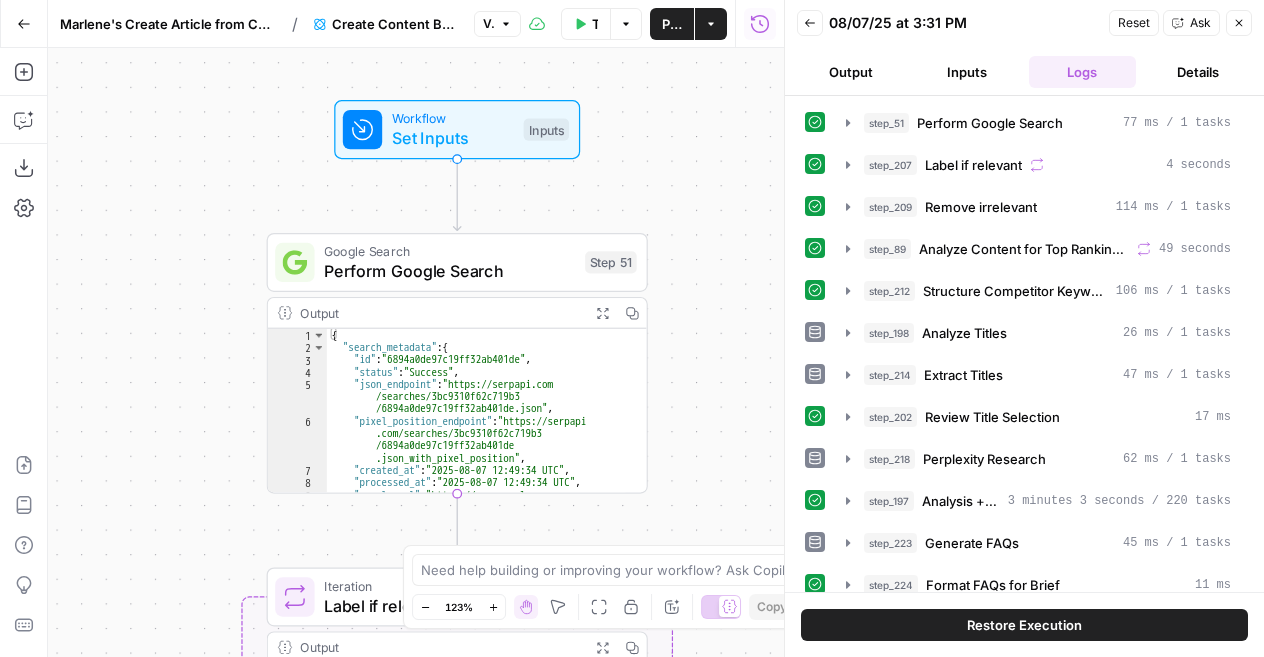 click on "Inputs" at bounding box center (967, 72) 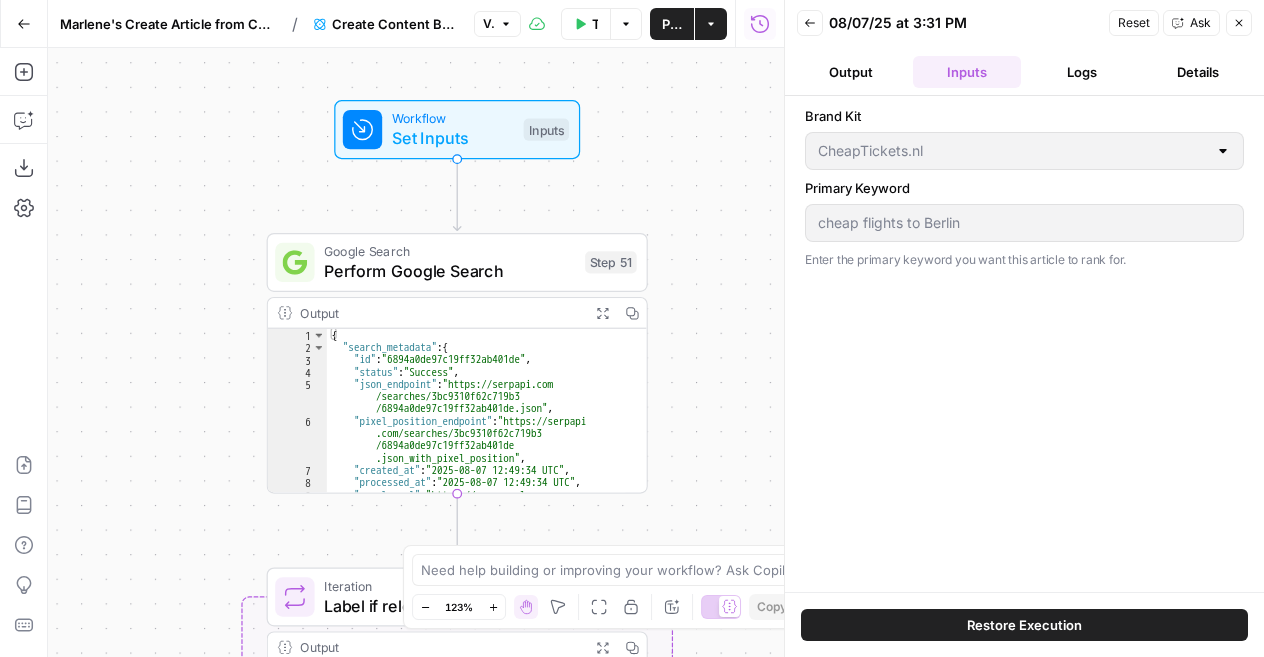 click on "Logs" at bounding box center (1083, 72) 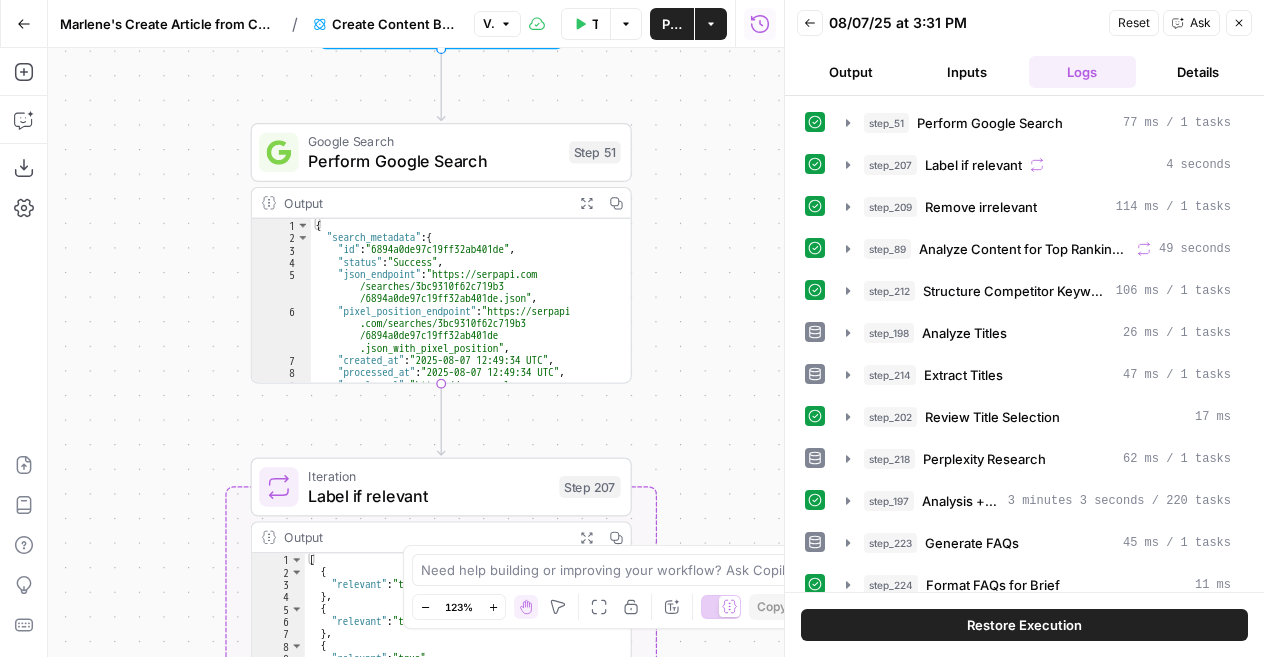 drag, startPoint x: 718, startPoint y: 268, endPoint x: 702, endPoint y: 158, distance: 111.15755 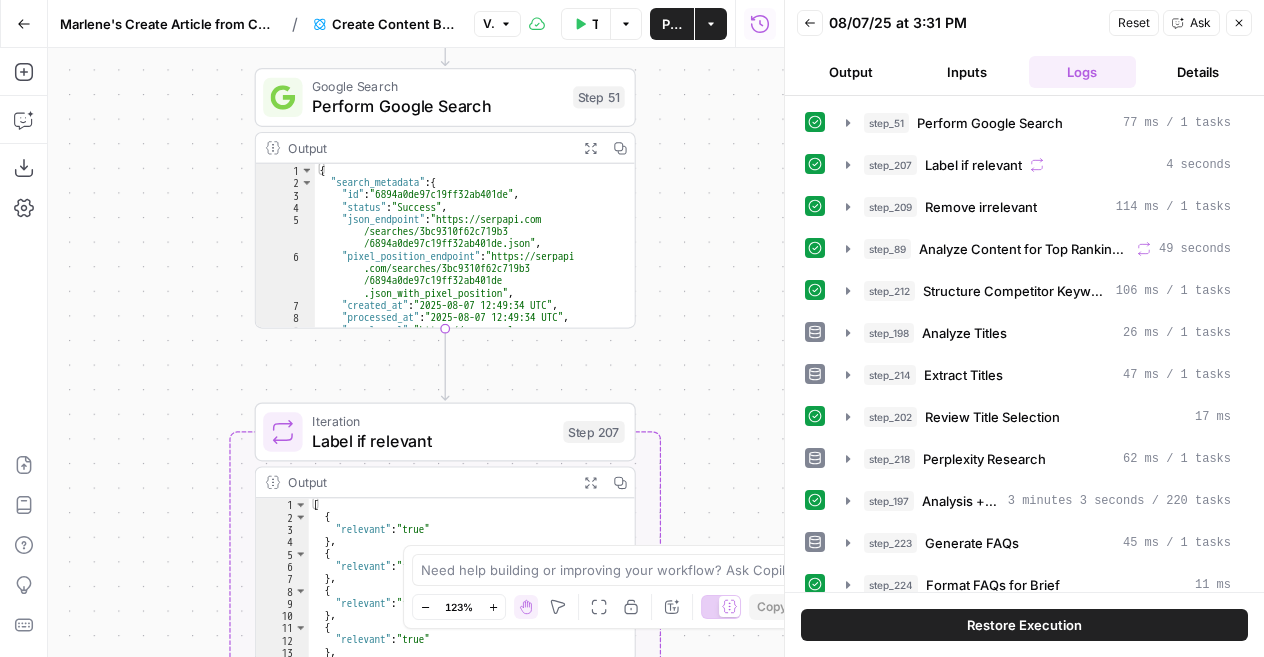 drag, startPoint x: 700, startPoint y: 340, endPoint x: 704, endPoint y: 284, distance: 56.142673 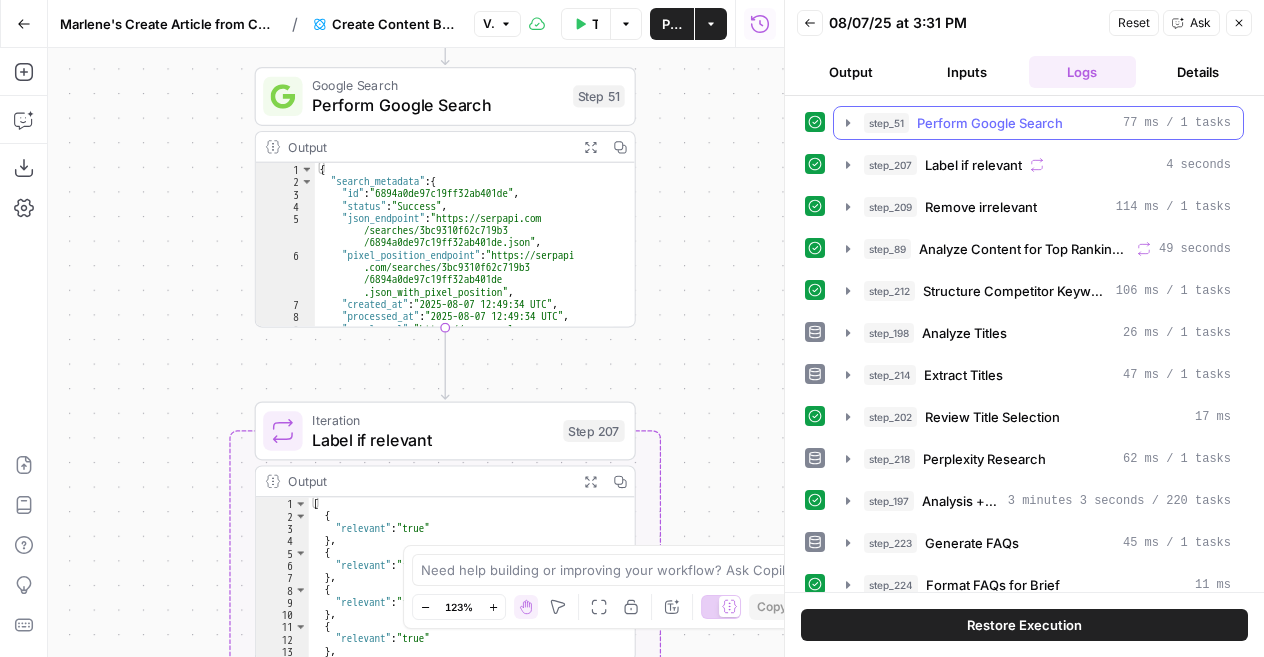 click 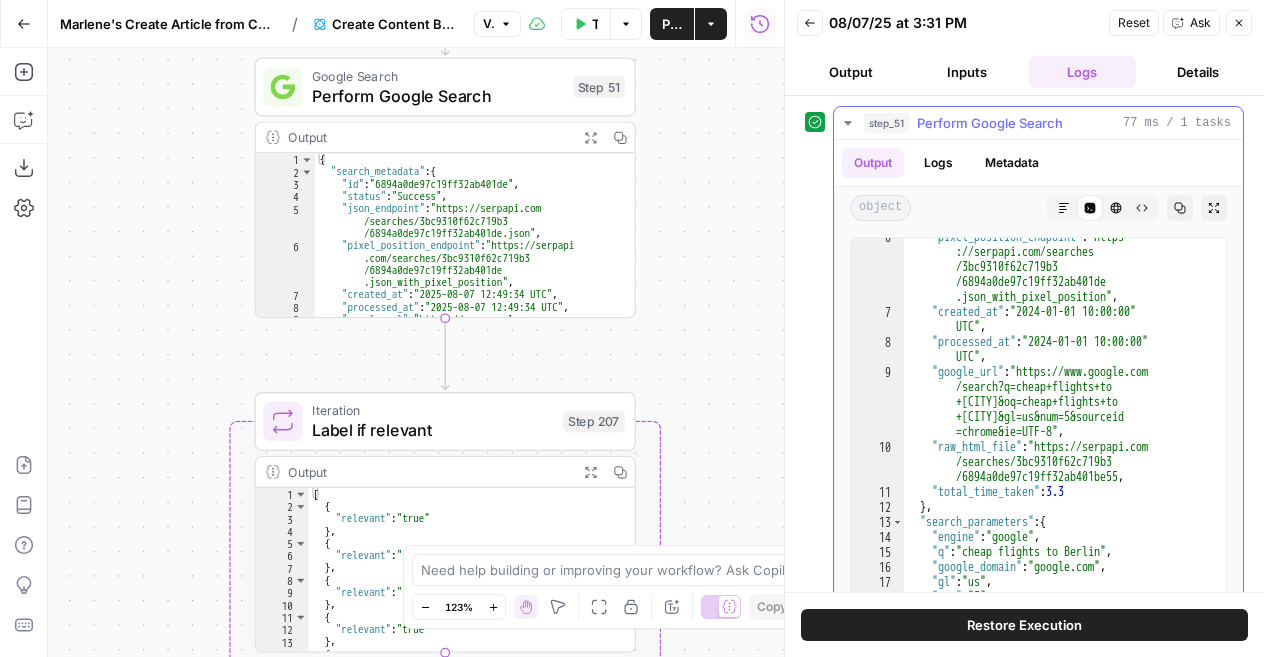 scroll, scrollTop: 112, scrollLeft: 0, axis: vertical 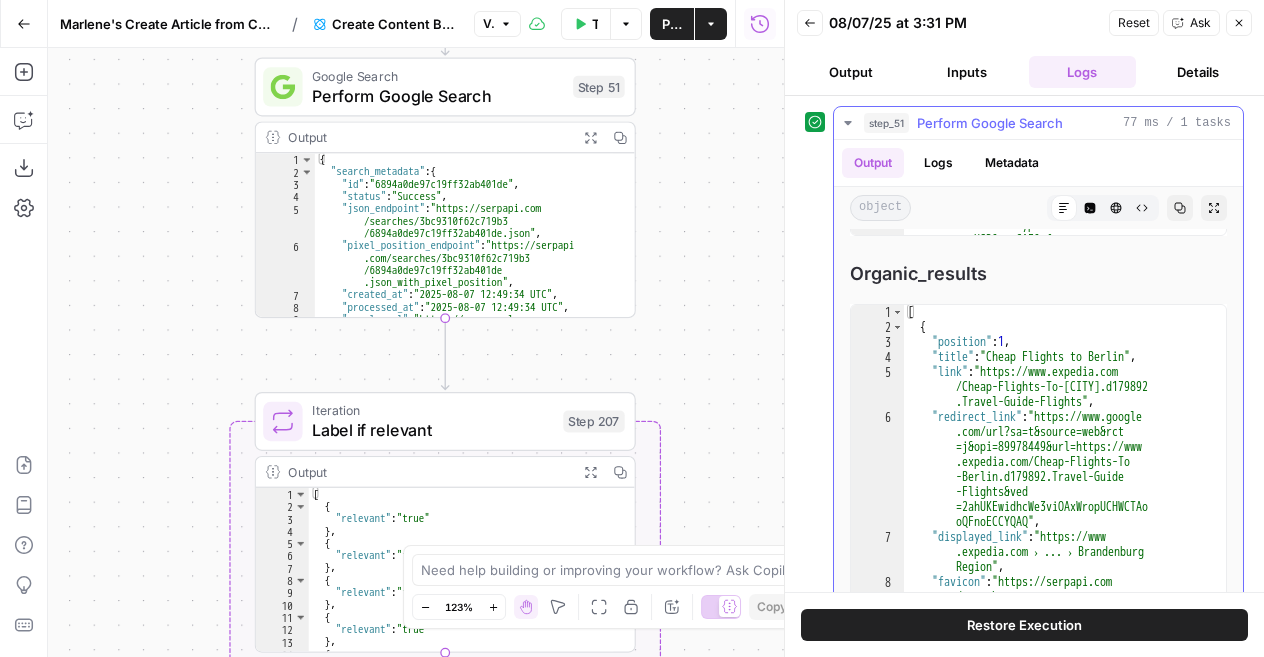 click on "Perform Google Search" at bounding box center [990, 123] 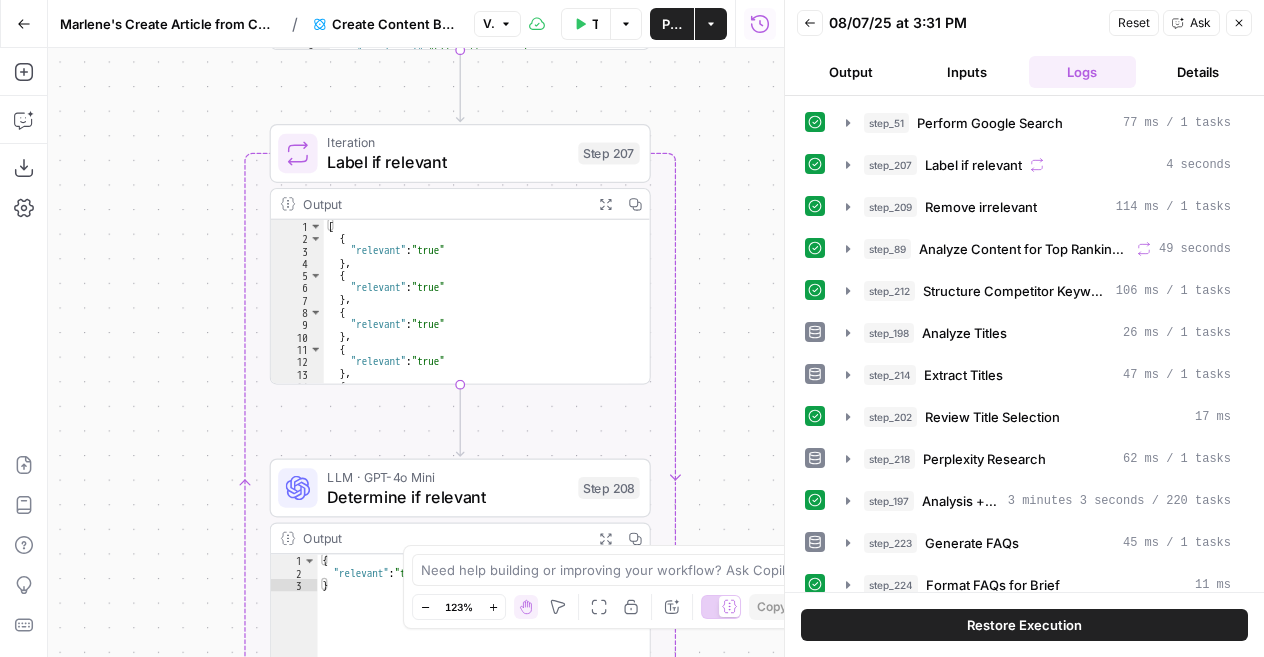 drag, startPoint x: 682, startPoint y: 365, endPoint x: 697, endPoint y: 97, distance: 268.41943 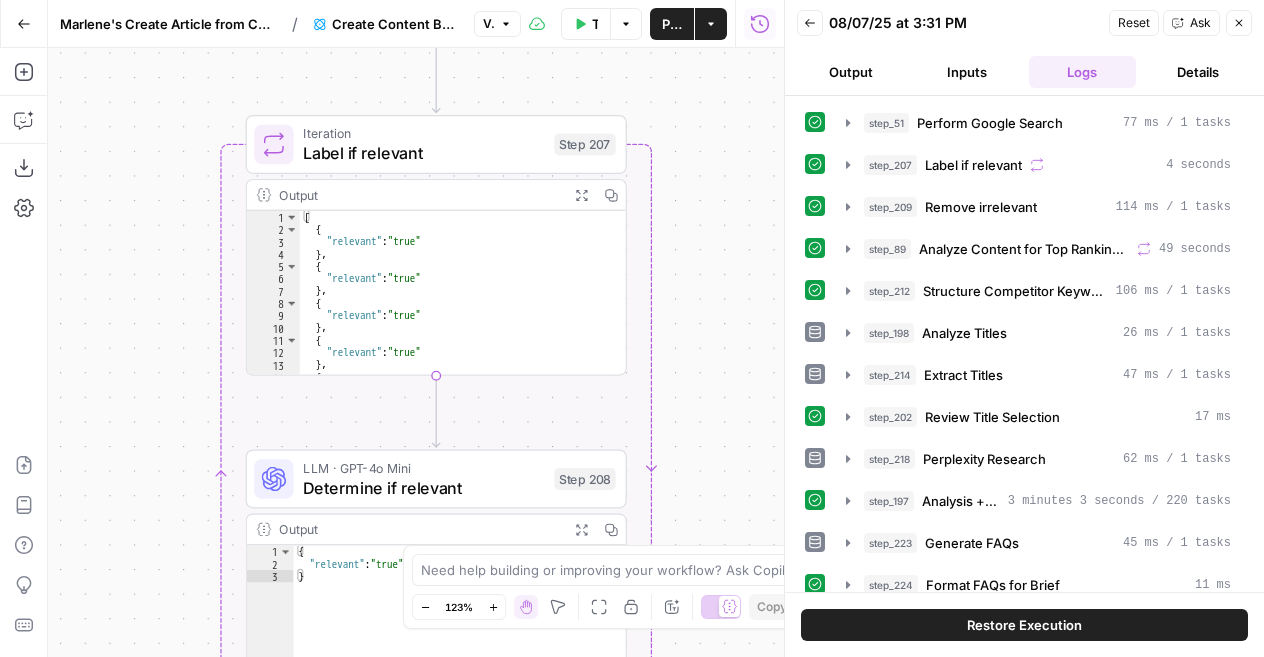drag, startPoint x: 734, startPoint y: 372, endPoint x: 710, endPoint y: 363, distance: 25.632011 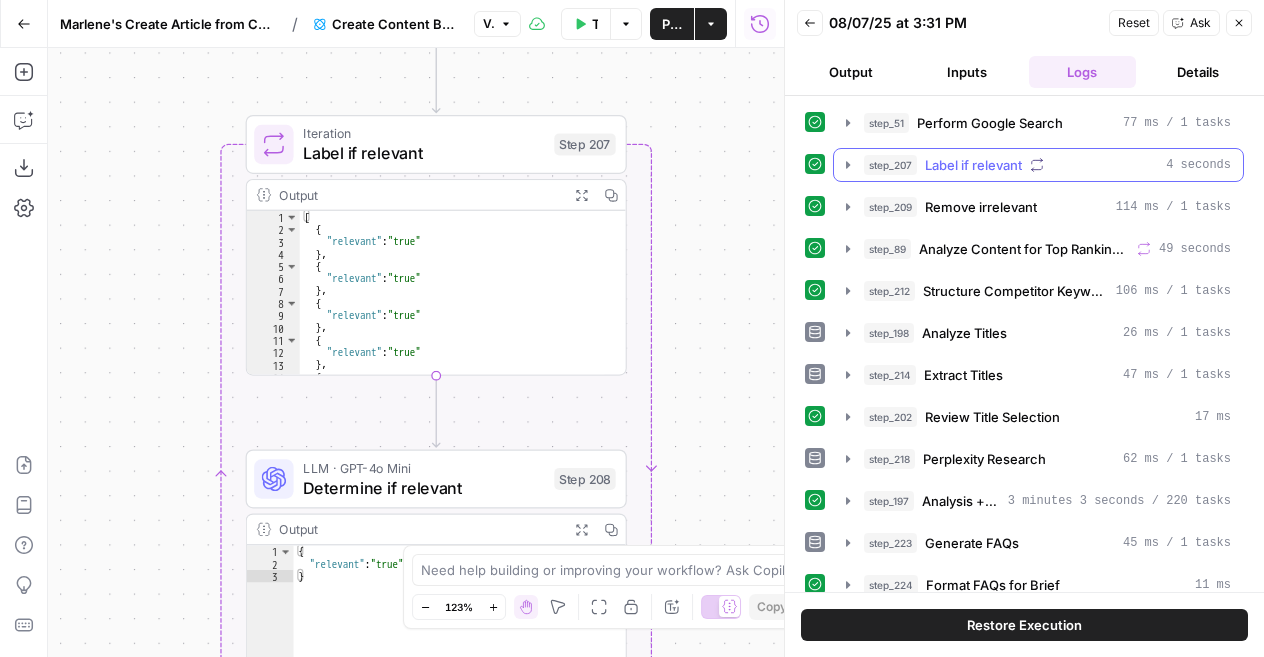 click 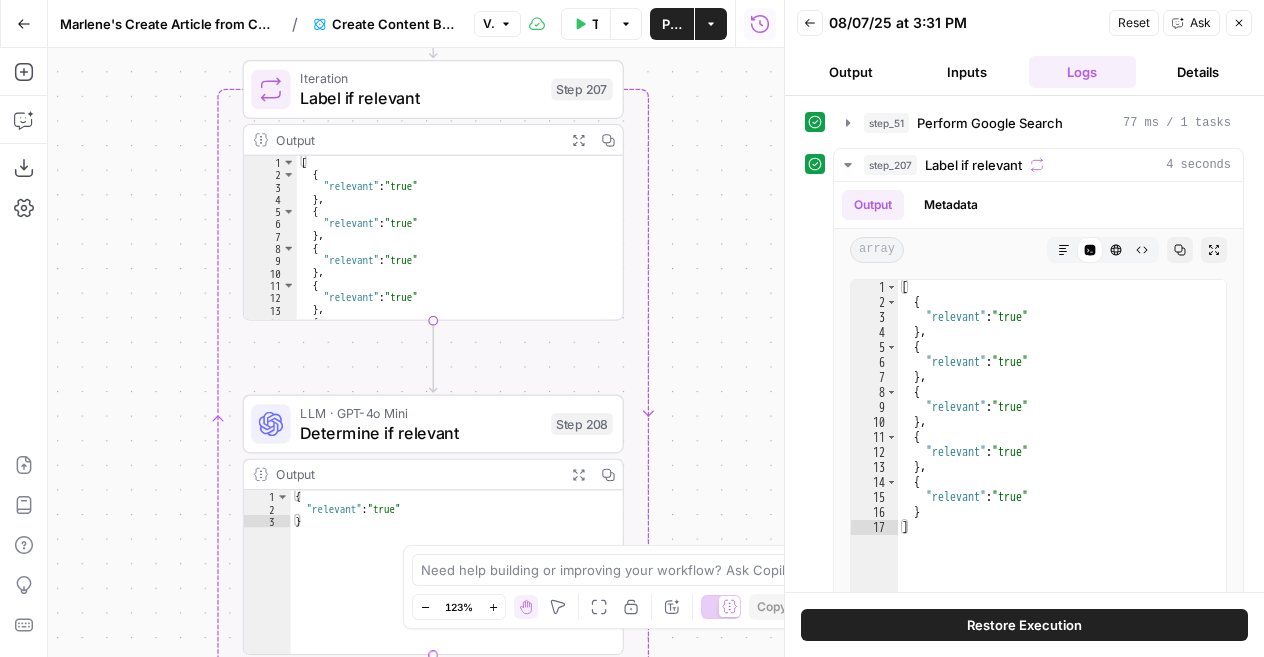 drag, startPoint x: 721, startPoint y: 315, endPoint x: 718, endPoint y: 260, distance: 55.081757 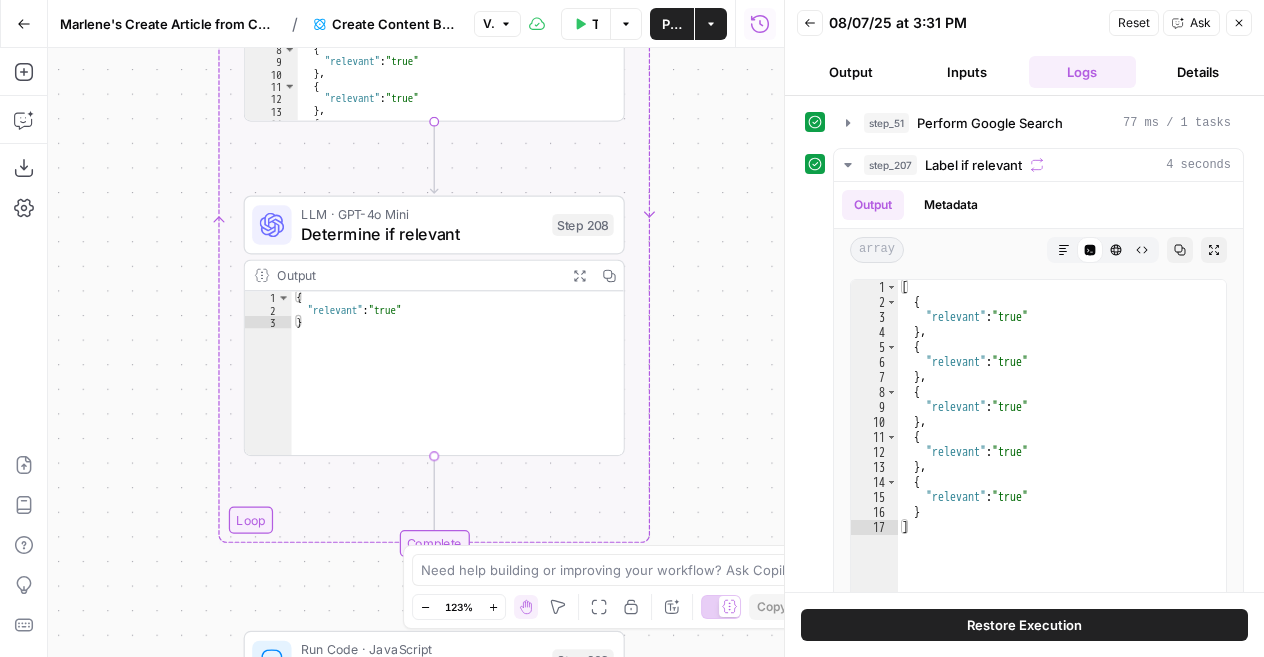 drag, startPoint x: 731, startPoint y: 492, endPoint x: 732, endPoint y: 293, distance: 199.00252 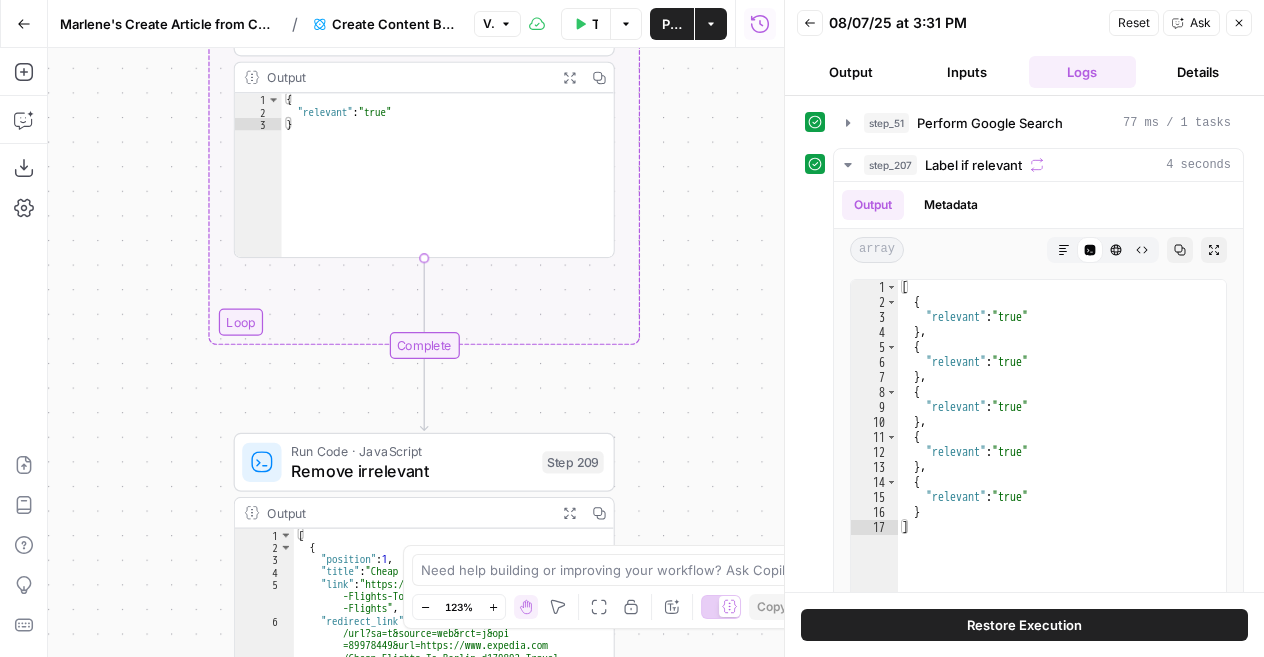 drag, startPoint x: 711, startPoint y: 429, endPoint x: 701, endPoint y: 231, distance: 198.25237 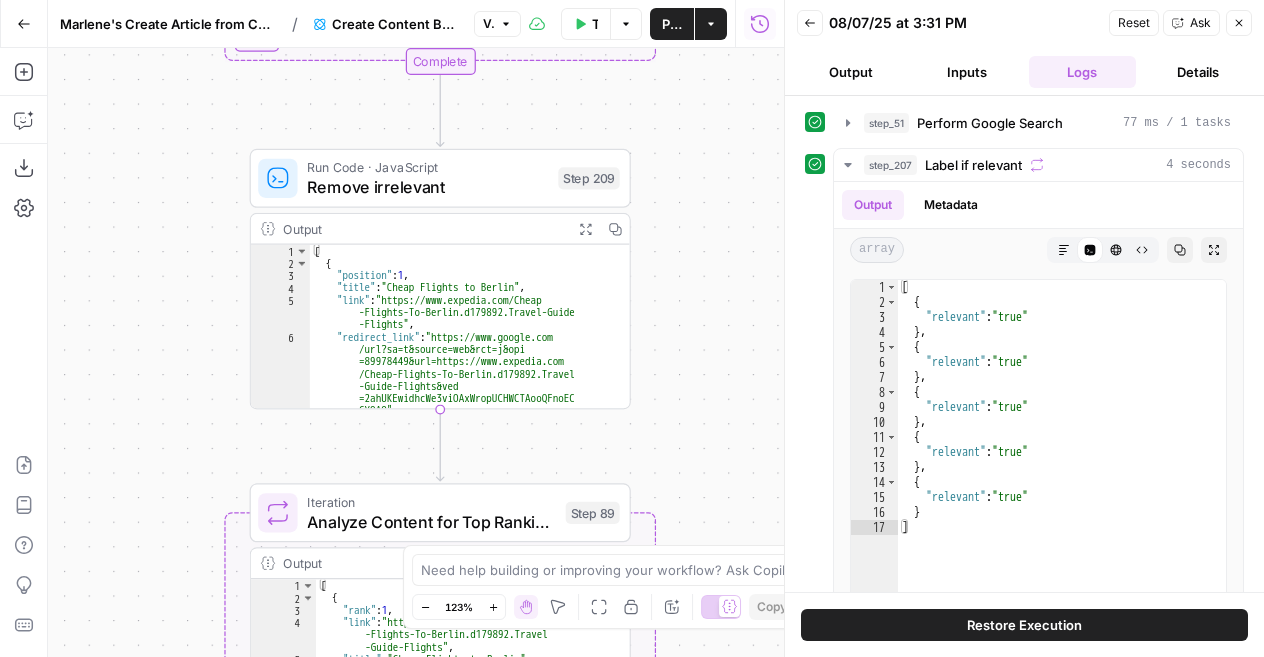 drag, startPoint x: 698, startPoint y: 409, endPoint x: 714, endPoint y: 125, distance: 284.45035 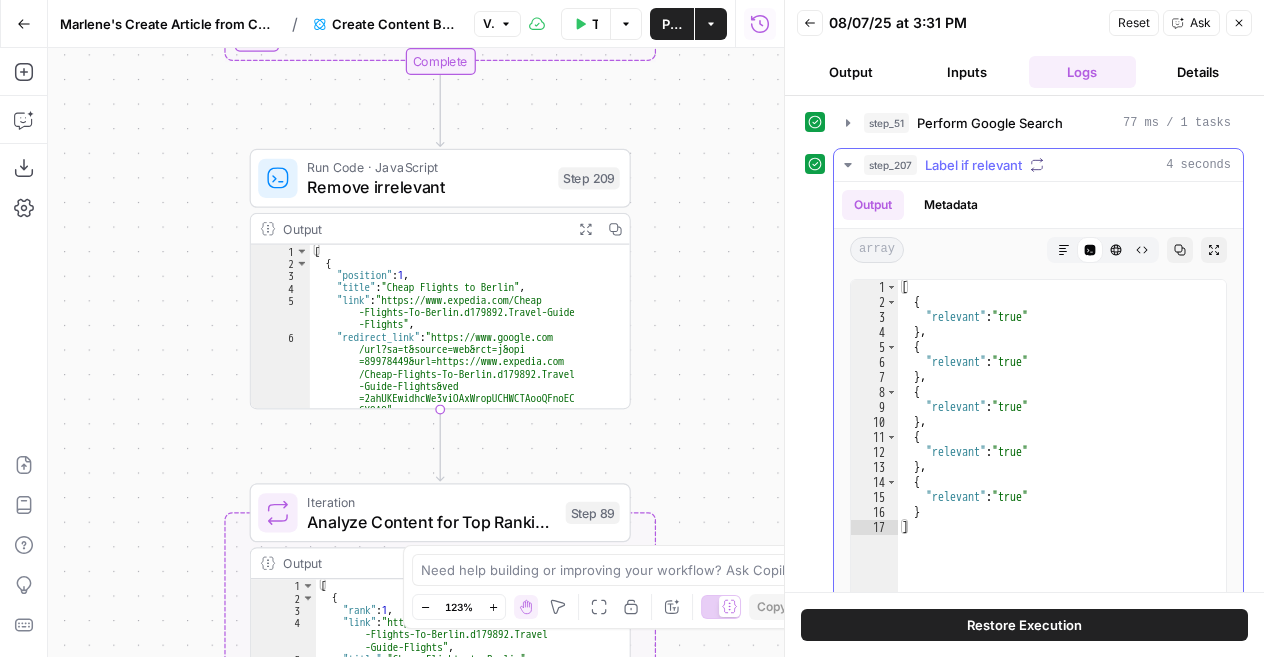 click on "Label if relevant" at bounding box center [973, 165] 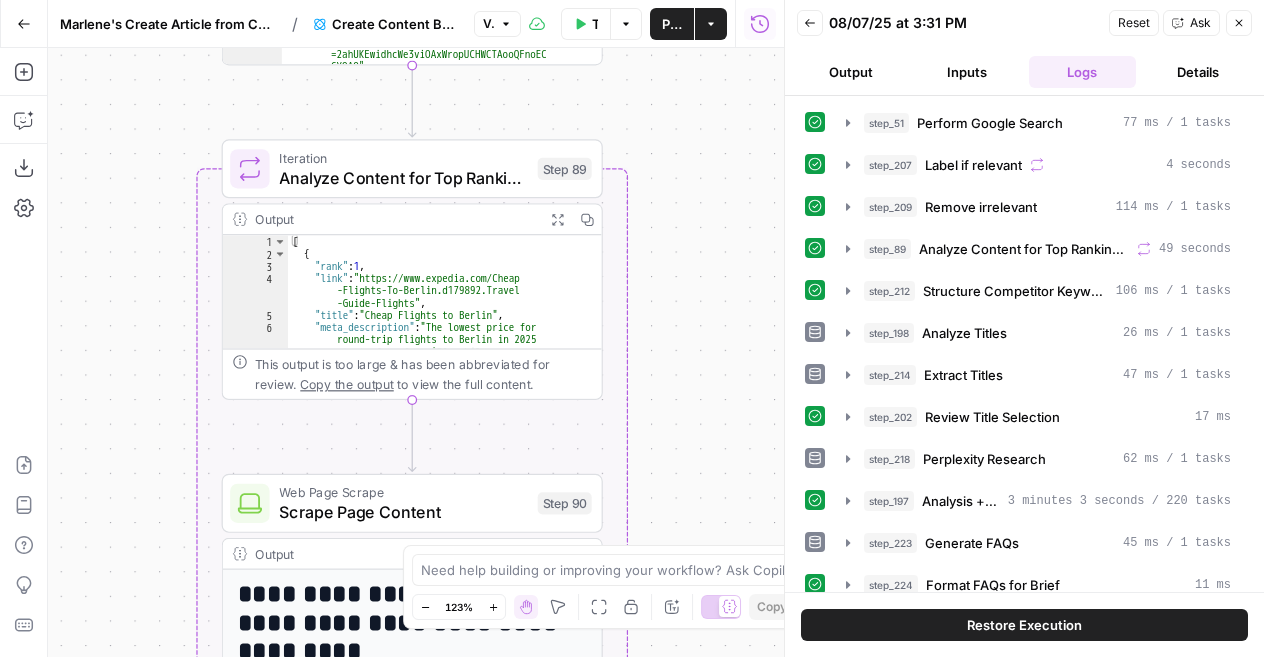 drag, startPoint x: 726, startPoint y: 463, endPoint x: 698, endPoint y: 117, distance: 347.1311 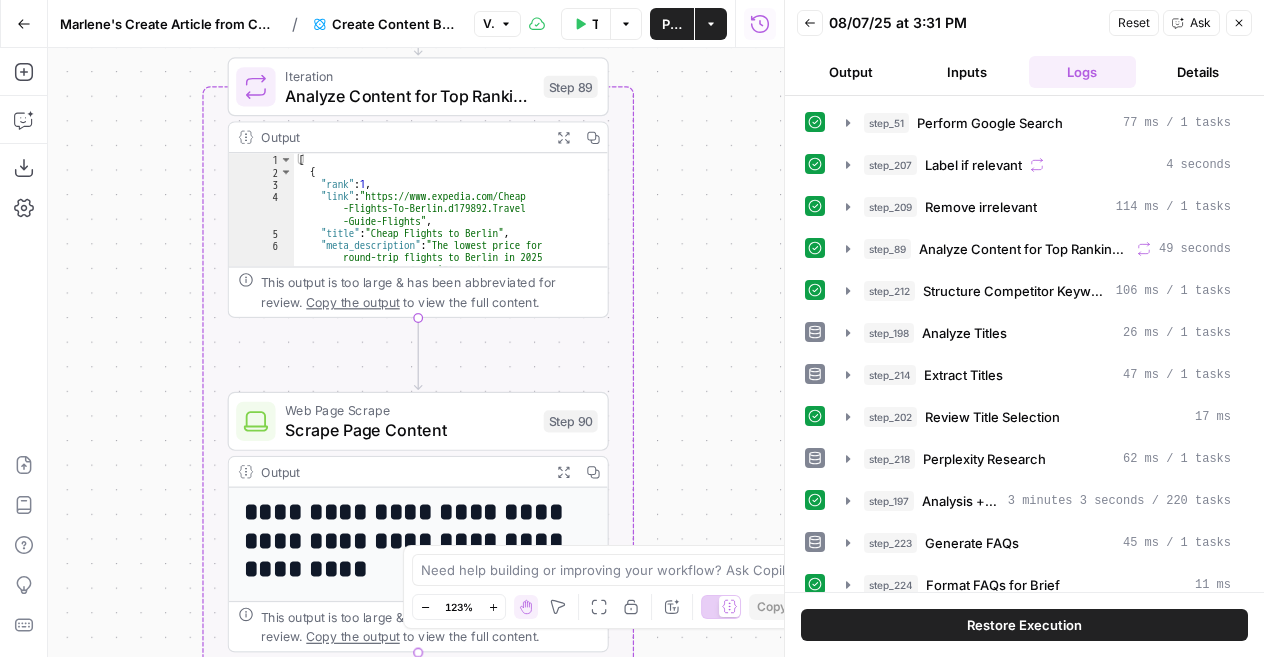 drag, startPoint x: 700, startPoint y: 339, endPoint x: 706, endPoint y: 259, distance: 80.224686 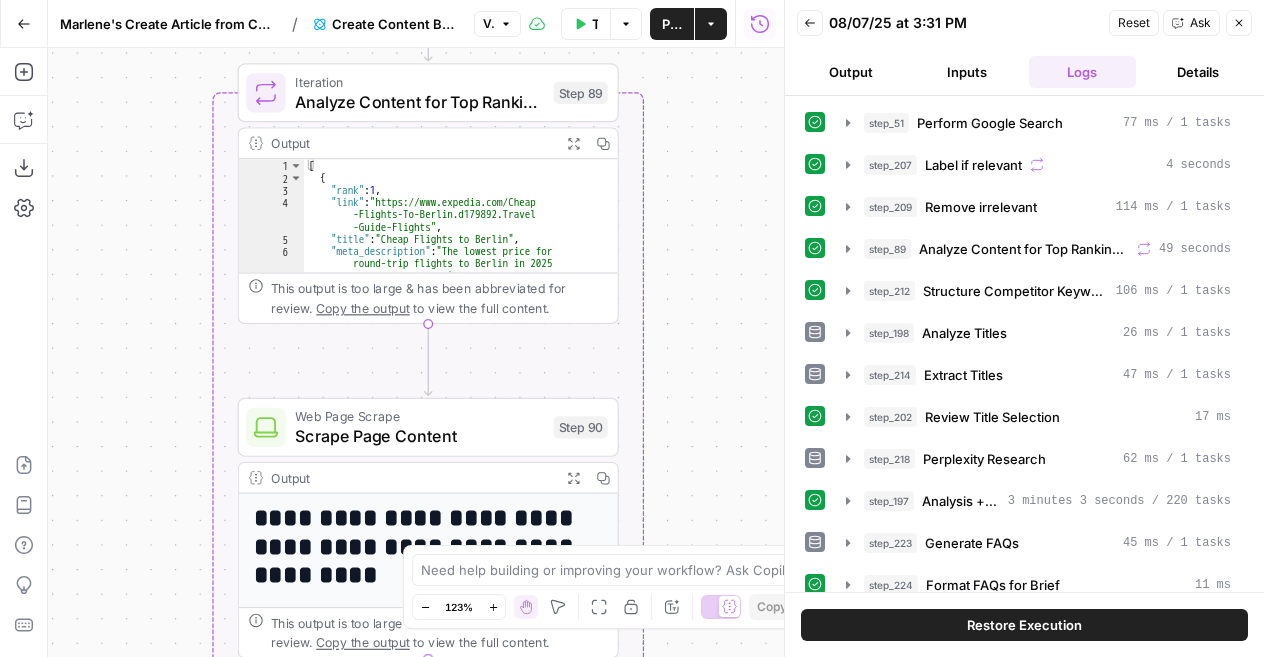 drag, startPoint x: 679, startPoint y: 247, endPoint x: 689, endPoint y: 253, distance: 11.661903 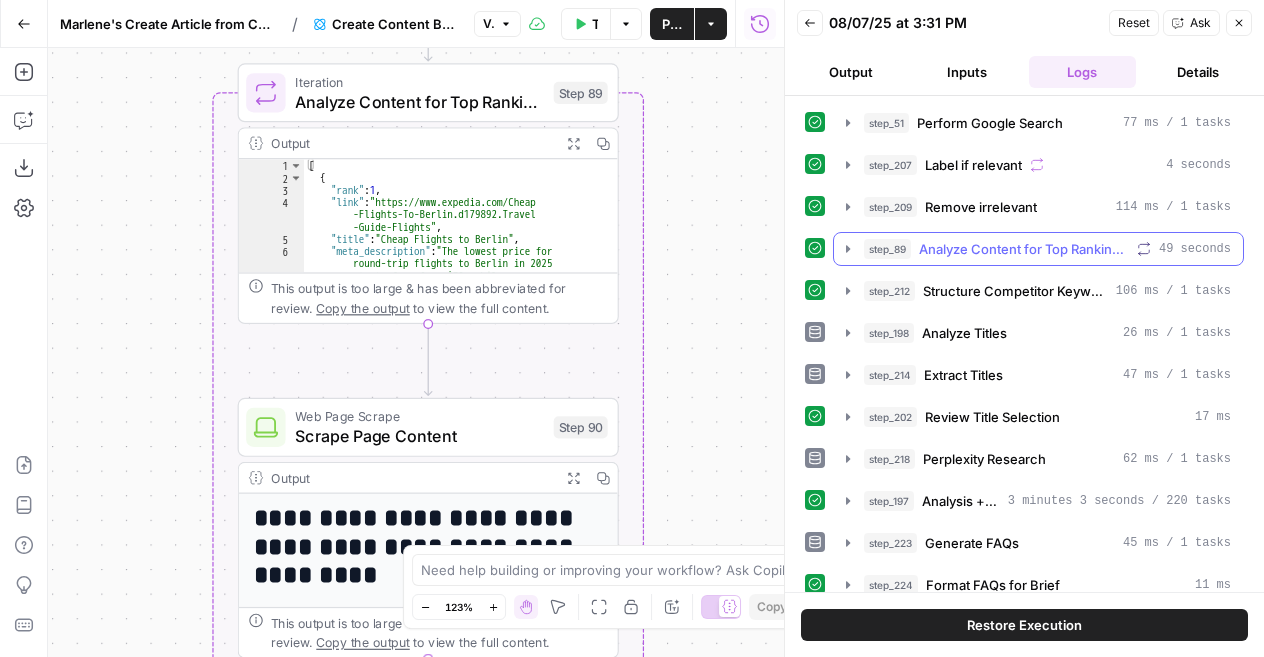 click 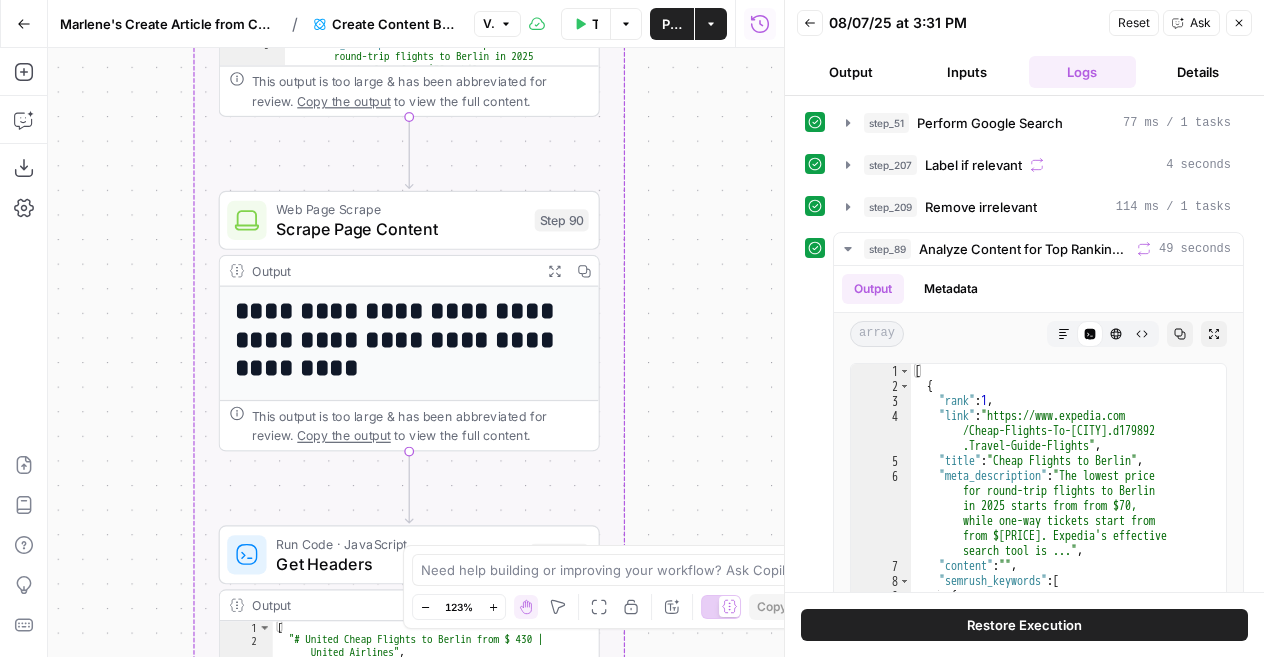 drag, startPoint x: 748, startPoint y: 380, endPoint x: 729, endPoint y: 170, distance: 210.85777 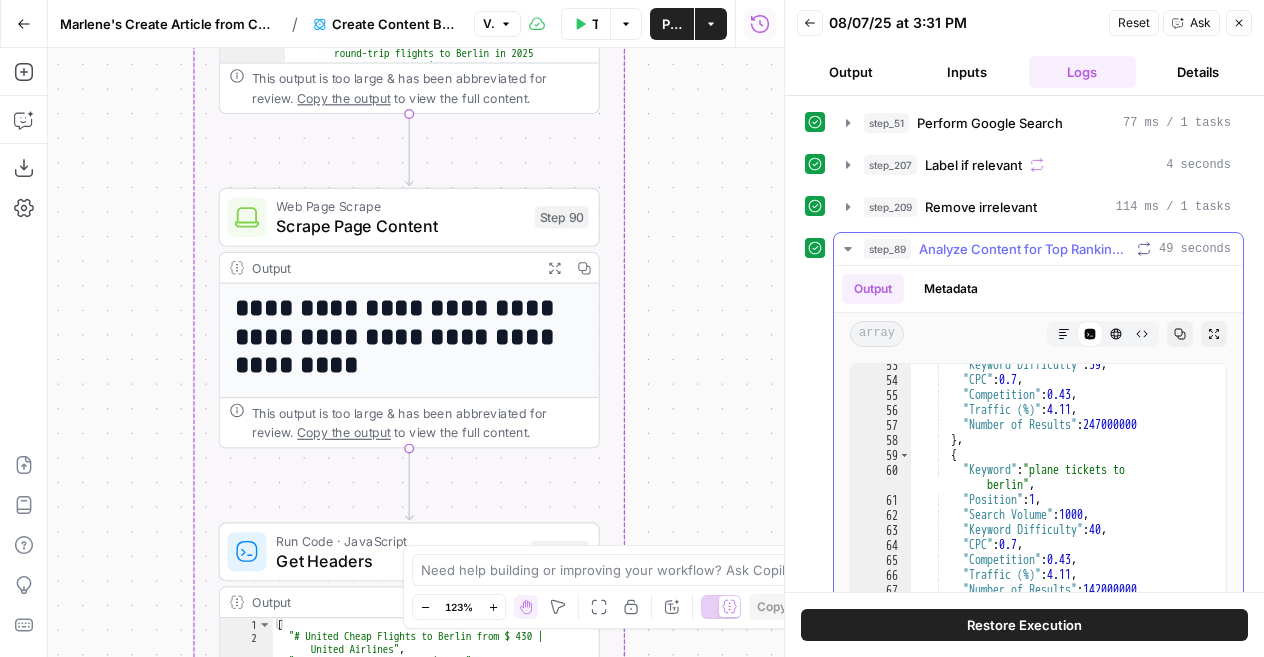 scroll, scrollTop: 243, scrollLeft: 0, axis: vertical 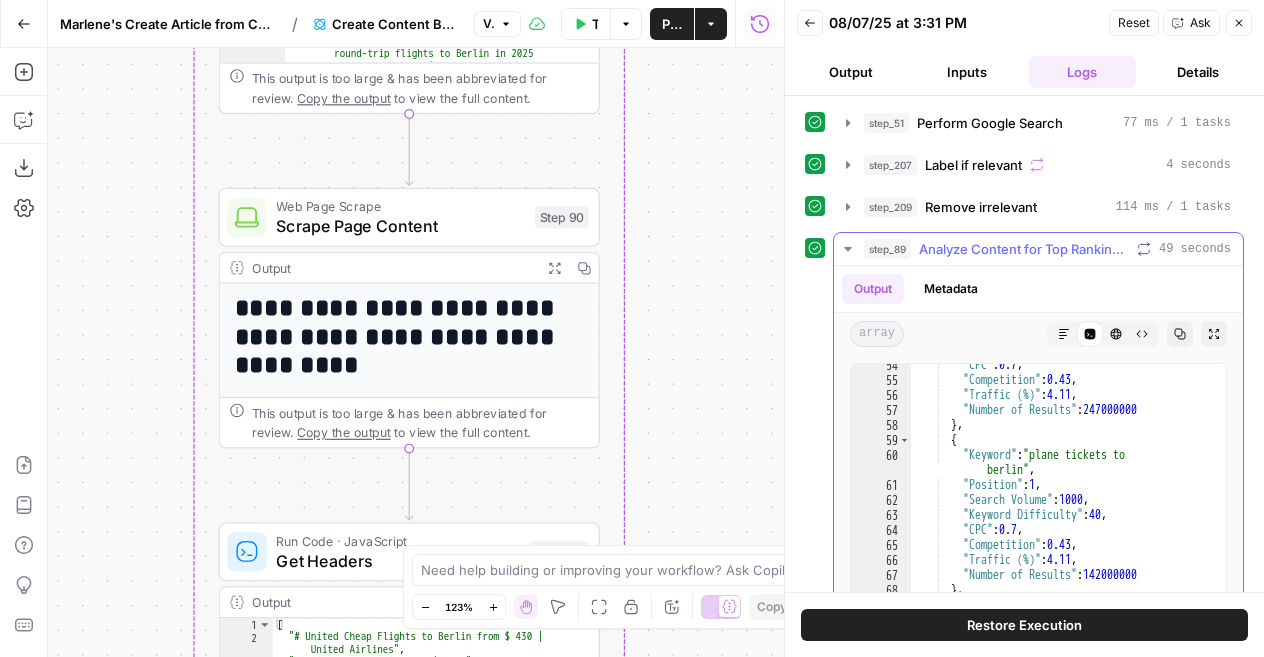 click on "Analyze Content for Top Ranking Pages" at bounding box center (1024, 249) 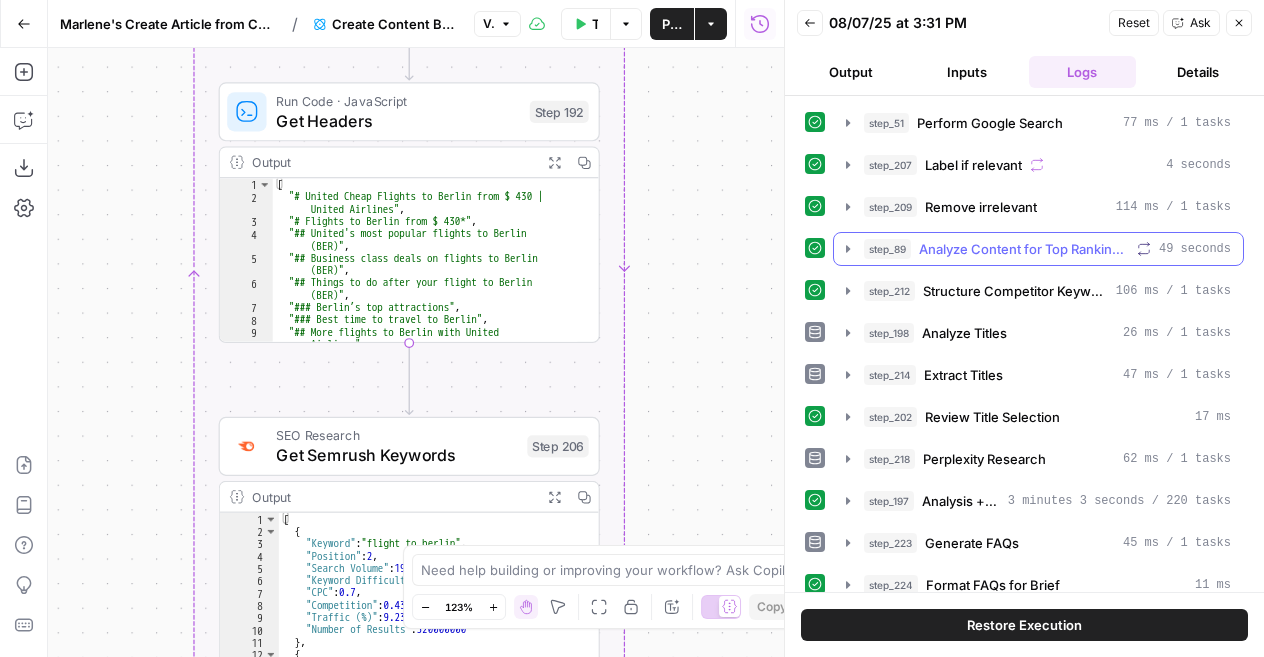 click 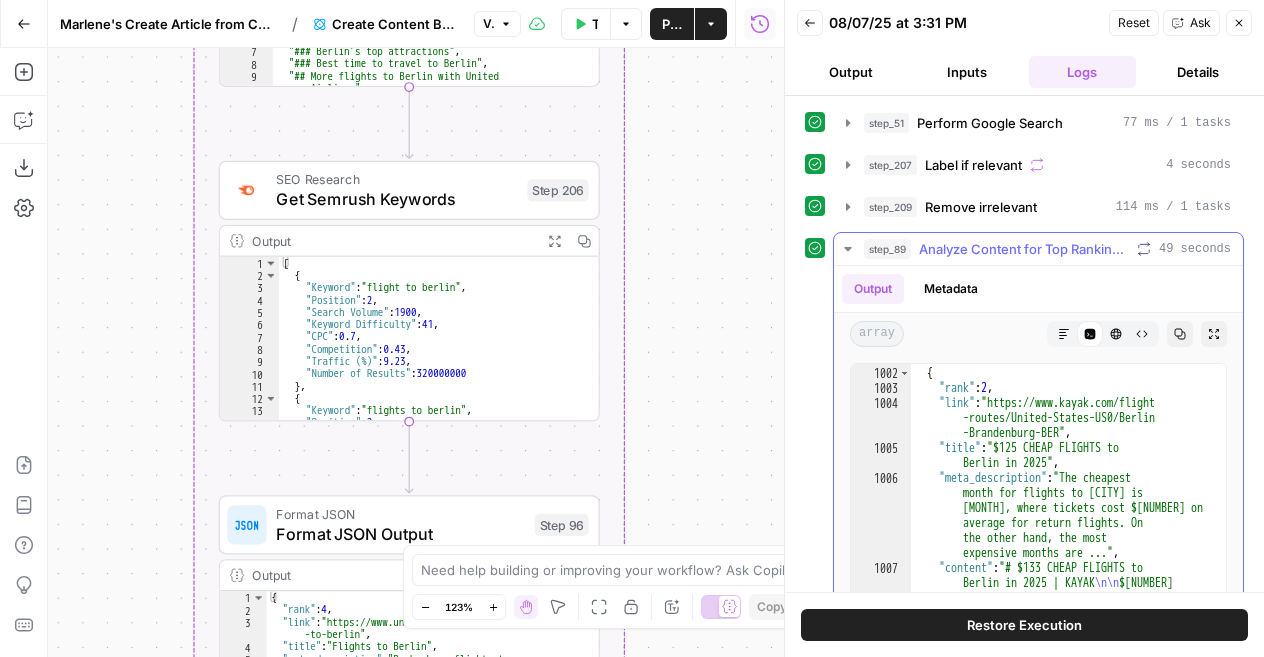 scroll, scrollTop: 4222, scrollLeft: 0, axis: vertical 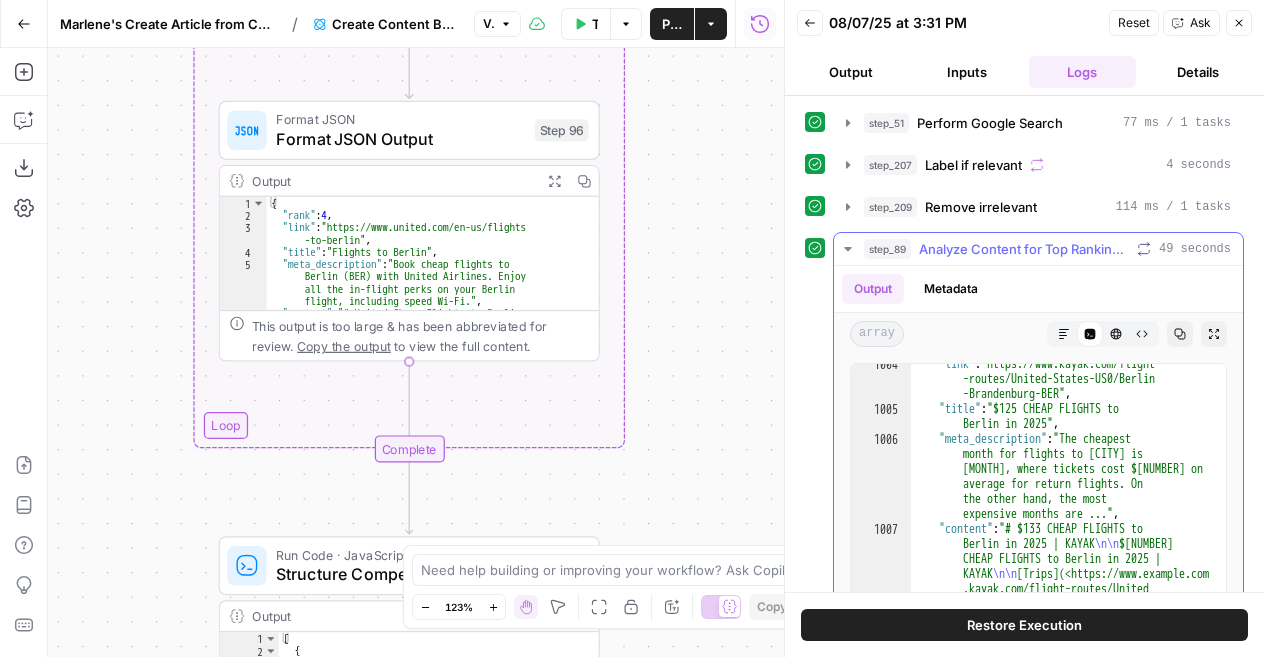 click on "Analyze Content for Top Ranking Pages" at bounding box center (1024, 249) 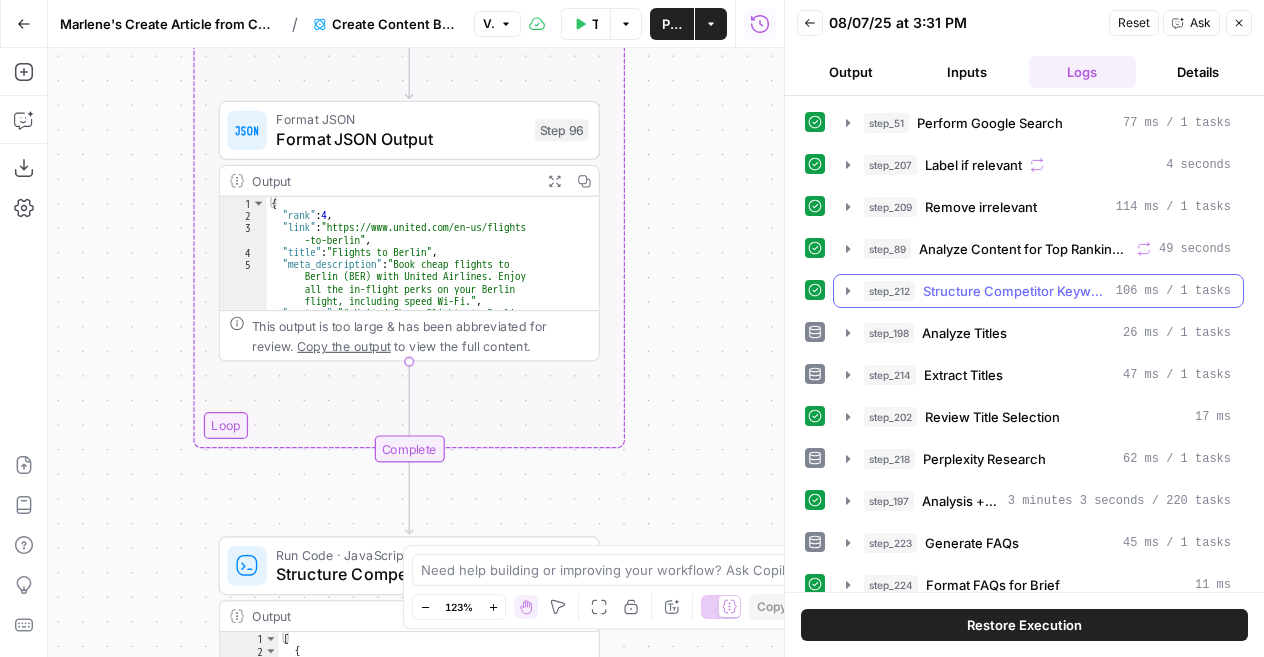click on "Structure Competitor Keywords" at bounding box center [1015, 291] 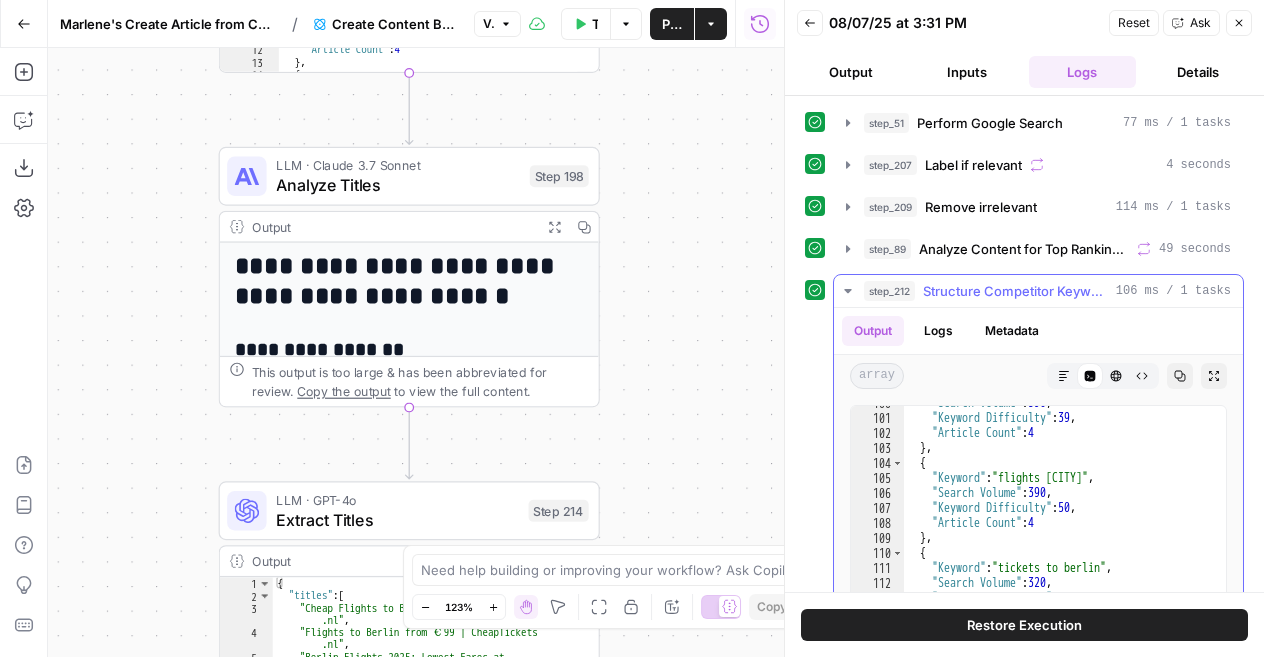 scroll, scrollTop: 1600, scrollLeft: 0, axis: vertical 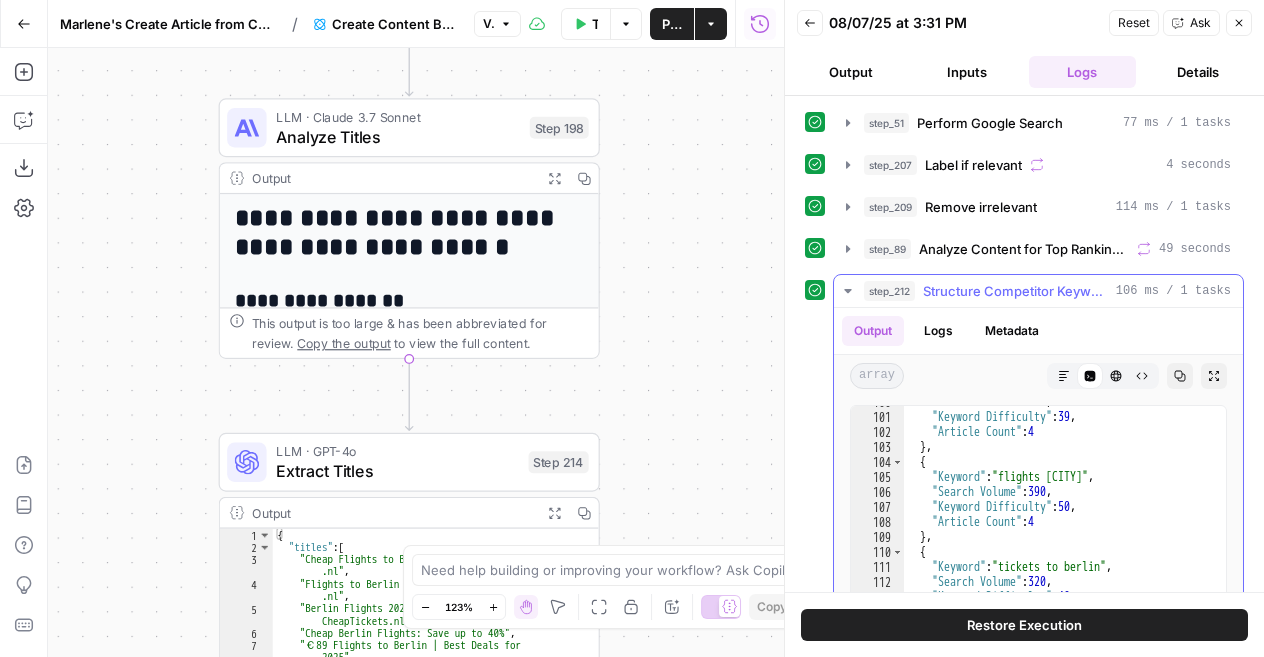 click on "Structure Competitor Keywords" at bounding box center (1015, 291) 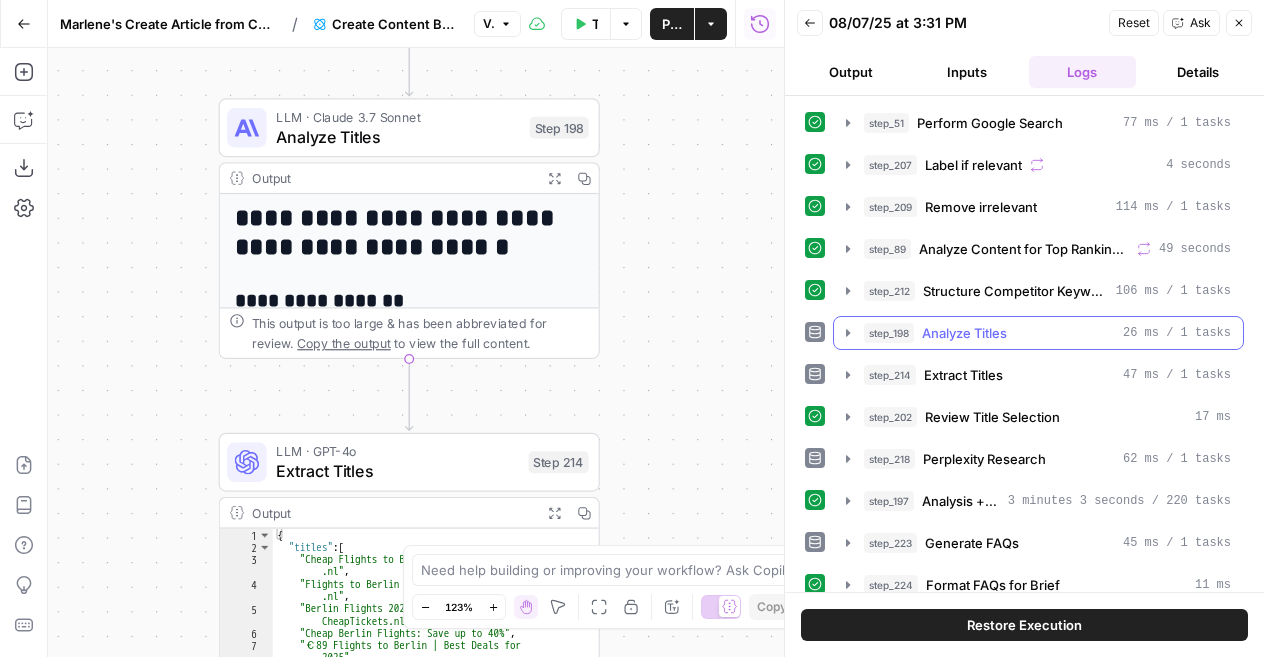 click on "Analyze Titles" at bounding box center (964, 333) 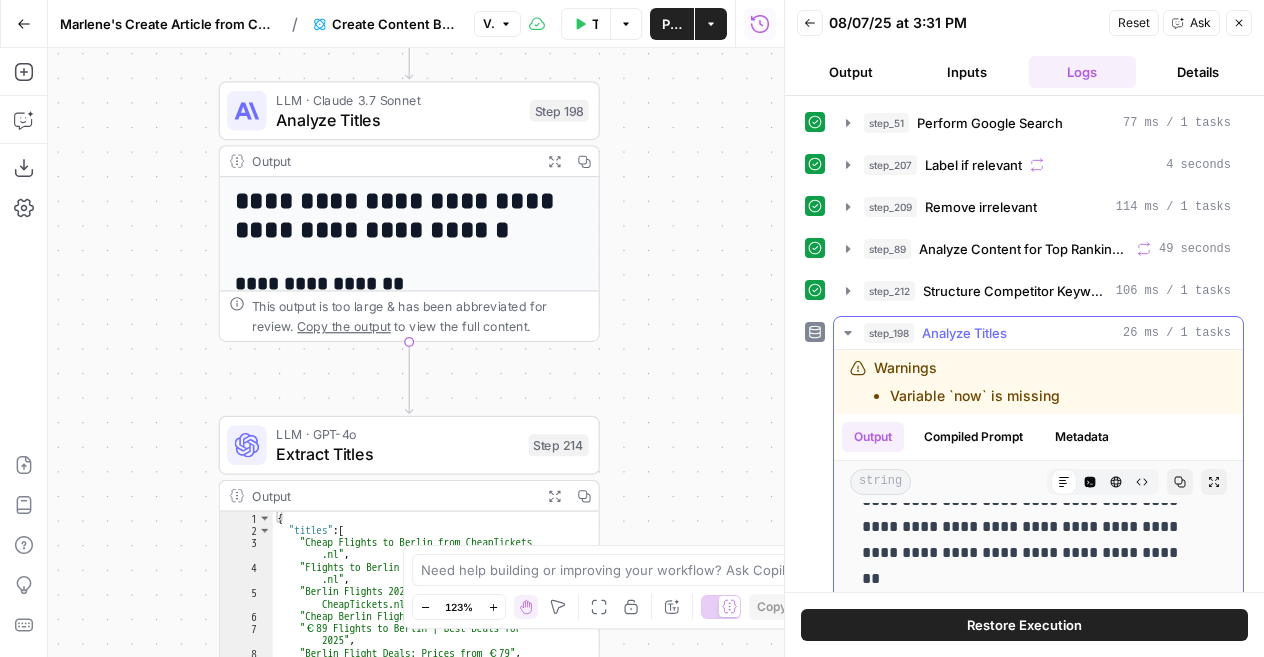 scroll, scrollTop: 482, scrollLeft: 0, axis: vertical 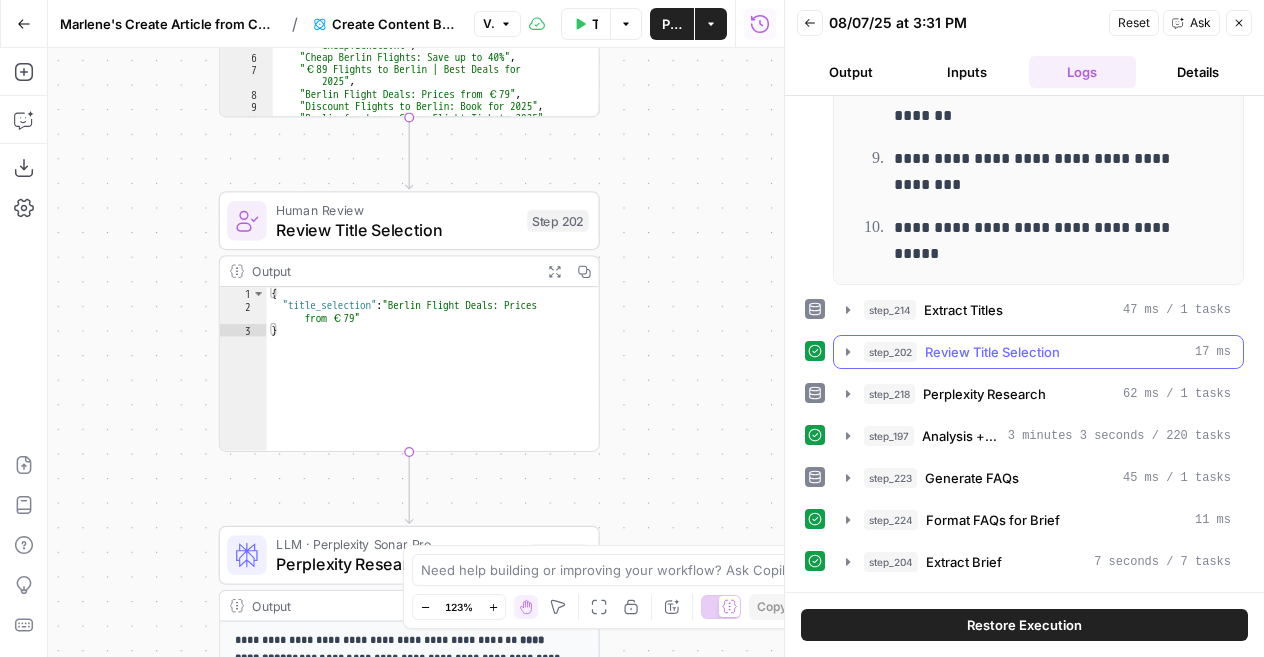 click on "Review Title Selection" at bounding box center [992, 352] 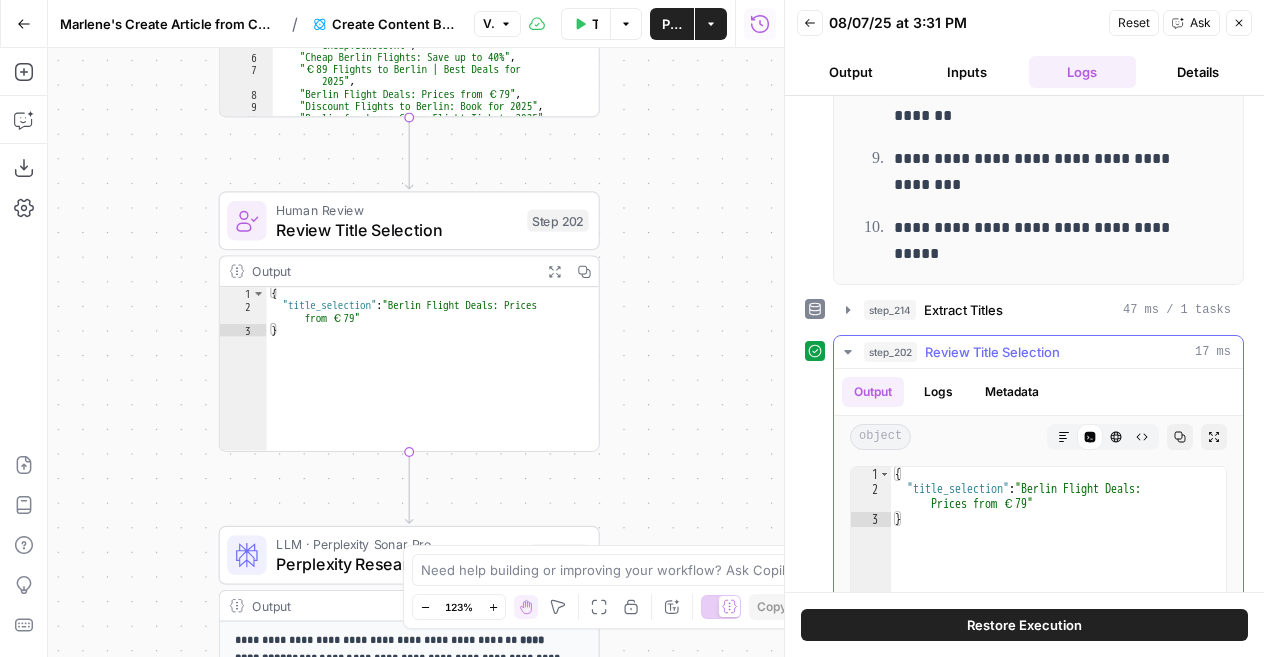 click on "Review Title Selection" at bounding box center [992, 352] 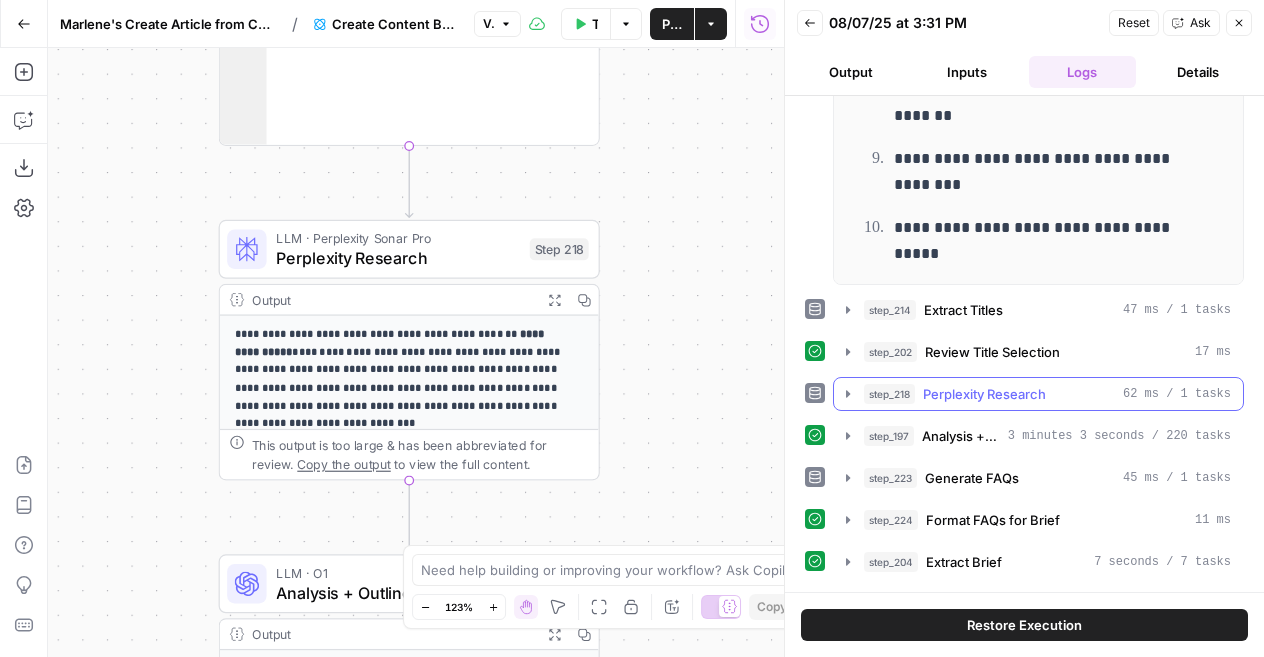 click on "Perplexity Research" at bounding box center (984, 394) 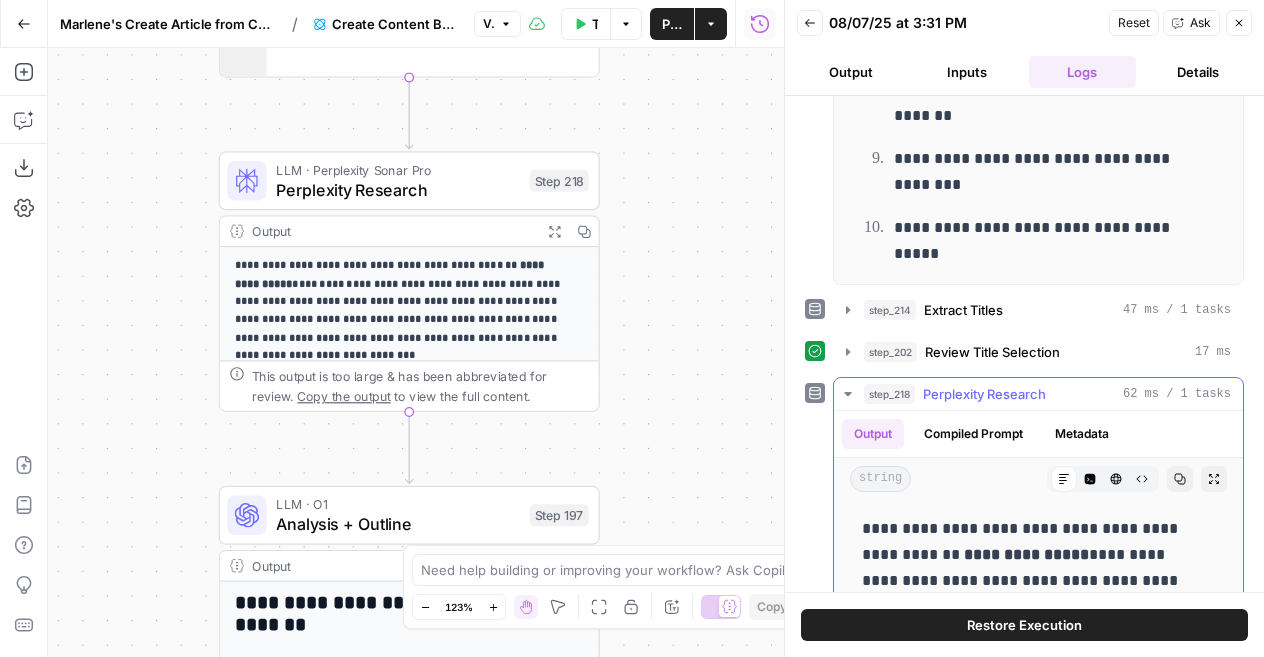 scroll, scrollTop: 238, scrollLeft: 0, axis: vertical 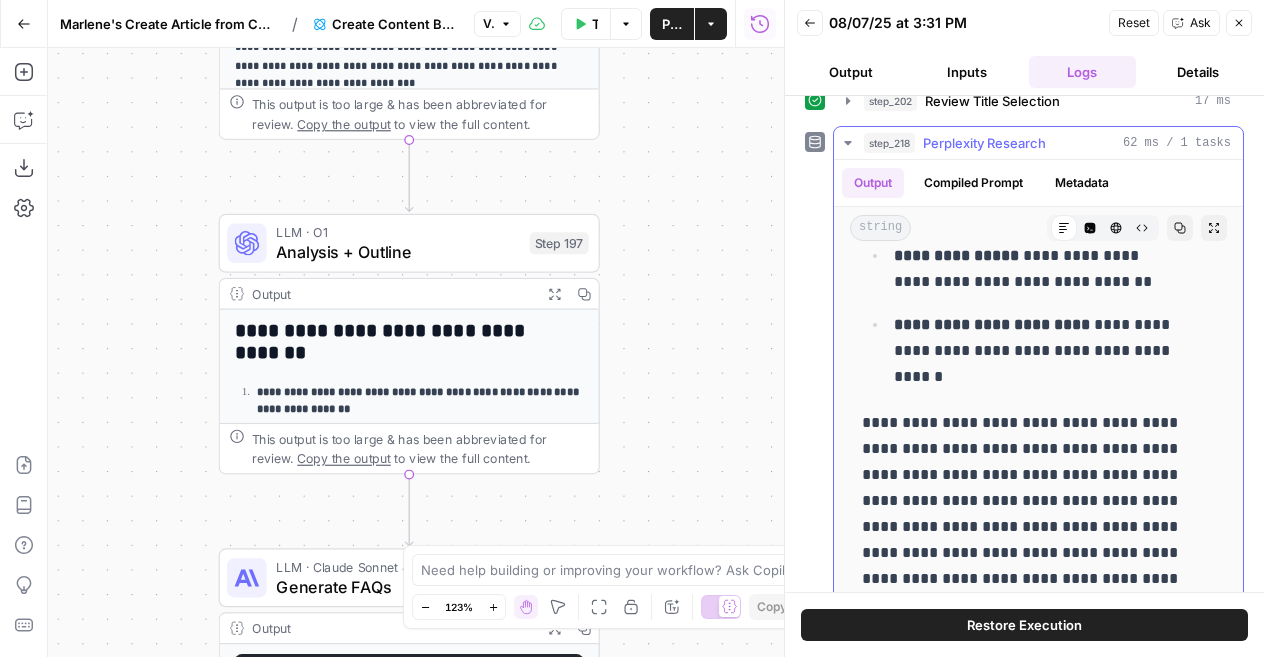 click on "Perplexity Research" at bounding box center (984, 143) 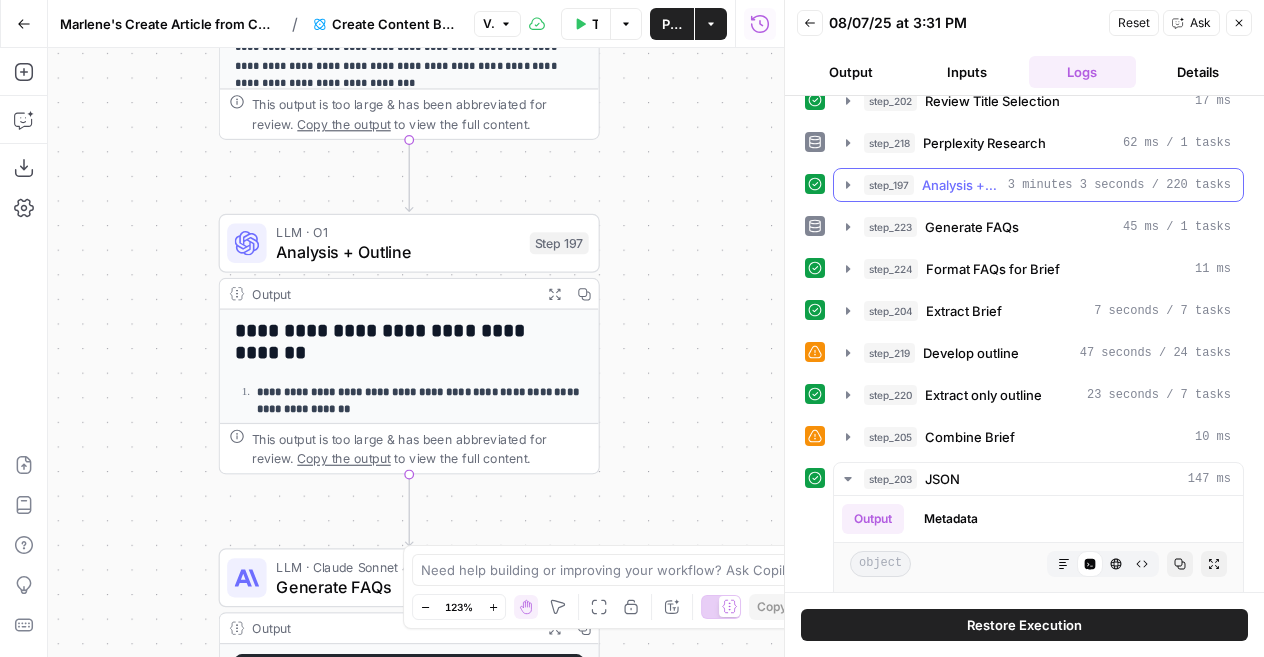 click on "Analysis + Outline" at bounding box center (961, 185) 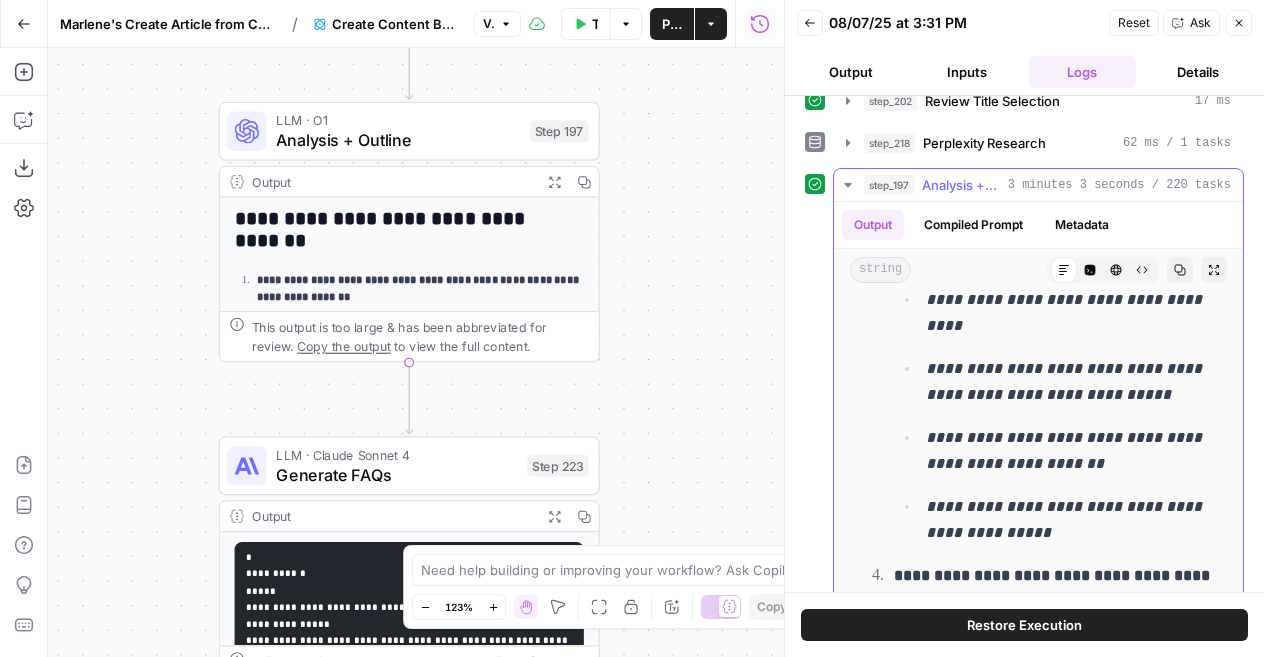 scroll, scrollTop: 1264, scrollLeft: 0, axis: vertical 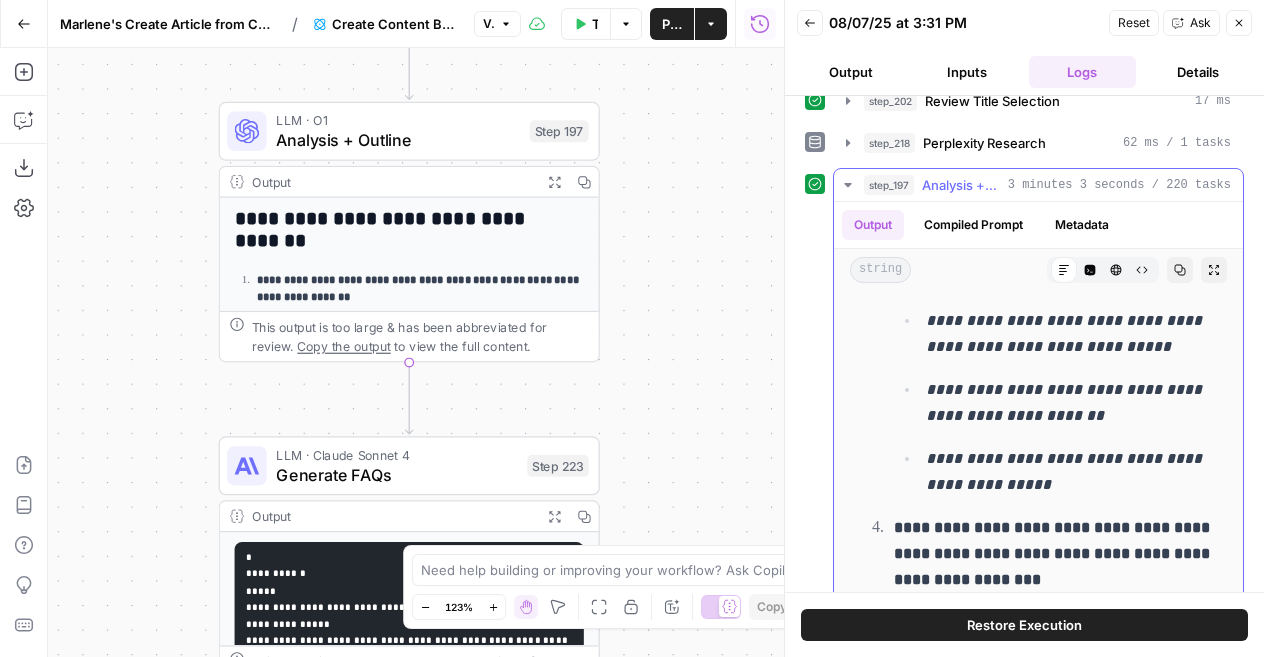 click on "Analysis + Outline" at bounding box center [961, 185] 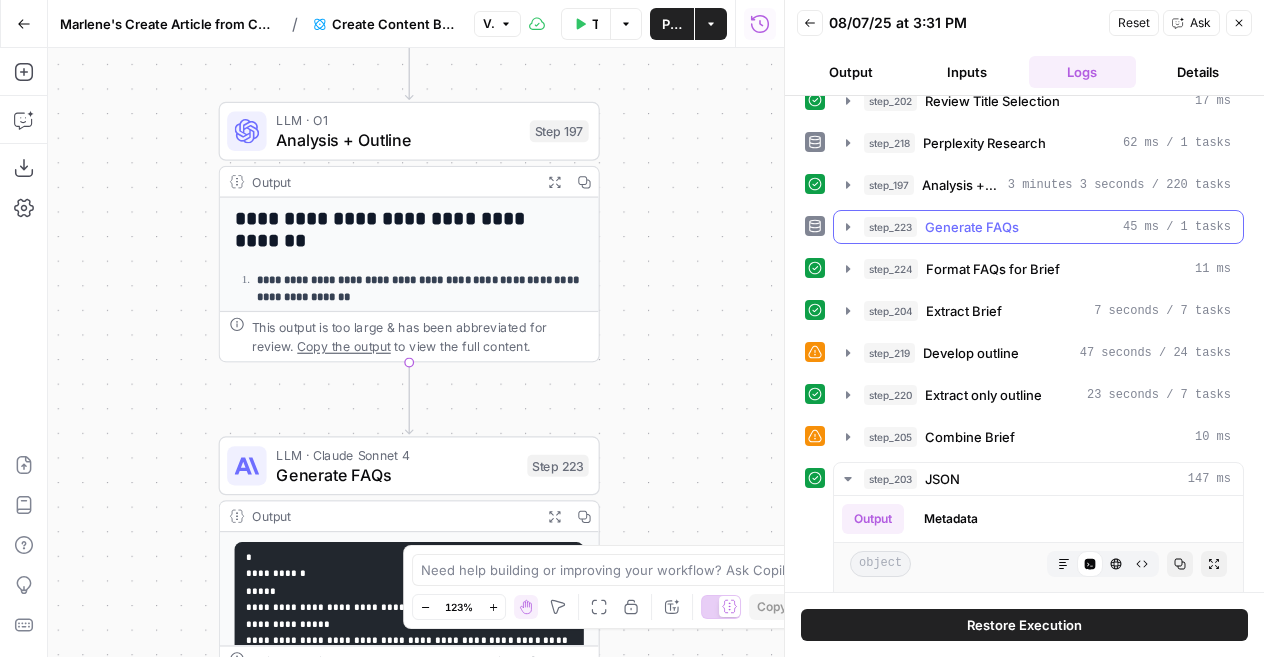 click on "Generate FAQs" at bounding box center (972, 227) 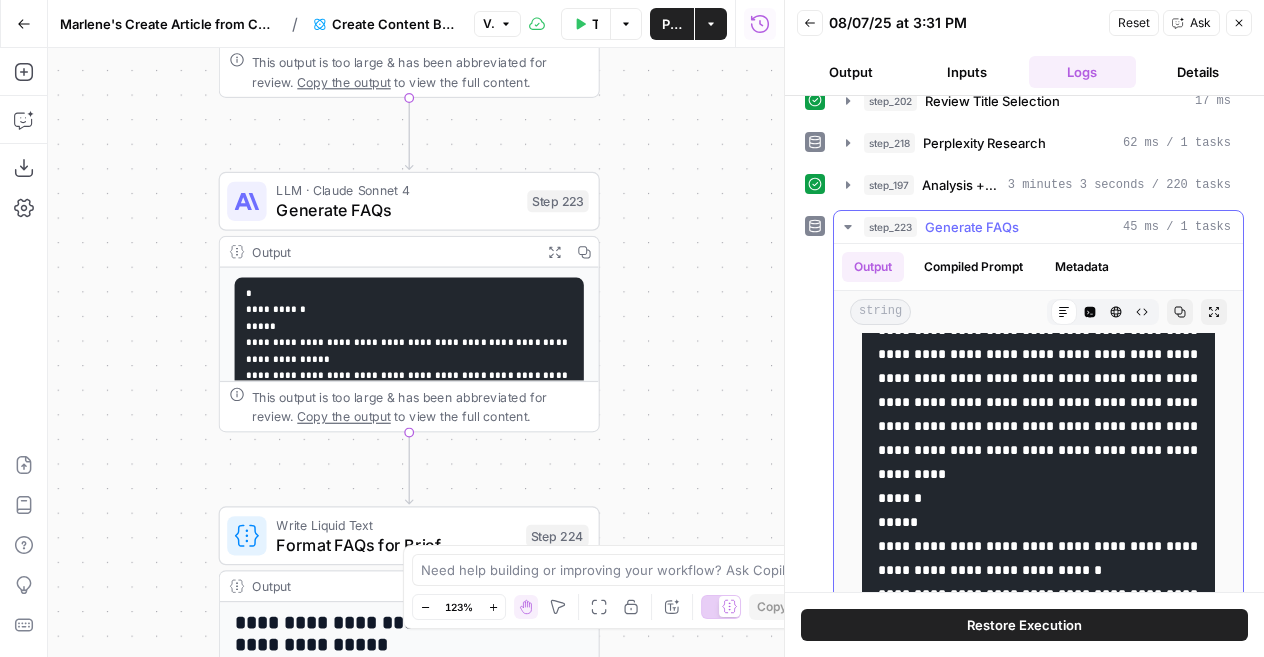 scroll, scrollTop: 870, scrollLeft: 0, axis: vertical 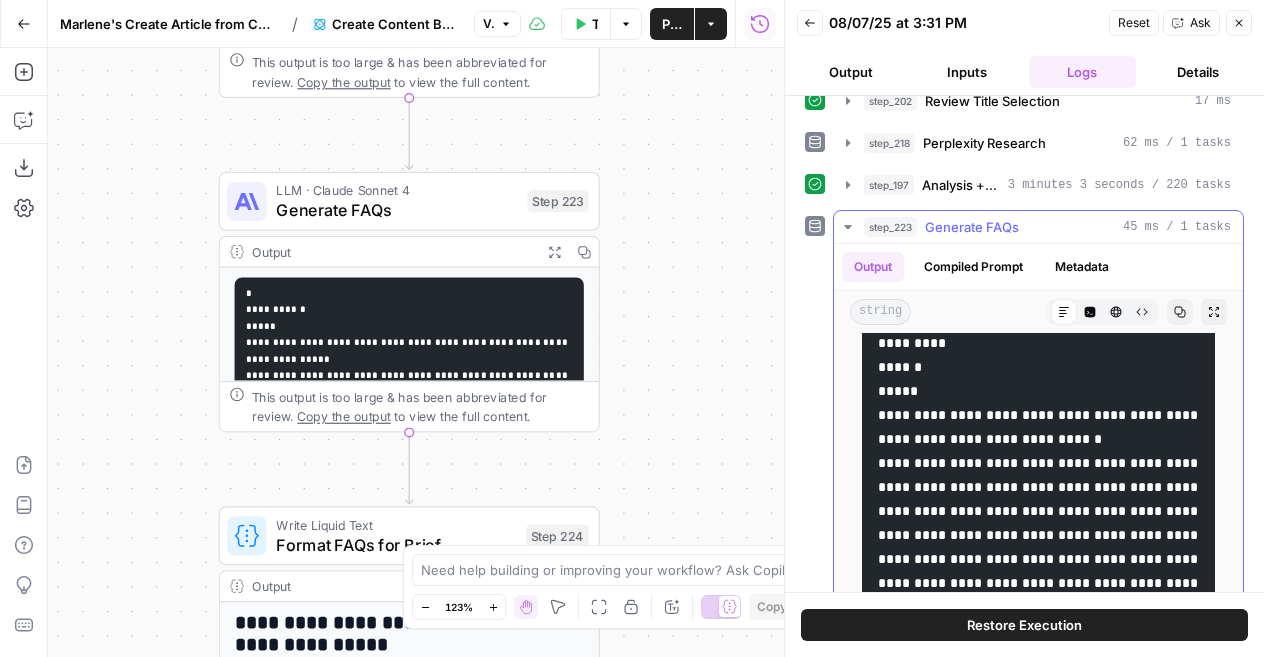 click on "Generate FAQs" at bounding box center (972, 227) 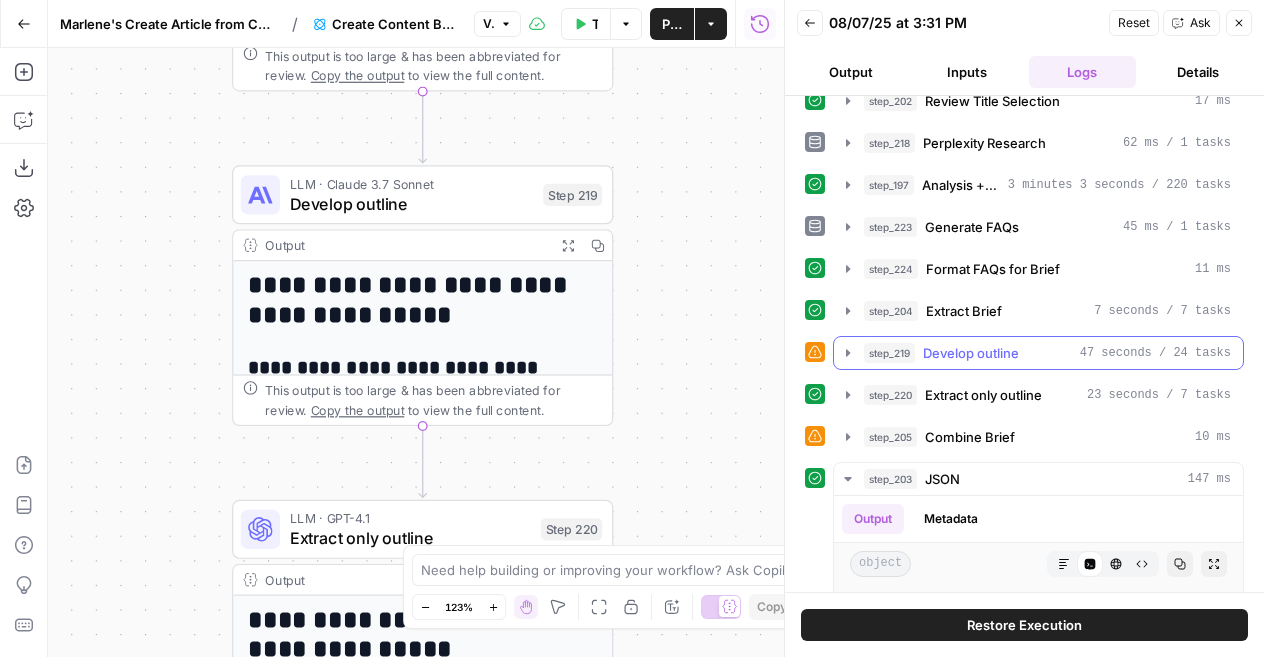 click on "Develop outline" at bounding box center [971, 353] 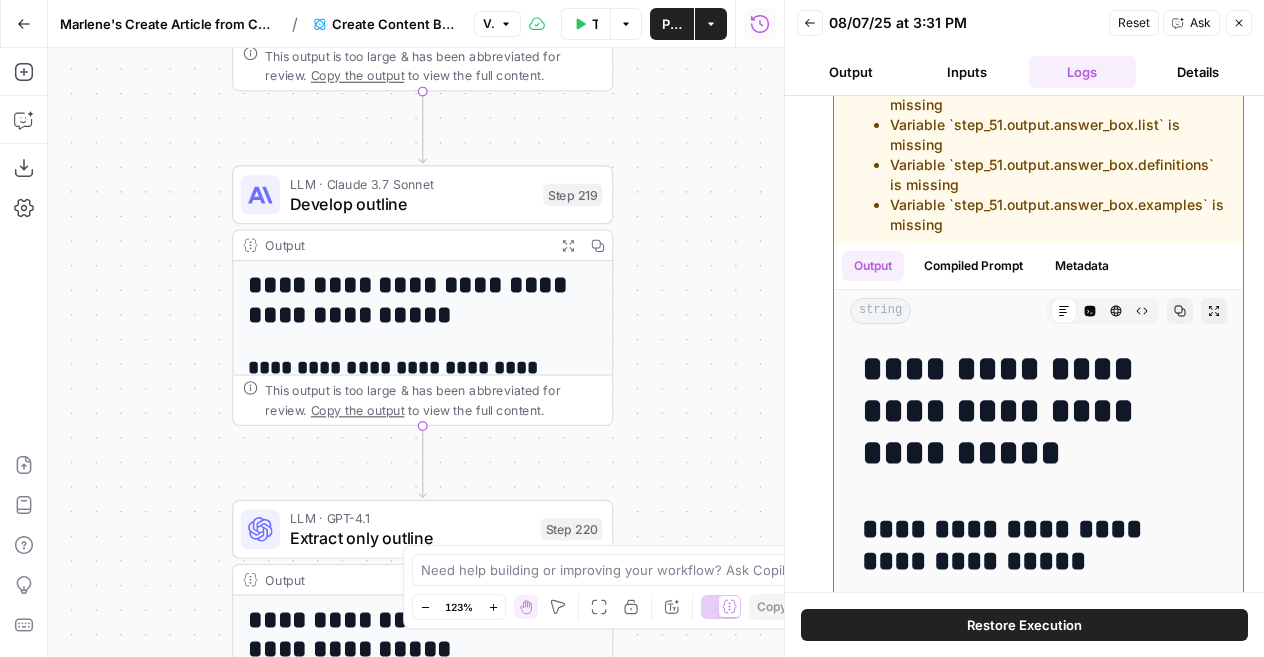 scroll, scrollTop: 1237, scrollLeft: 0, axis: vertical 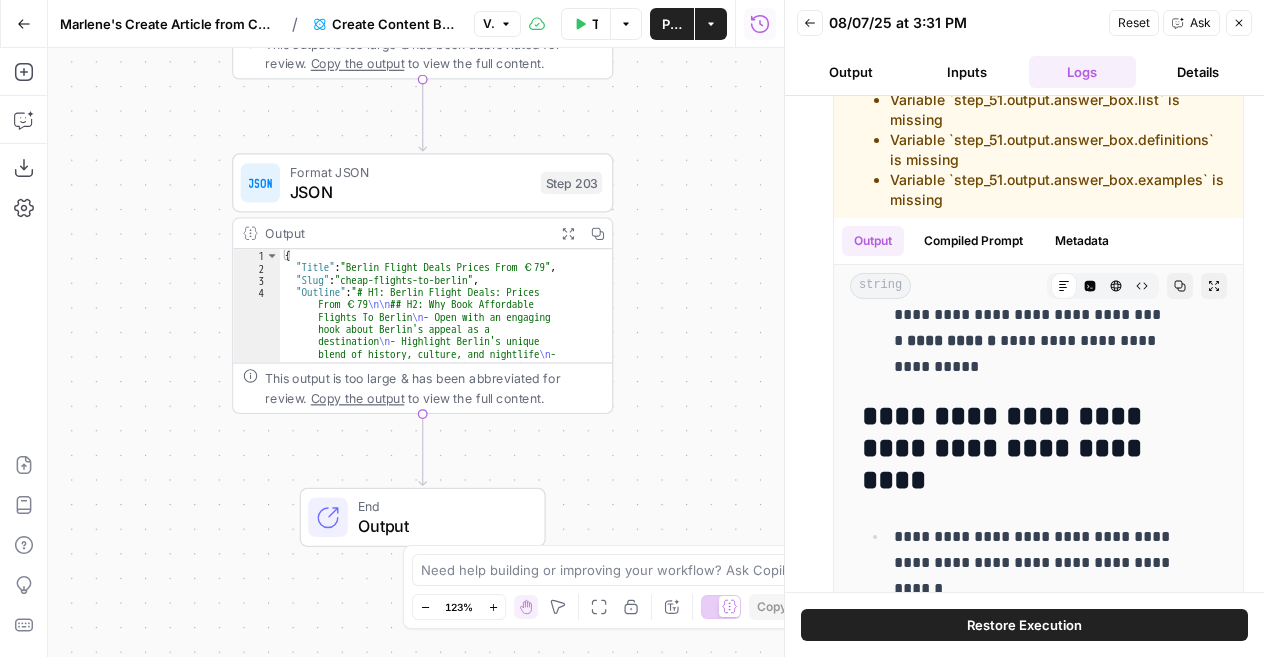 click 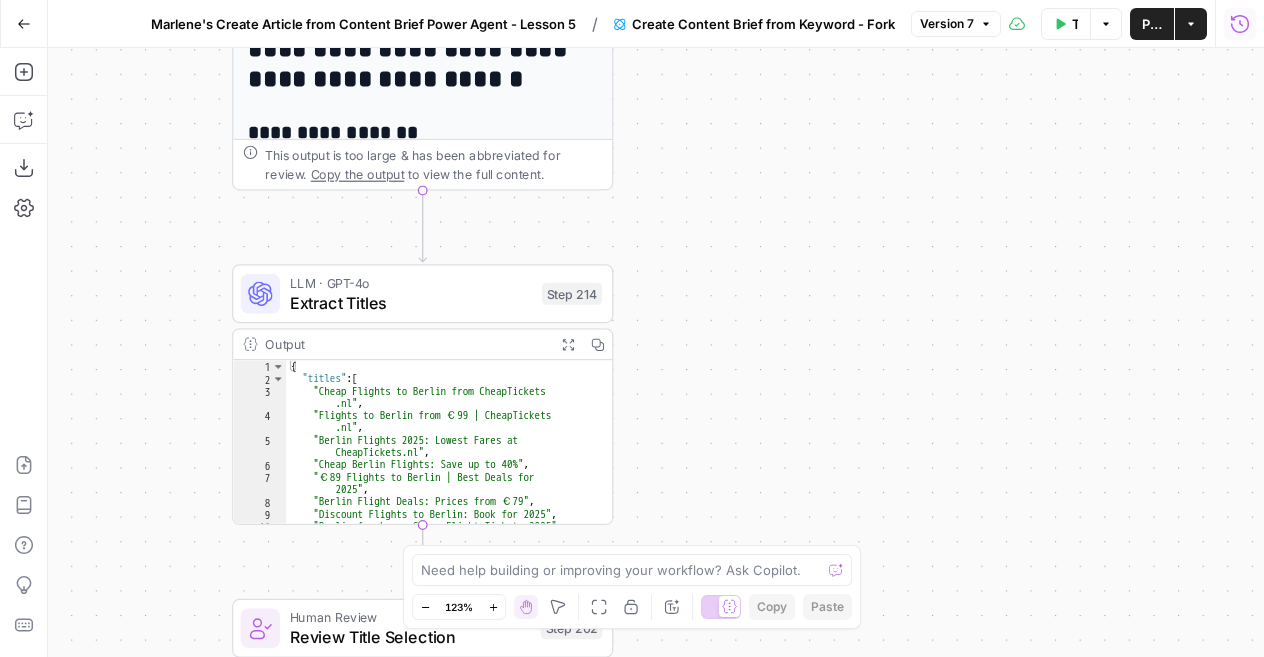 click 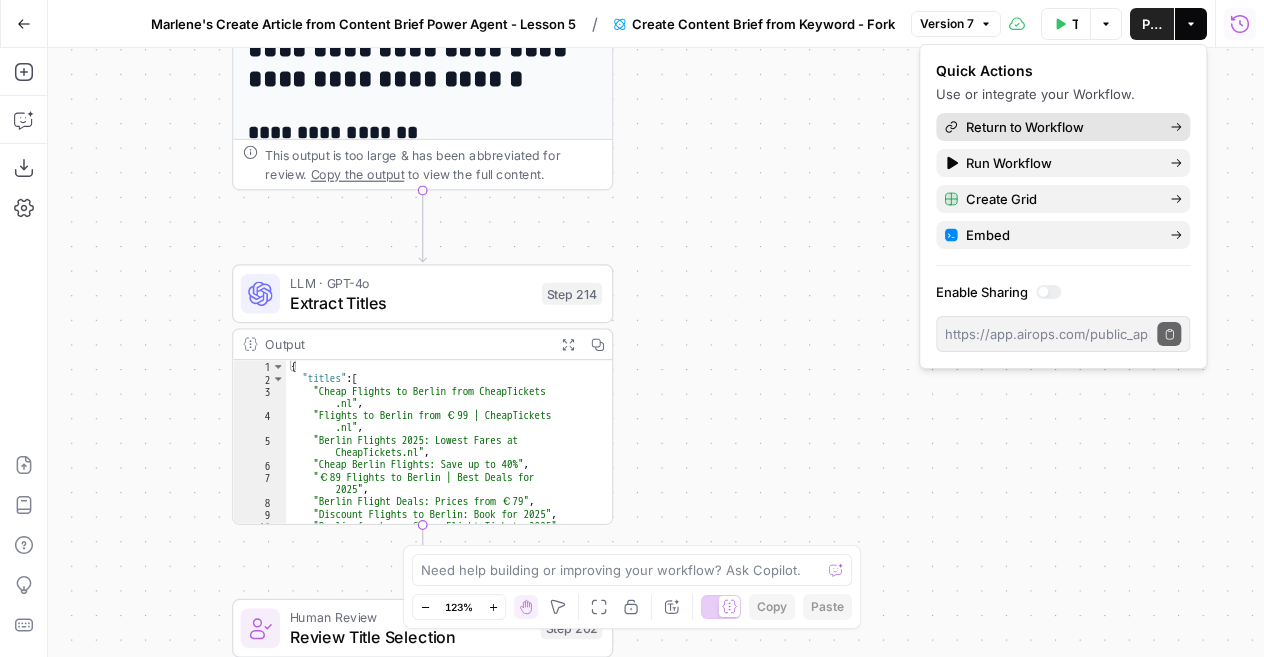 click on "Return to Workflow" at bounding box center (1060, 127) 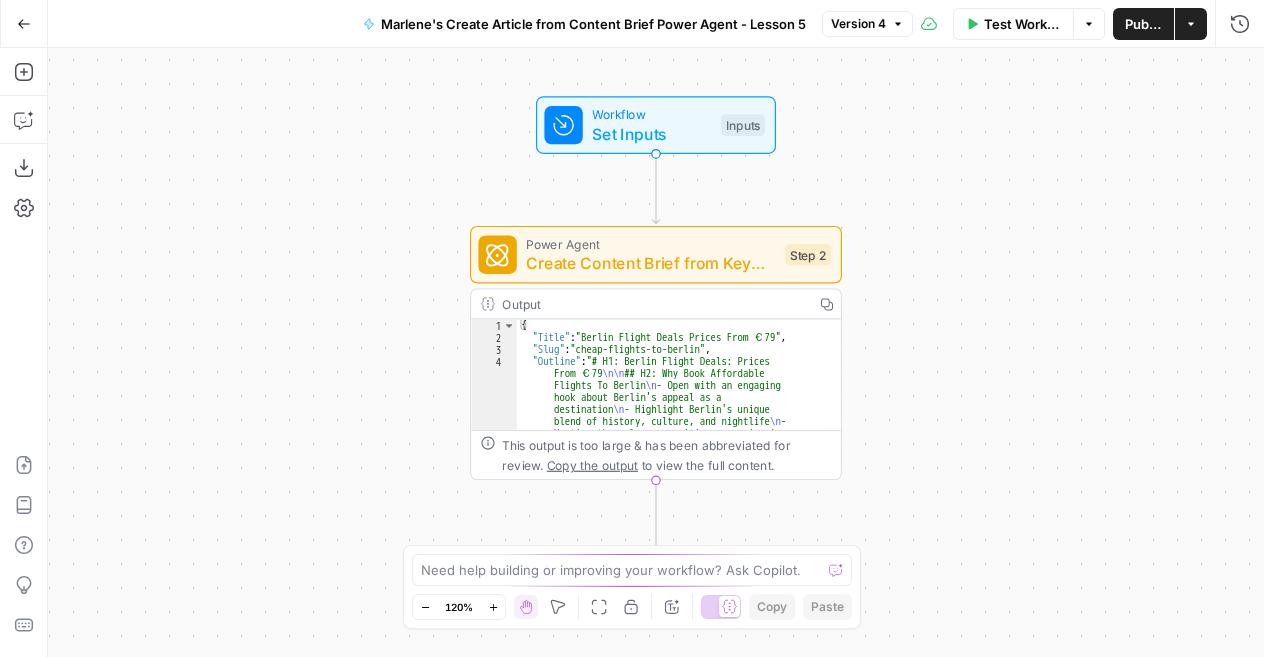 click on "Test Workflow Options Publish Actions Run History" at bounding box center (1088, 23) 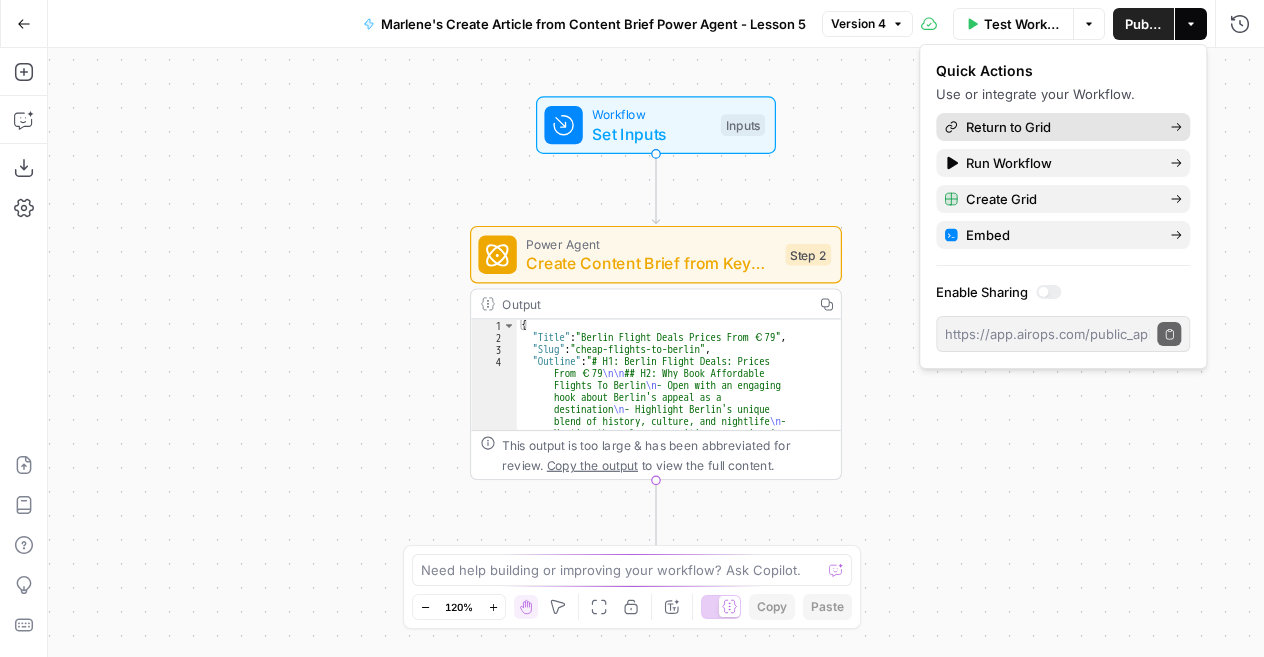 click on "Return to Grid" at bounding box center (1060, 127) 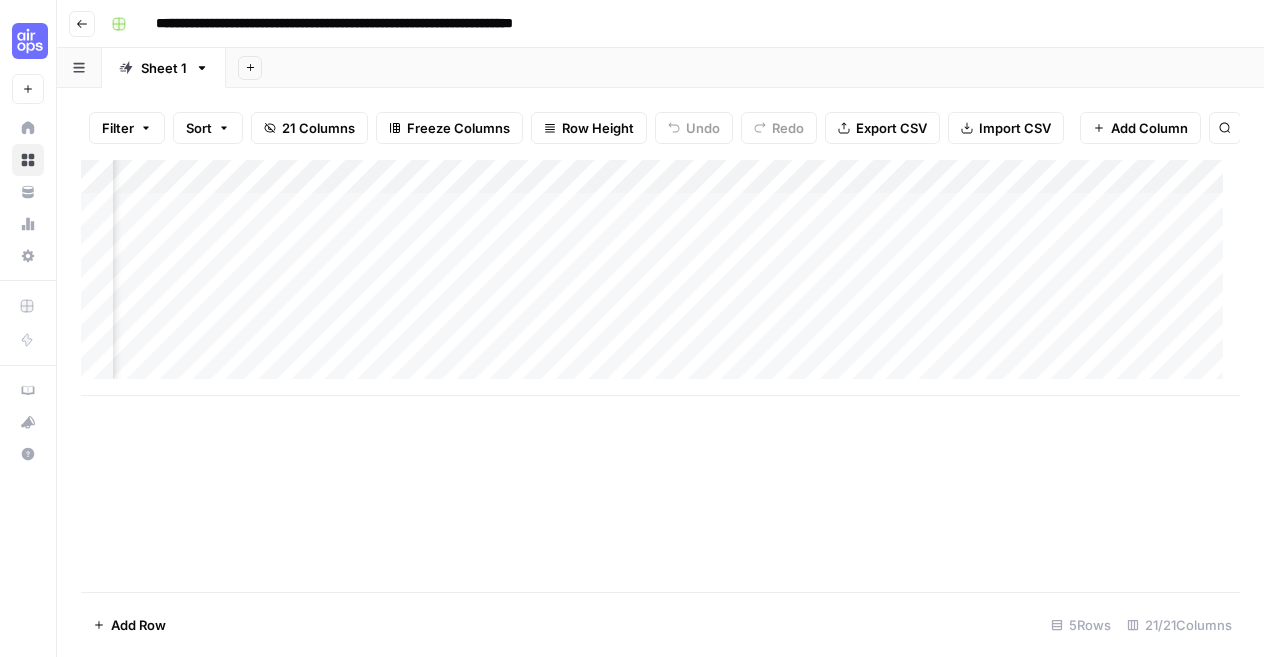 scroll, scrollTop: 0, scrollLeft: 0, axis: both 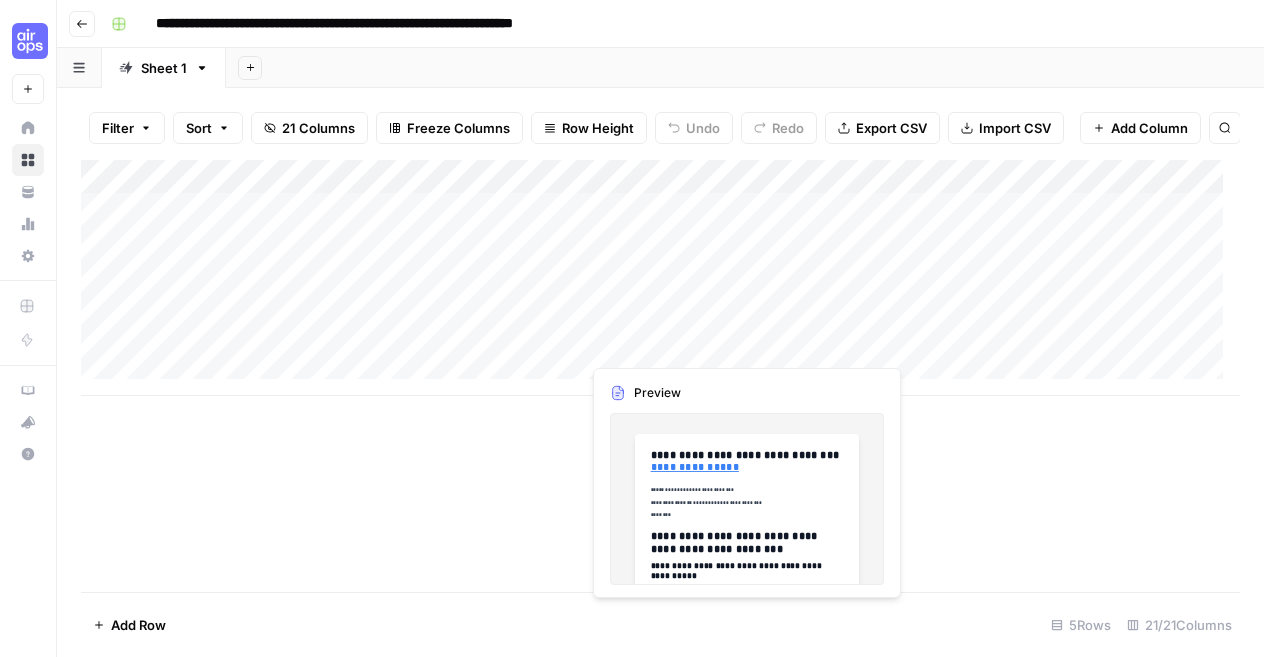 click on "Add Column" at bounding box center (660, 278) 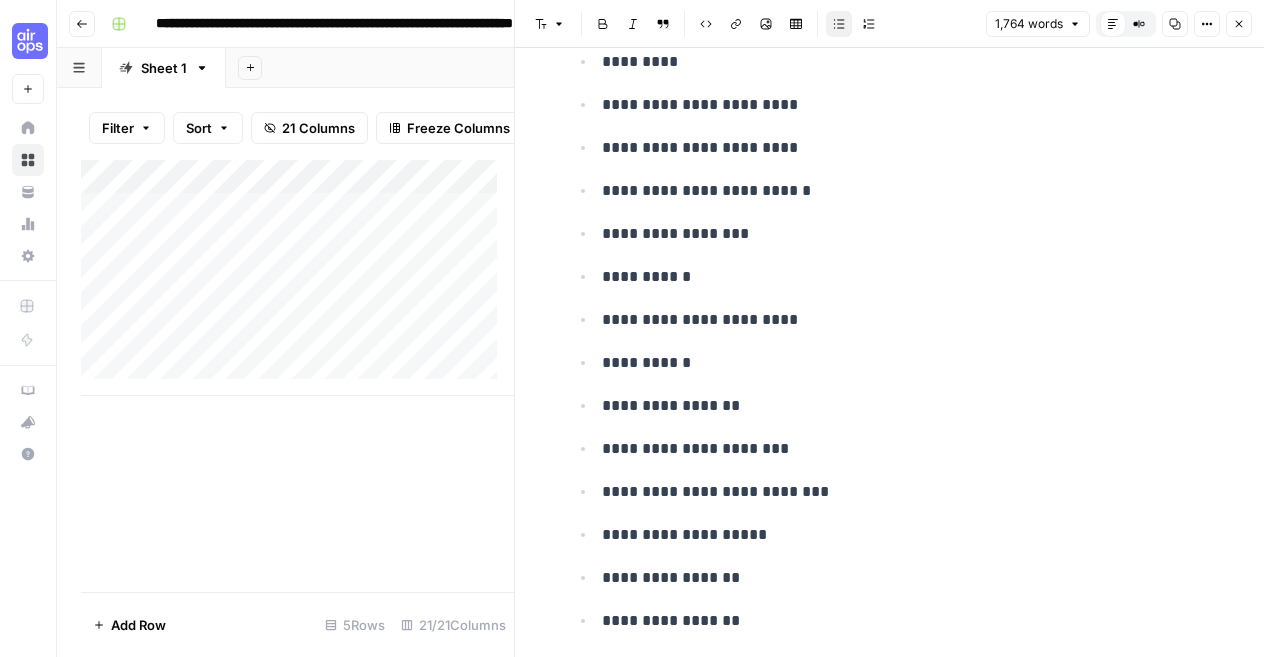 scroll, scrollTop: 9587, scrollLeft: 0, axis: vertical 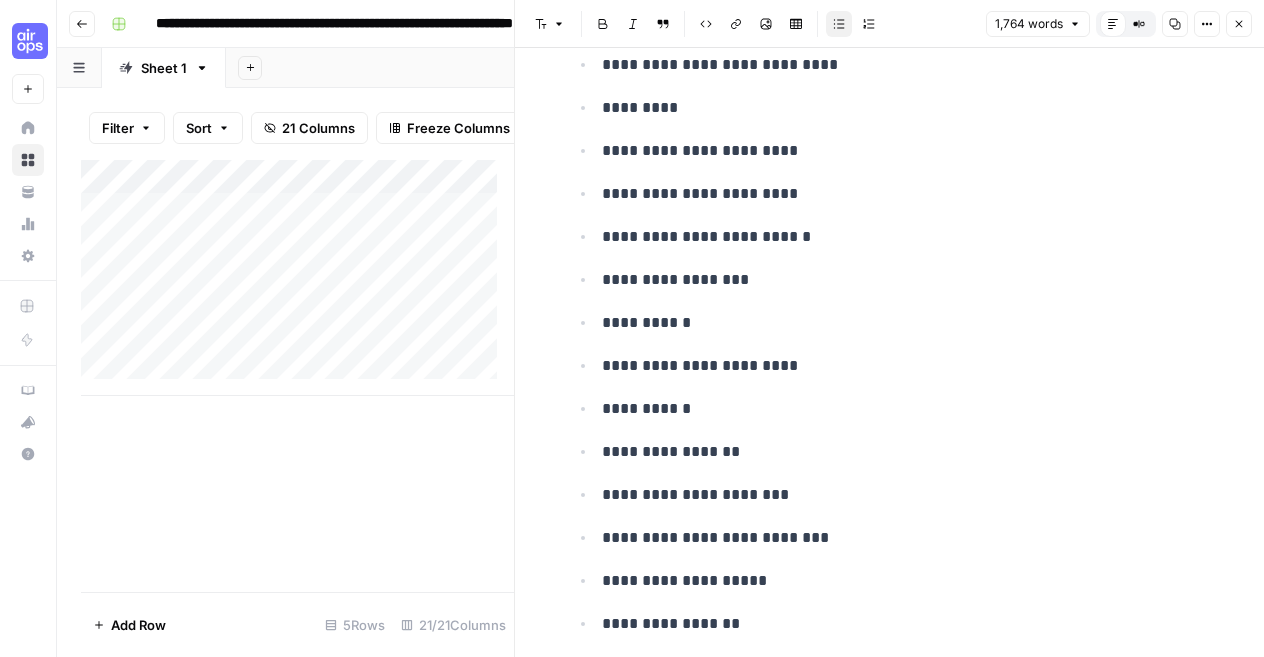 click 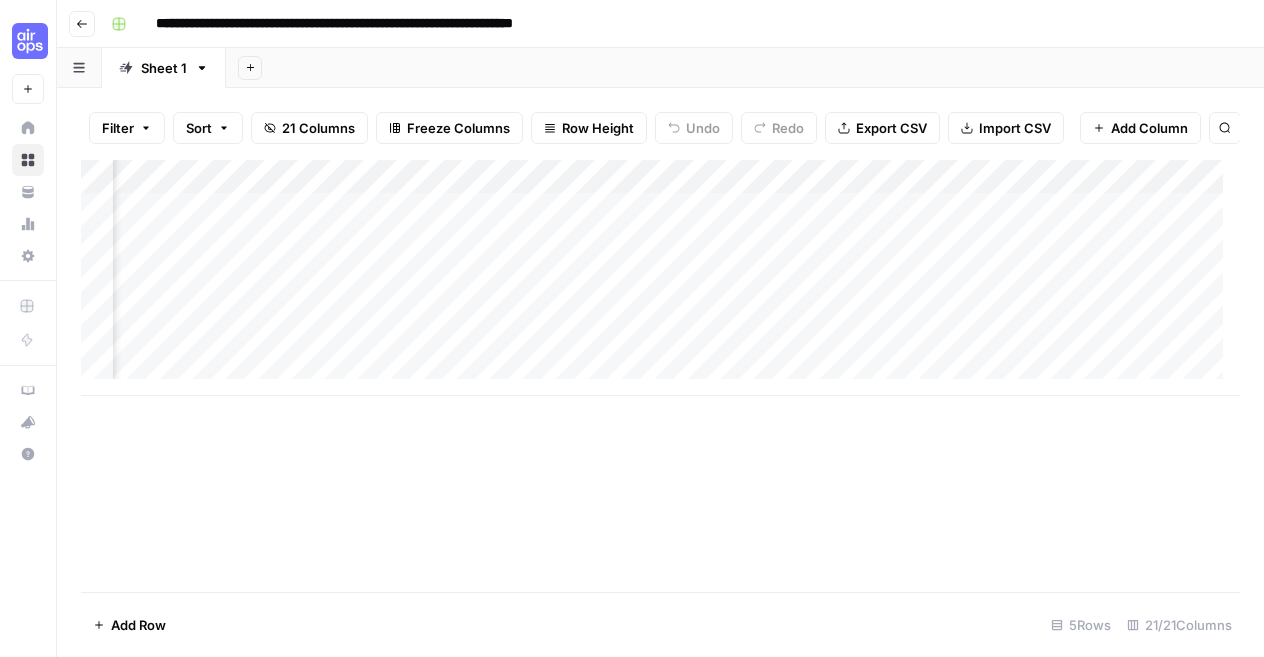 scroll, scrollTop: 0, scrollLeft: 0, axis: both 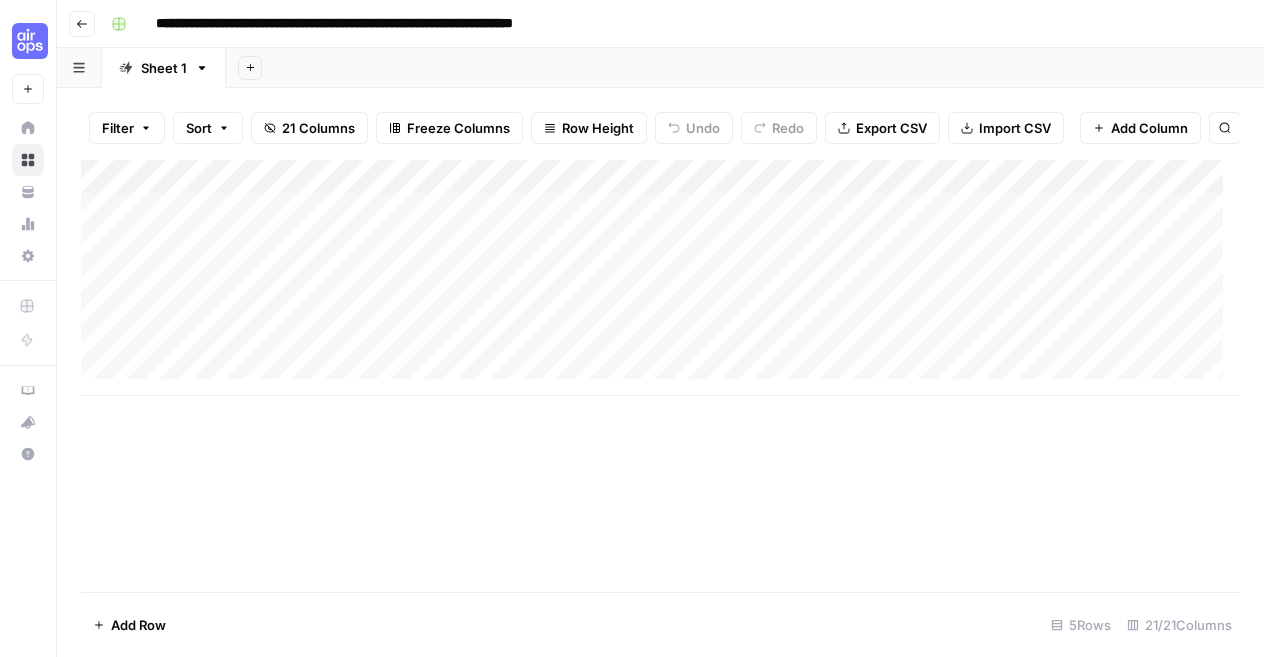 click 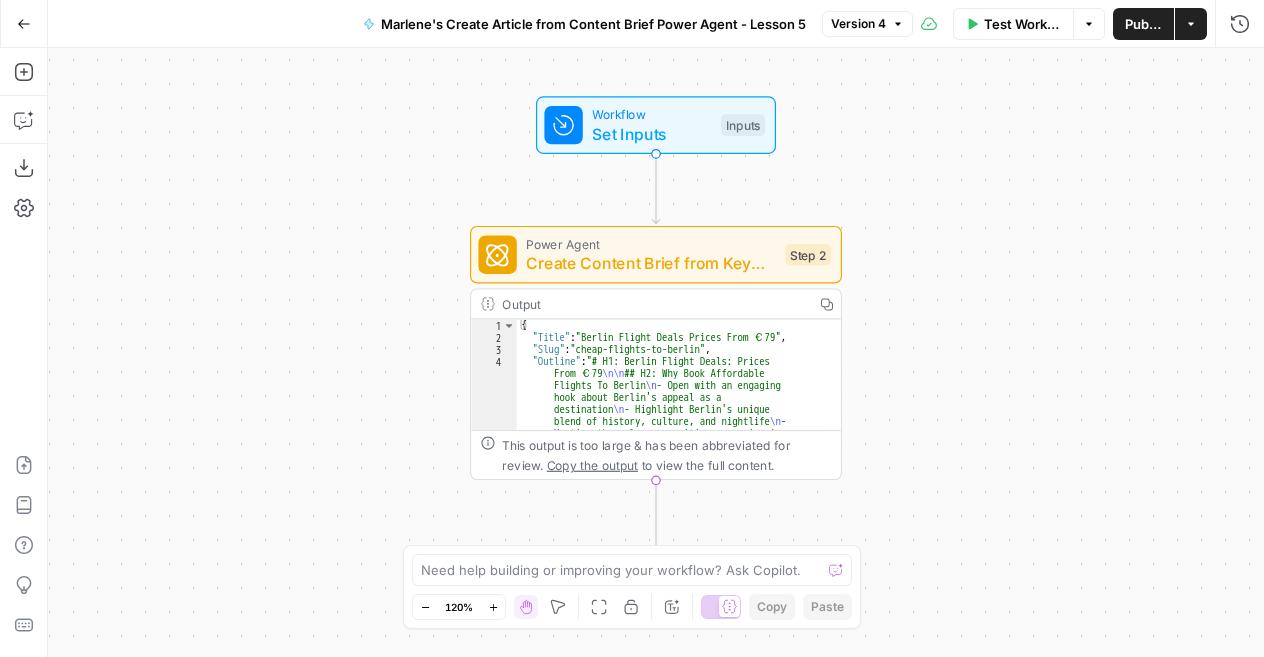click on "Create Content Brief from Keyword - Fork" at bounding box center (651, 263) 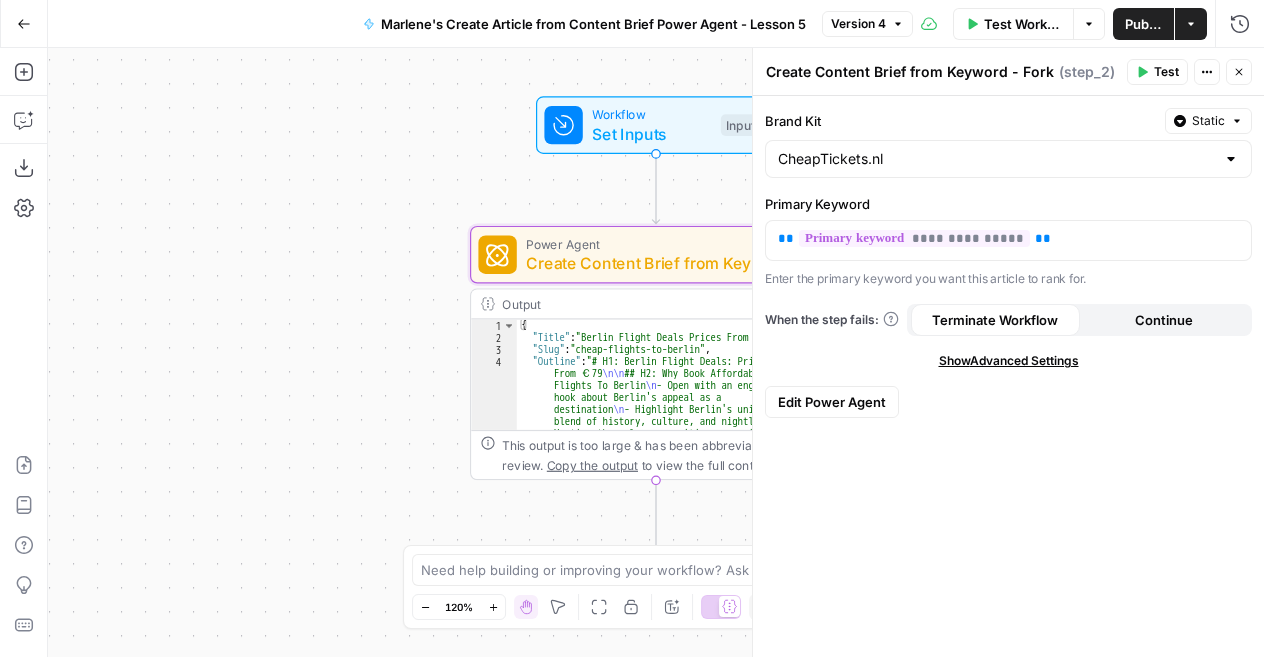 click on "Edit Power Agent" at bounding box center [832, 402] 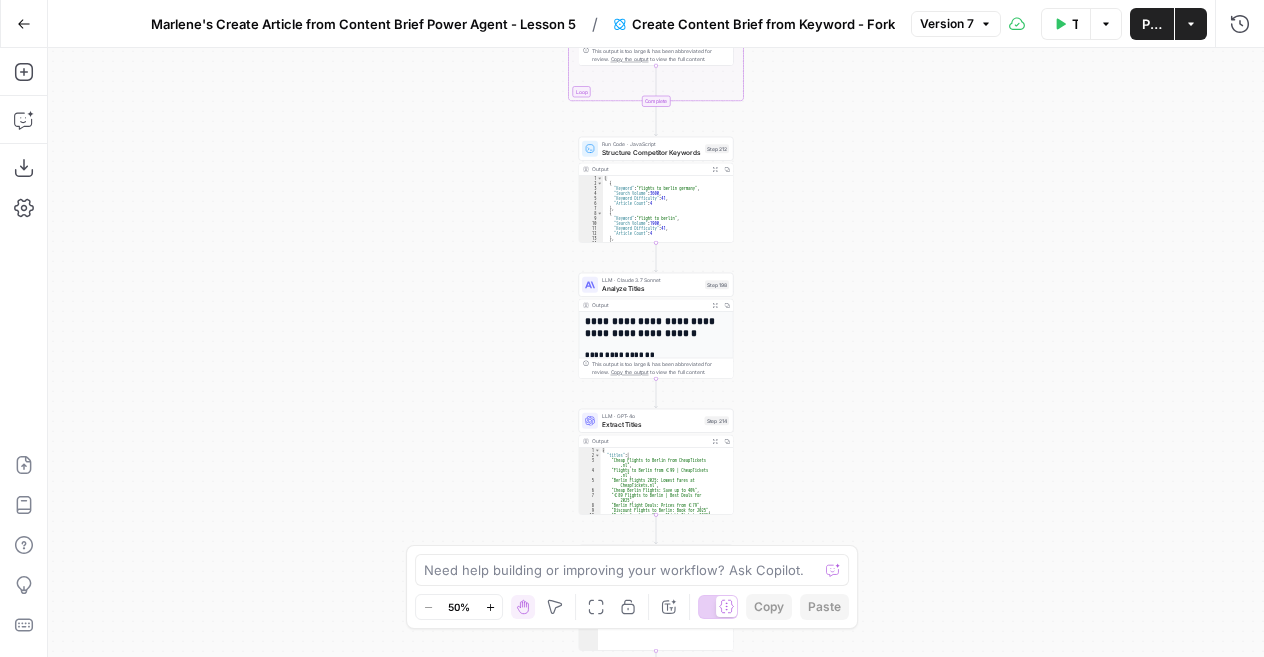 click on "Test Workflow Options Publish Actions Run History" at bounding box center (1132, 23) 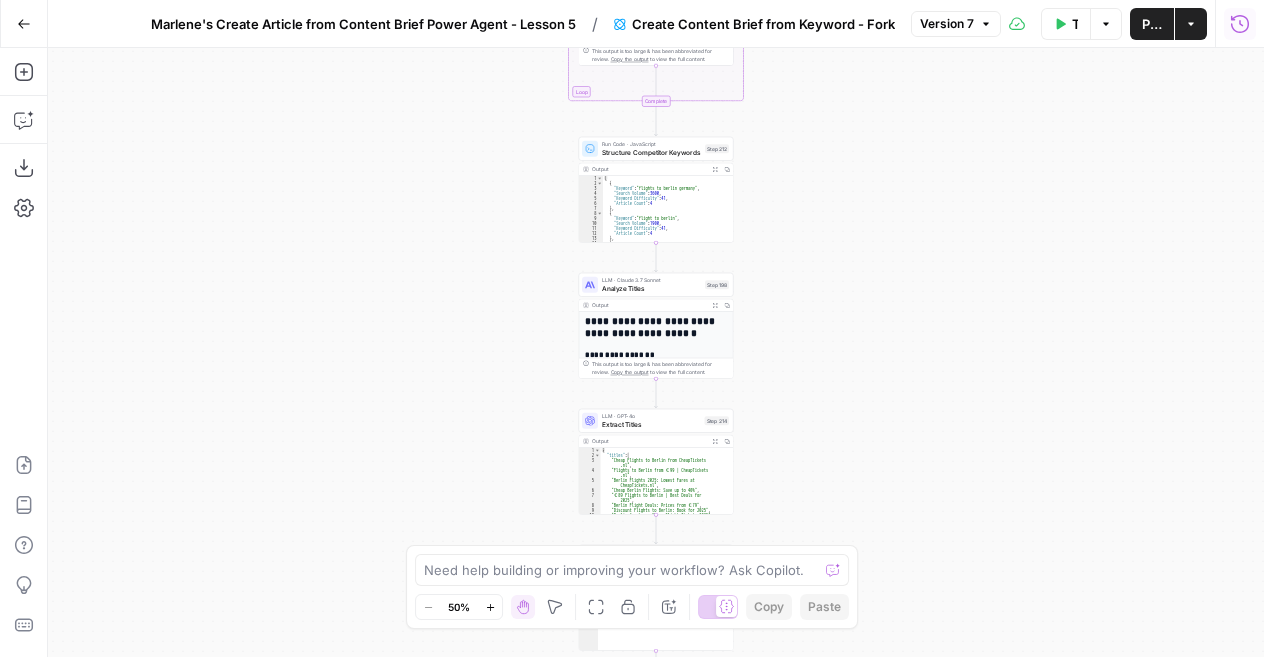 click 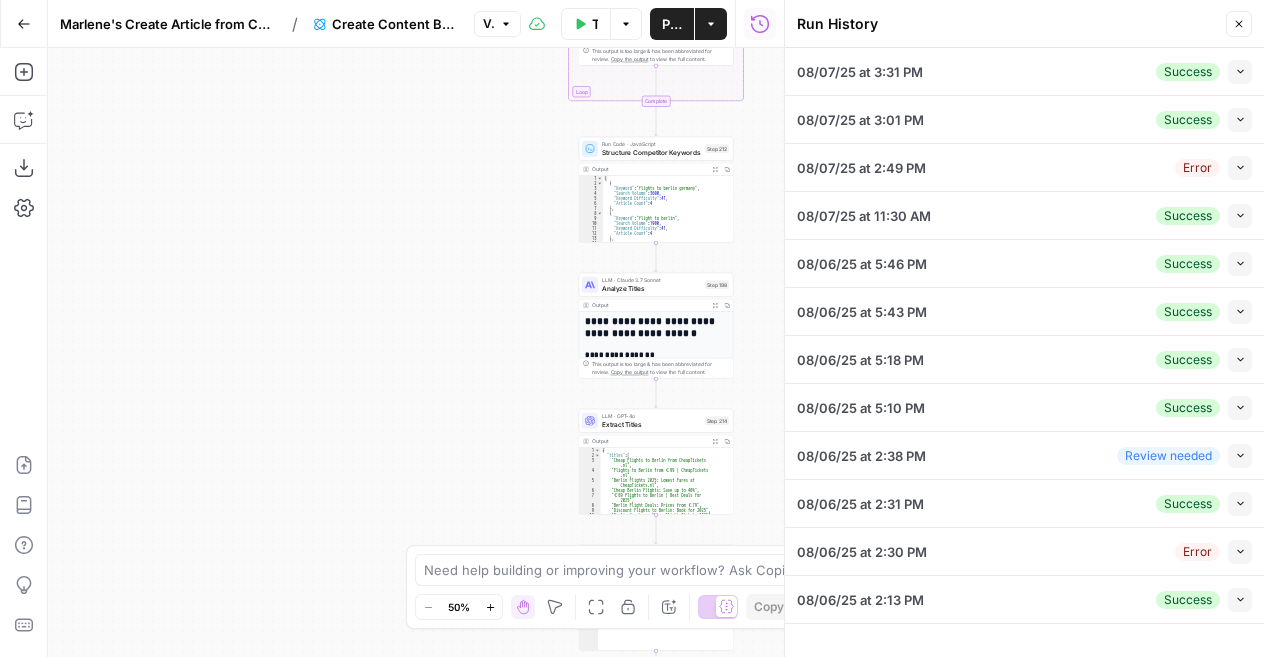 click 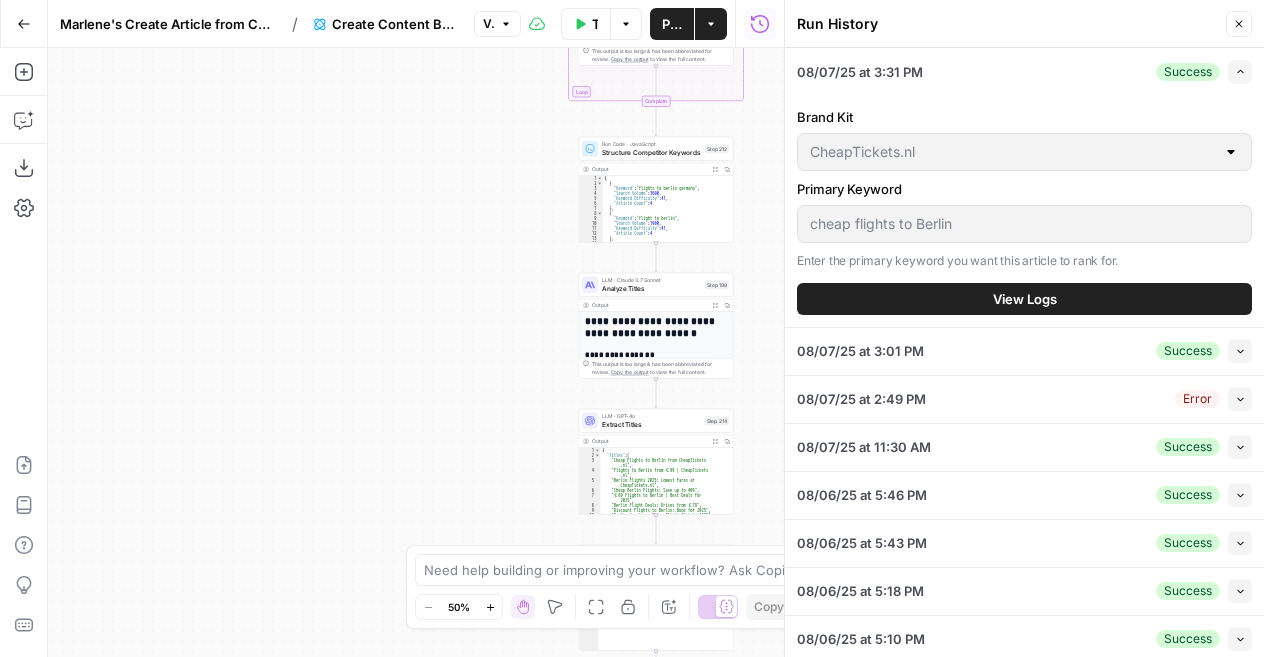 click 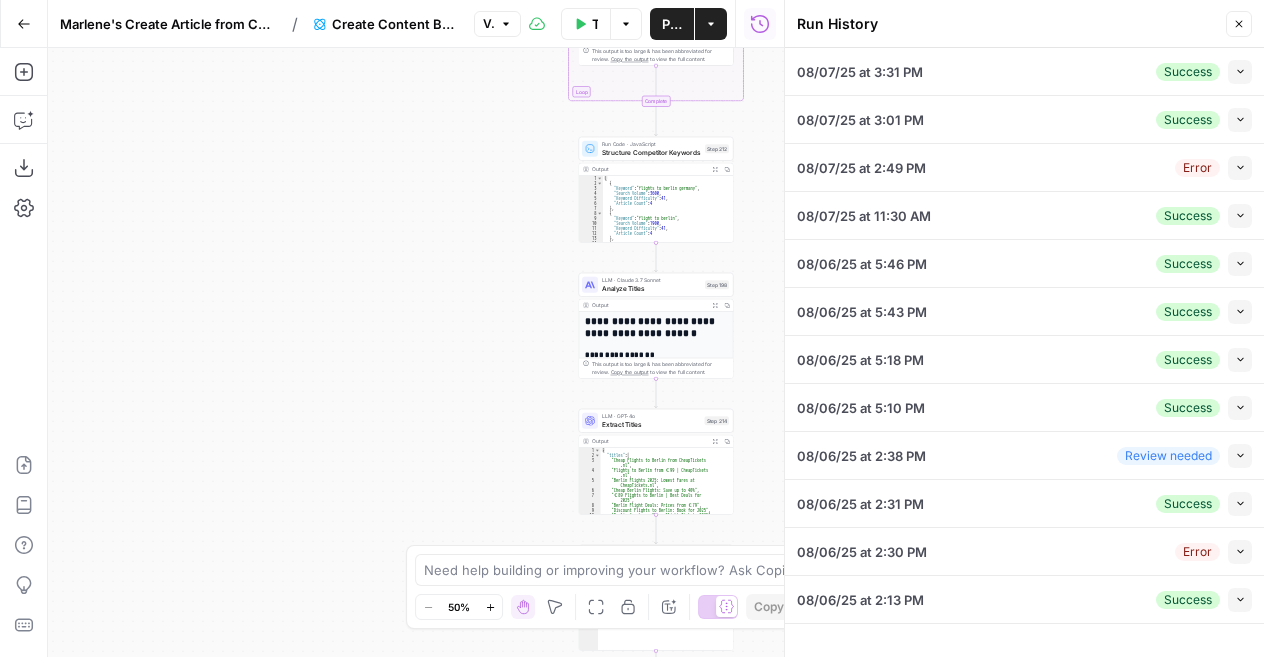 click on "Collapse" at bounding box center (1240, 72) 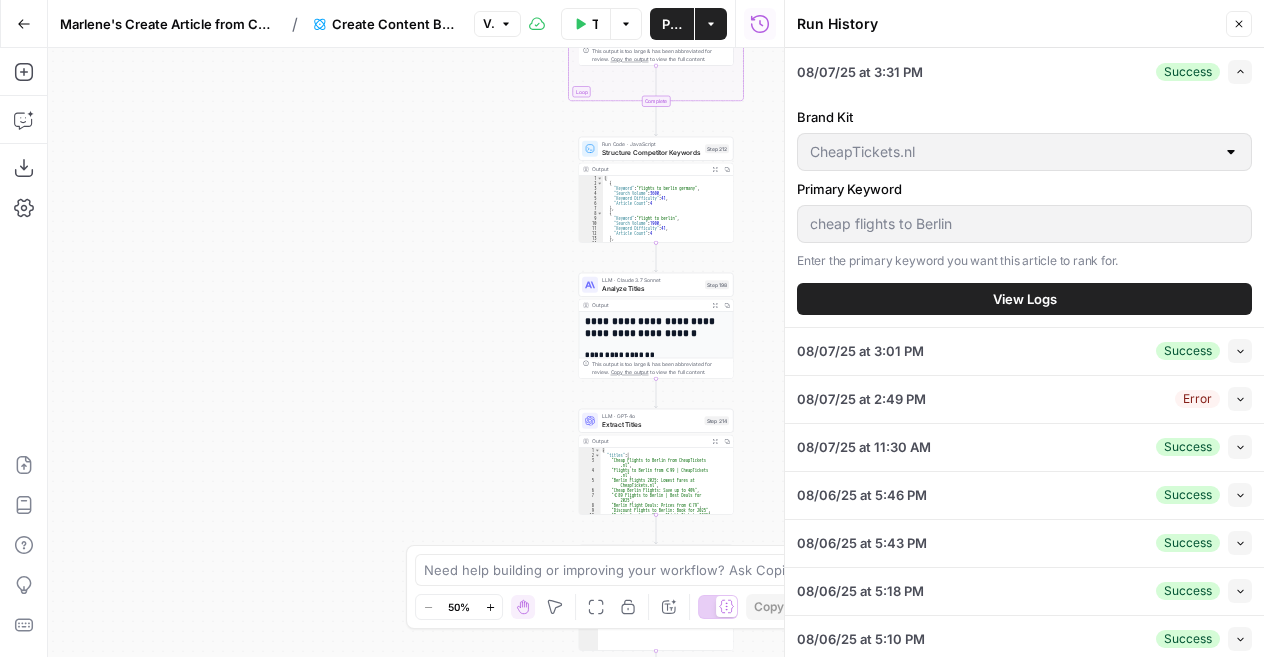 click on "View Logs" at bounding box center [1025, 299] 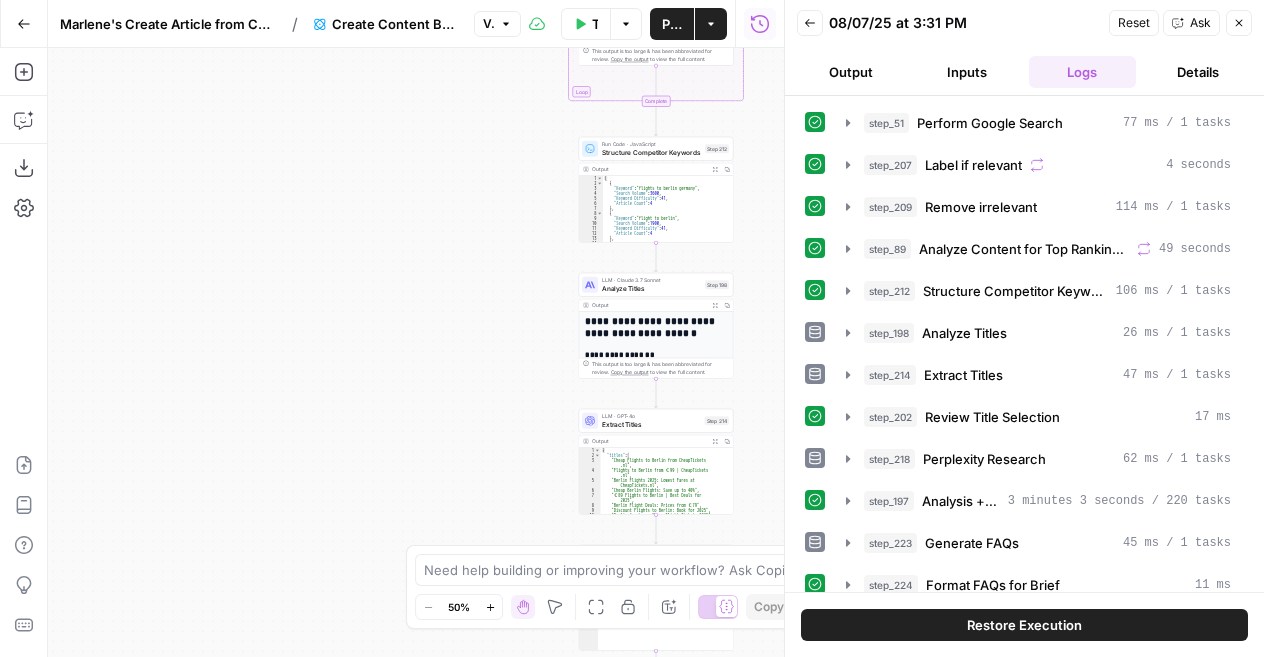 click 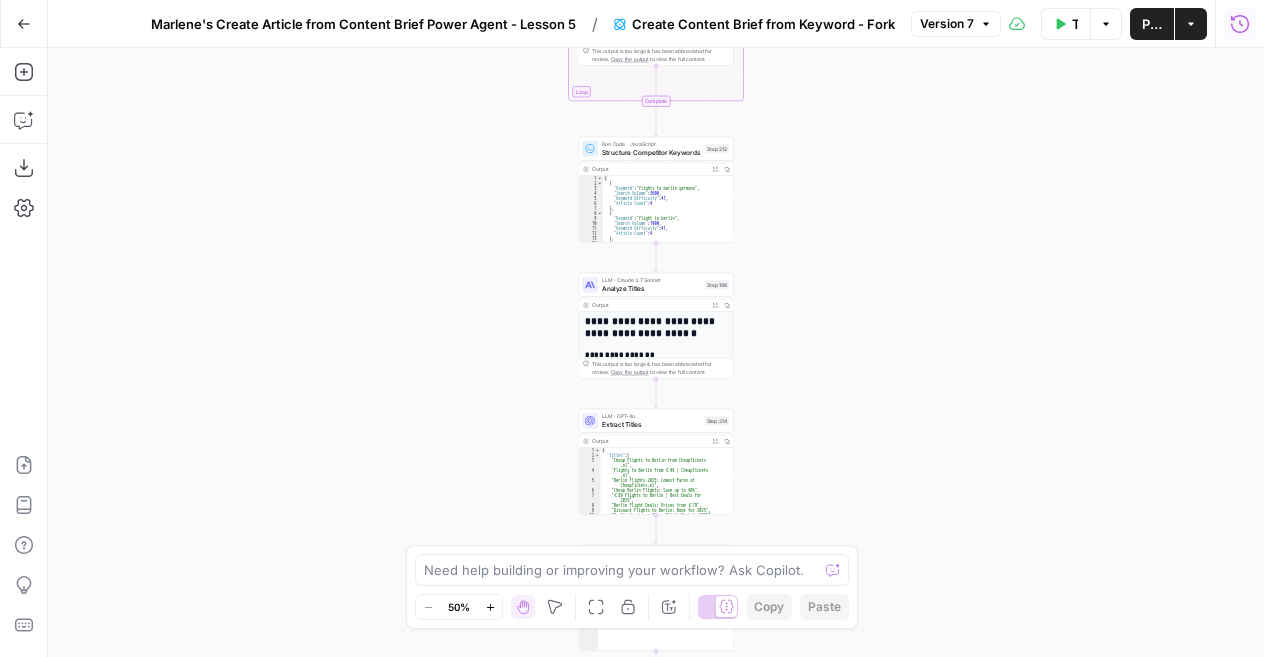 click 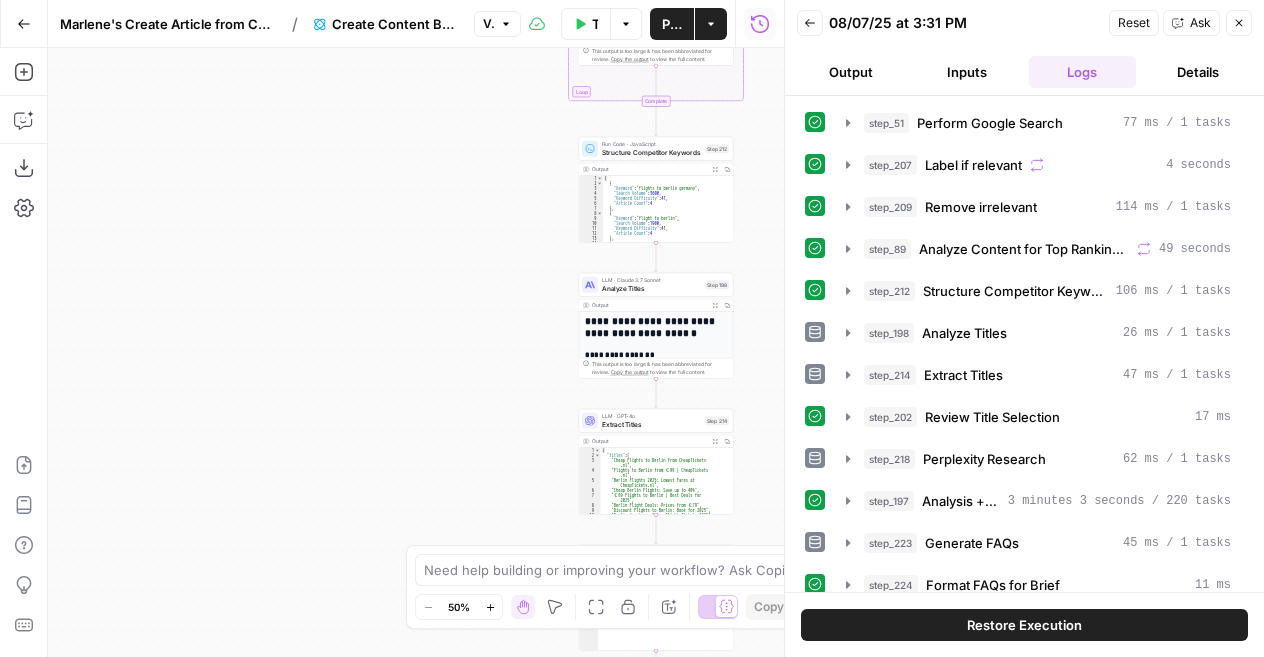 scroll, scrollTop: 109, scrollLeft: 0, axis: vertical 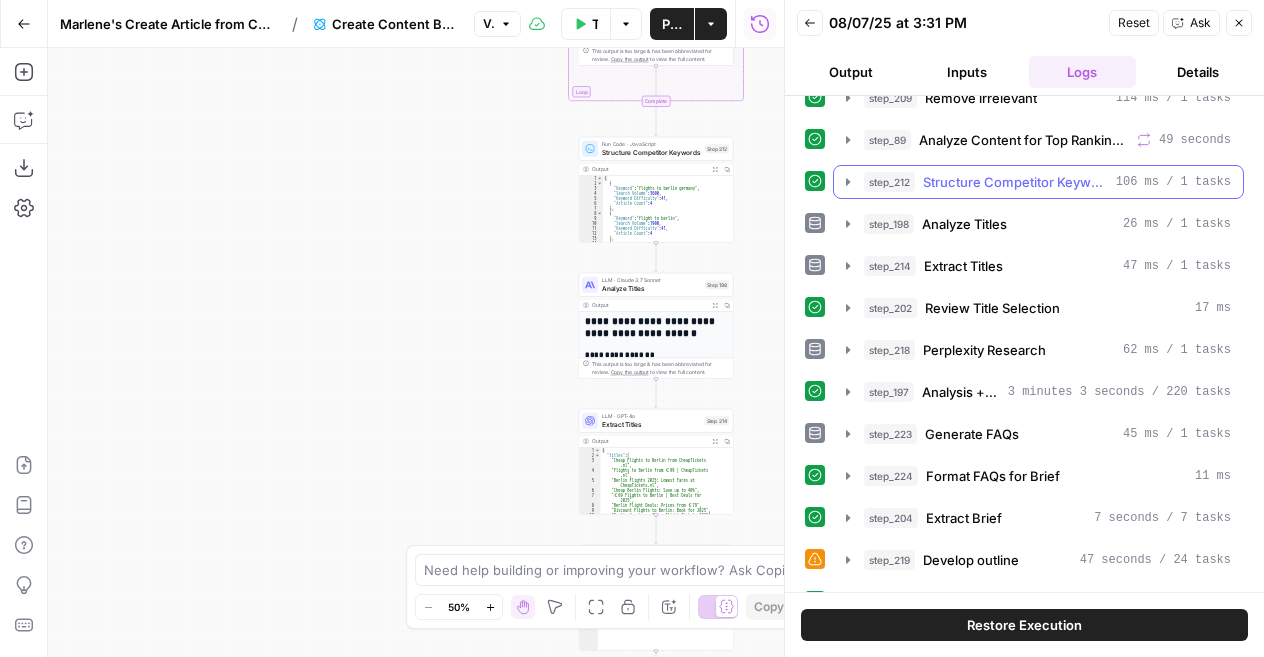 click on "Structure Competitor Keywords" at bounding box center [1015, 182] 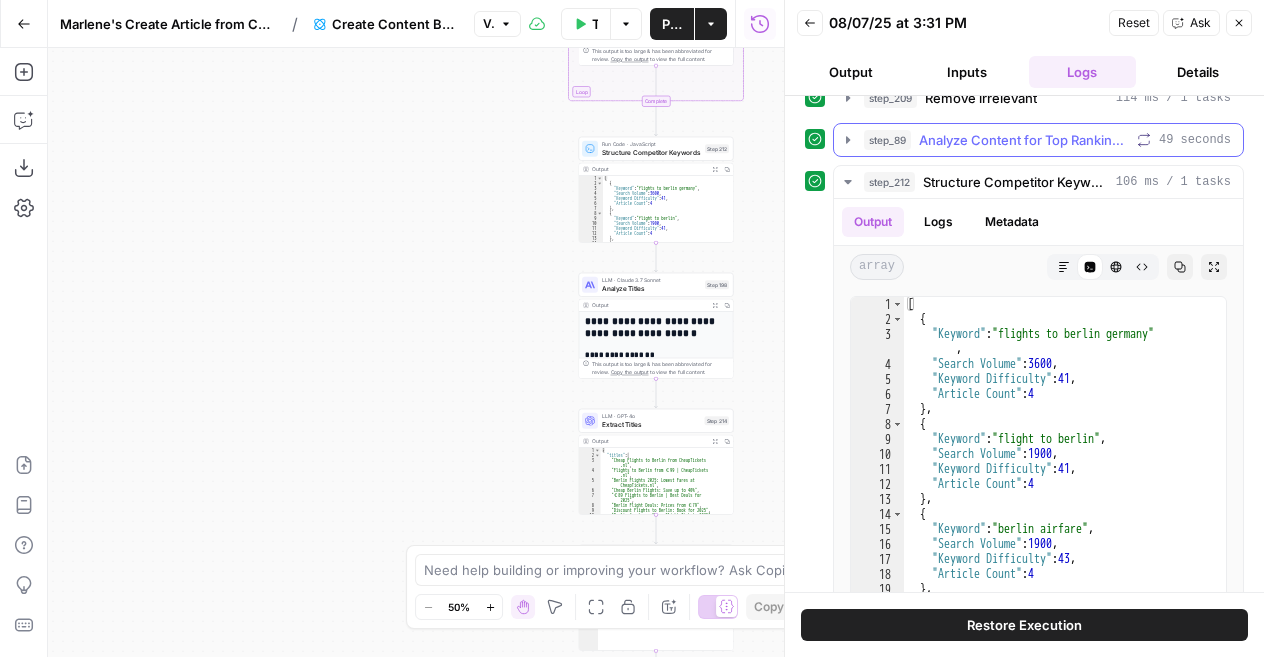 click on "Analyze Content for Top Ranking Pages" at bounding box center (1024, 140) 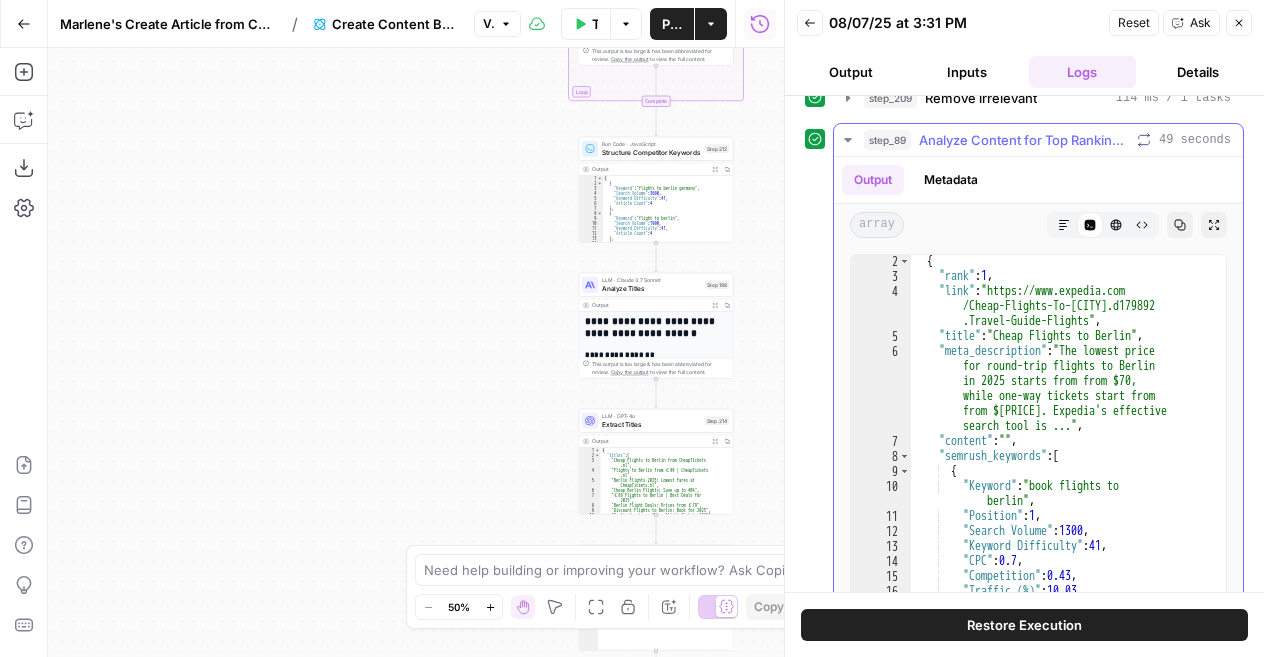 scroll, scrollTop: 0, scrollLeft: 0, axis: both 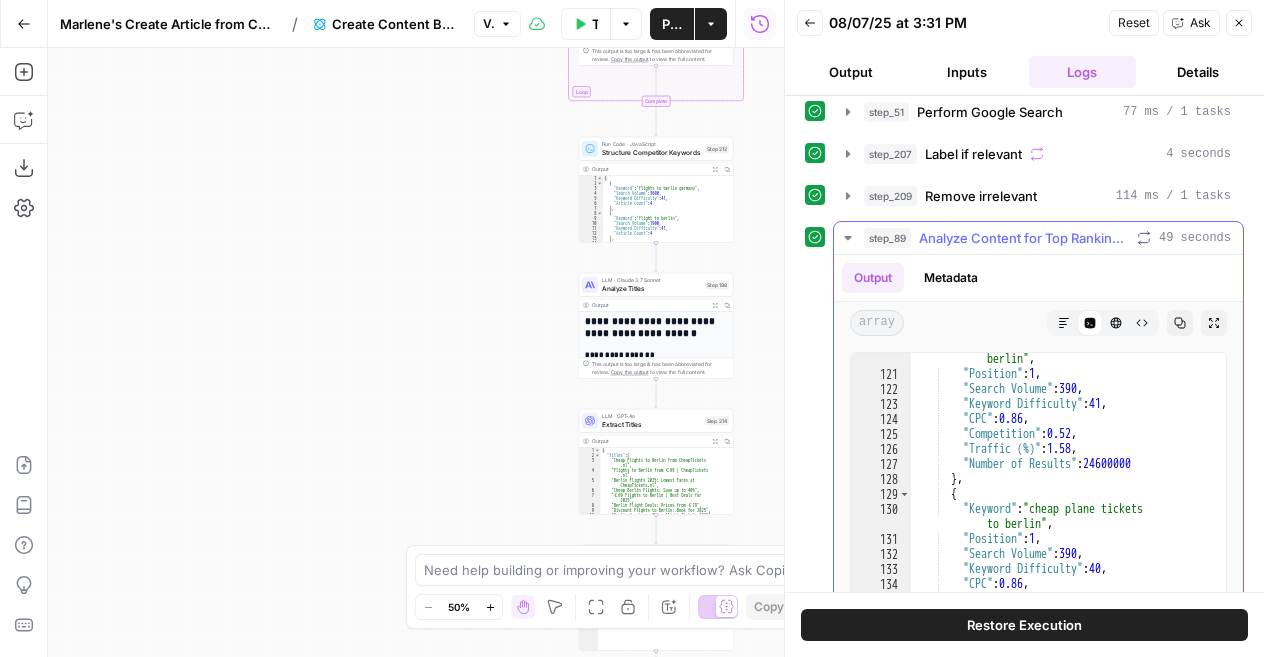 click on "Analyze Content for Top Ranking Pages" at bounding box center (1024, 238) 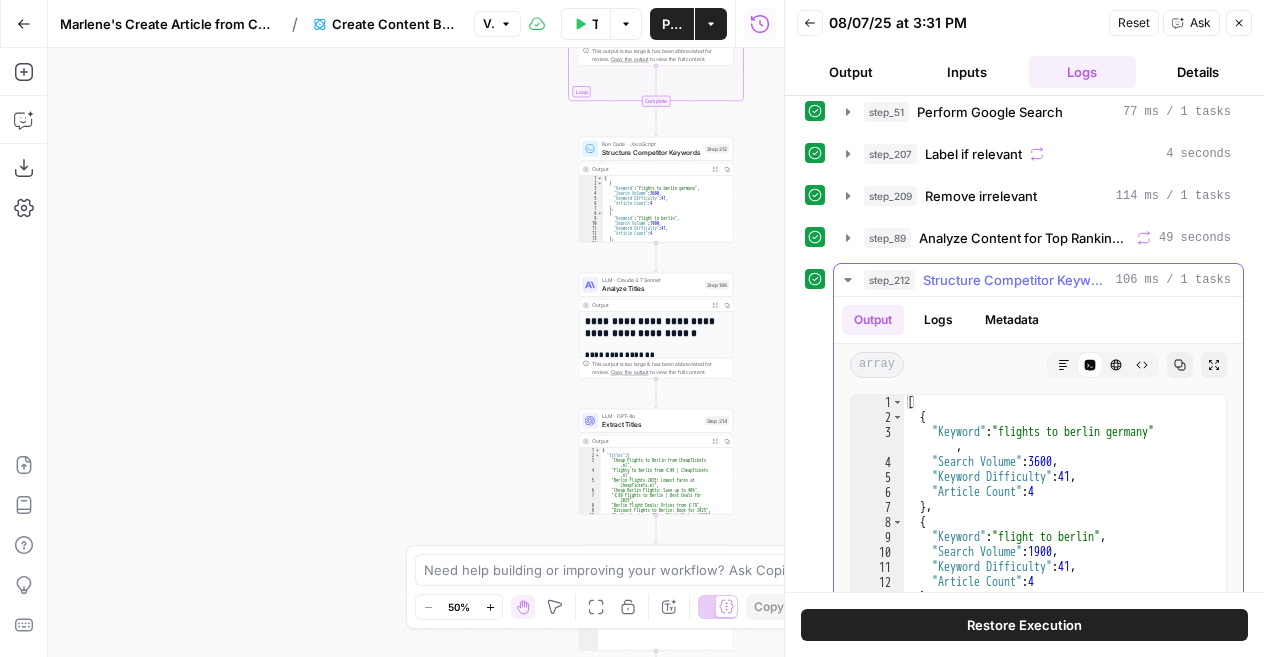 click on "step_212 Structure Competitor Keywords 106 ms / 1 tasks" at bounding box center (1038, 280) 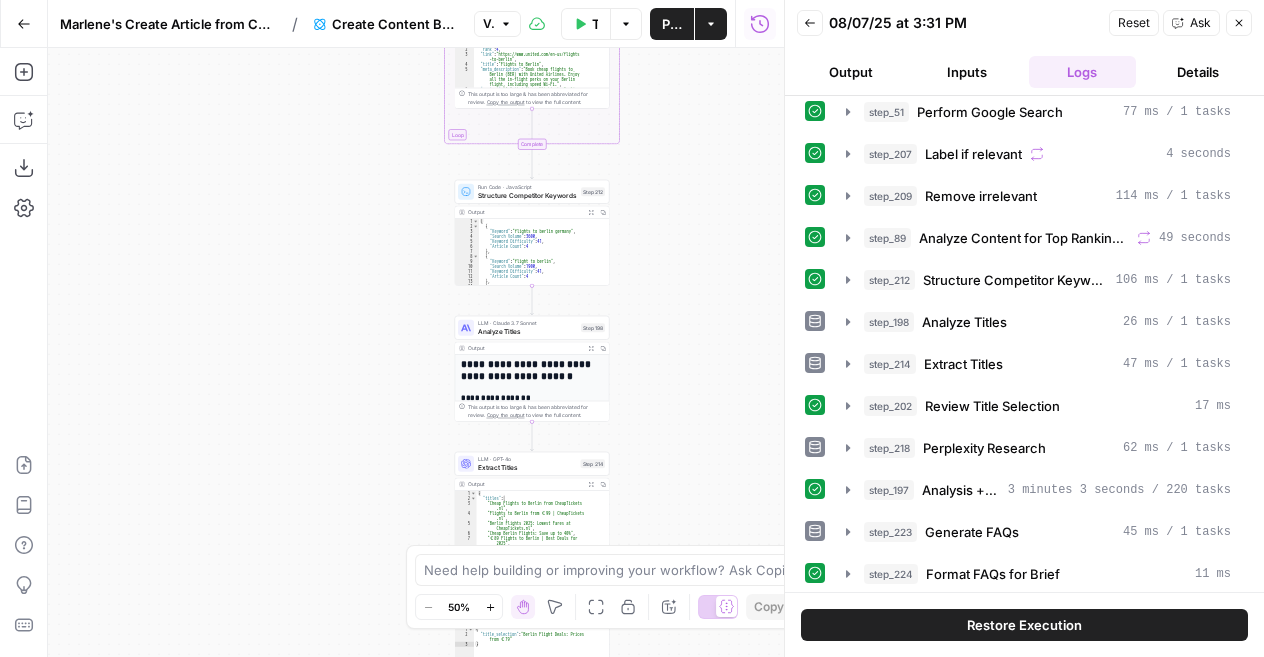 drag, startPoint x: 548, startPoint y: 256, endPoint x: 424, endPoint y: 299, distance: 131.24405 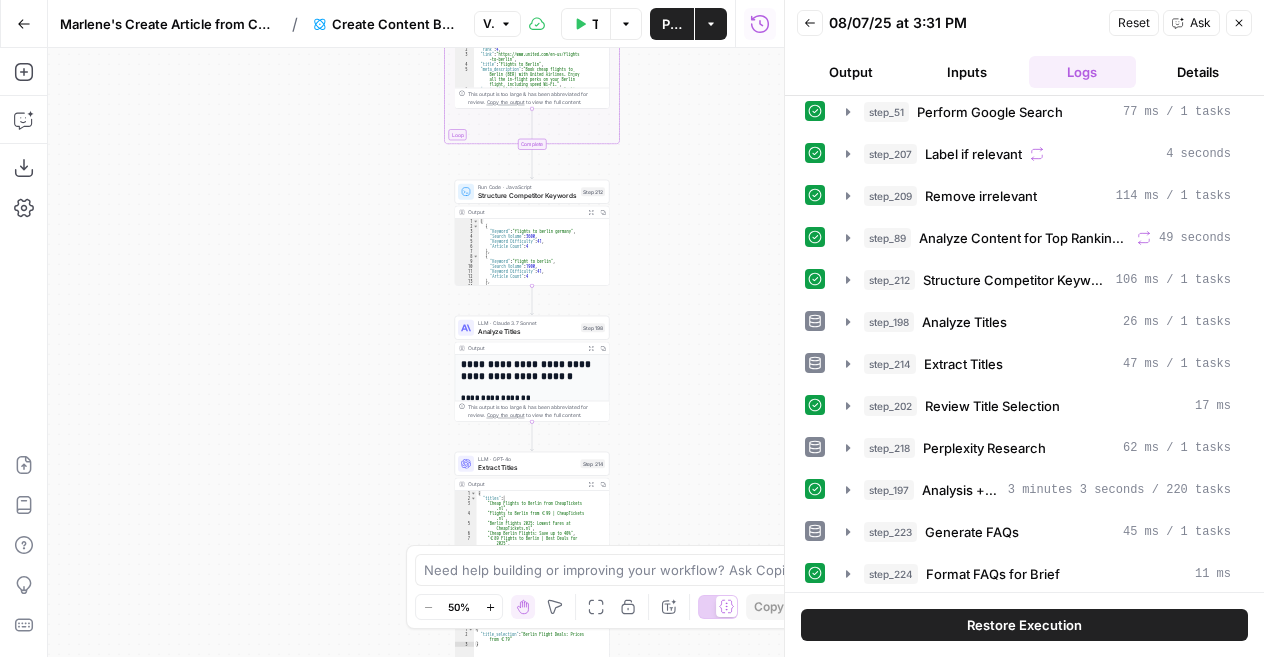 click on "Workflow Set Inputs Inputs Google Search Perform Google Search Step 51 Output Expand Output Copy 1 2 3 4 5 6 7 8 9 {    "search_metadata" :  {      "id" :  "6894a0de97c19ff32ab401de" ,      "status" :  "Success" ,      "json_endpoint" :  "https://serpapi.com          /searches/3bc9310f62c719b3          /6894a0de97c19ff32ab401de.json" ,      "pixel_position_endpoint" :  "https://serpapi          .com/searches/3bc9310f62c719b3          /6894a0de97c19ff32ab401de          .json_with_pixel_position" ,      "created_at" :  "2025-08-07 12:49:34 UTC" ,      "processed_at" :  "2025-08-07 12:49:34 UTC" ,      "google_url" :  "https://www.google.com          /search?q=cheap+flights+to+Berlin&oq          =cheap+flights+to+Berlin&gl=us&num          =5&sourceid=chrome&ie=UTF-8" ,     Loop Iteration Label if relevant Step 207 Output Expand Output Copy 1 2 3 4 5 6 7 8 9 10 11 12 13 14 15 [    {      "relevant" :  "true"    } ,    {      "relevant" :  "true"" at bounding box center [416, 352] 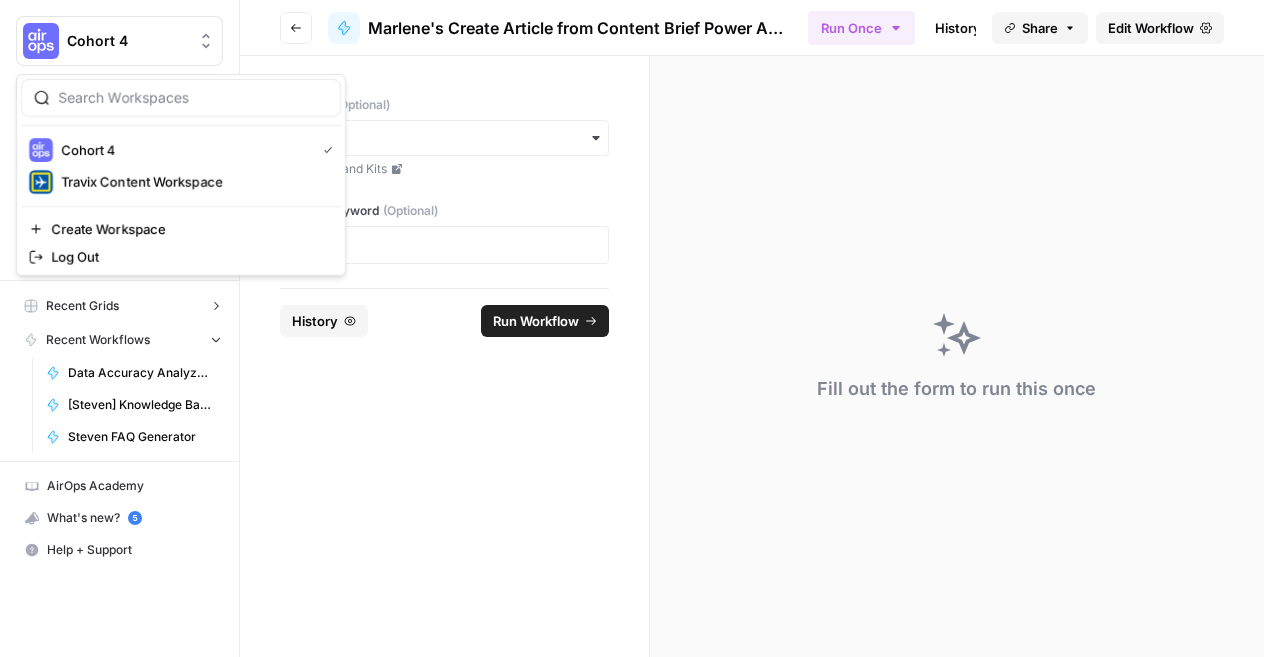 scroll, scrollTop: 0, scrollLeft: 0, axis: both 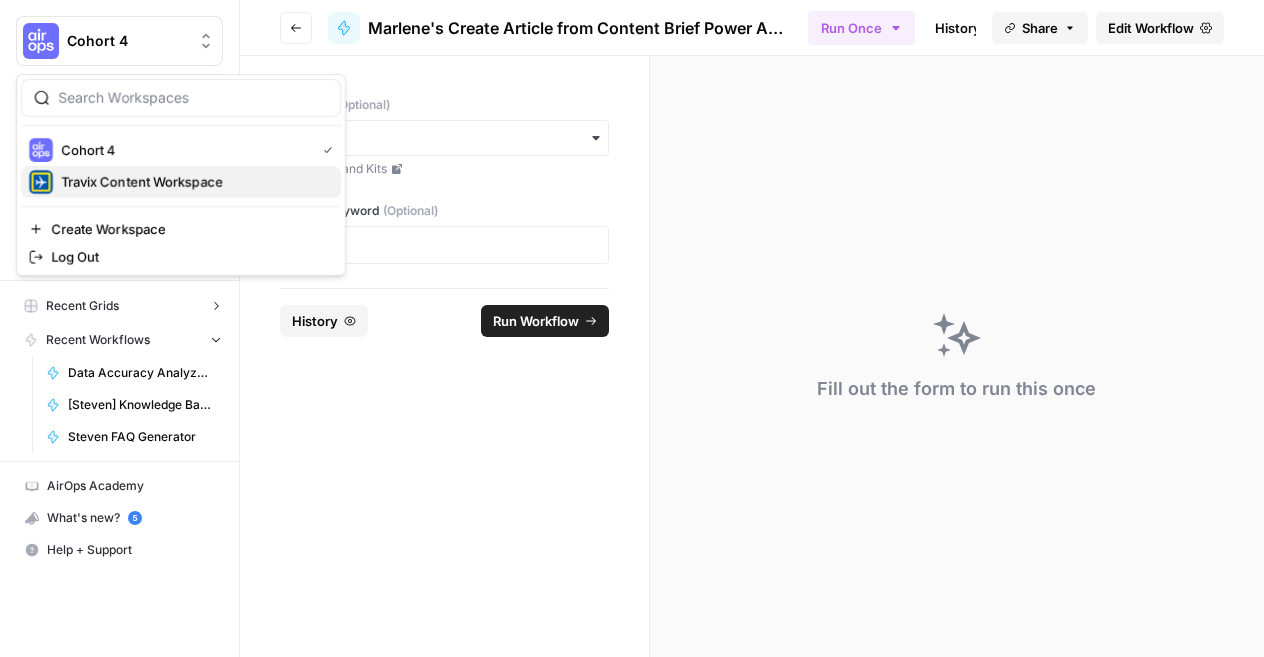 click on "Travix Content Workspace" at bounding box center (193, 182) 